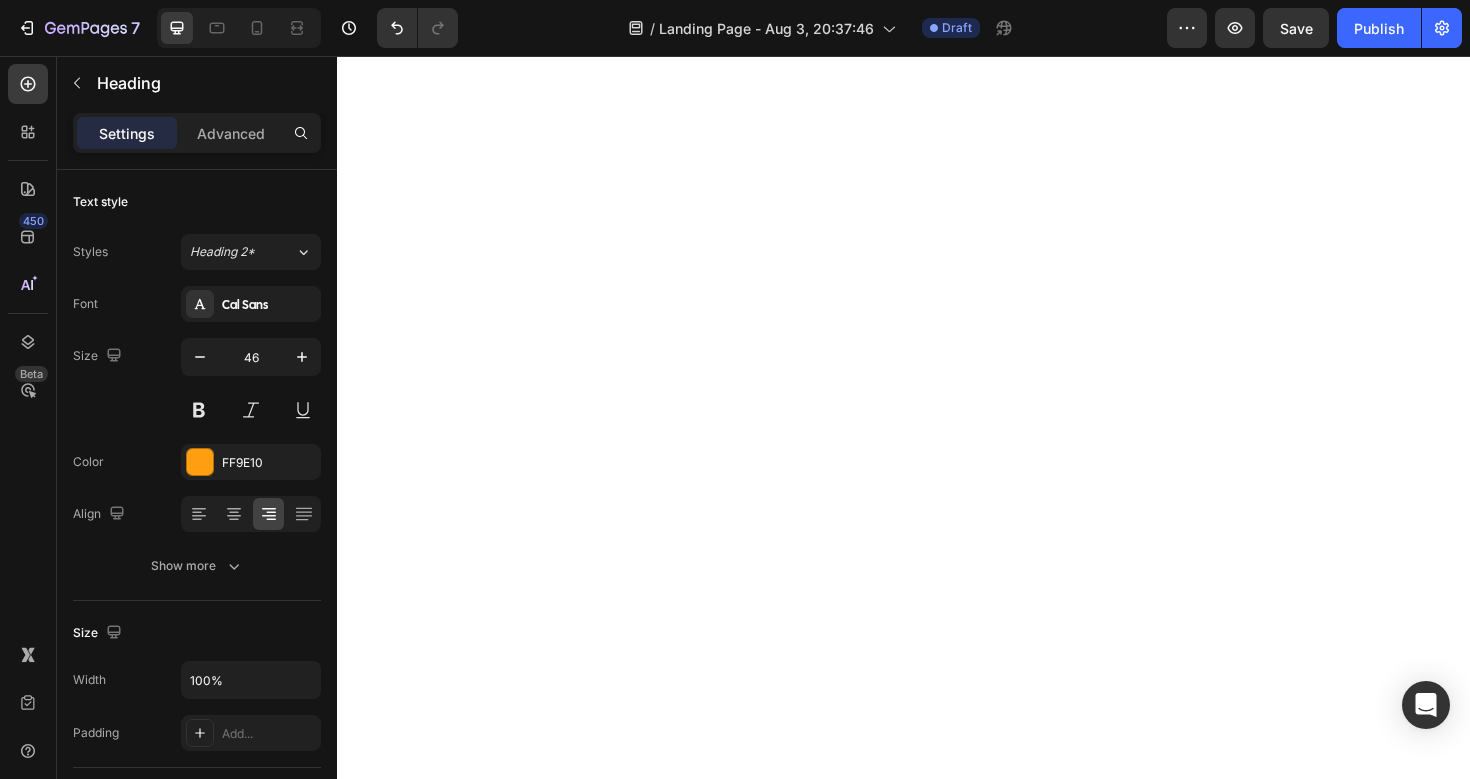 scroll, scrollTop: 0, scrollLeft: 0, axis: both 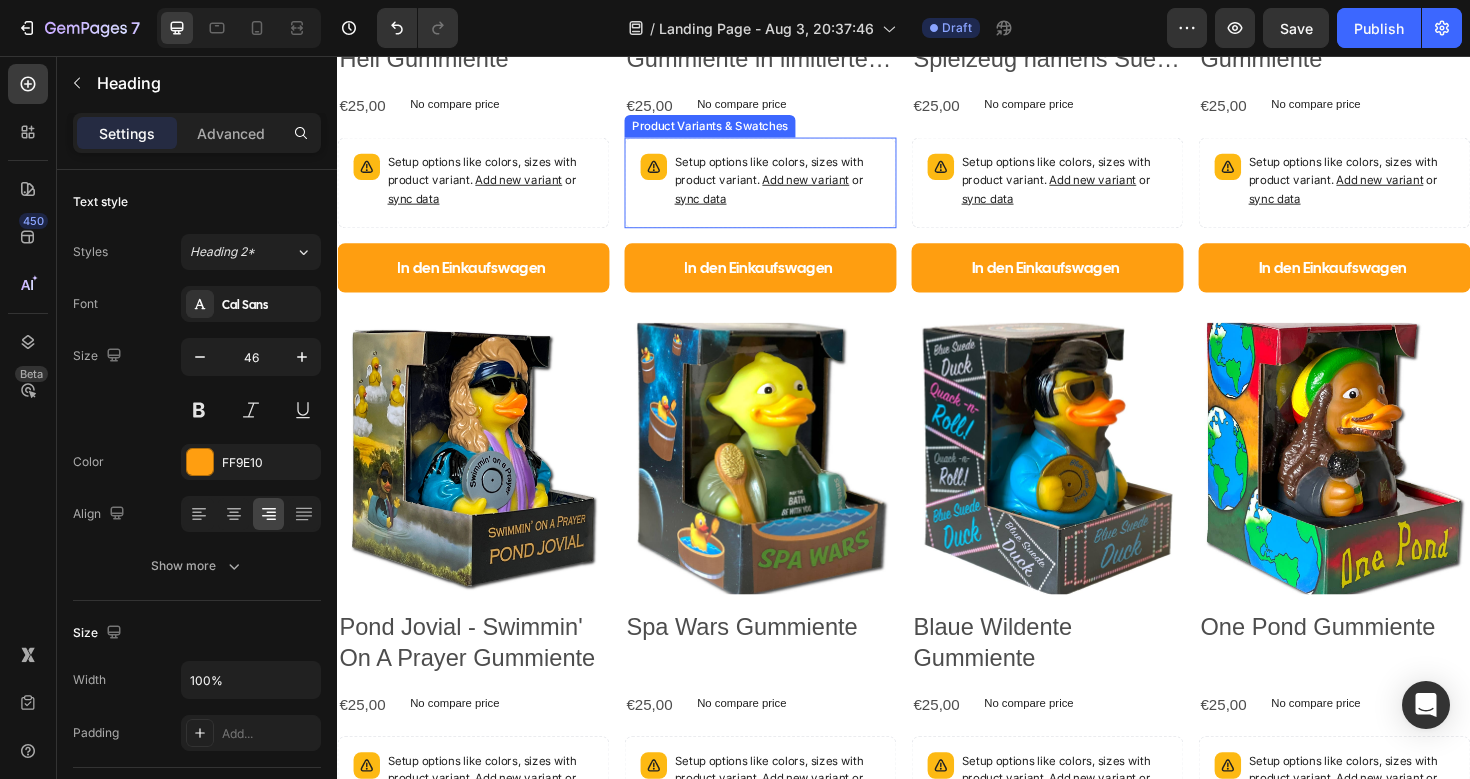 click on "Product Variants & Swatches" at bounding box center (428, 130) 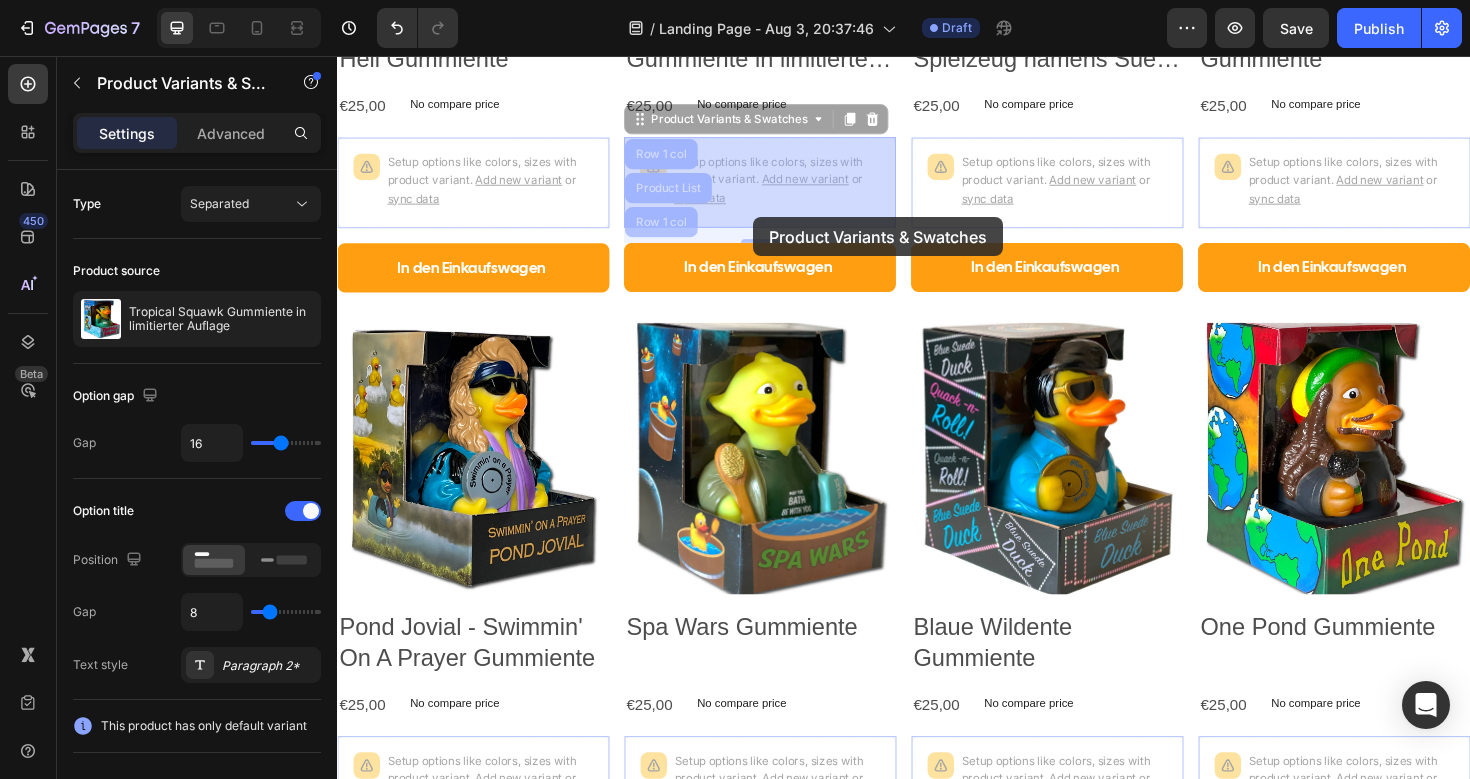 drag, startPoint x: 816, startPoint y: 186, endPoint x: 777, endPoint y: 225, distance: 55.154327 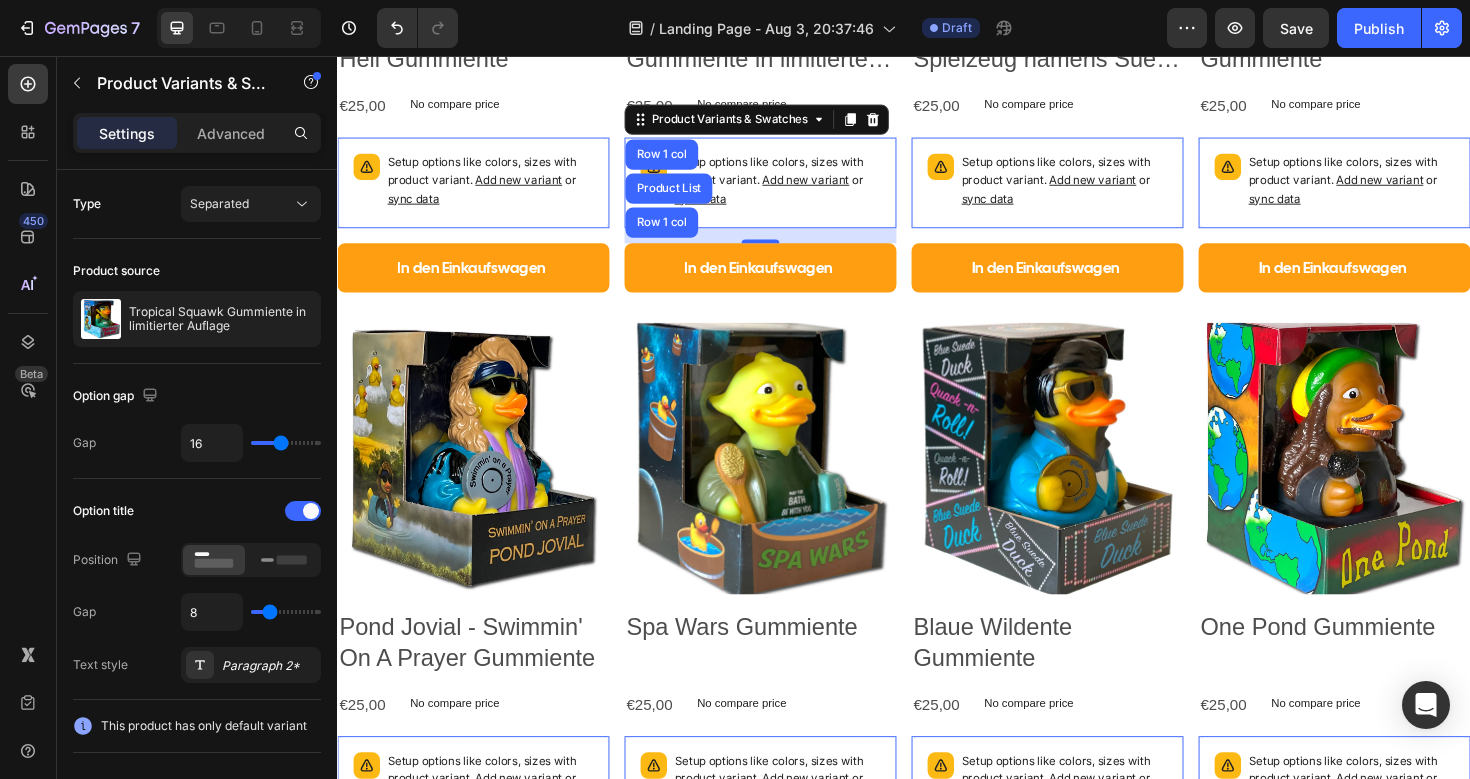 click on "Setup options like colors, sizes with product variant.       Add new variant   or   sync data" at bounding box center (499, 188) 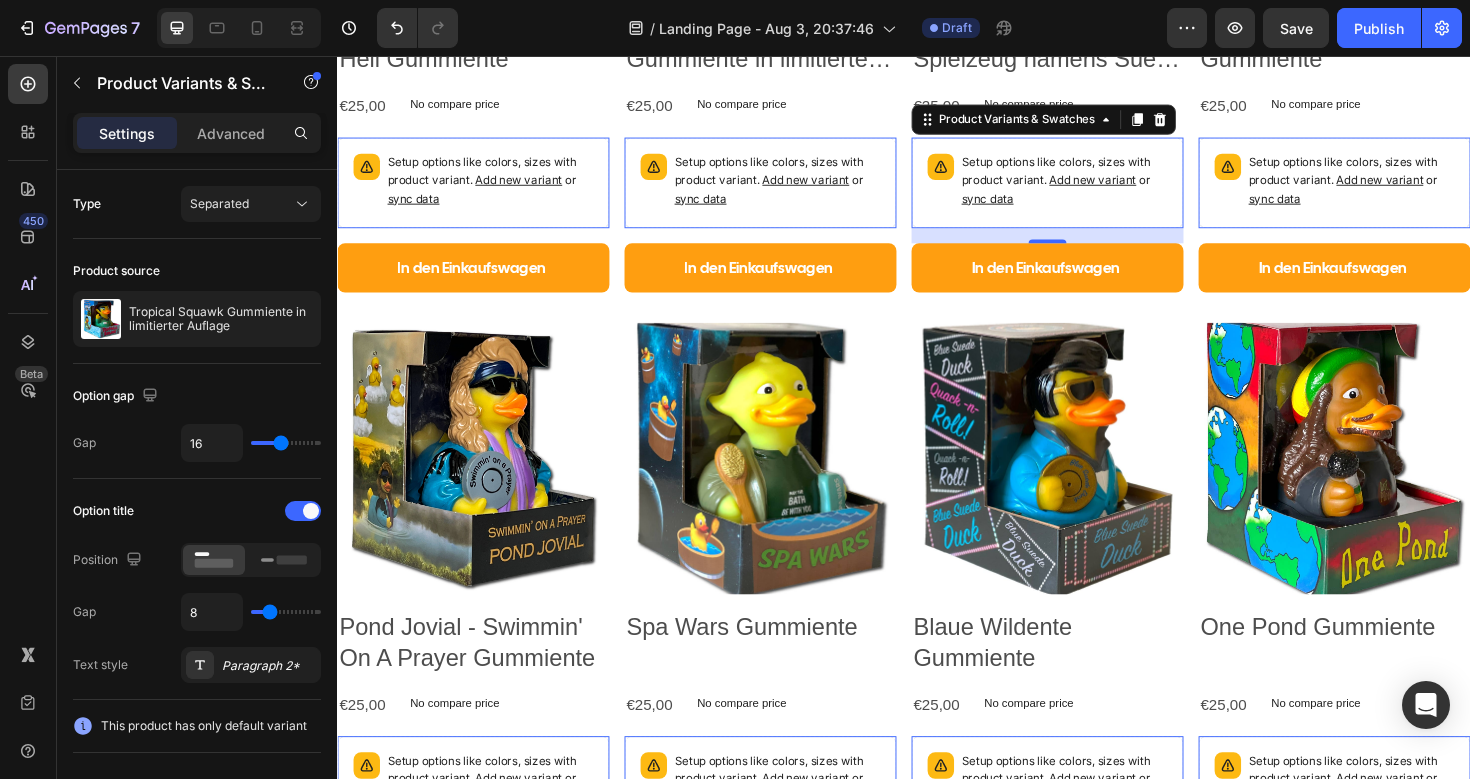 click on "sync data" at bounding box center (417, 206) 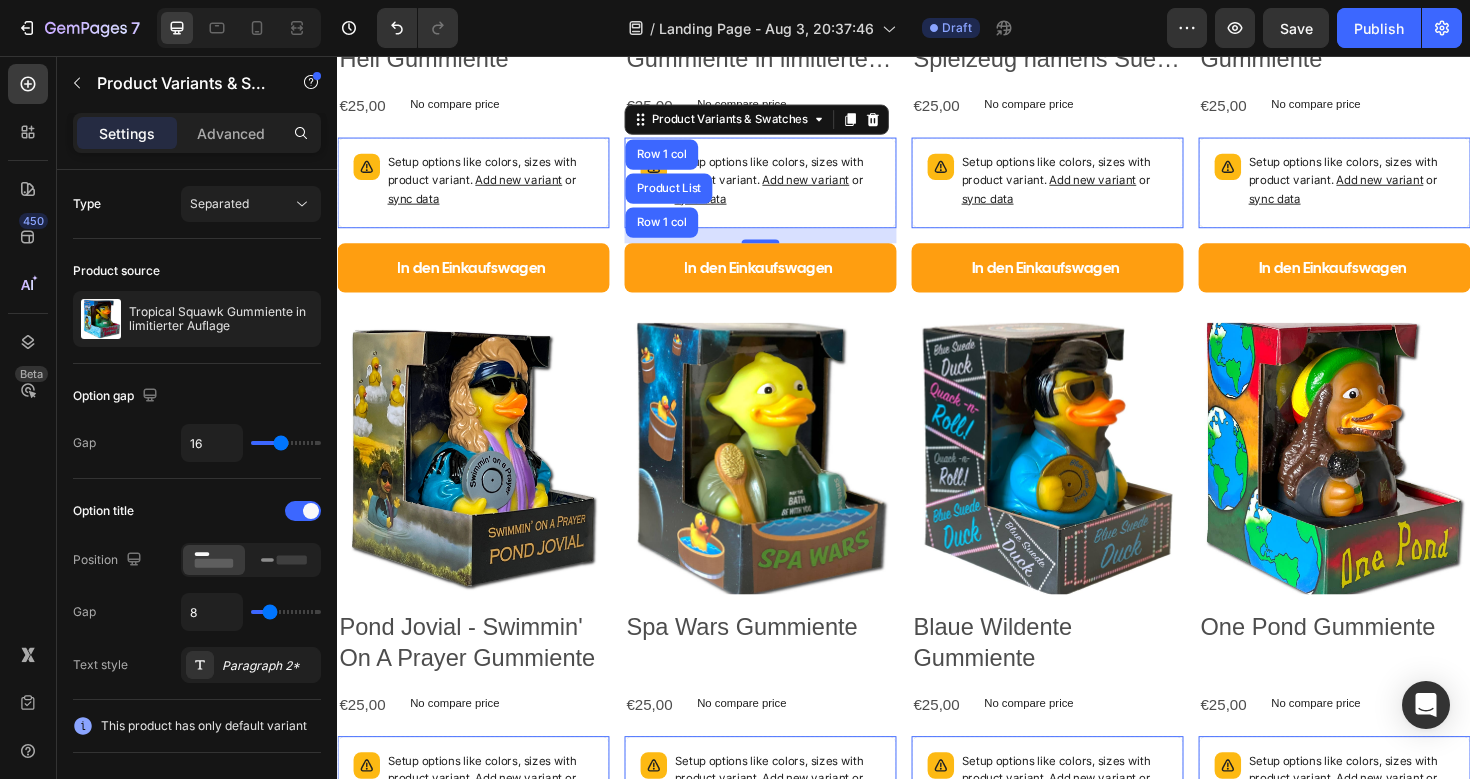 click on "sync data" at bounding box center [417, 206] 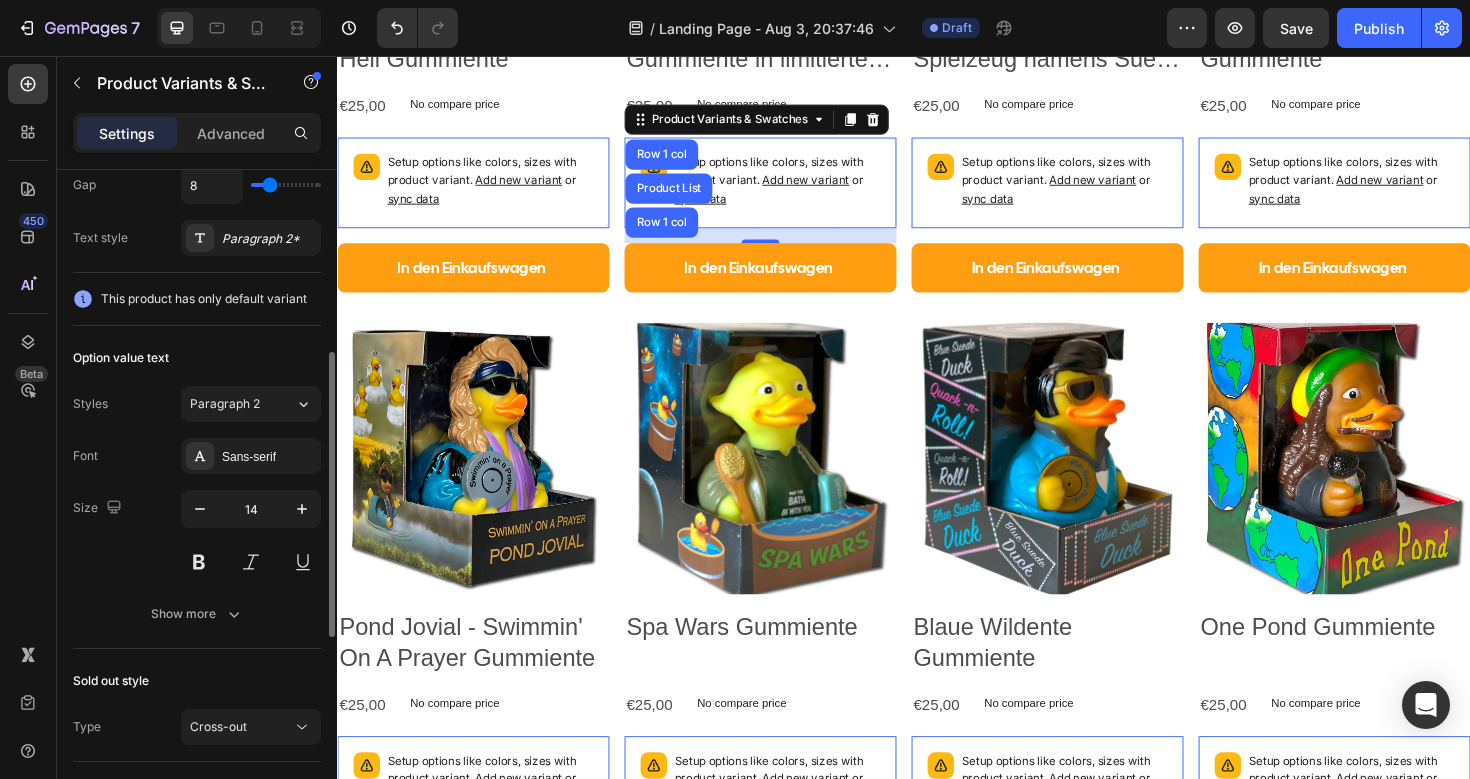 scroll, scrollTop: 411, scrollLeft: 0, axis: vertical 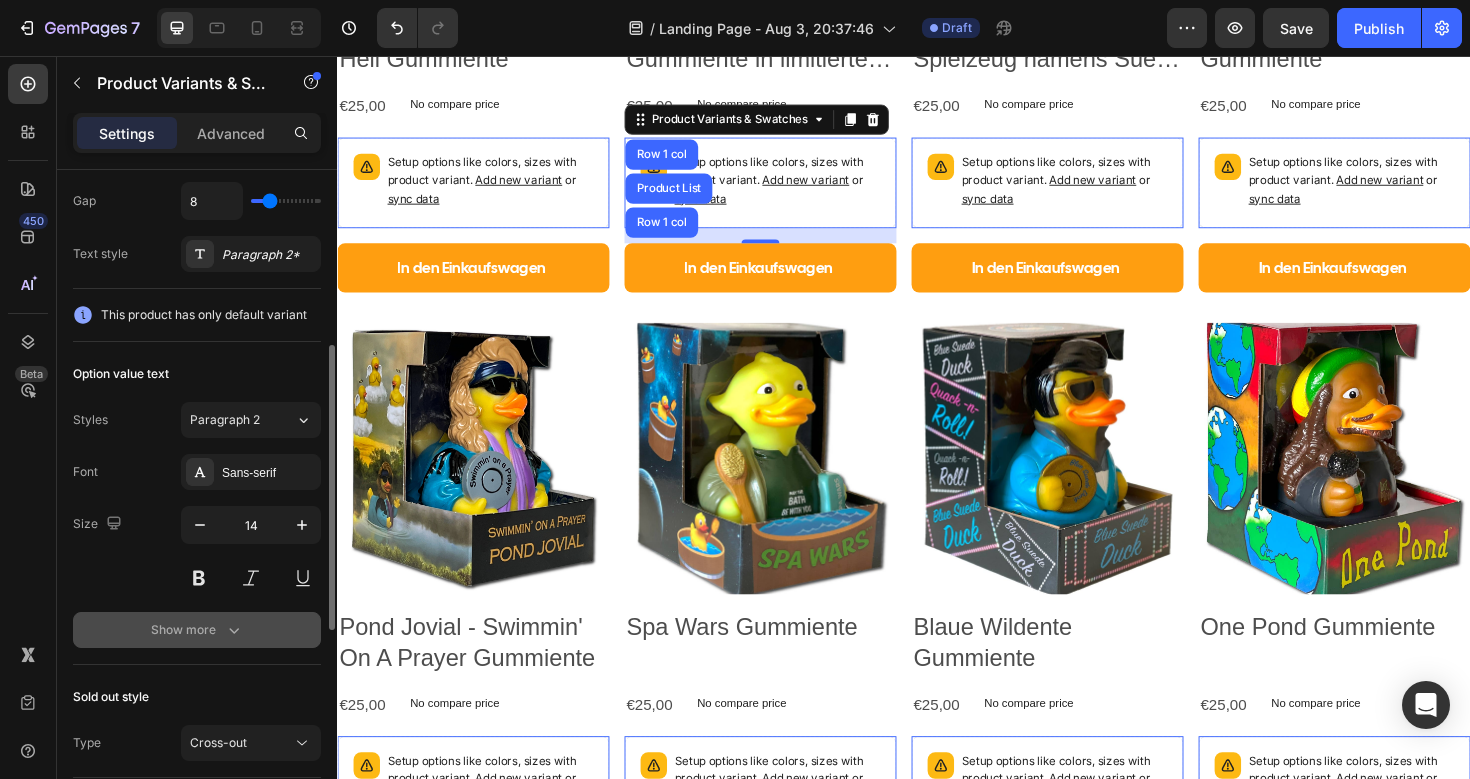 click on "Show more" at bounding box center [197, 630] 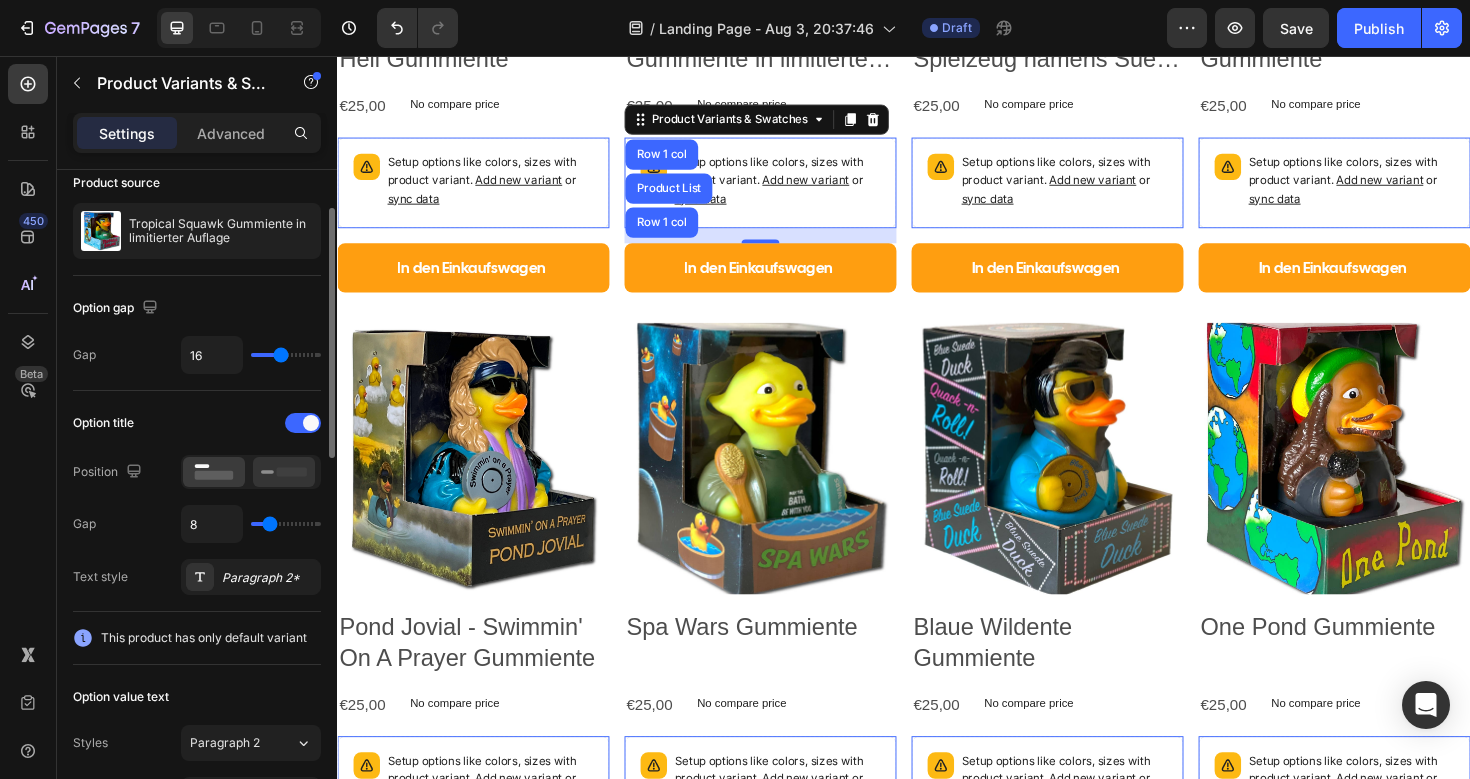scroll, scrollTop: 84, scrollLeft: 0, axis: vertical 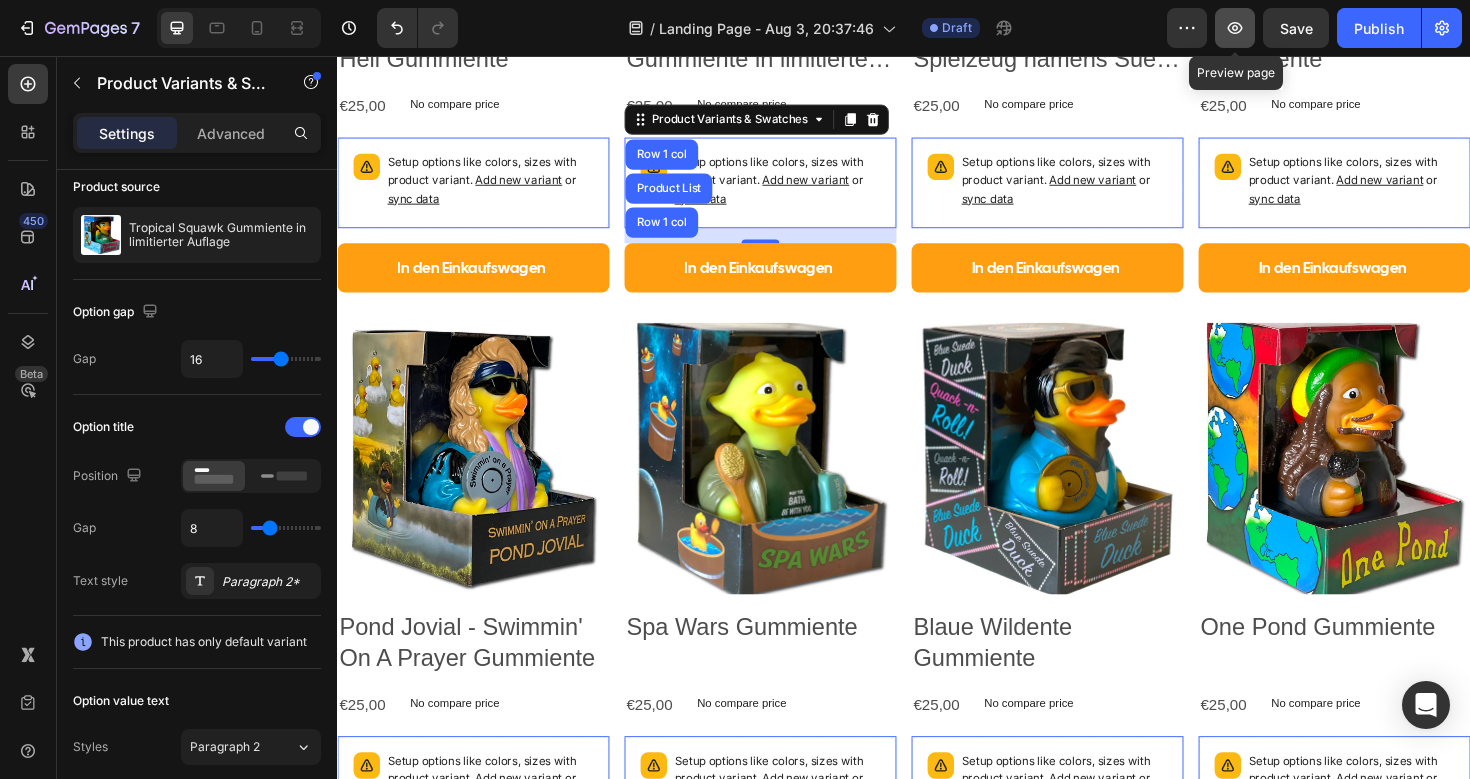 click 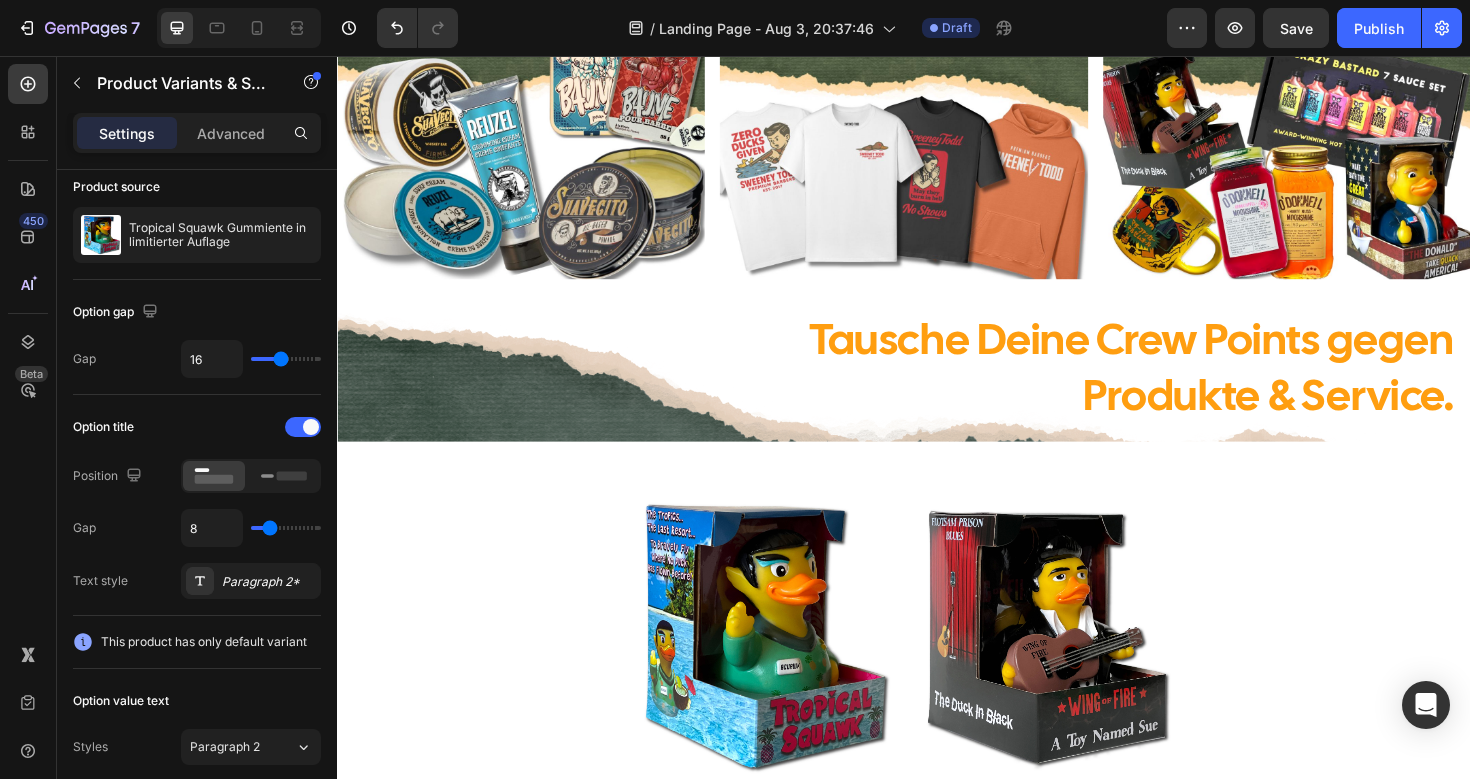 scroll, scrollTop: 449, scrollLeft: 0, axis: vertical 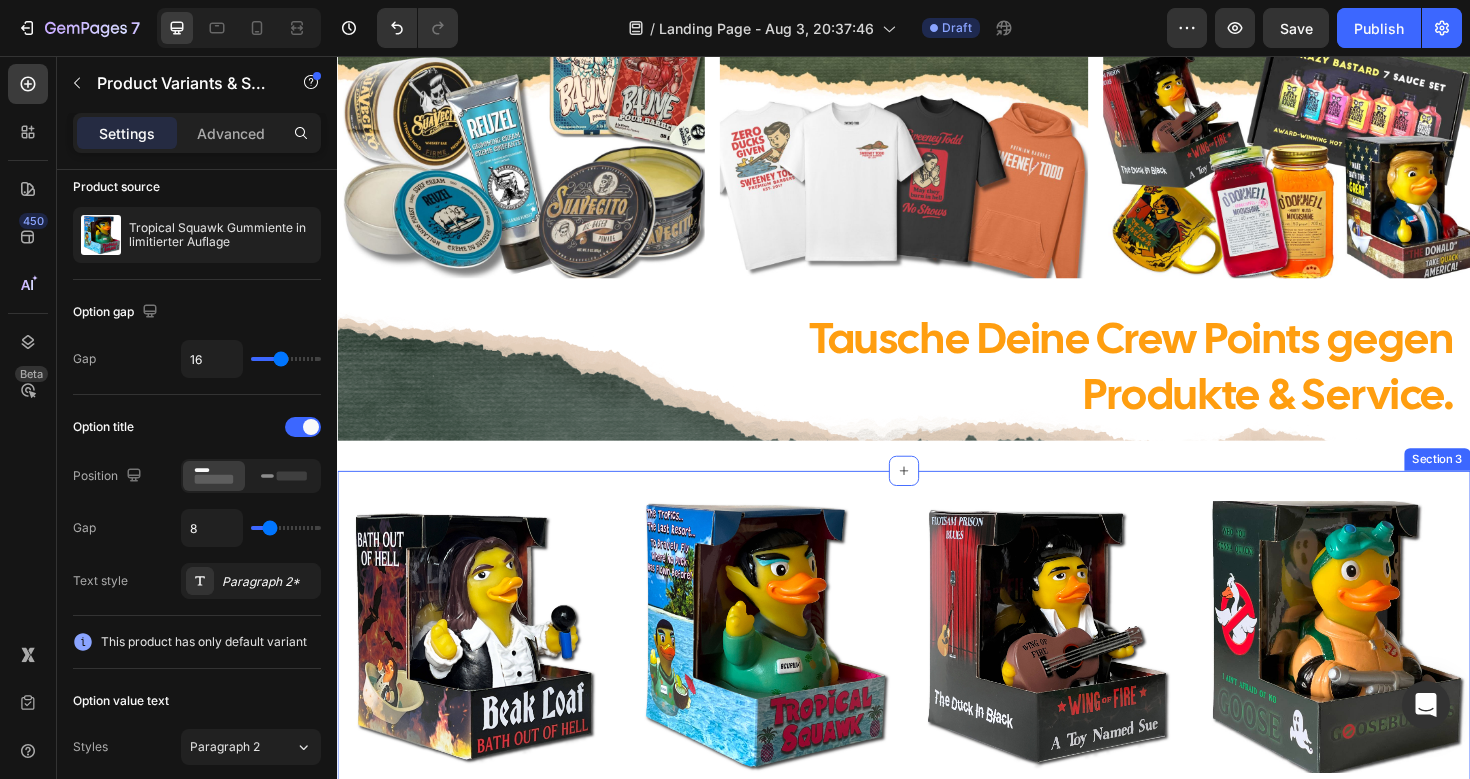 click on "Product Images Beak Loaf - Bad Out of Hell Gummiente Product Title €25,00 Product Price Product Price No compare price Product Price Row Setup options like colors, sizes with product variant. Add new variant or sync data Product Variants & Swatches 0 In den Einkaufswagen Add to Cart Row Product List Product Images Tropical Squawk Gummiente in limitierter Auflage Product Title €25,00 Product Price Product Price No compare price Product Price Row Setup options like colors, sizes with product variant. Add new variant or sync data Product Variants & Swatches Row 1 col Product List Row 1 col 16 In den Einkaufswagen Add to Cart Row Product List Product Images Row" at bounding box center (937, 2431) 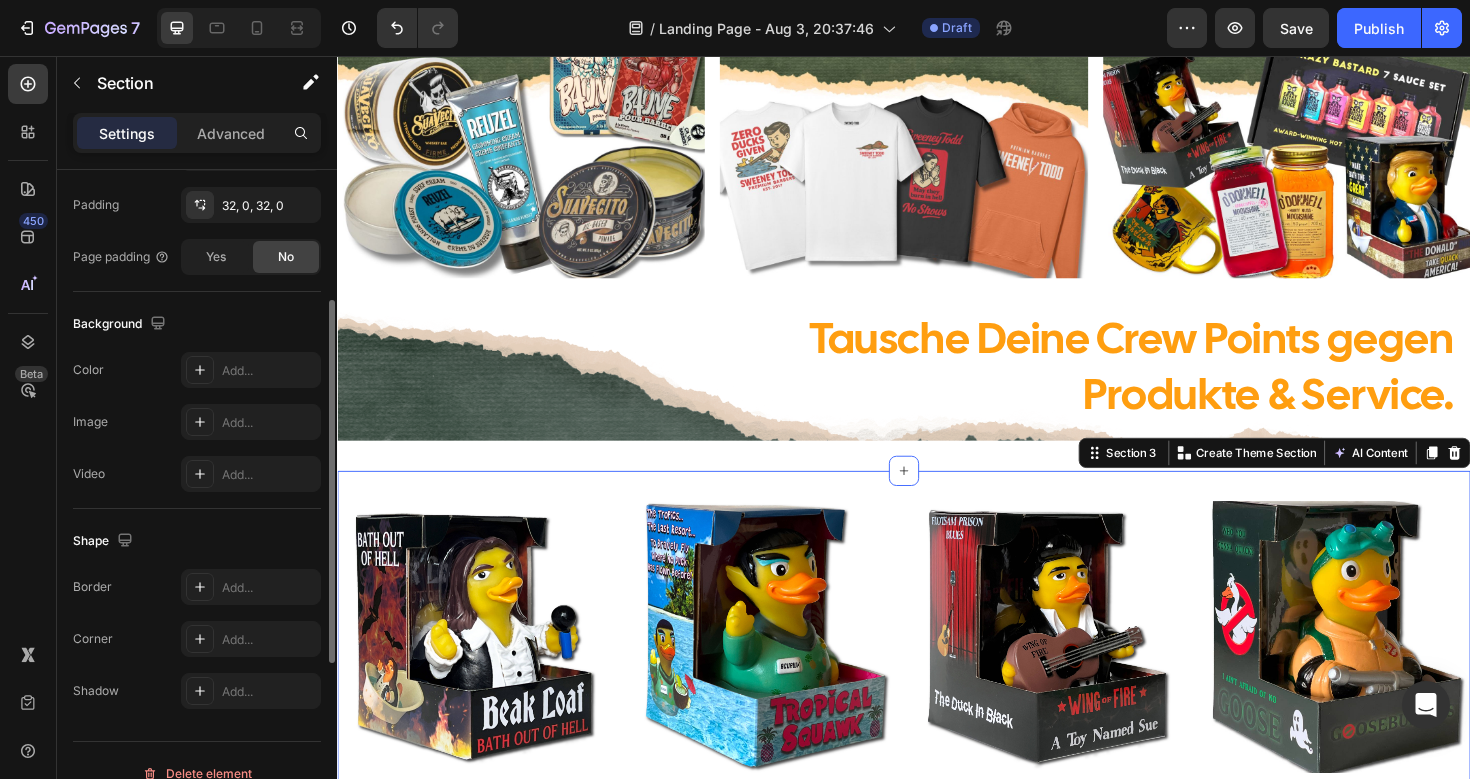 scroll, scrollTop: 554, scrollLeft: 0, axis: vertical 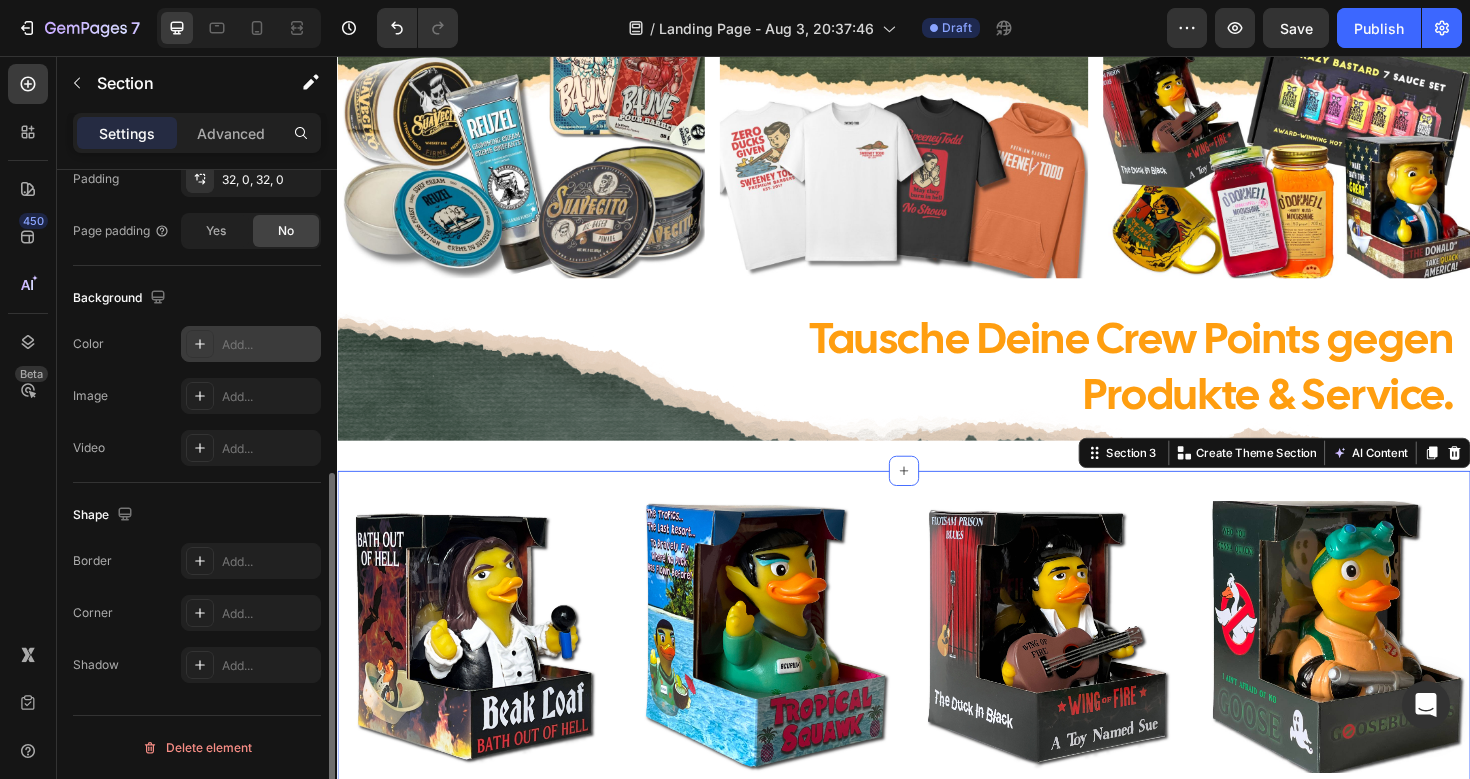 click on "Add..." at bounding box center [251, 344] 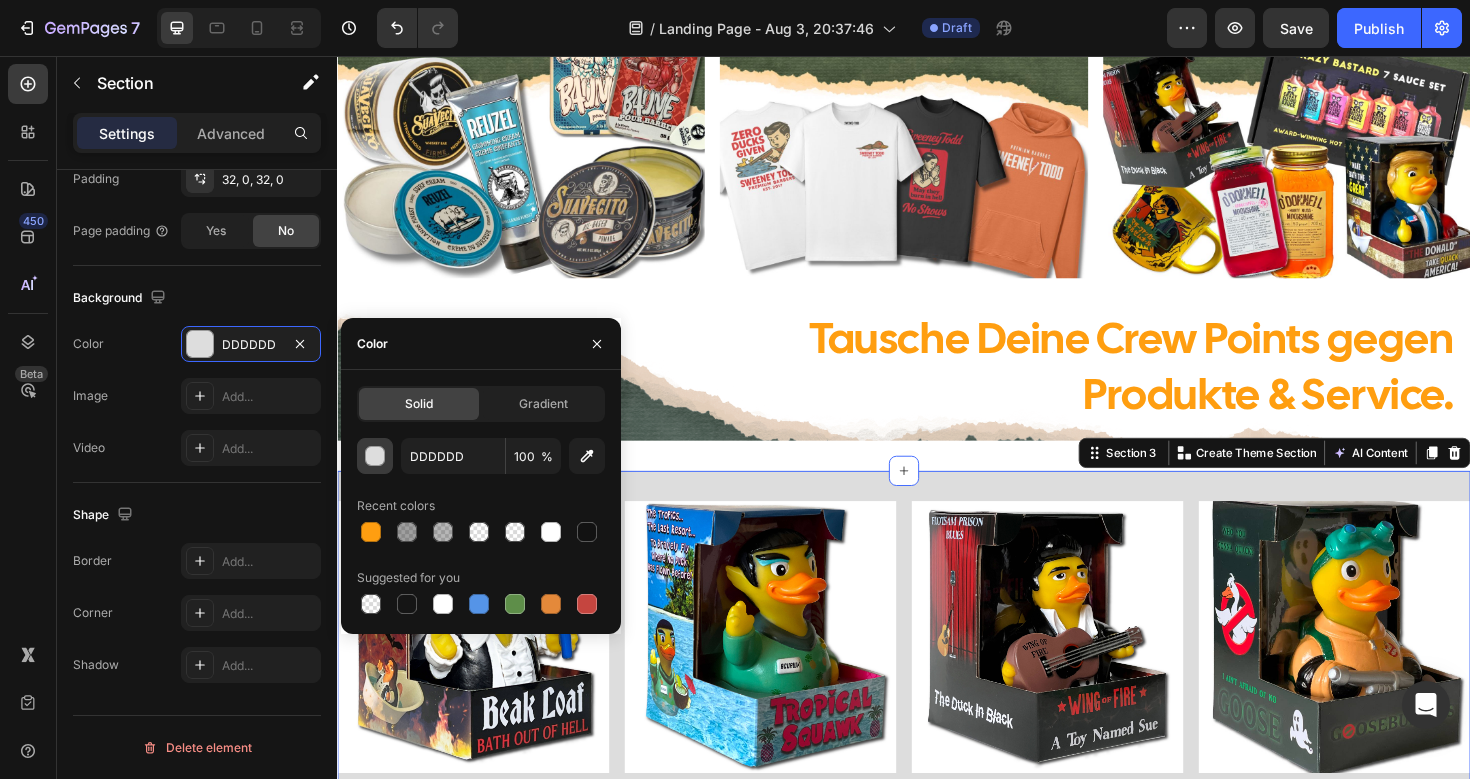 click at bounding box center (376, 457) 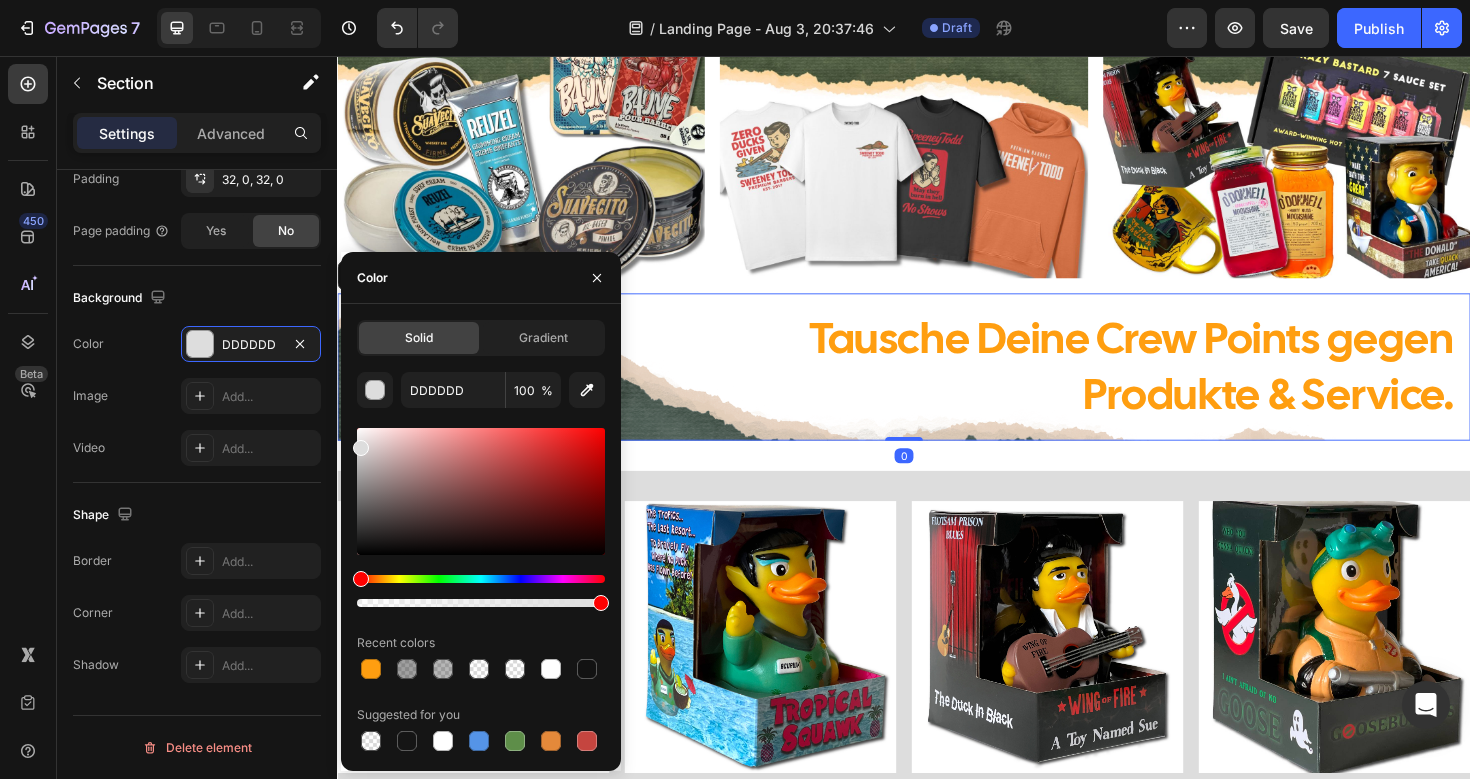 scroll, scrollTop: 0, scrollLeft: 0, axis: both 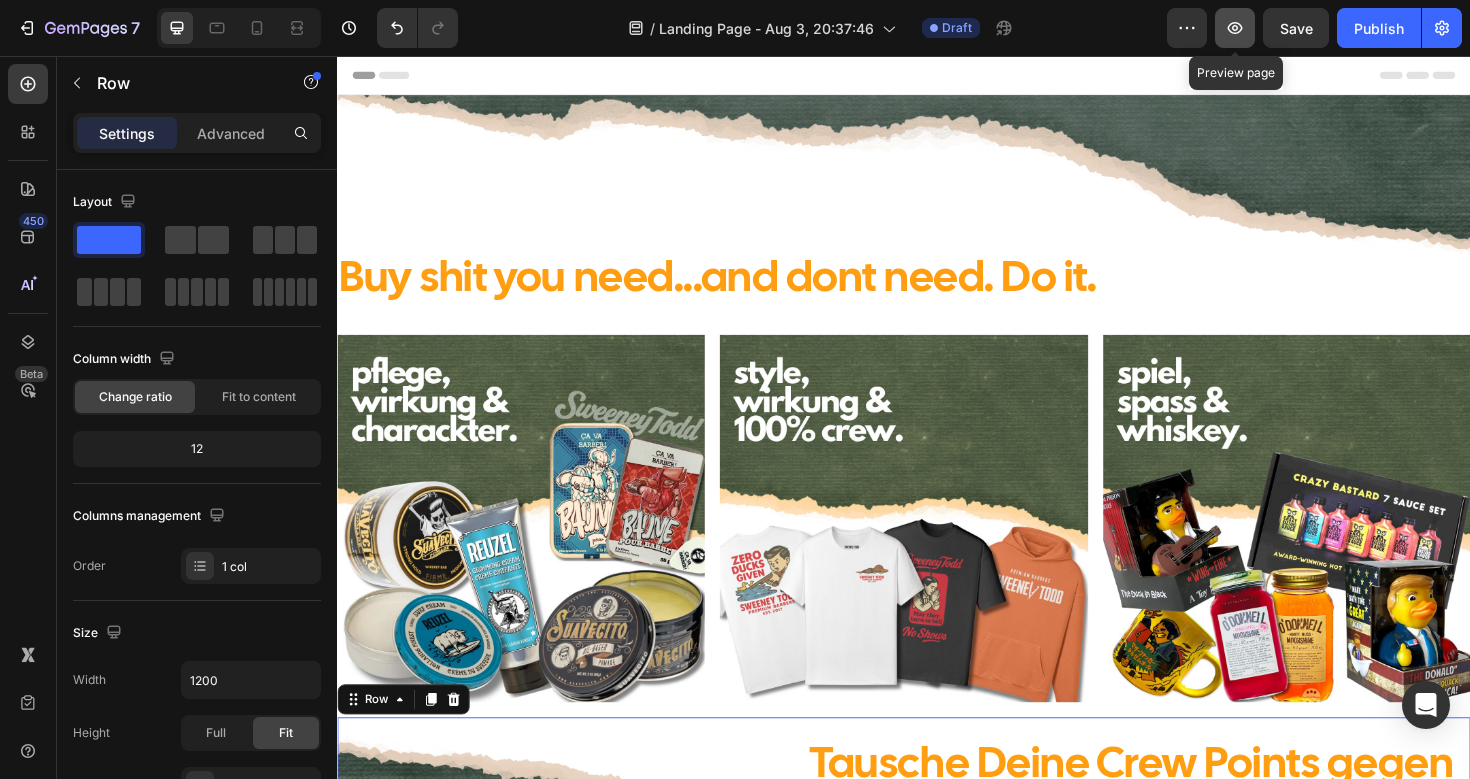 click 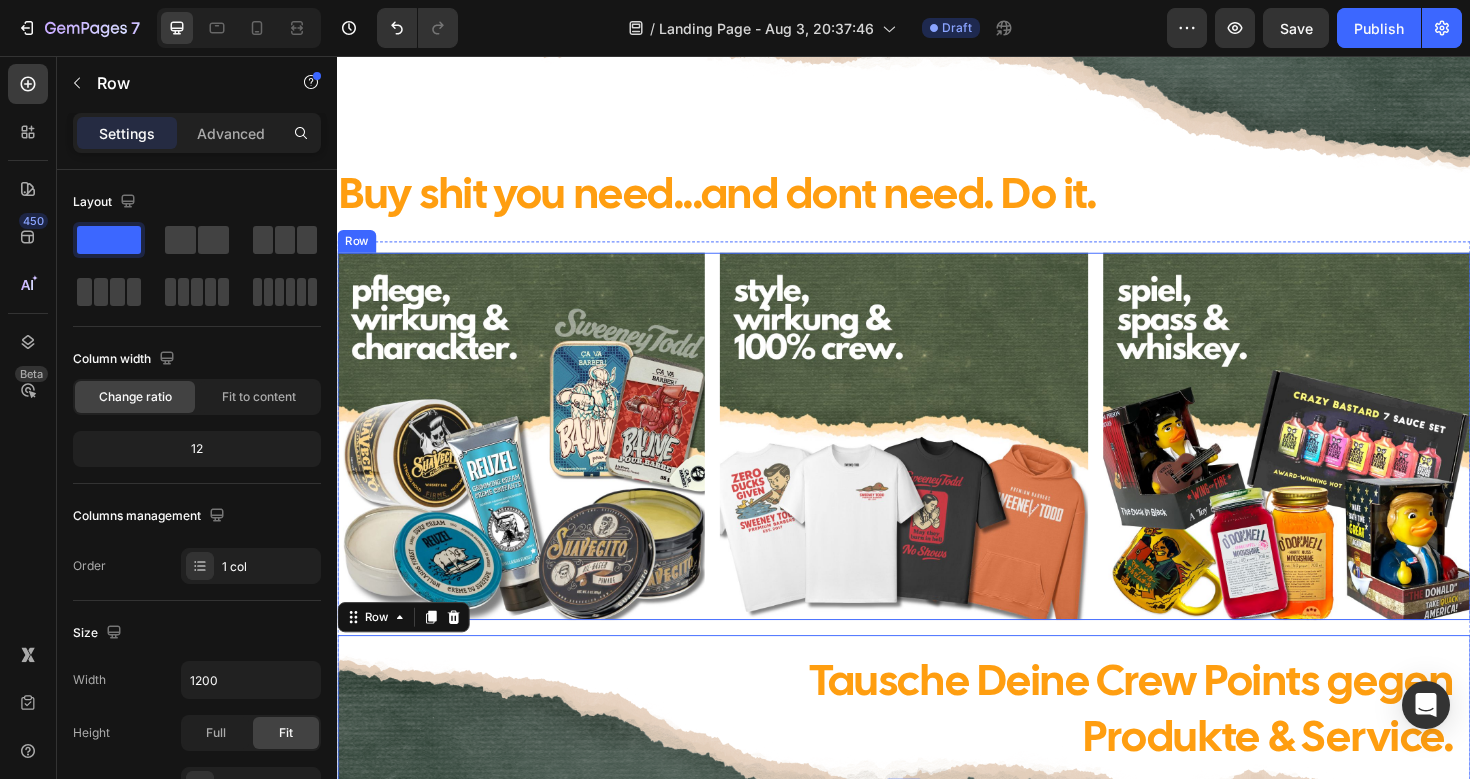 scroll, scrollTop: 0, scrollLeft: 0, axis: both 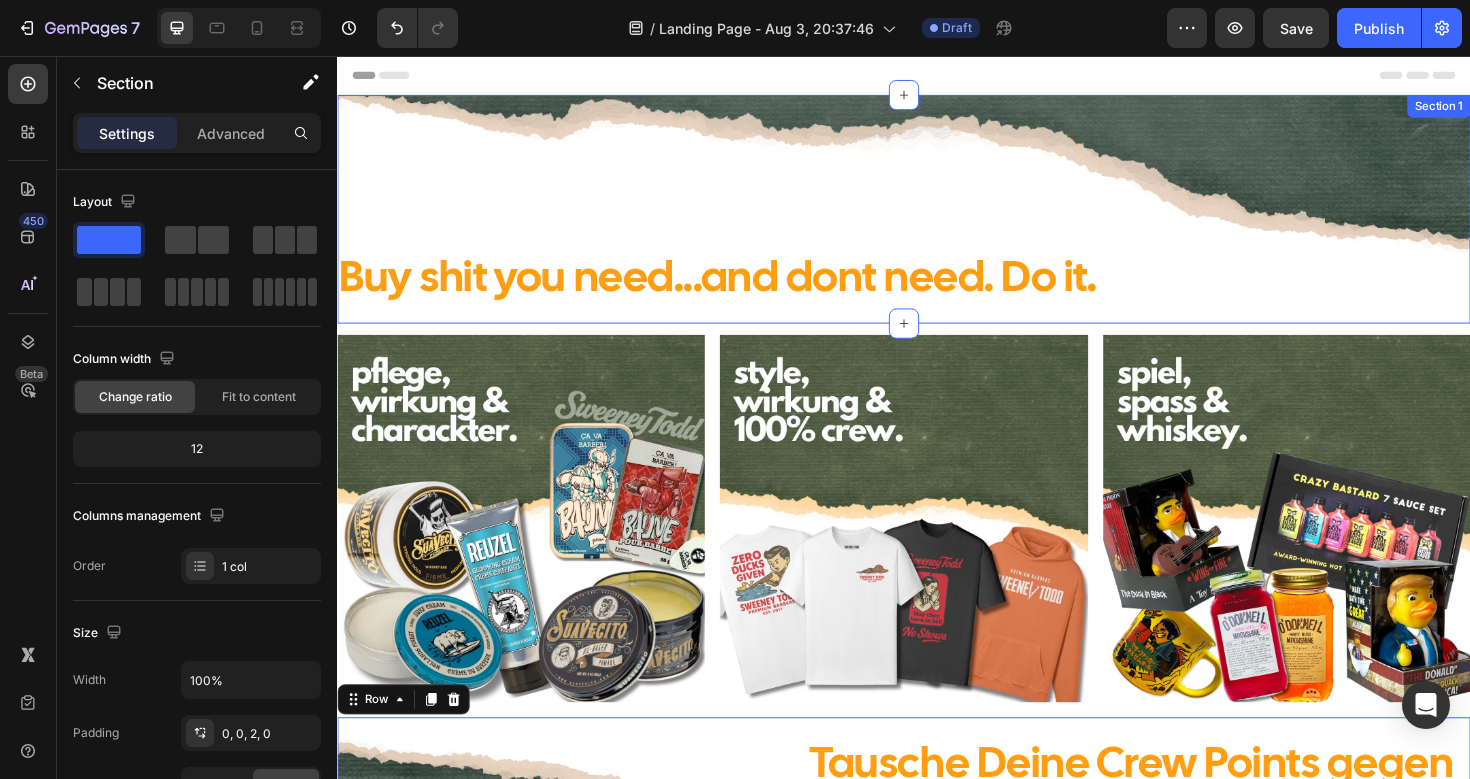 click on "Buy shit you need...and dont need. Do it.  Heading Row" at bounding box center [937, 217] 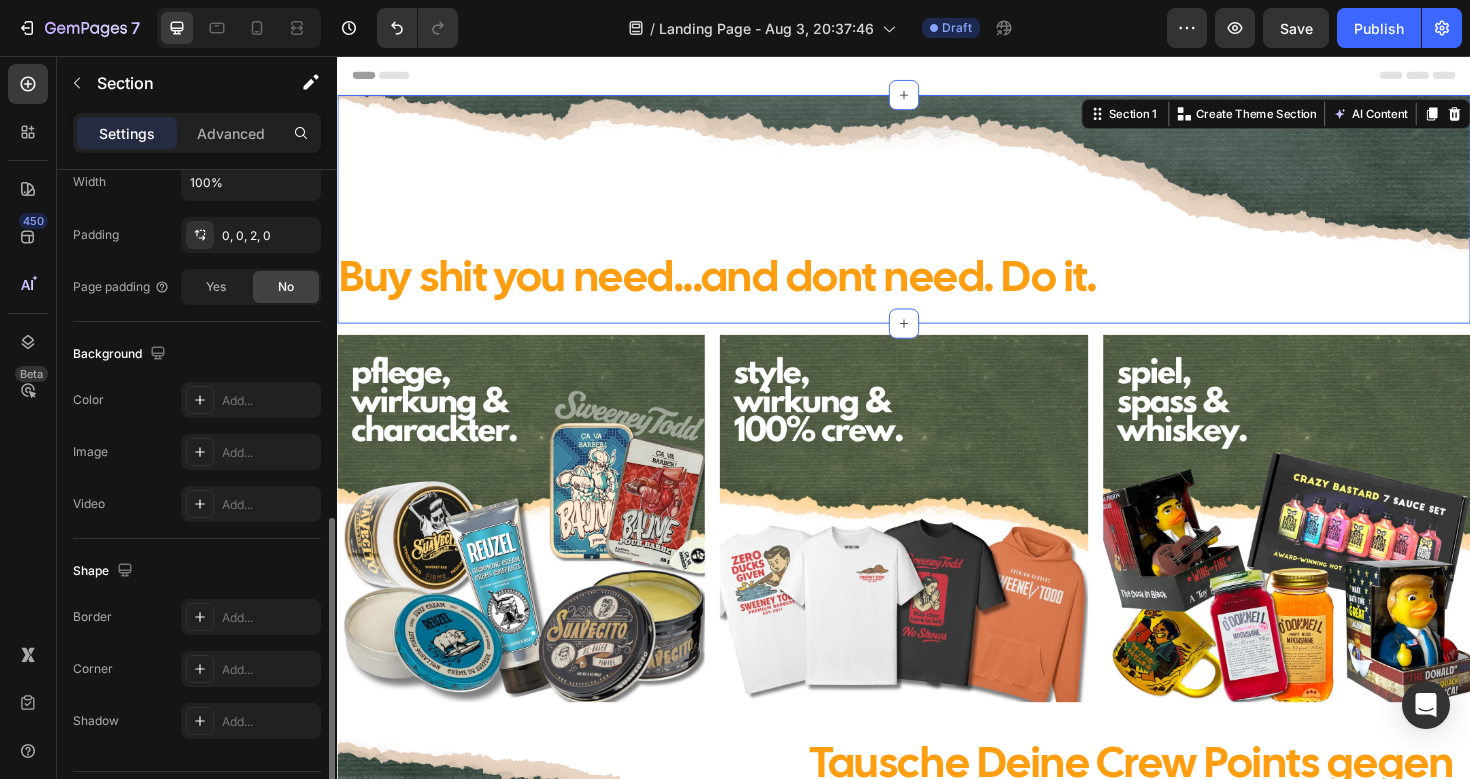 scroll, scrollTop: 554, scrollLeft: 0, axis: vertical 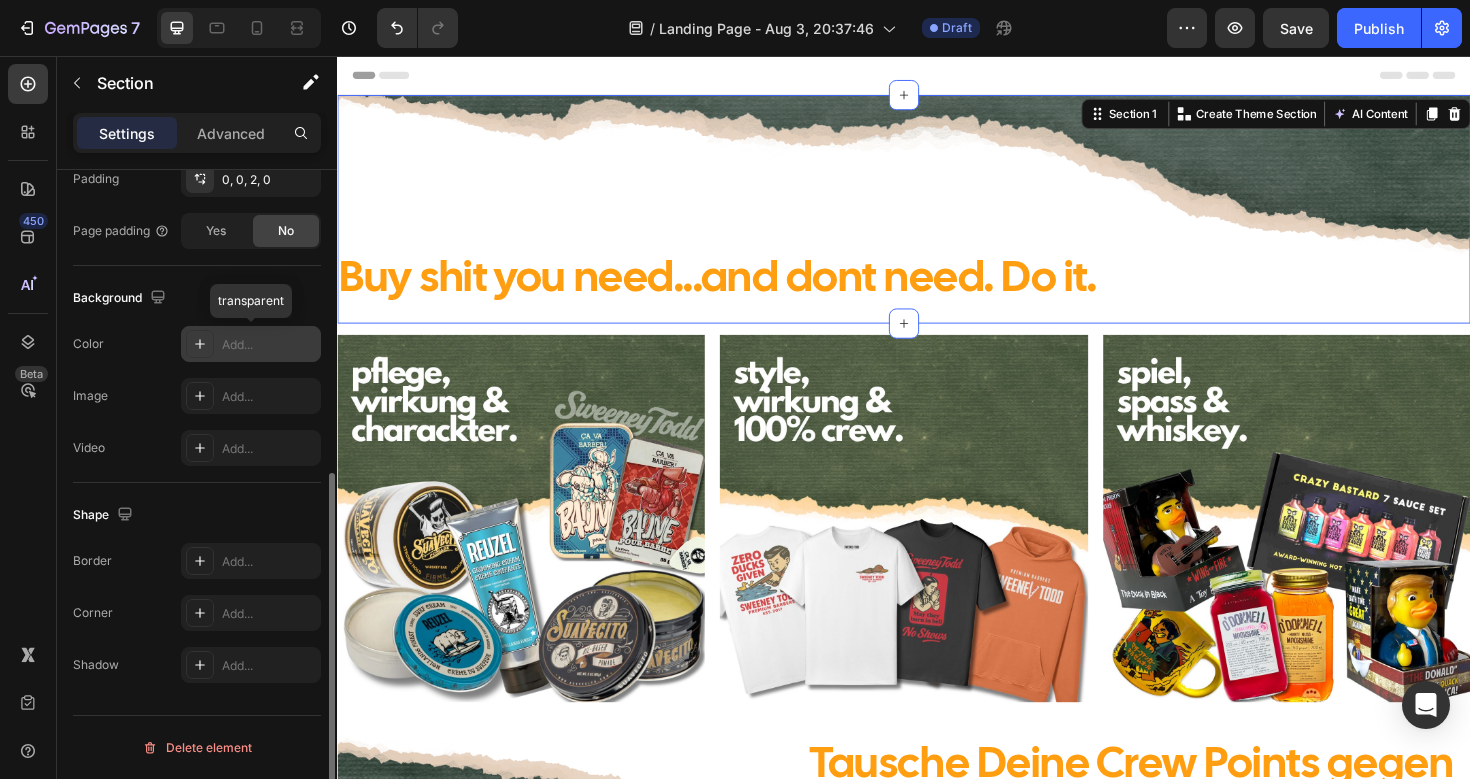 click on "Add..." at bounding box center (269, 345) 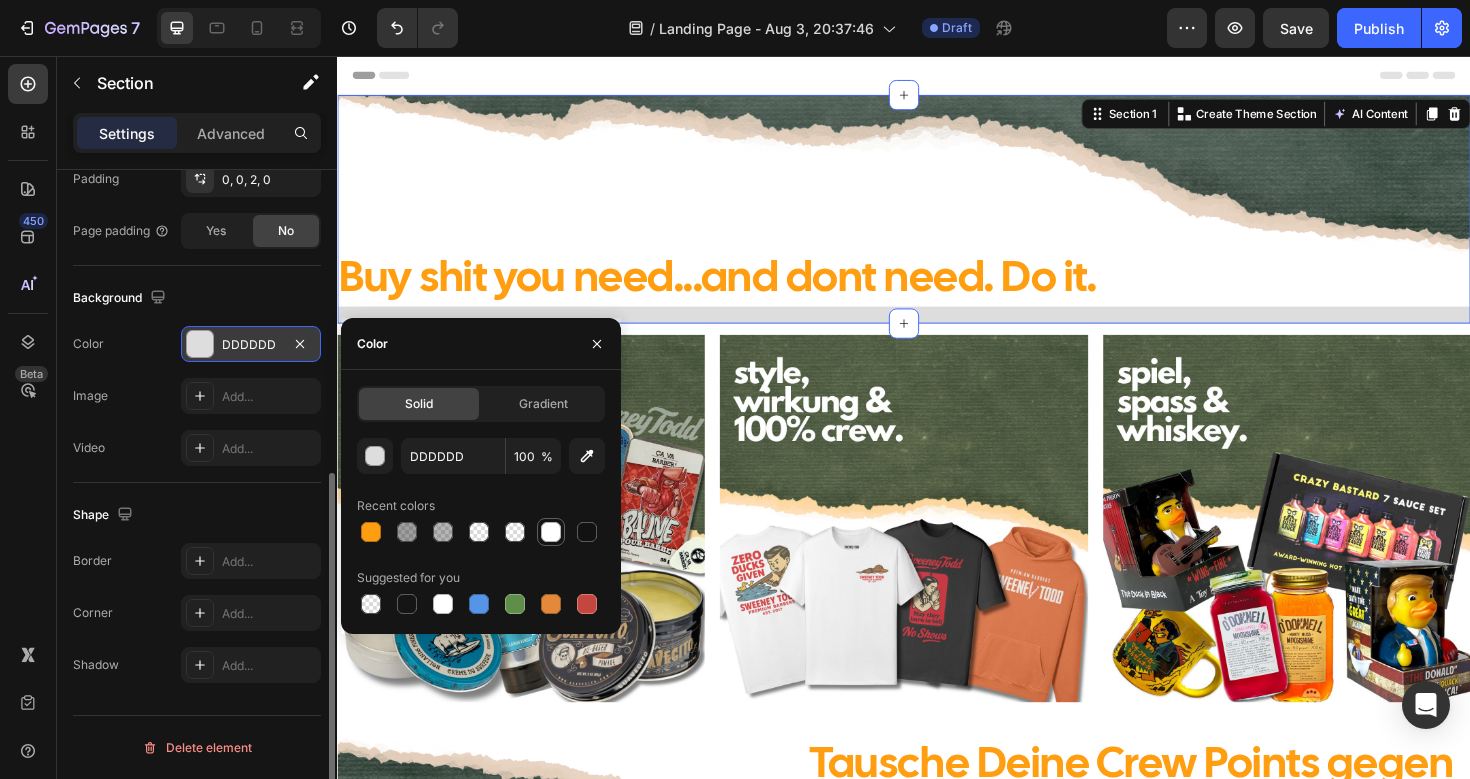click at bounding box center [551, 532] 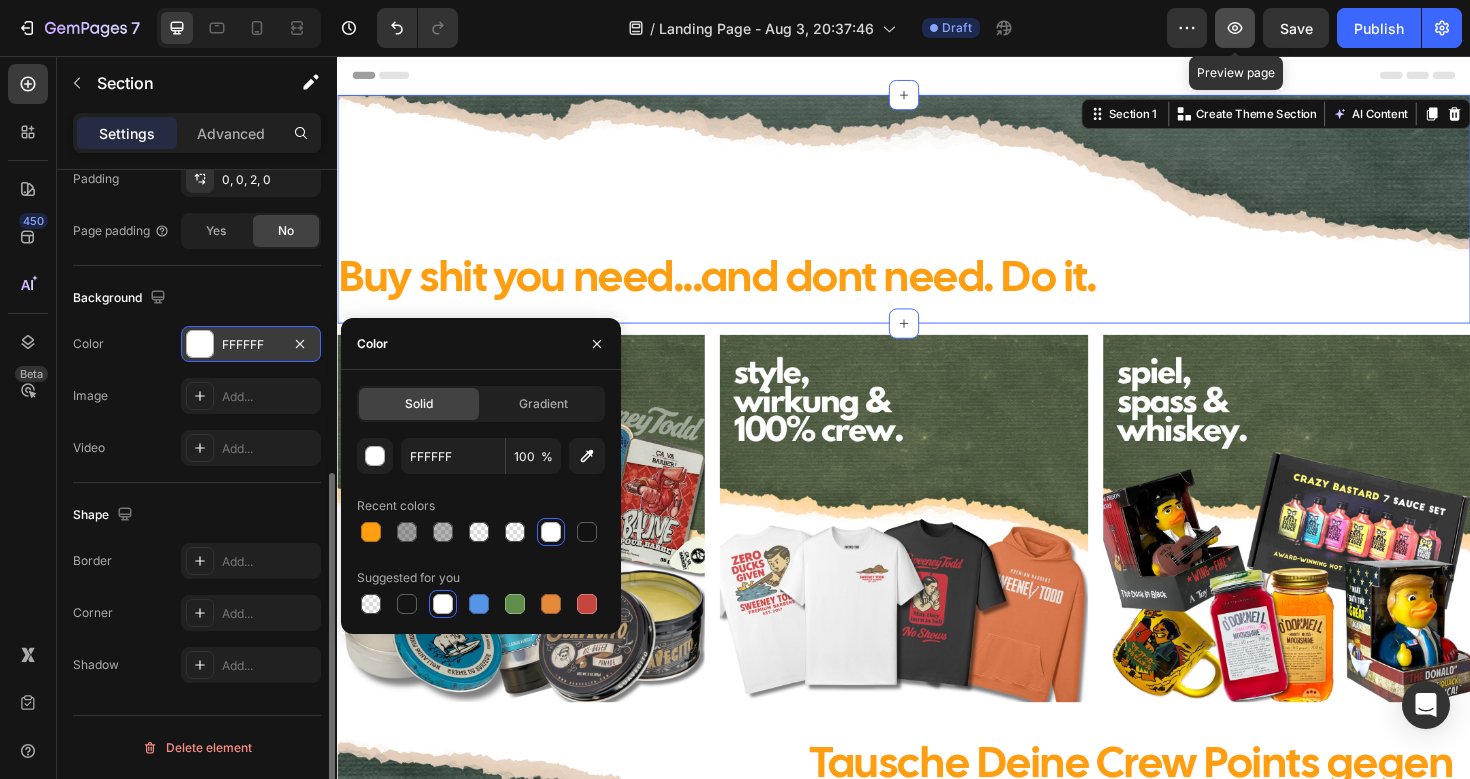 click 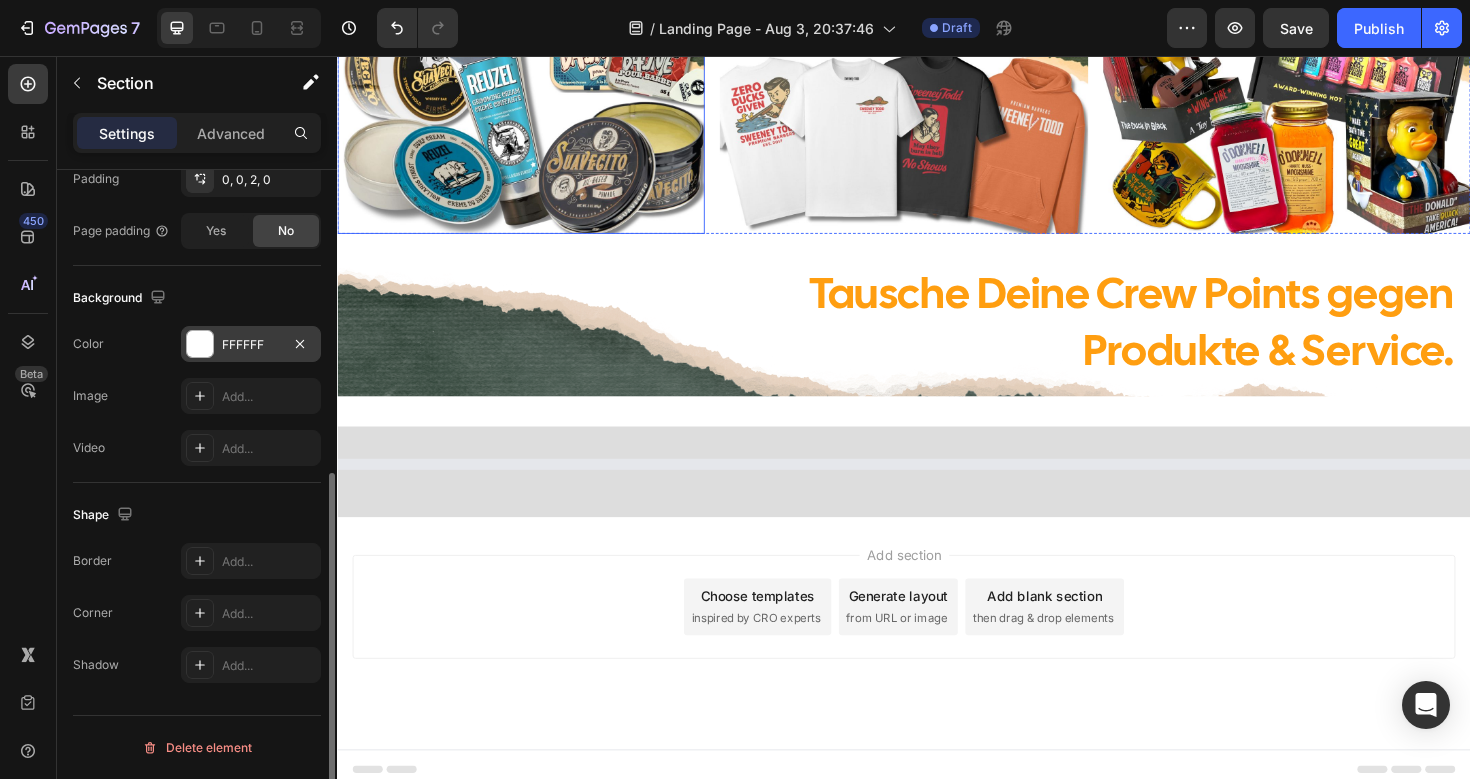 scroll, scrollTop: 505, scrollLeft: 0, axis: vertical 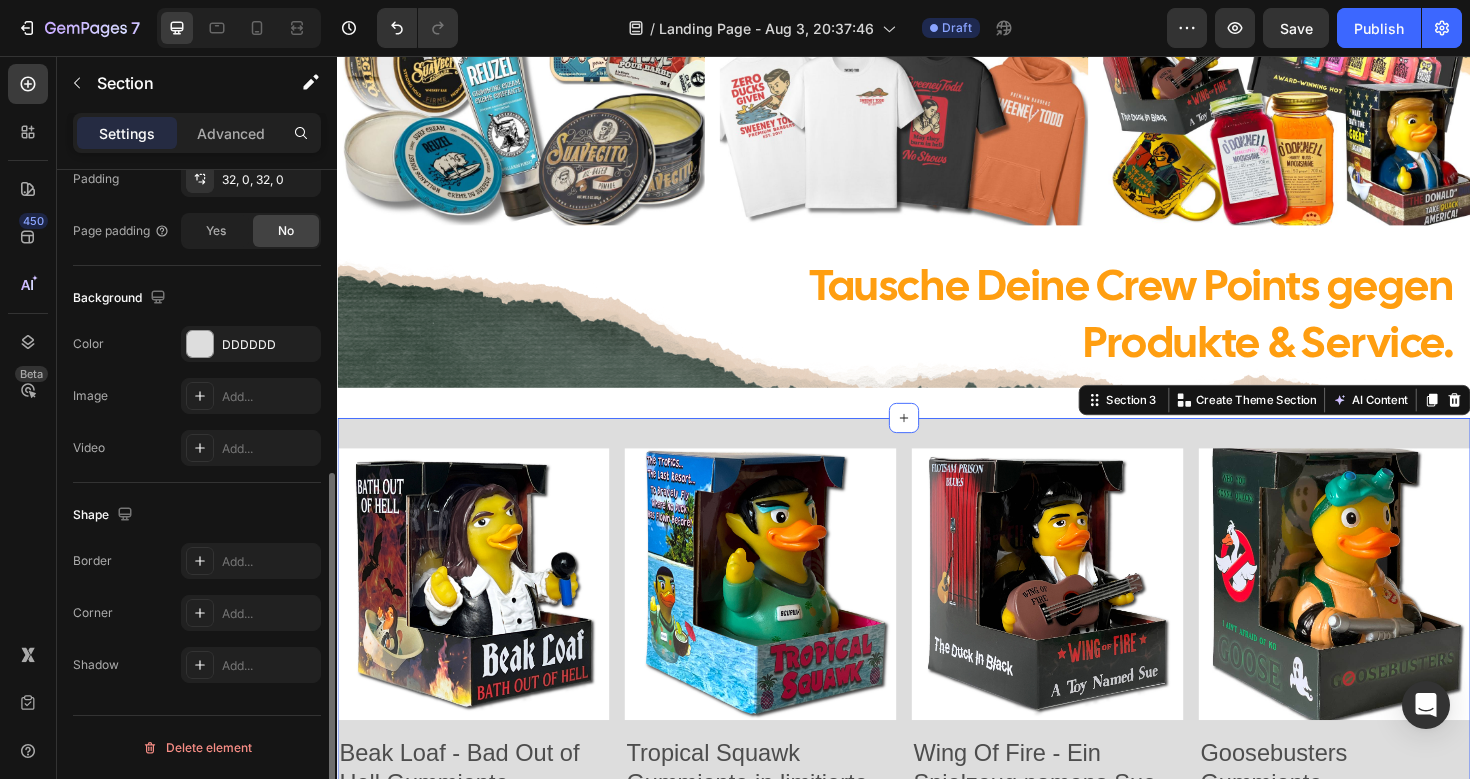click on "Product Images Beak Loaf - Bad Out of Hell Gummiente Product Title €25,00 Product Price Product Price No compare price Product Price Row Setup options like colors, sizes with product variant. Add new variant or sync data Product Variants & Swatches In den Einkaufswagen Add to Cart Row Product List Product Images Tropical Squawk Gummiente in limitierter Auflage Product Title €25,00 Product Price Product Price No compare price Product Price Row Setup options like colors, sizes with product variant. Add new variant or sync data Product Variants & Swatches In den Einkaufswagen Add to Cart Row Product List Product Images Wing Of Fire - Ein Spielzeug namens Sue Rubber Duck Product Title €25,00 Product Price Product Price No compare price Product Price Row Setup options like colors, sizes with product variant. Add new variant or sync data Product Variants & Swatches In den Einkaufswagen Add to Cart Row Product List Product Images Goosebusters Gummiente Product Title €25,00 Row" at bounding box center [937, 2375] 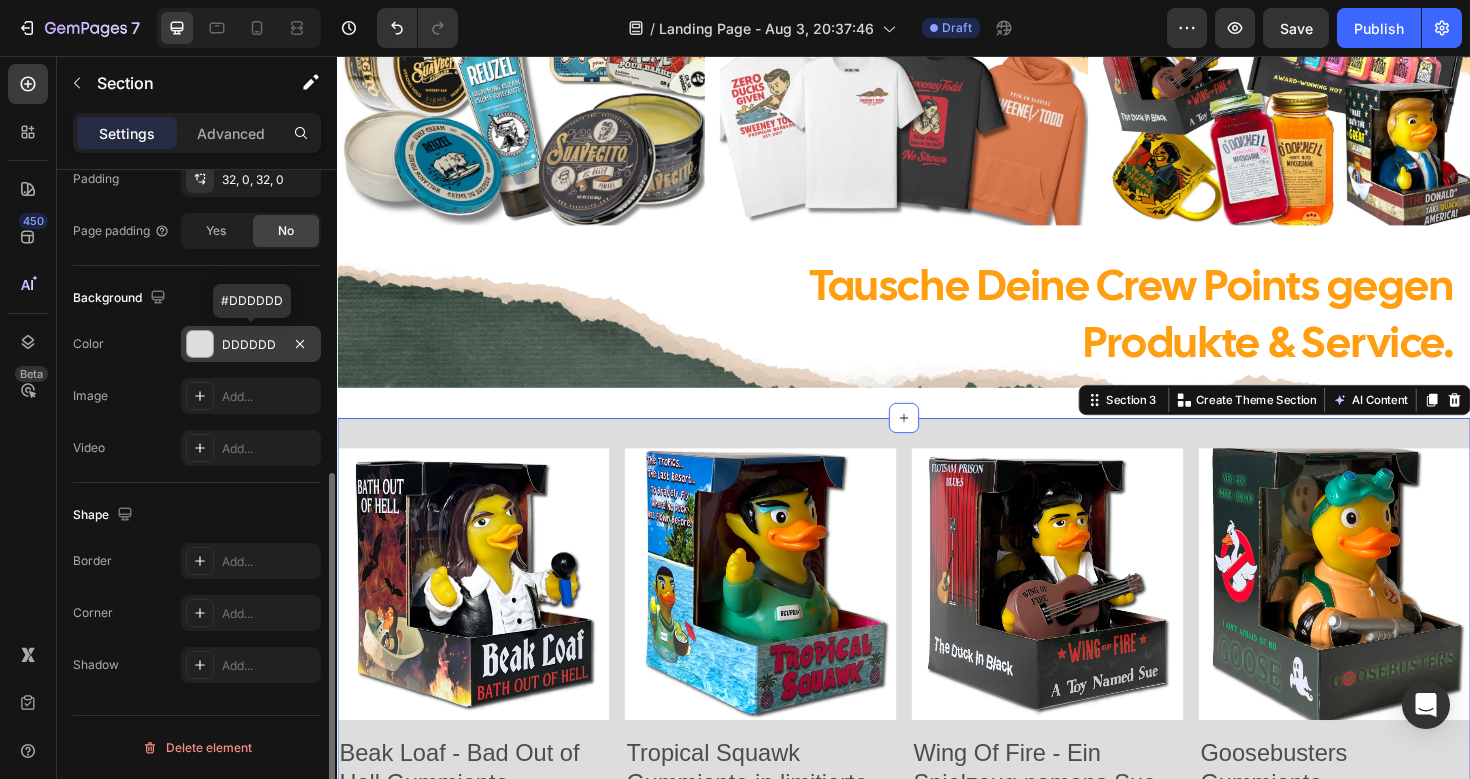click at bounding box center (200, 344) 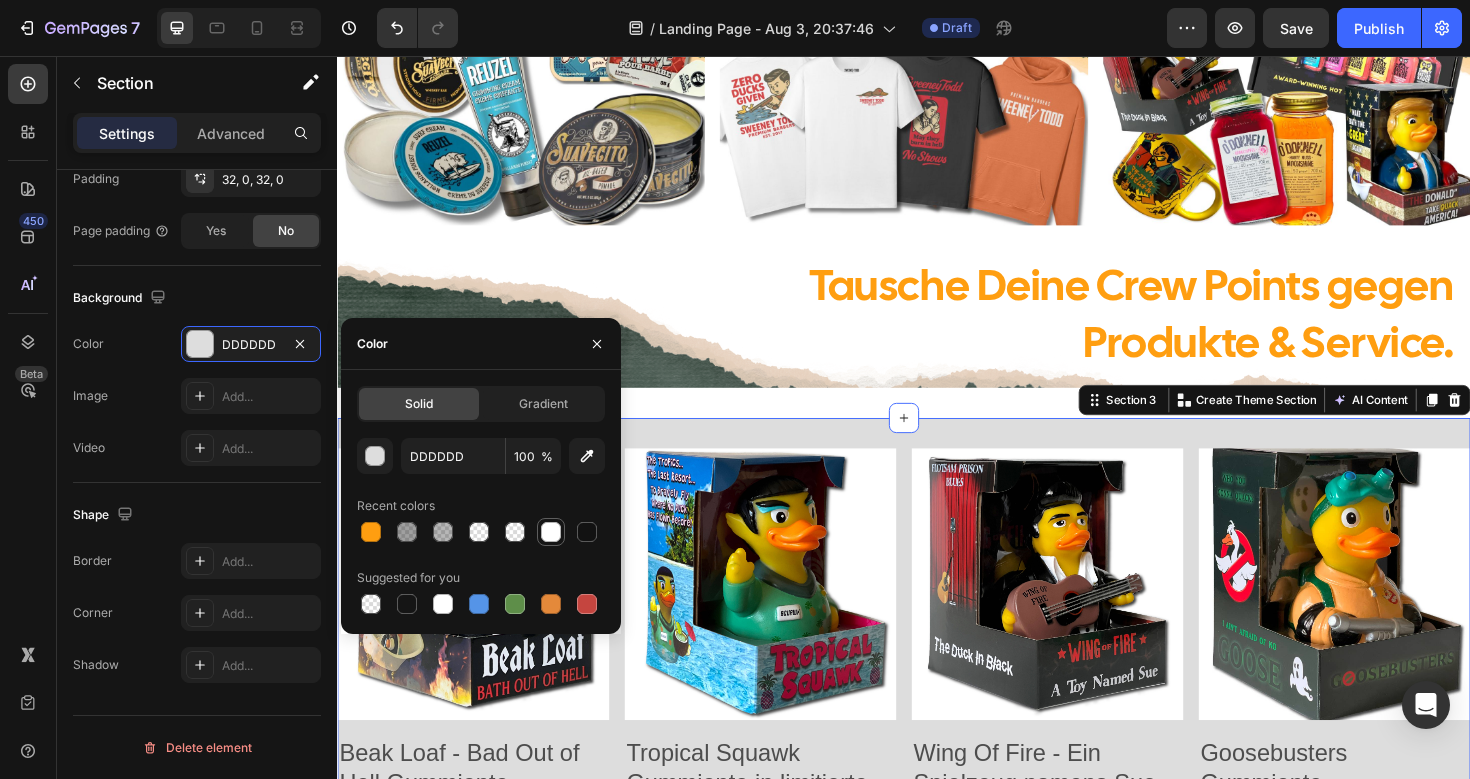 click at bounding box center (551, 532) 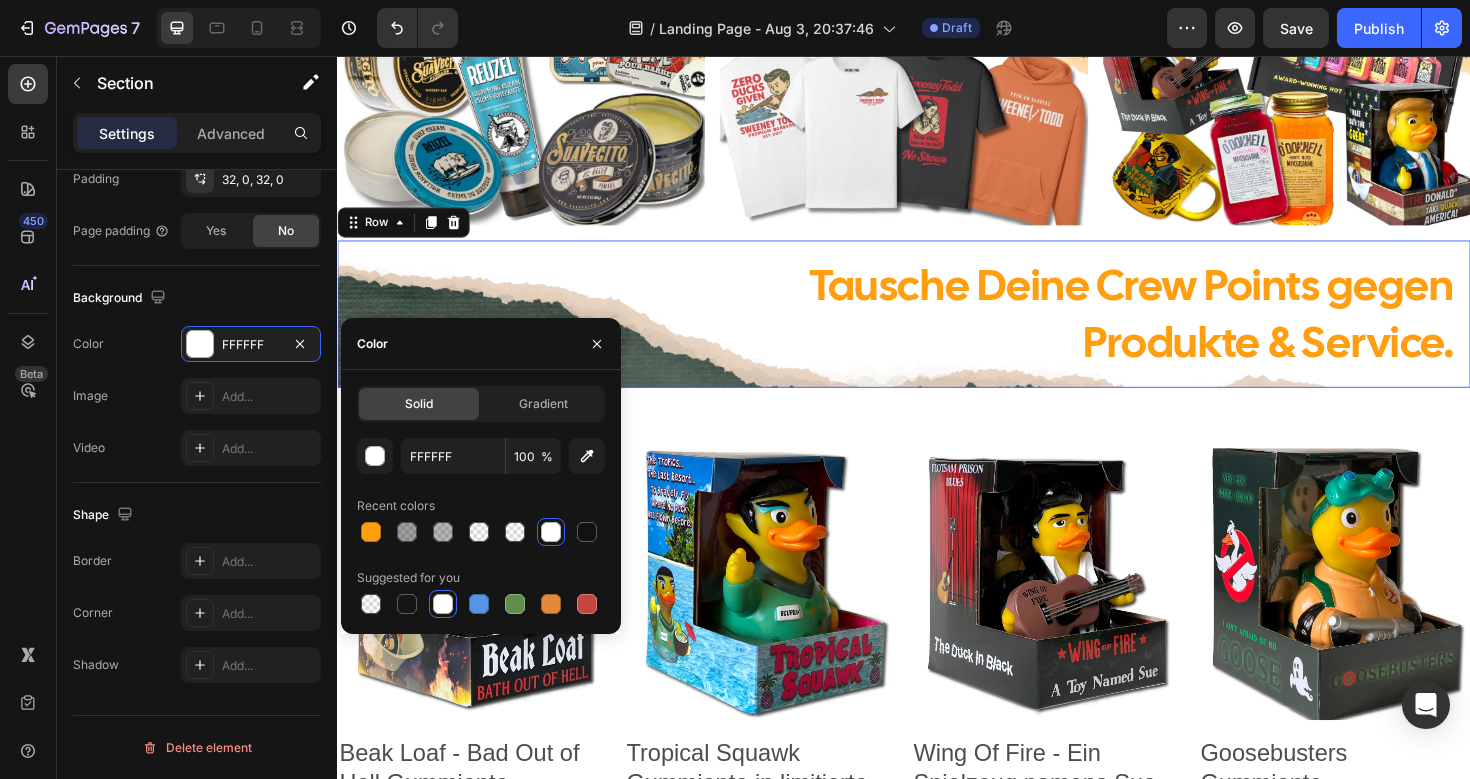 click on "Tausche Deine Crew Points gegen  Produkte & Service. Heading Row   0" at bounding box center [937, 329] 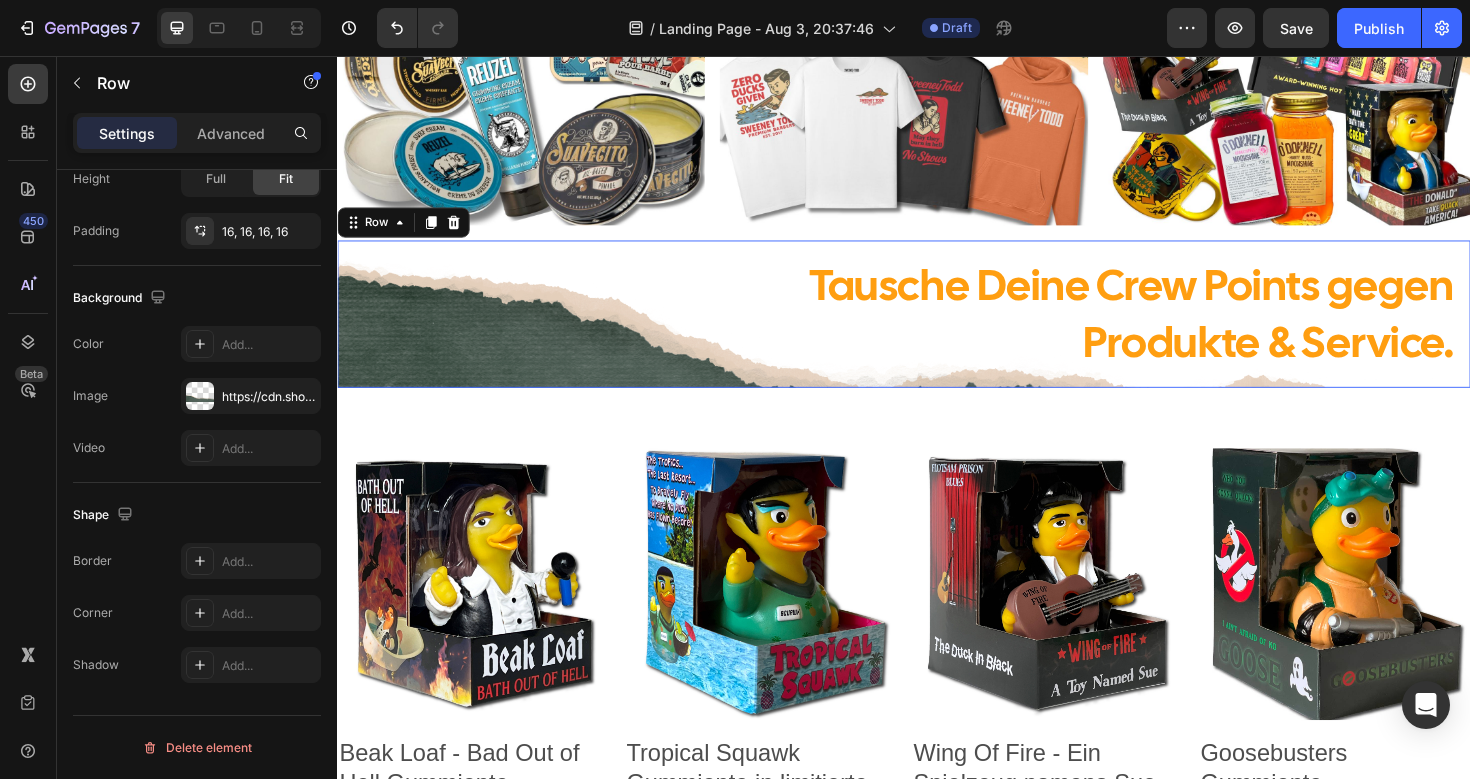 scroll, scrollTop: 0, scrollLeft: 0, axis: both 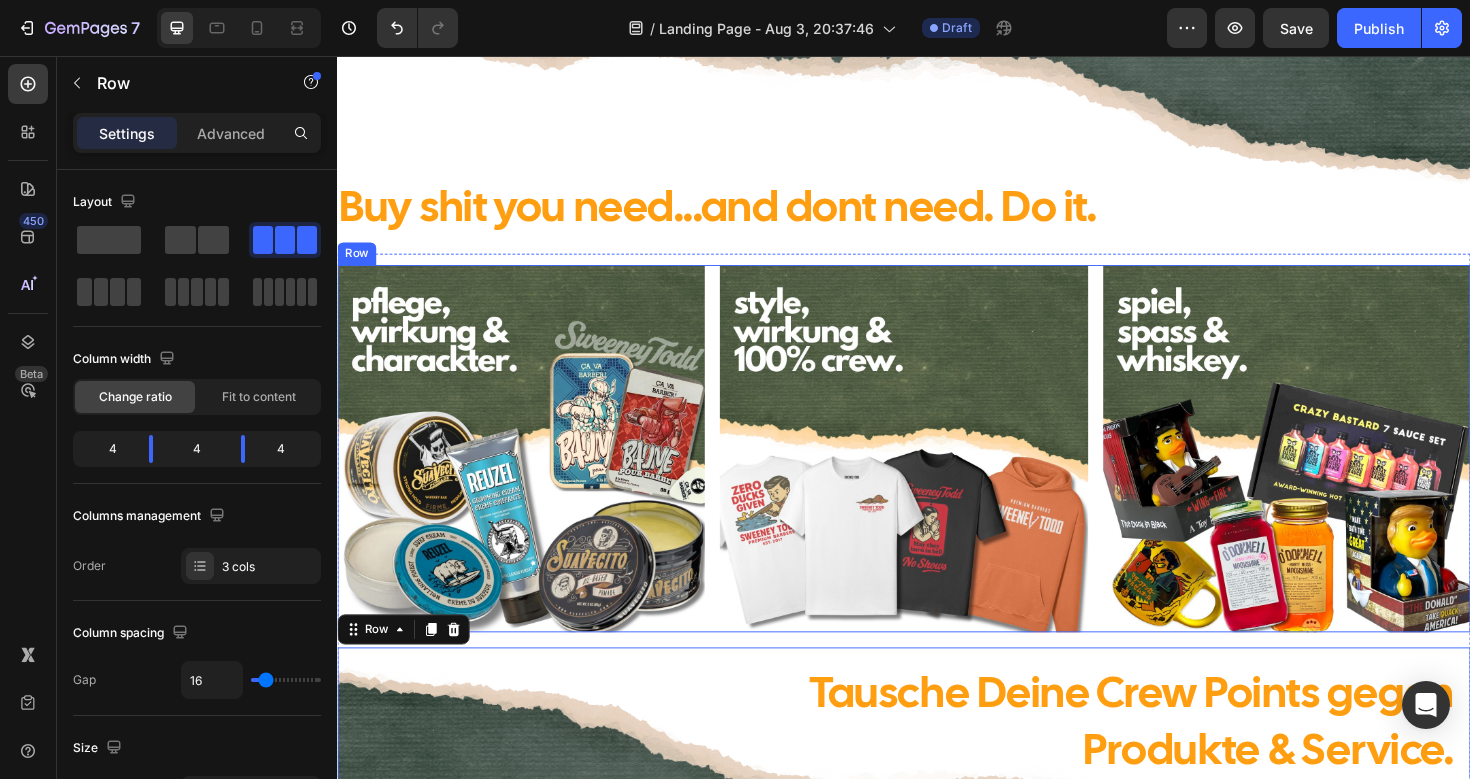 click on "Image Image Image Row" at bounding box center (937, 471) 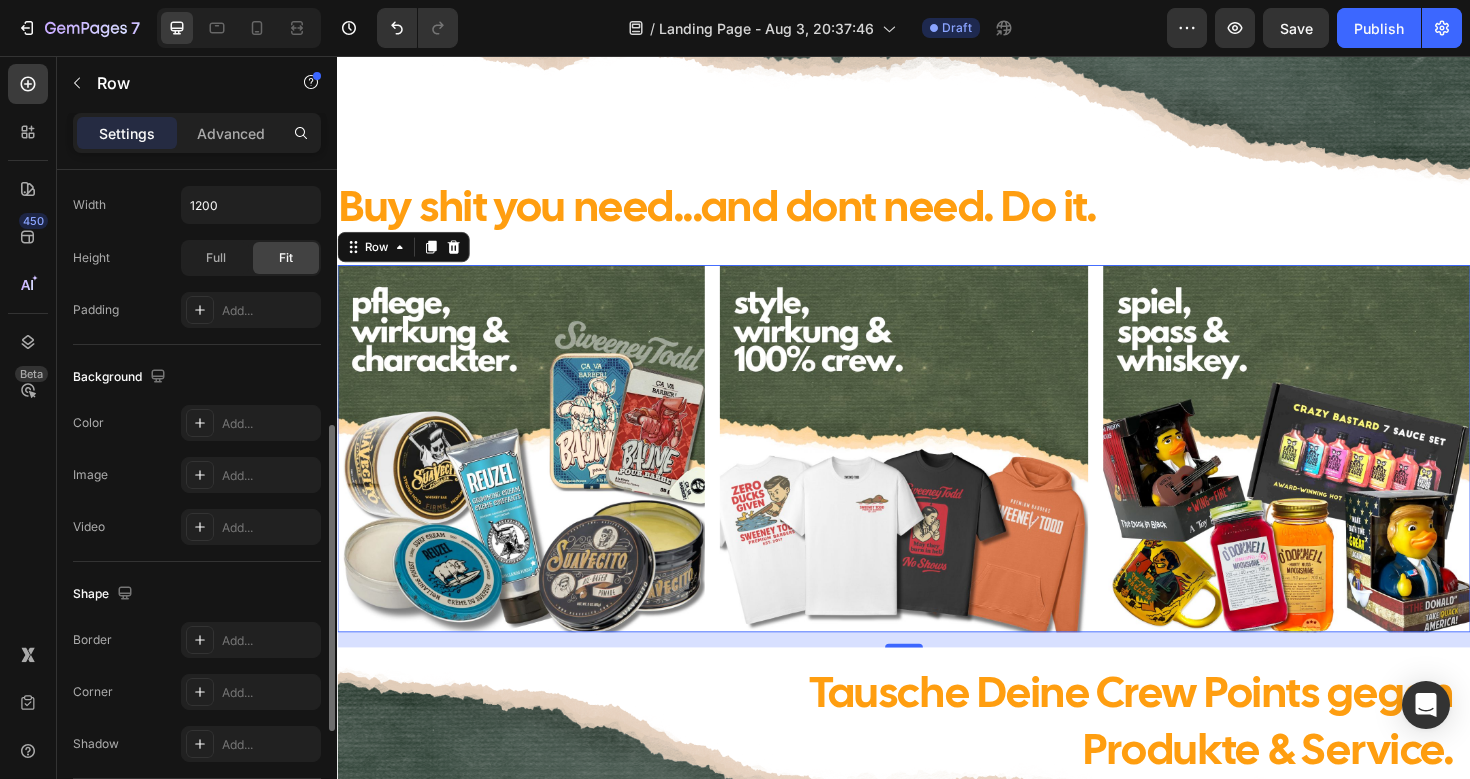 scroll, scrollTop: 593, scrollLeft: 0, axis: vertical 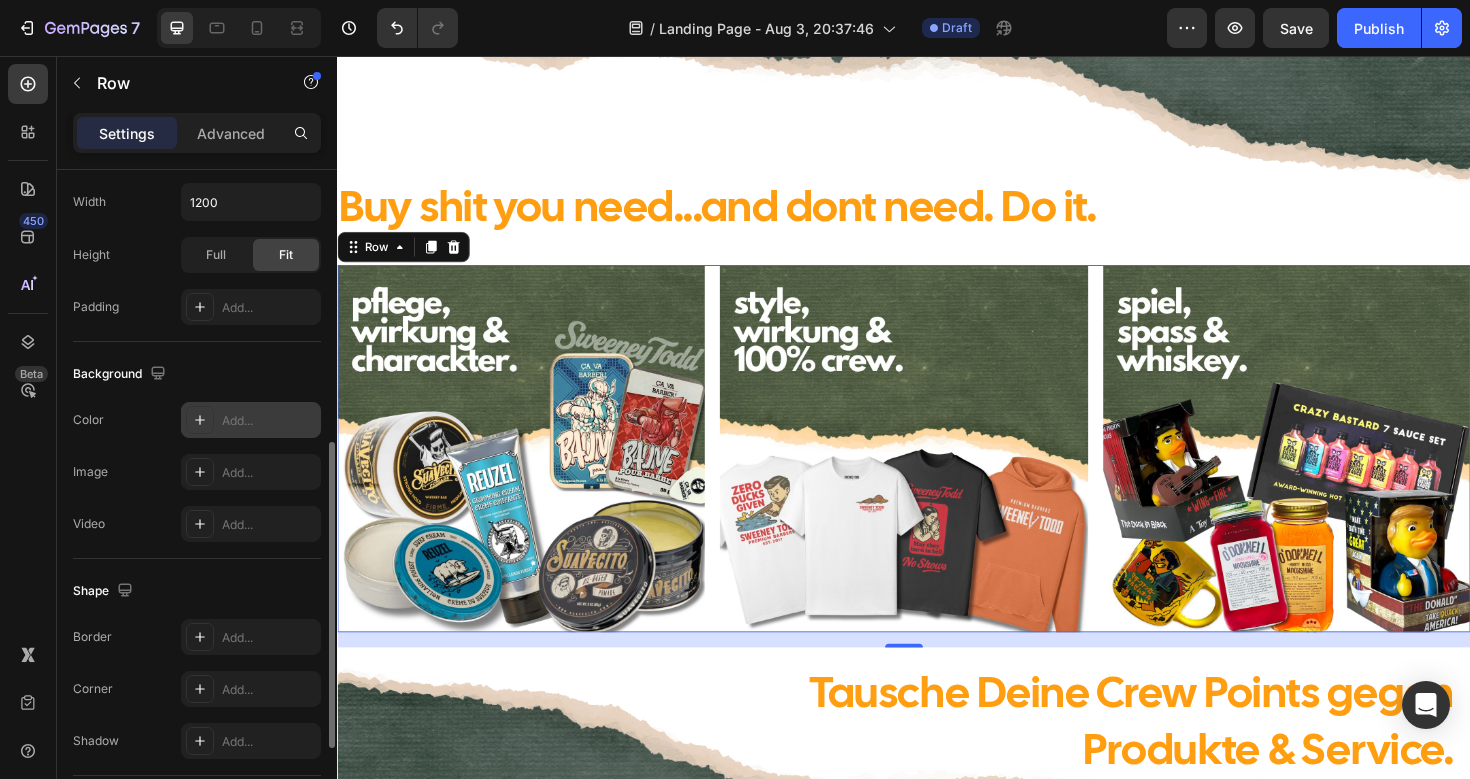 click on "Add..." at bounding box center (251, 420) 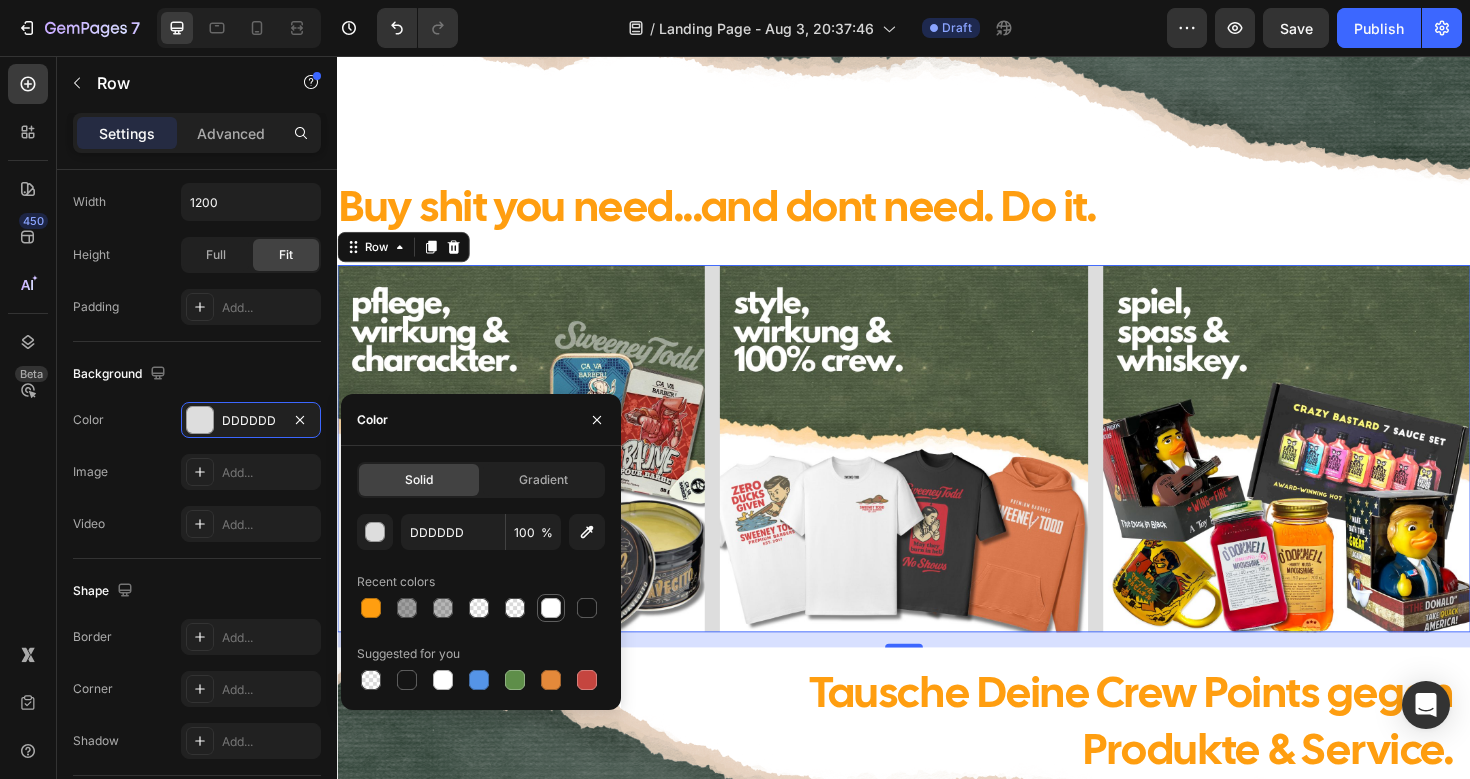 click at bounding box center (551, 608) 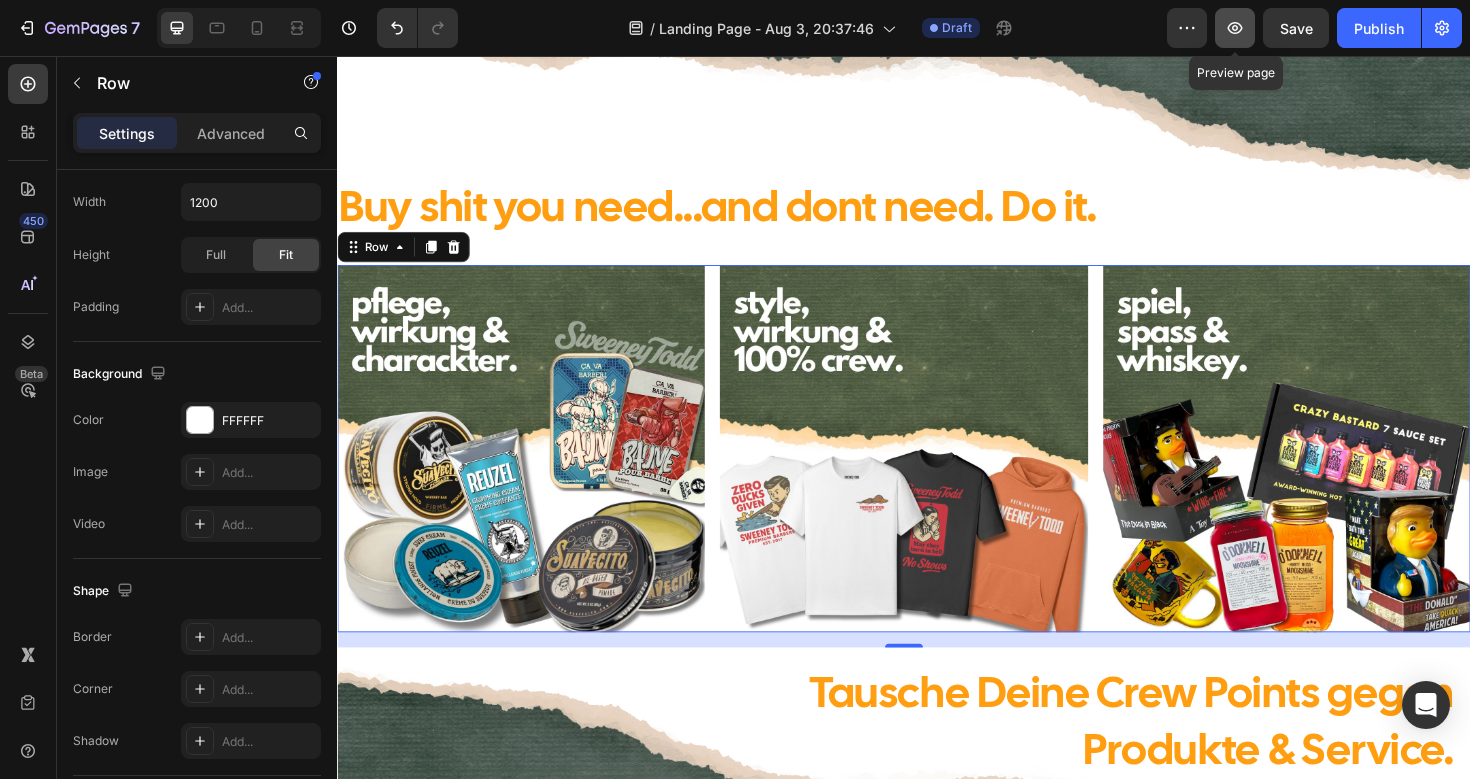 click 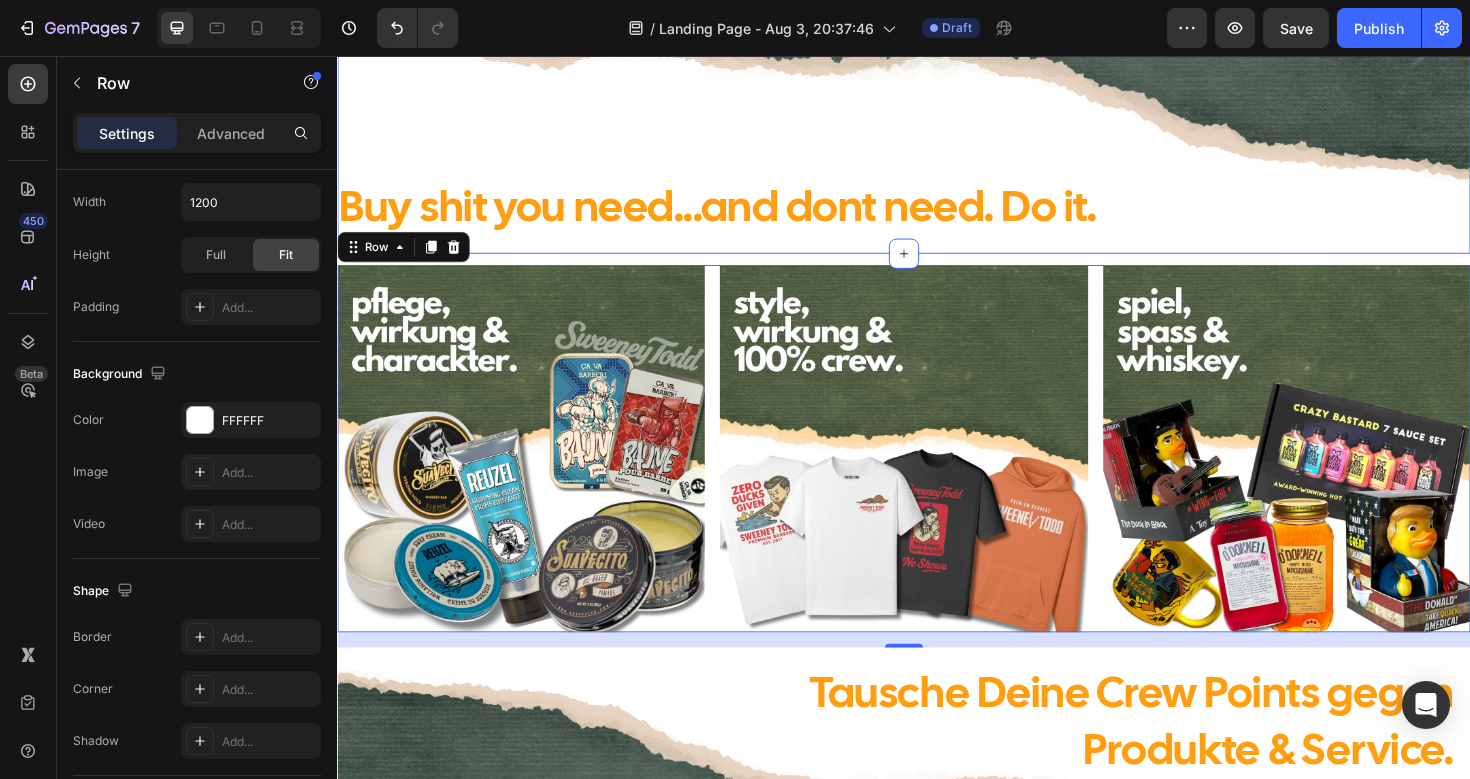 scroll, scrollTop: 0, scrollLeft: 0, axis: both 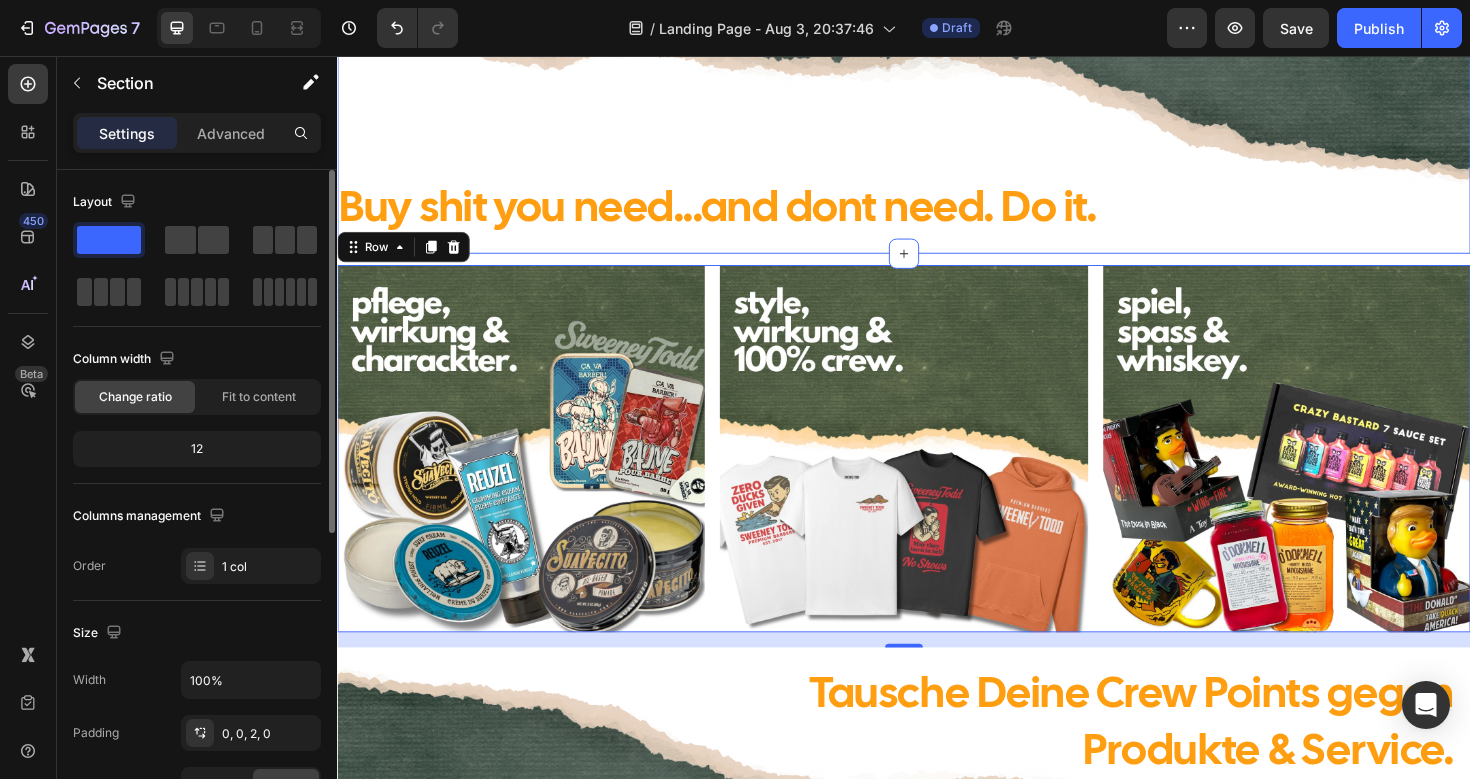 click on "Buy shit you need...and dont need. Do it.  Heading Row Section 1" at bounding box center [937, 144] 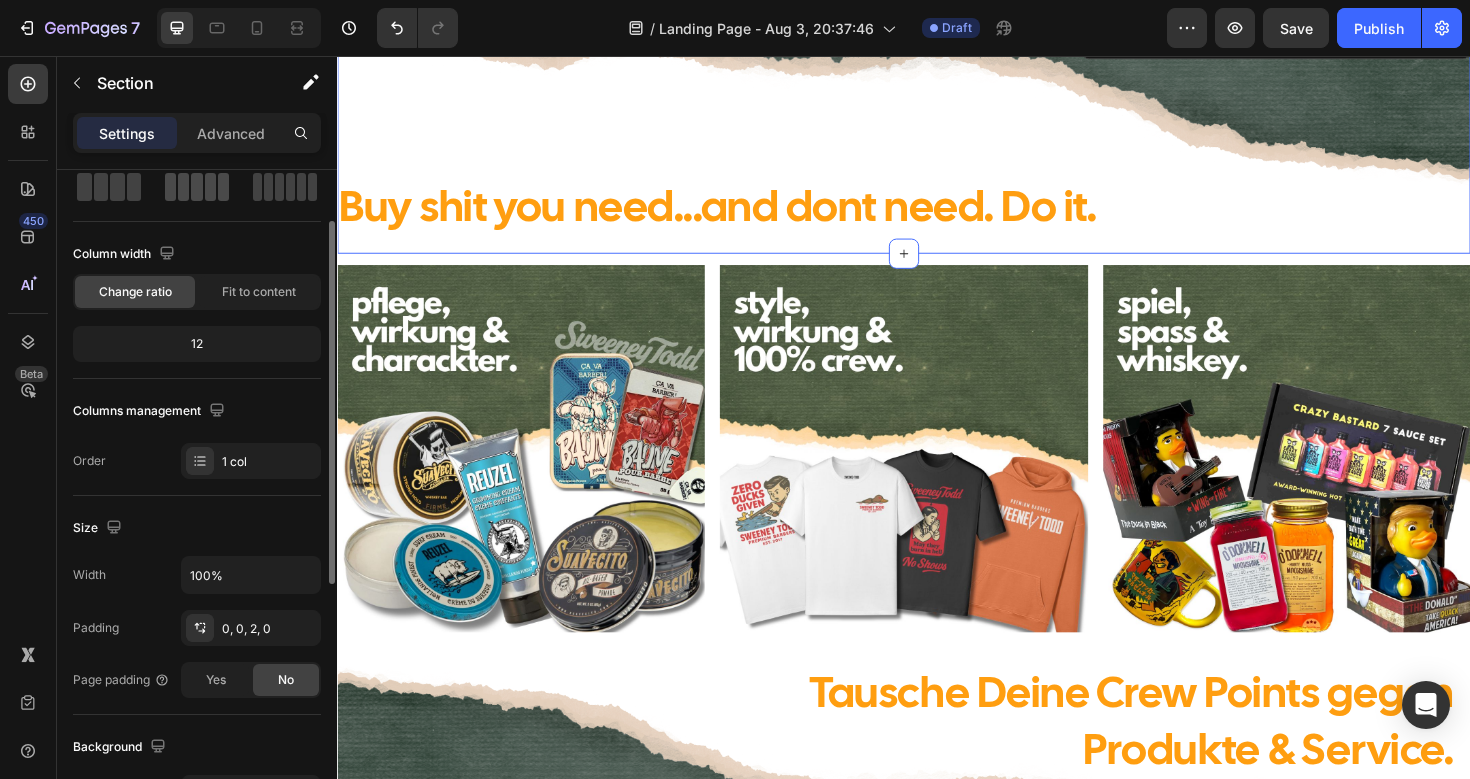 scroll, scrollTop: 90, scrollLeft: 0, axis: vertical 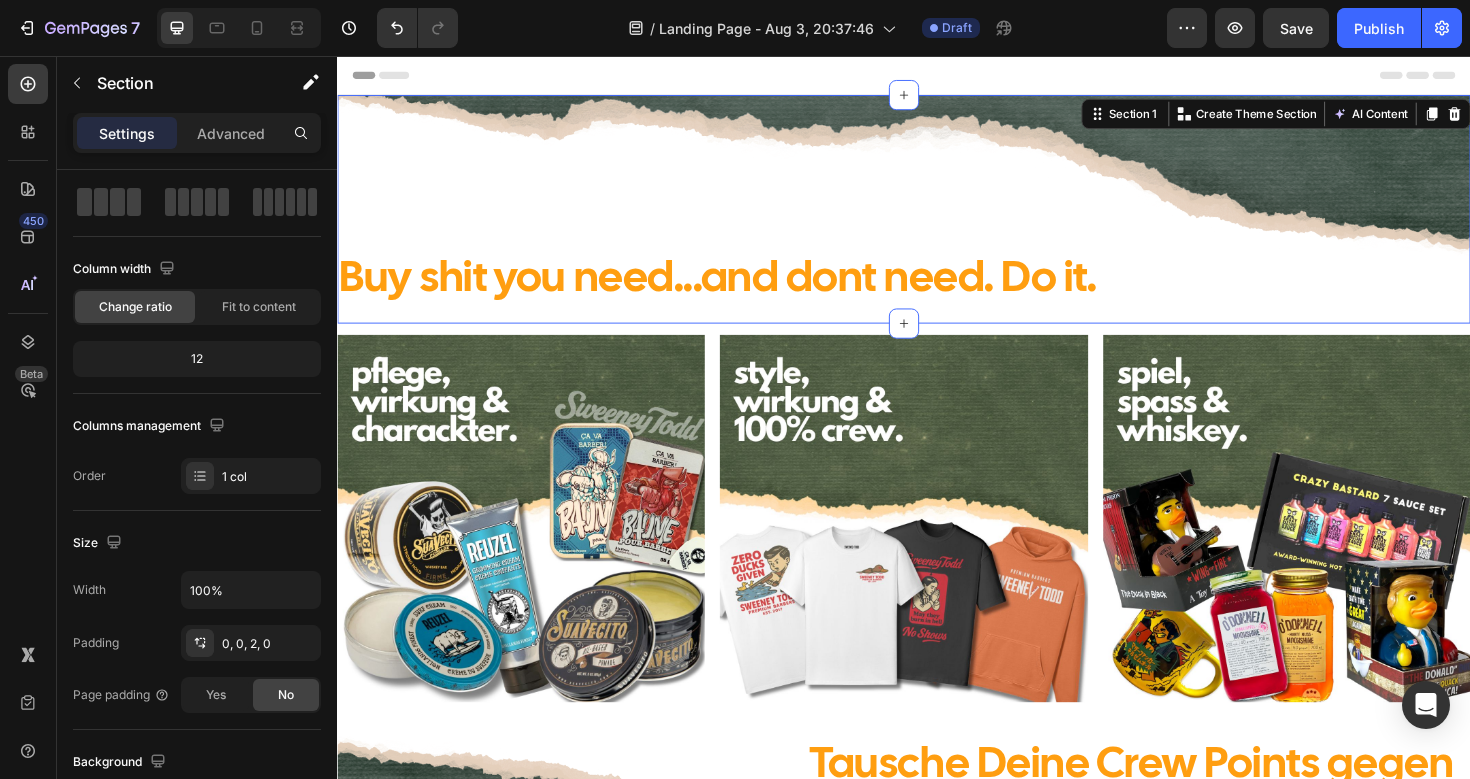 click on "Header" at bounding box center (937, 76) 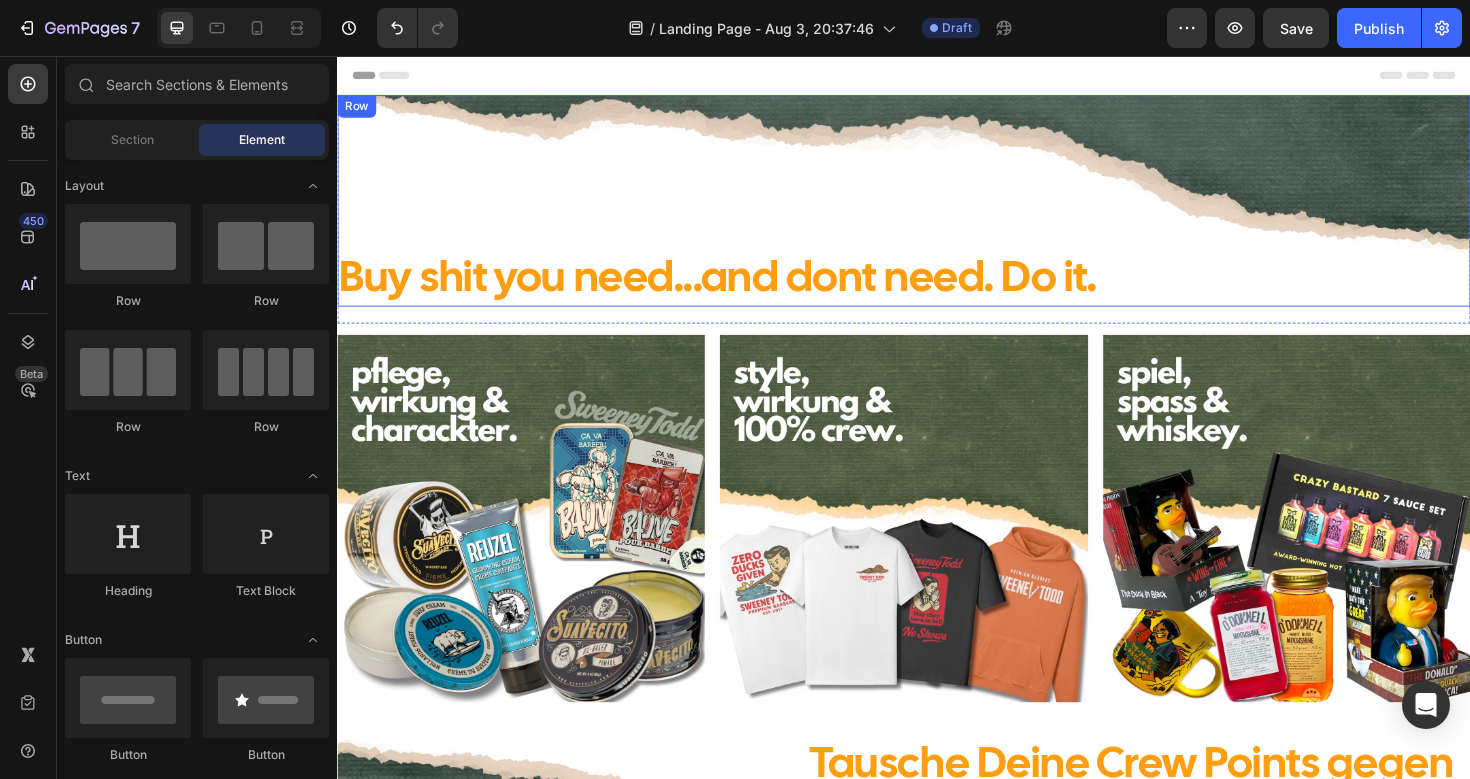 click on "Buy shit you need...and dont need. Do it.  Heading Row" at bounding box center [937, 209] 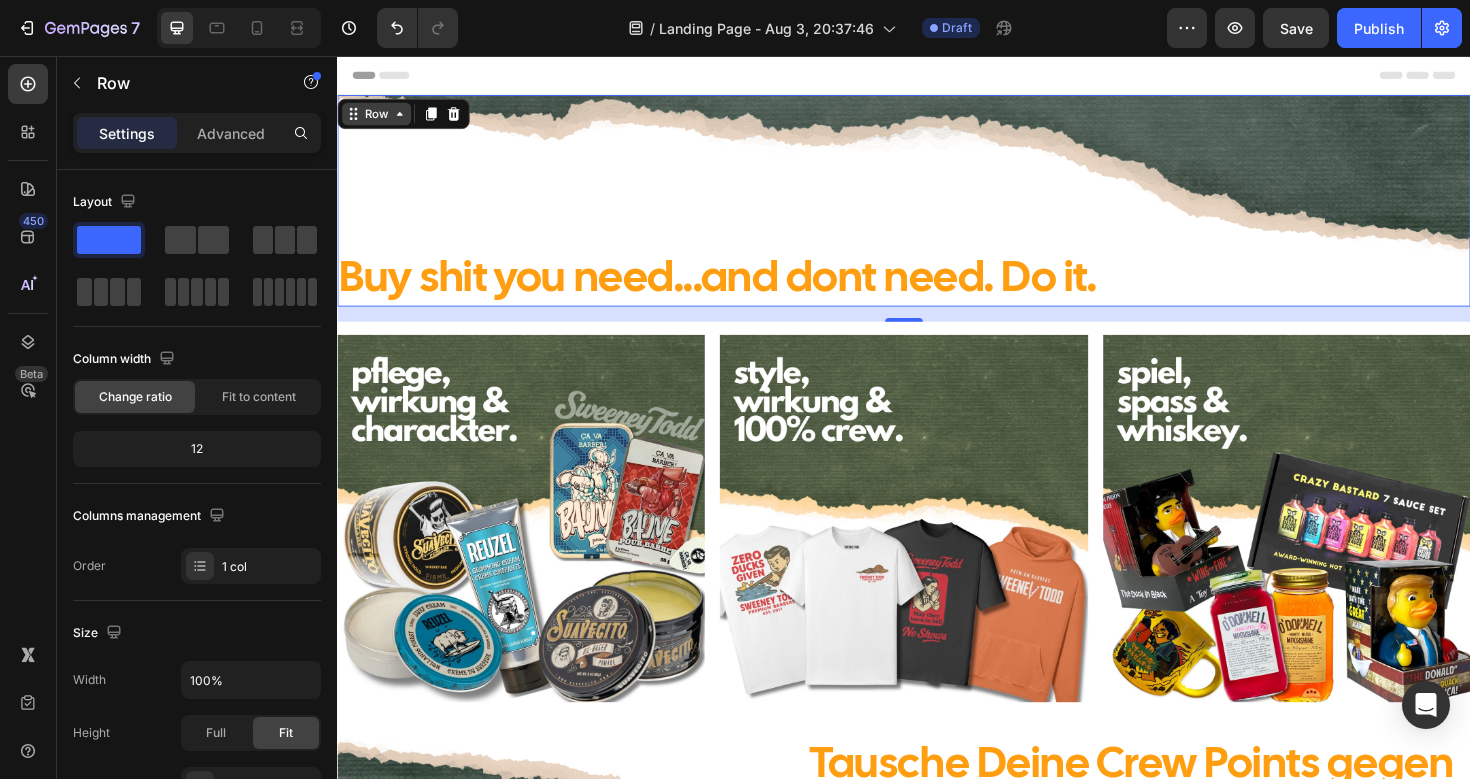 click on "Row" at bounding box center (378, 117) 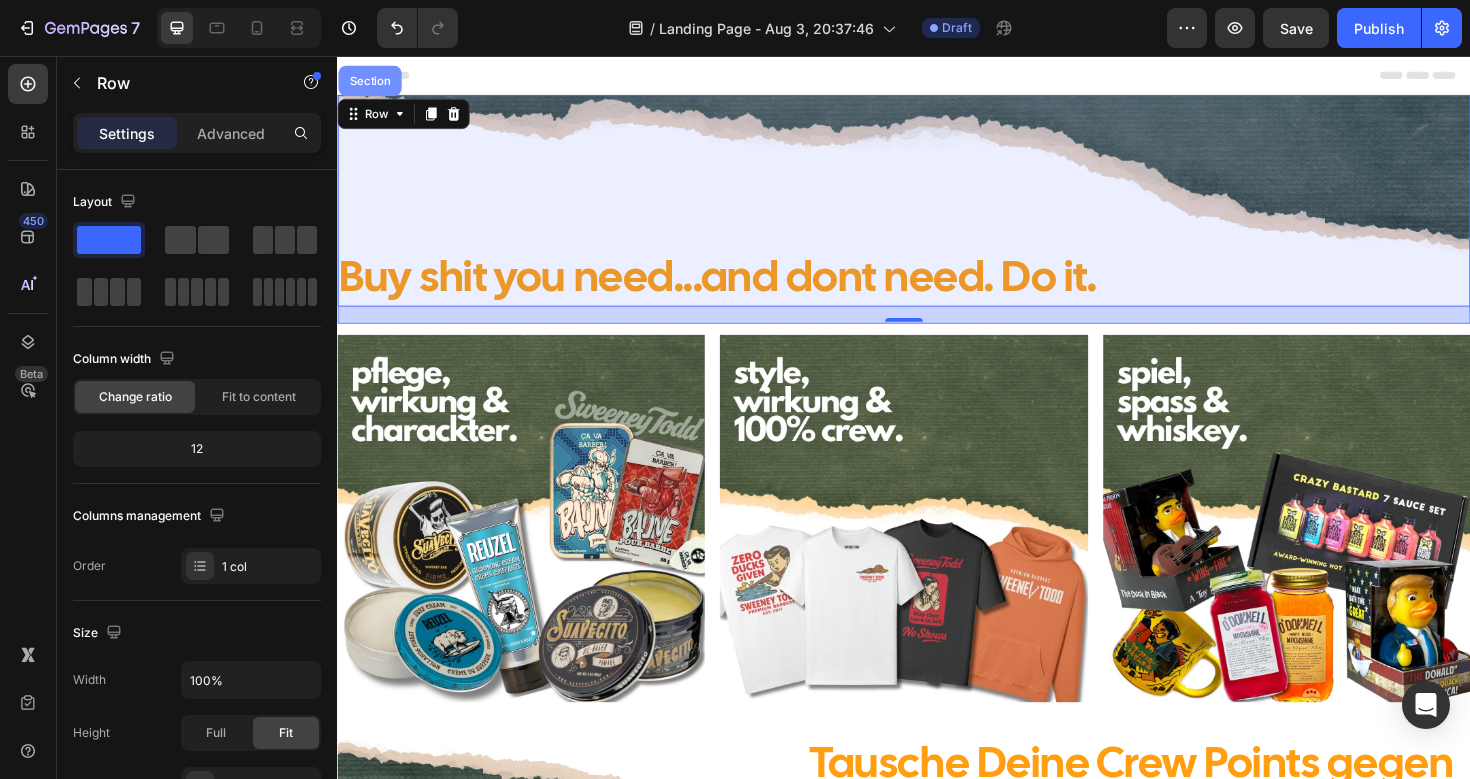 click on "Section" at bounding box center (371, 82) 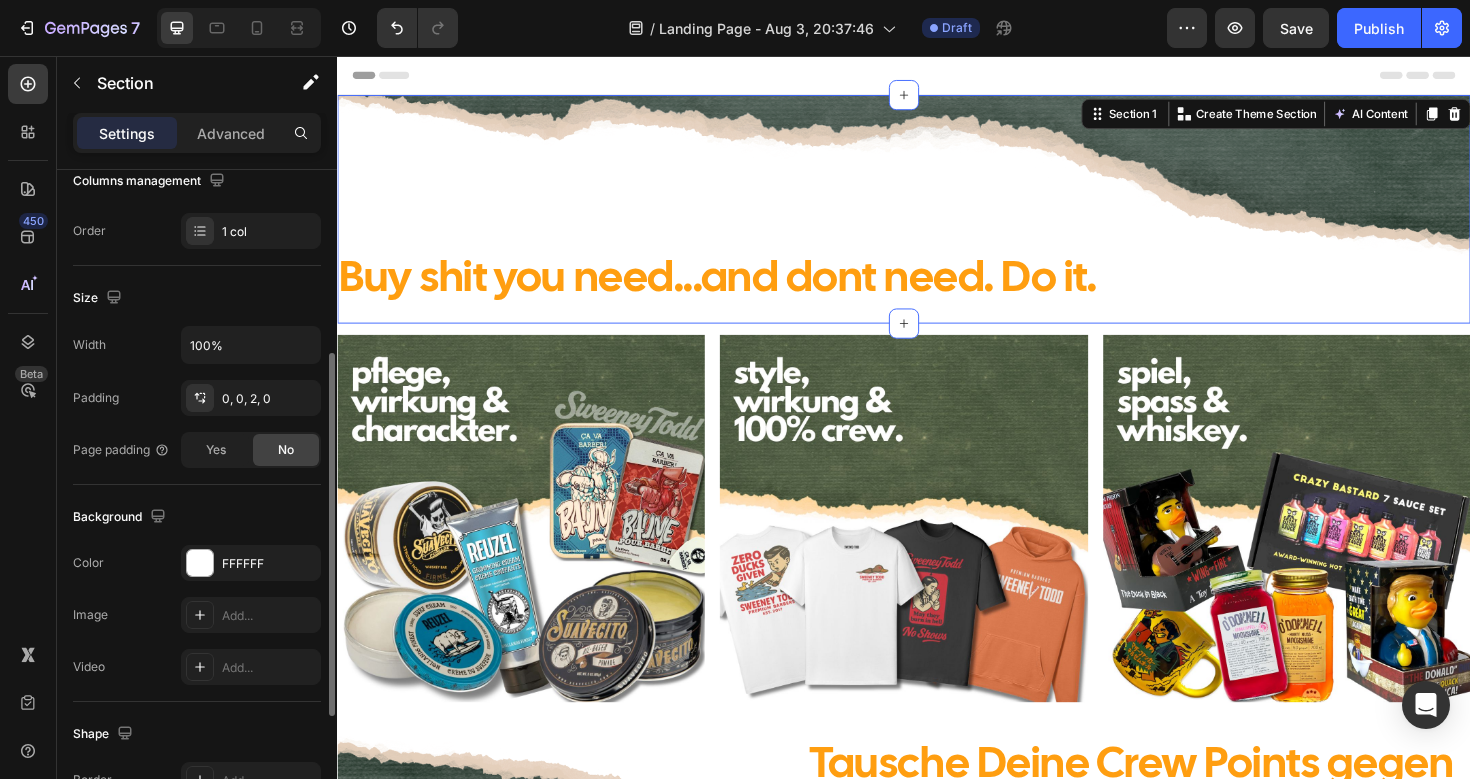 scroll, scrollTop: 420, scrollLeft: 0, axis: vertical 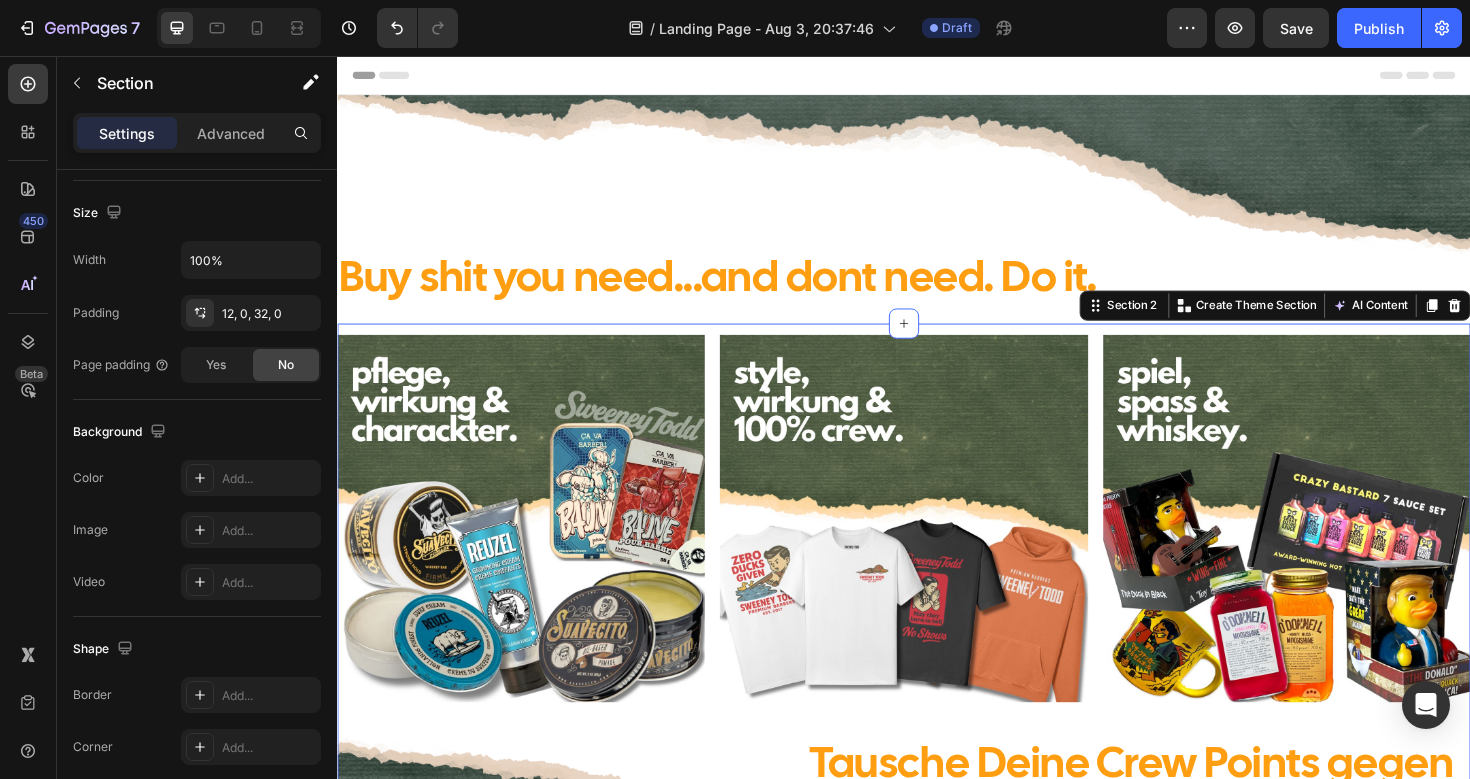click on "Image Image Image Row Tausche Deine Crew Points gegen Produkte & Service. Heading Row Section 2 You can create reusable sections Create Theme Section AI Content Write with GemAI What would you like to describe here? Tone and Voice Persuasive Product No Shows - May they burn in hell Show more Generate" at bounding box center [937, 641] 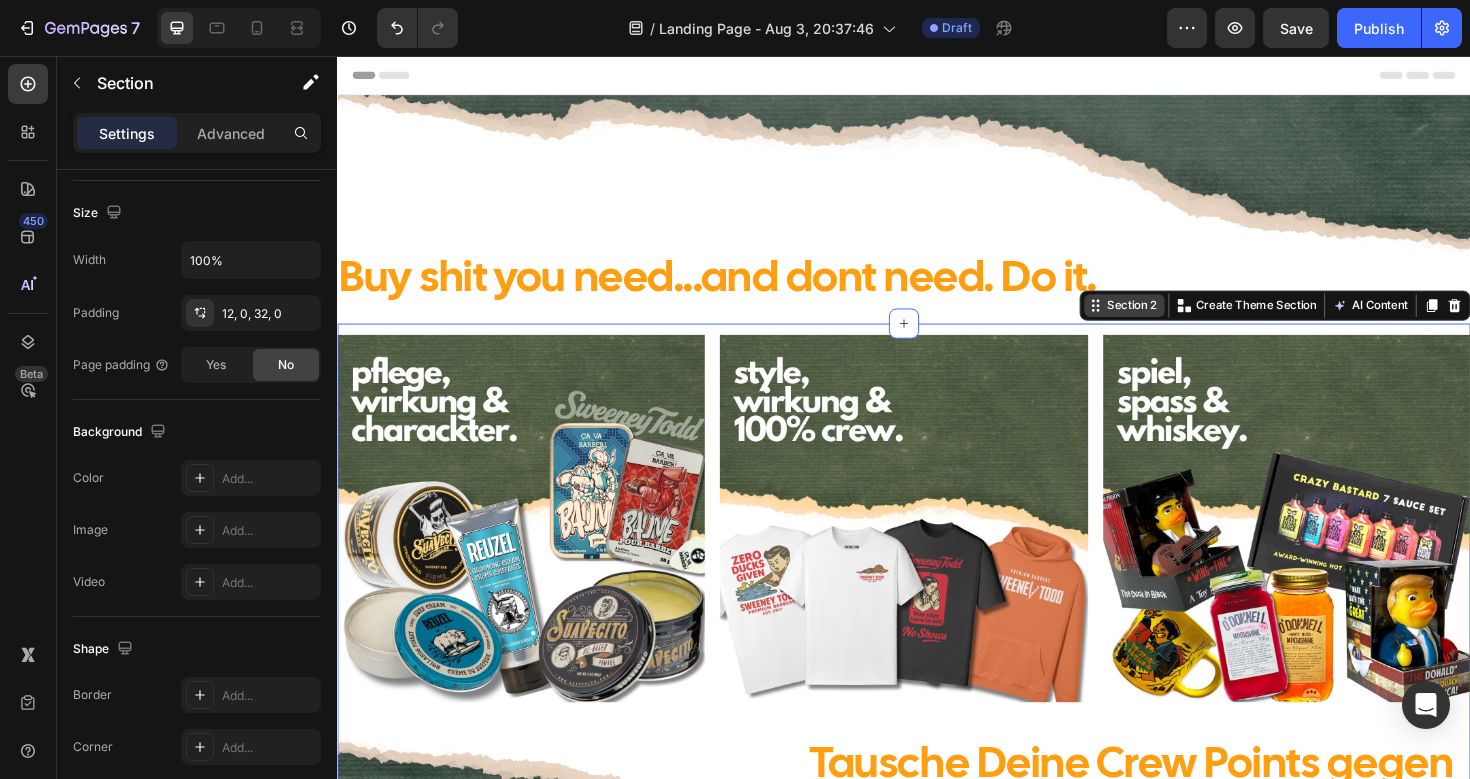 click on "Section 2" at bounding box center [1178, 320] 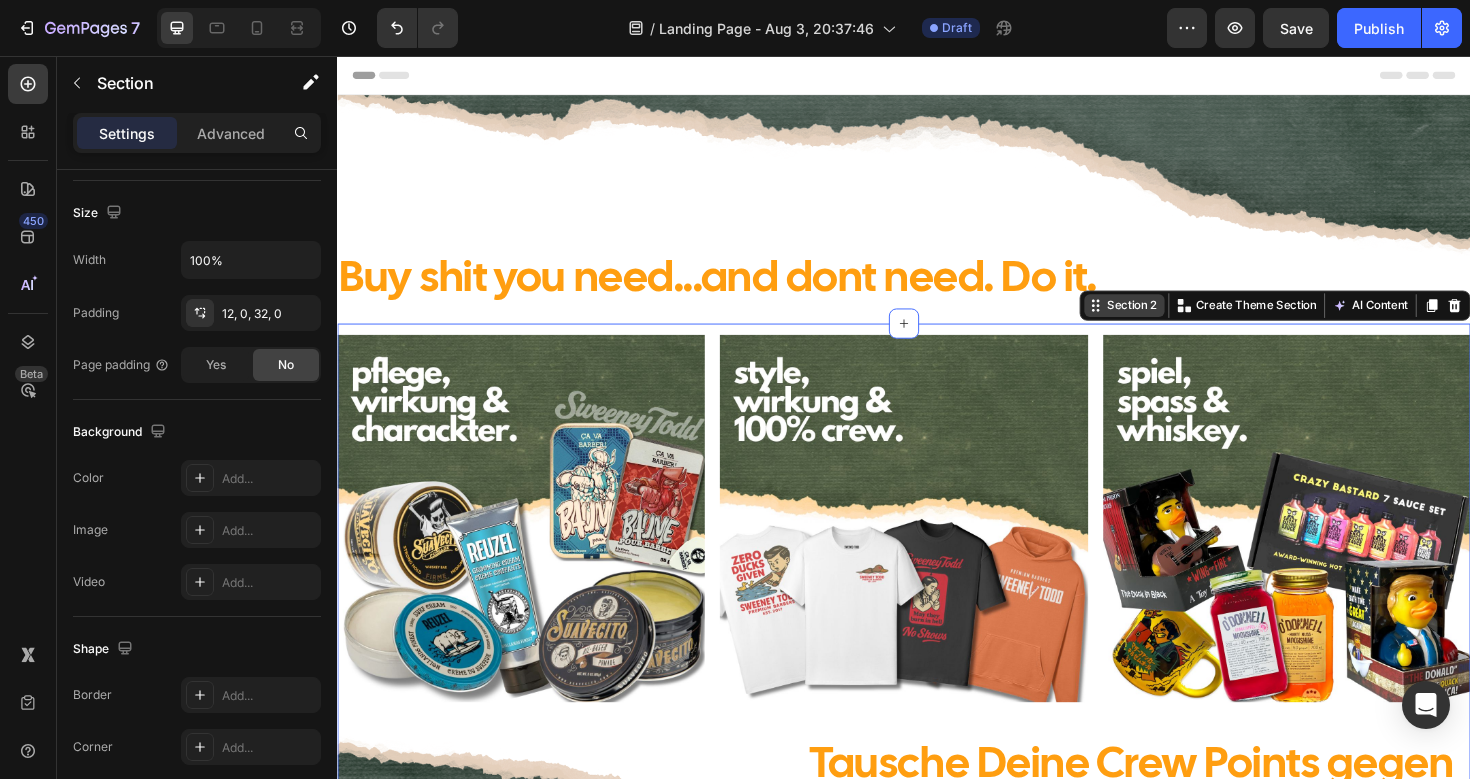 click on "Section 2" at bounding box center [1178, 320] 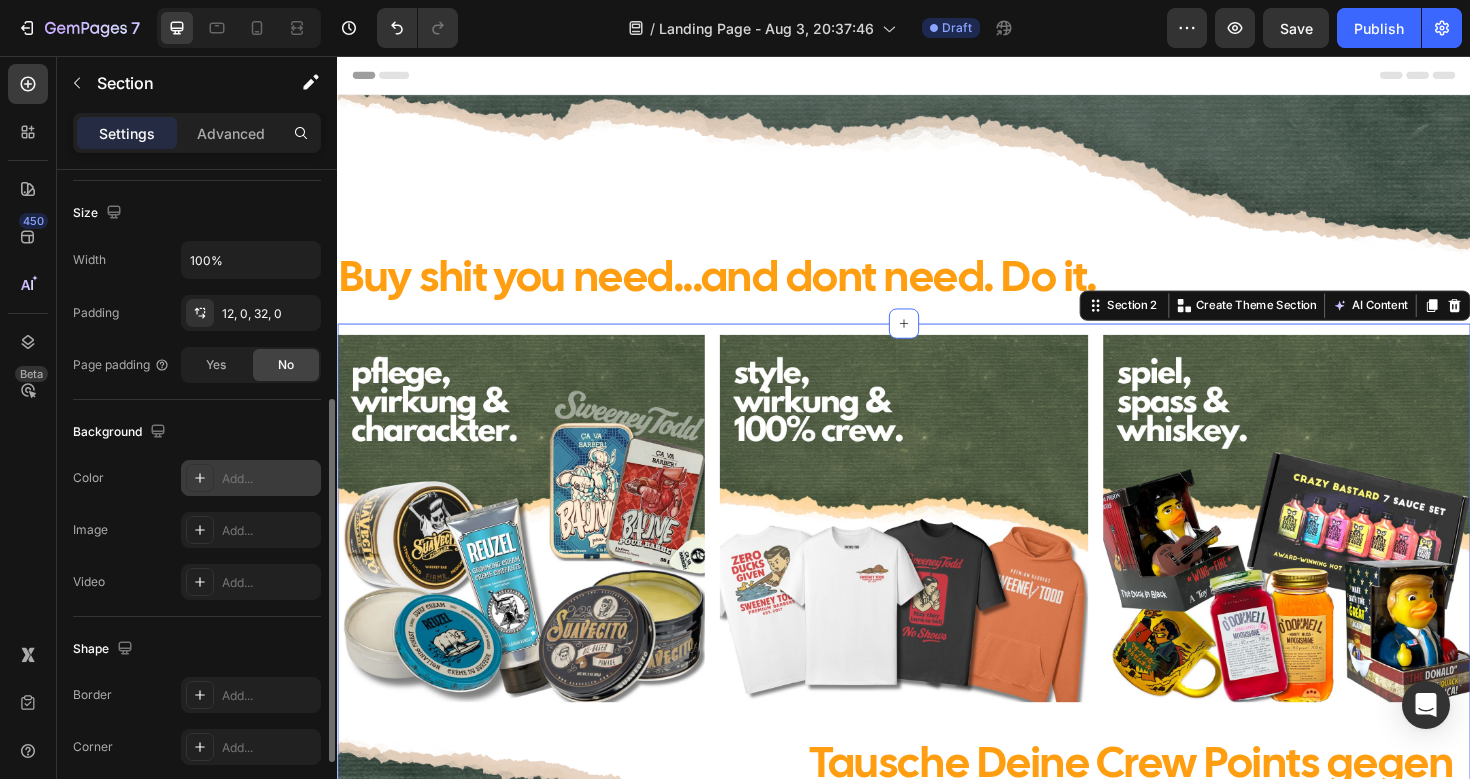 click on "Add..." at bounding box center [269, 479] 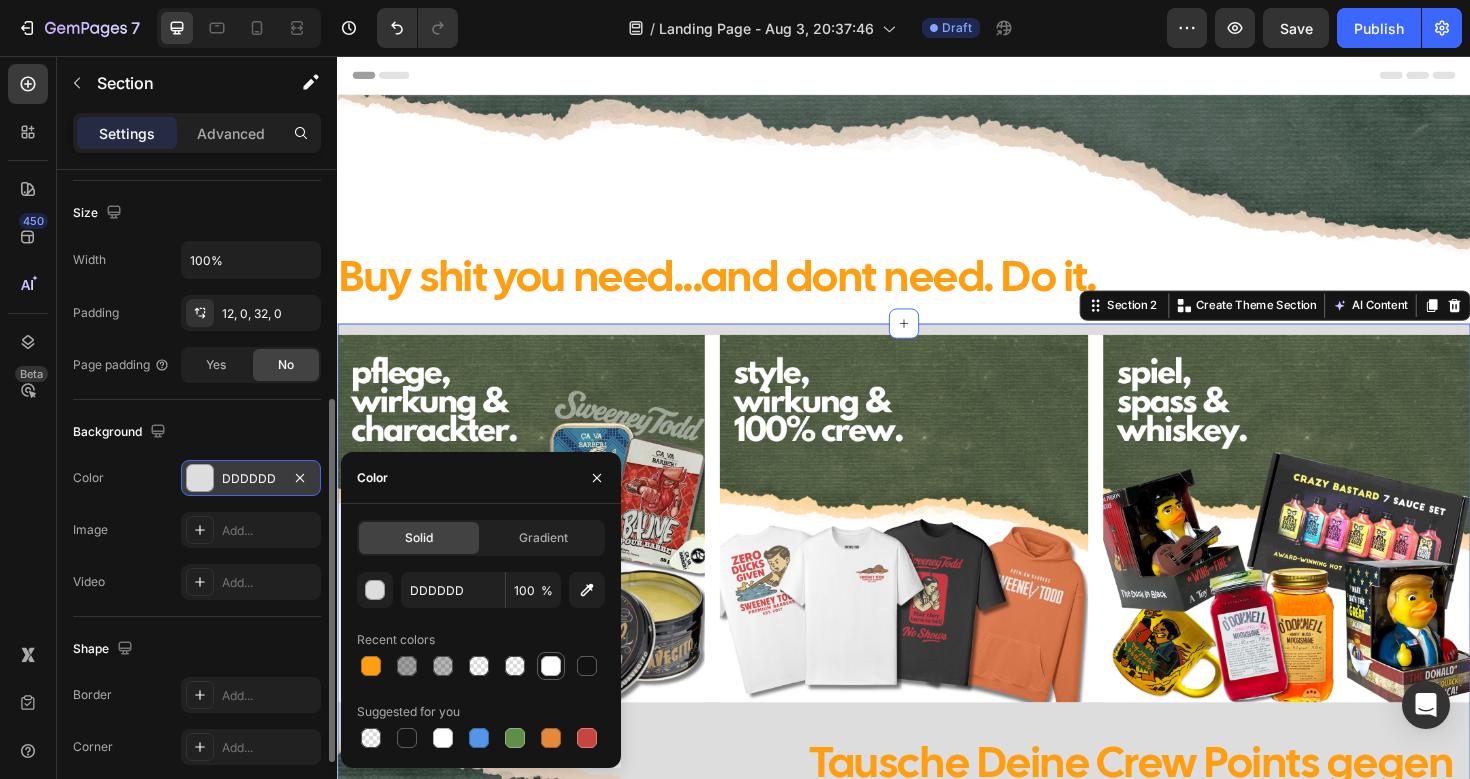 click at bounding box center (551, 666) 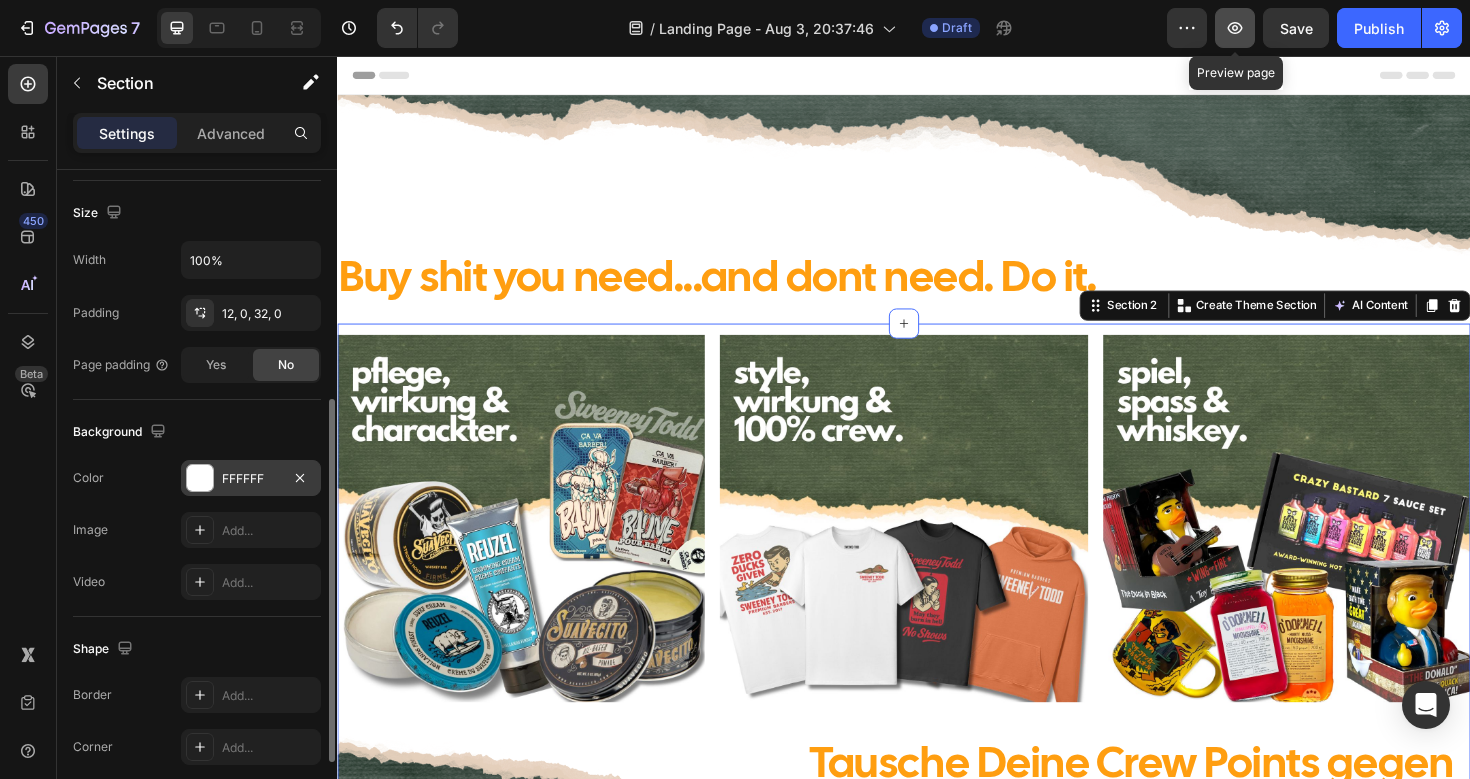 click 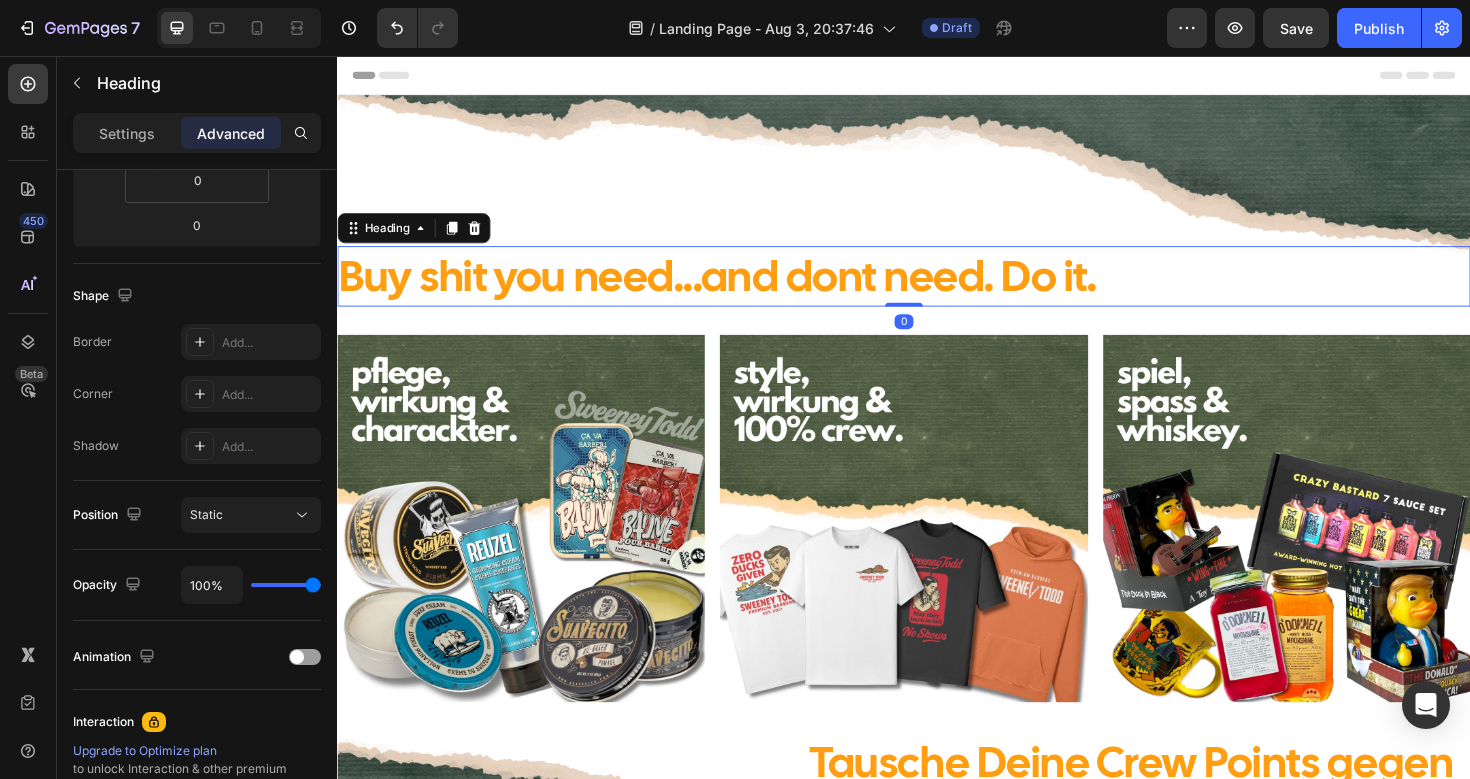 click on "Buy shit you need...and dont need. Do it." at bounding box center [740, 288] 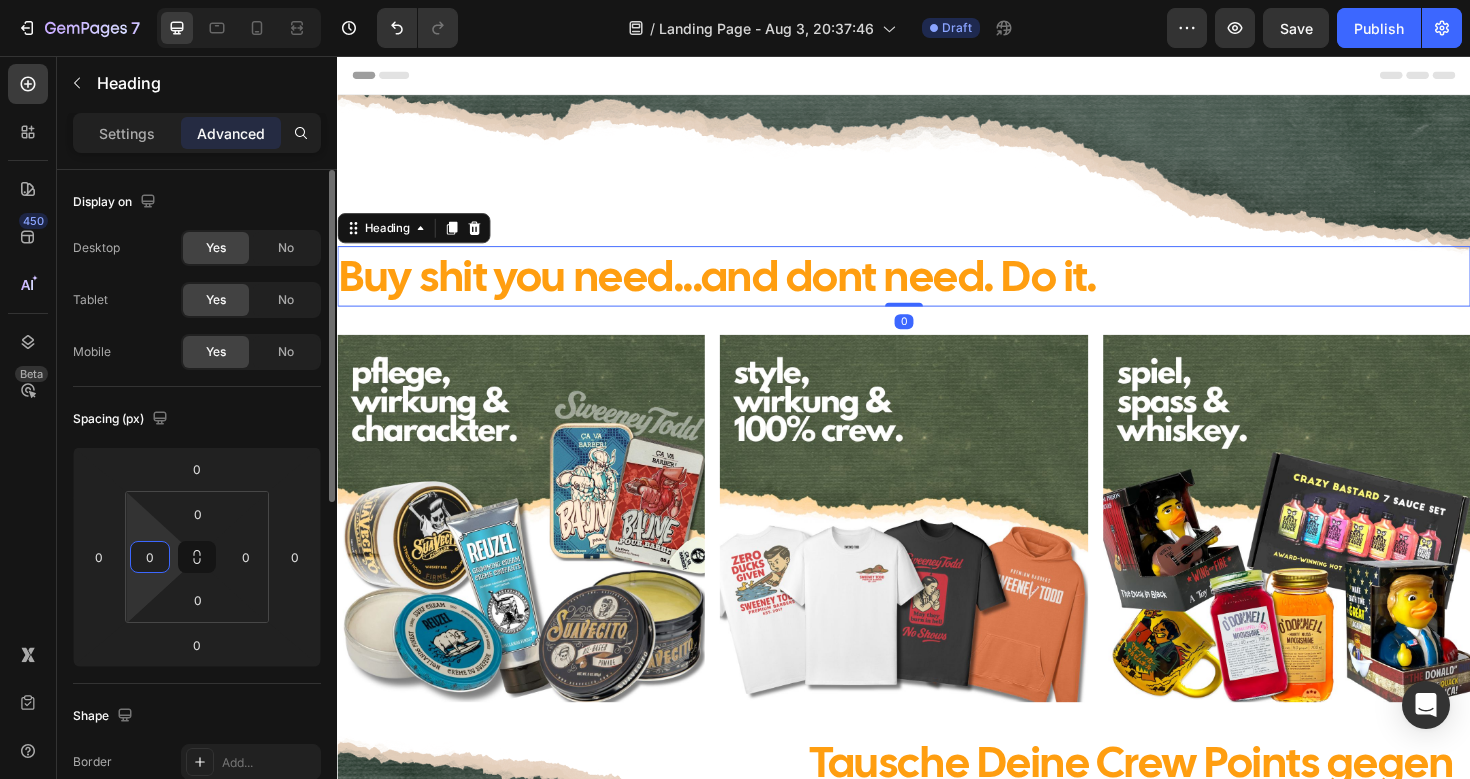 click on "0" at bounding box center [150, 557] 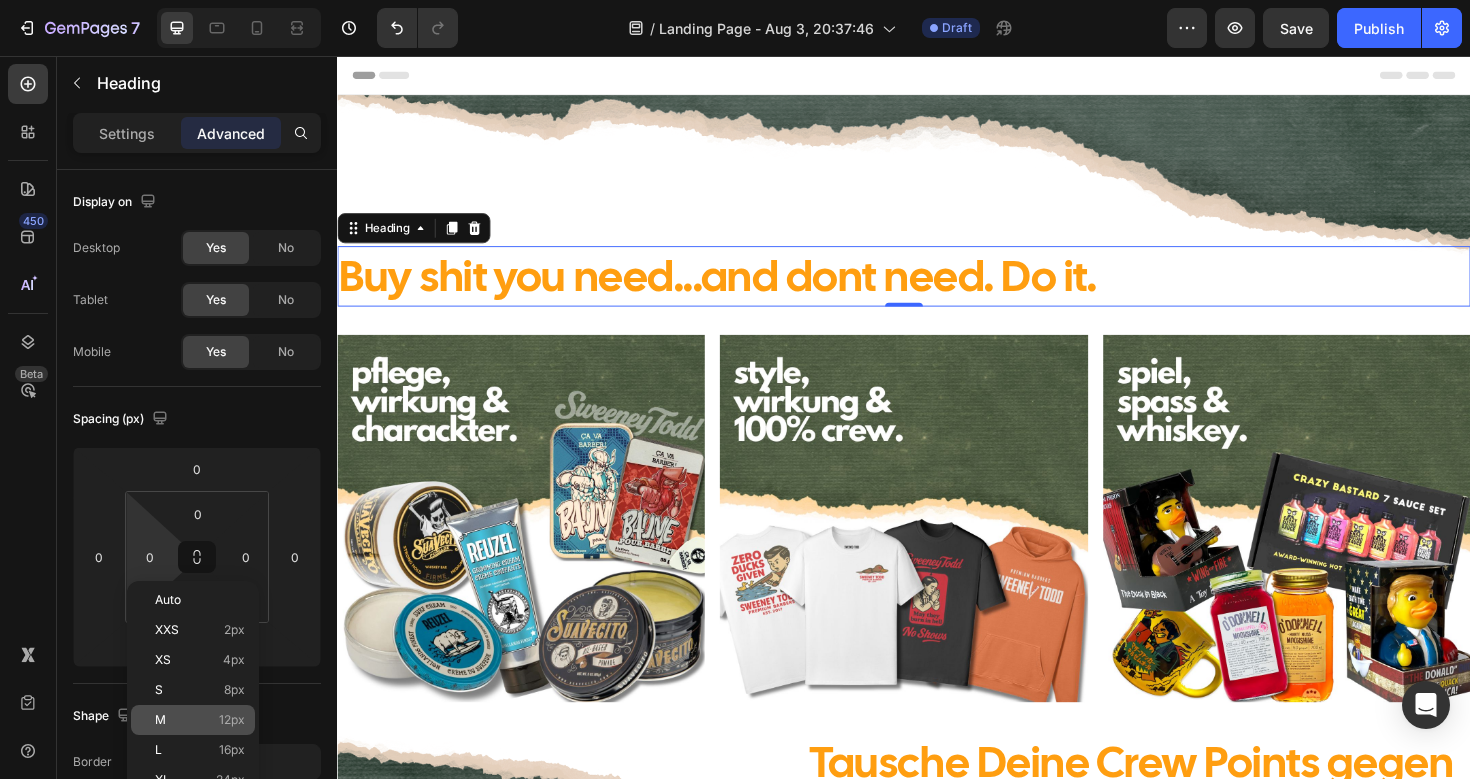 click on "M" at bounding box center (160, 720) 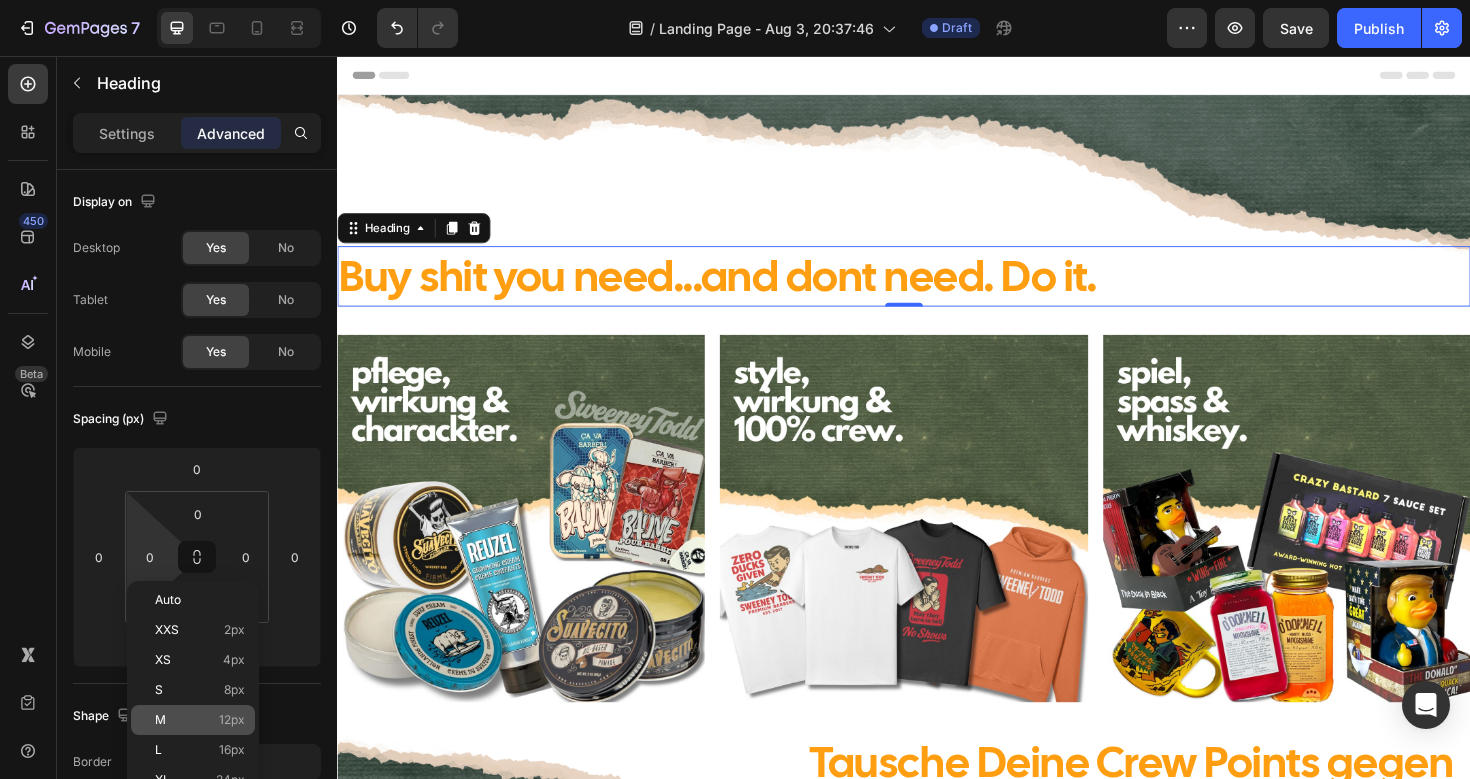 type on "12" 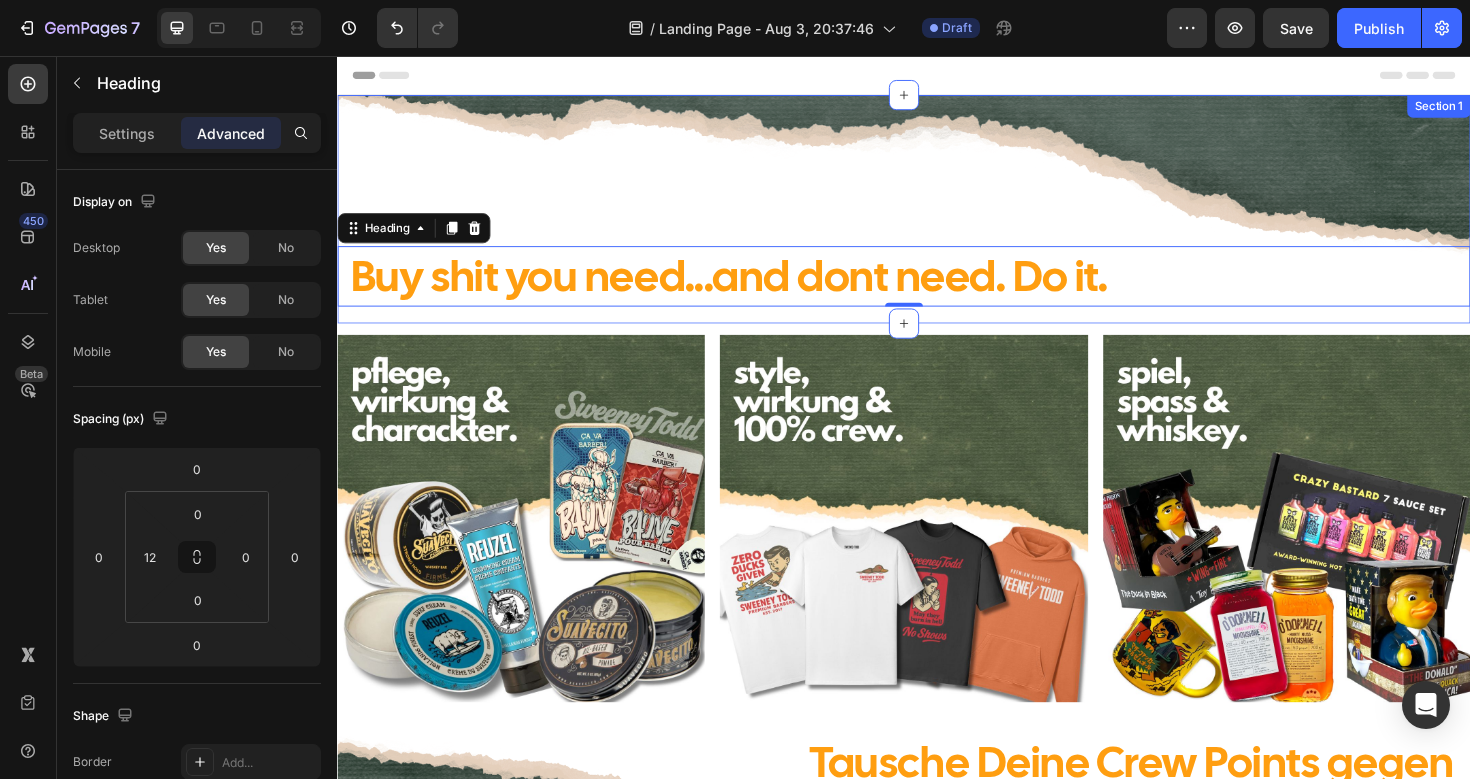 click on "Buy shit you need...and dont need. Do it.  Heading   0 Row" at bounding box center [937, 217] 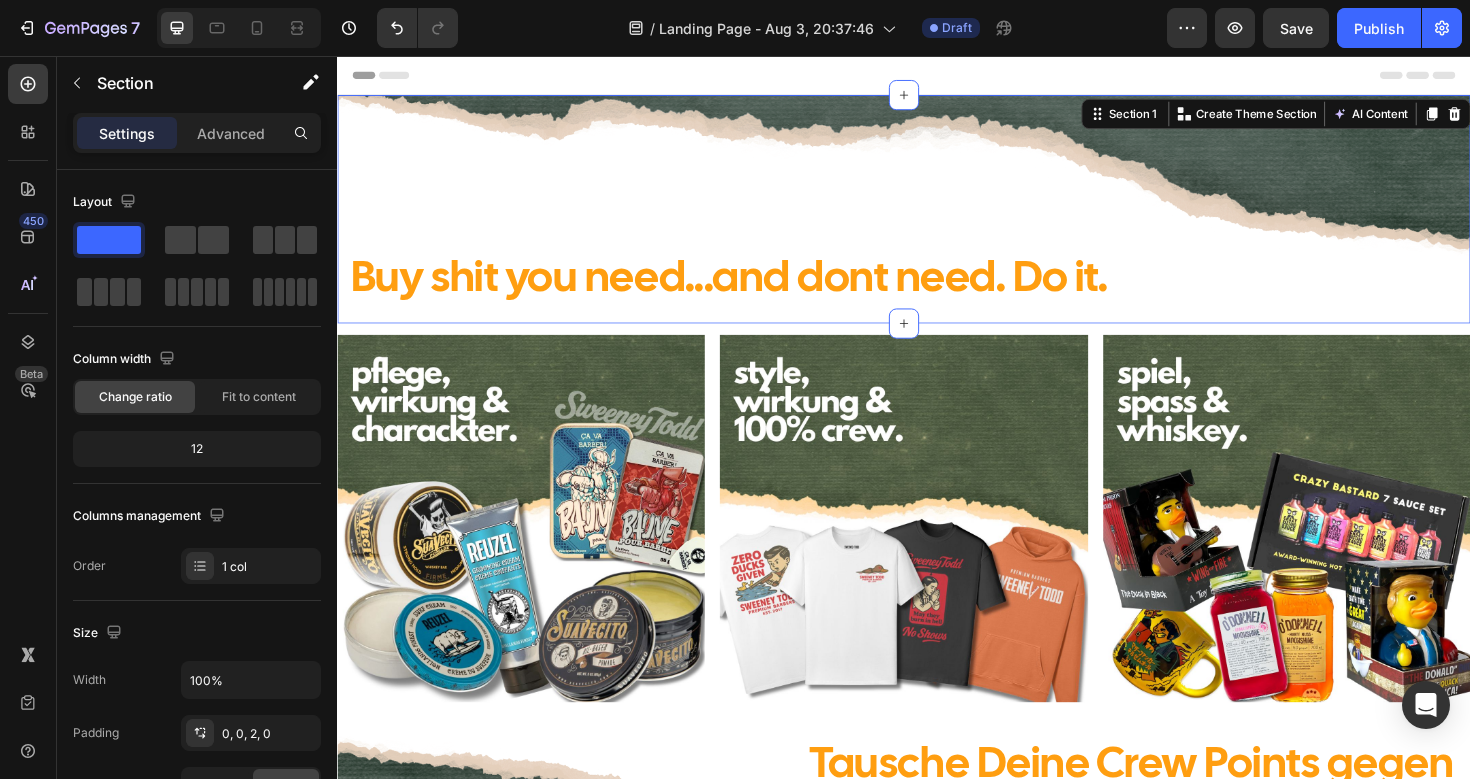 click on "Settings Advanced" at bounding box center (197, 141) 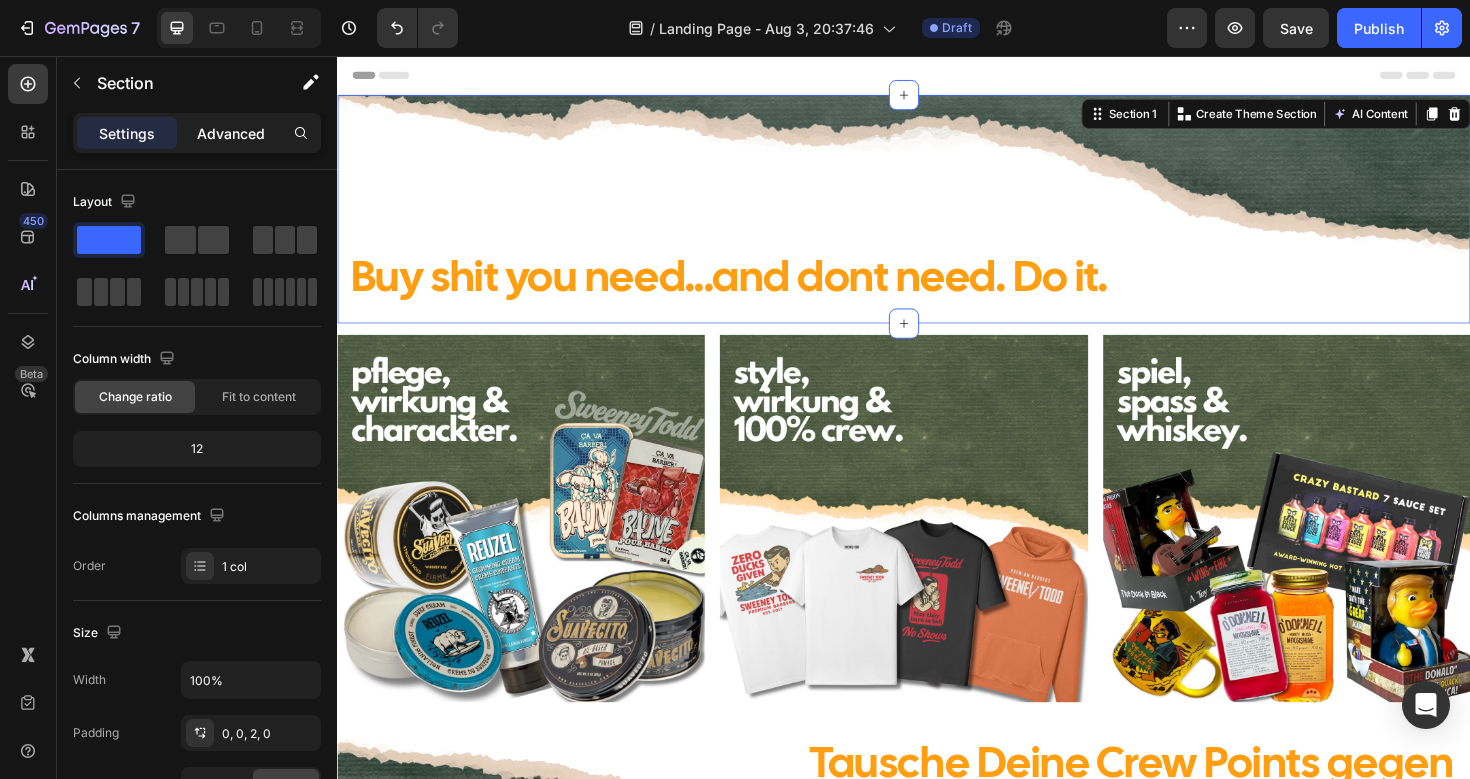 click on "Advanced" at bounding box center [231, 133] 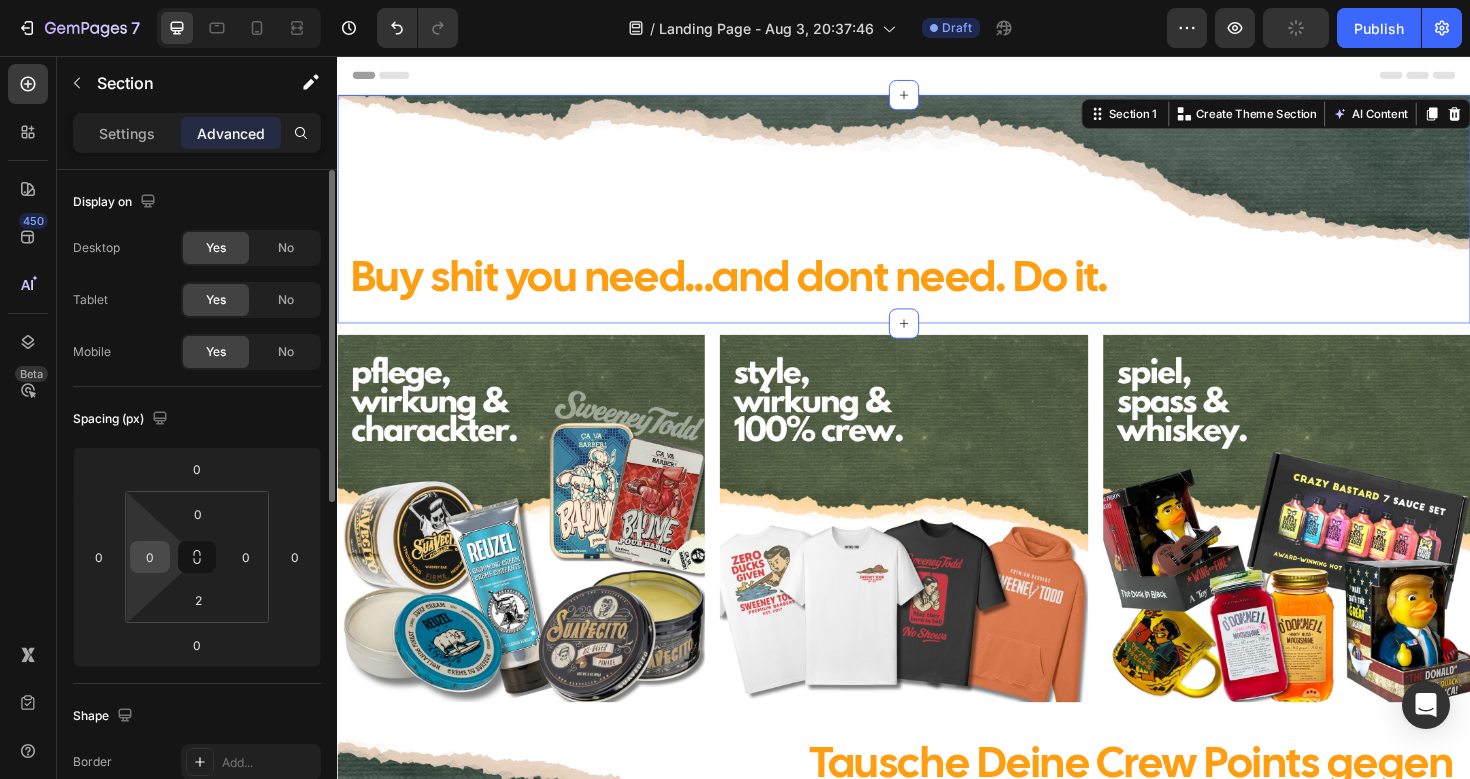 click on "0" at bounding box center [150, 557] 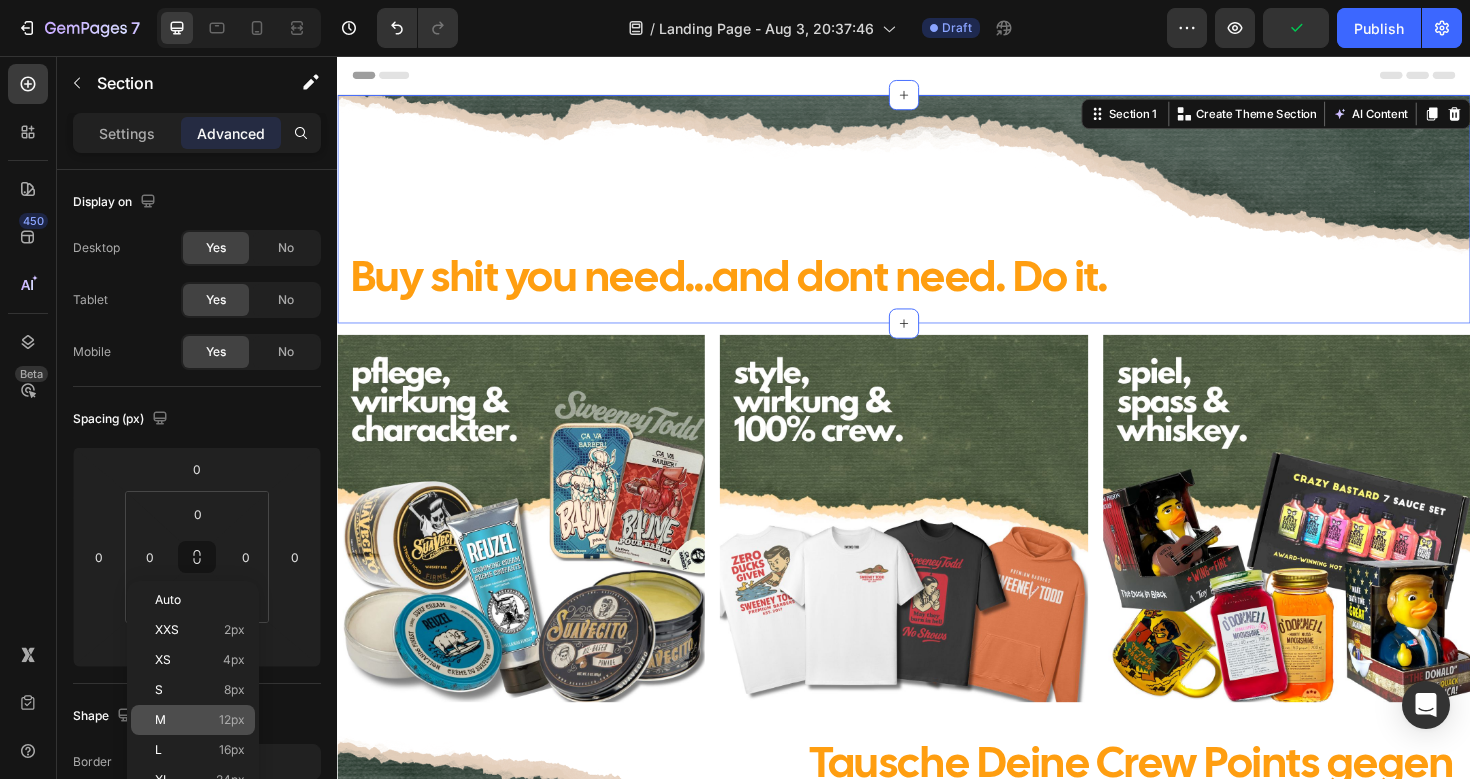 click on "M 12px" 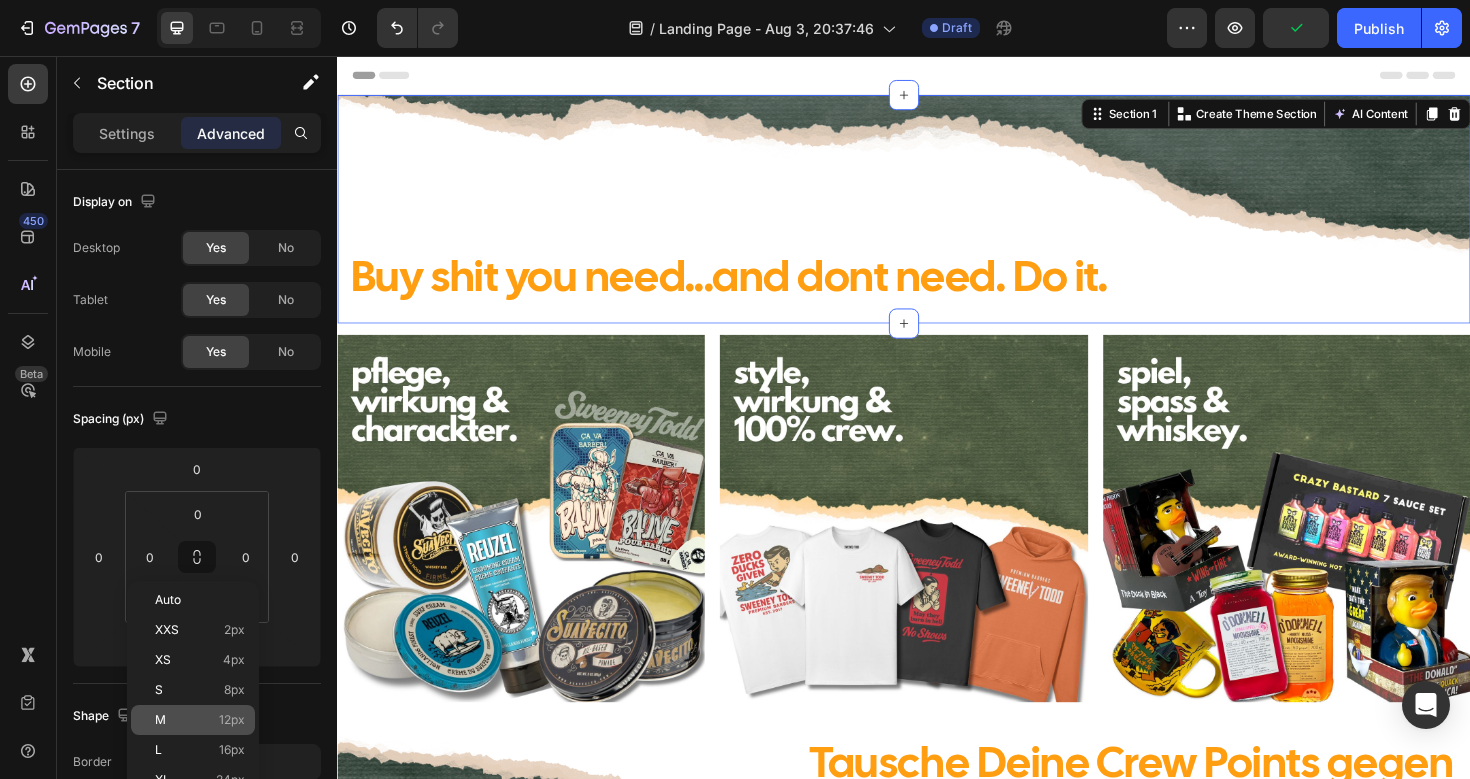 type on "12" 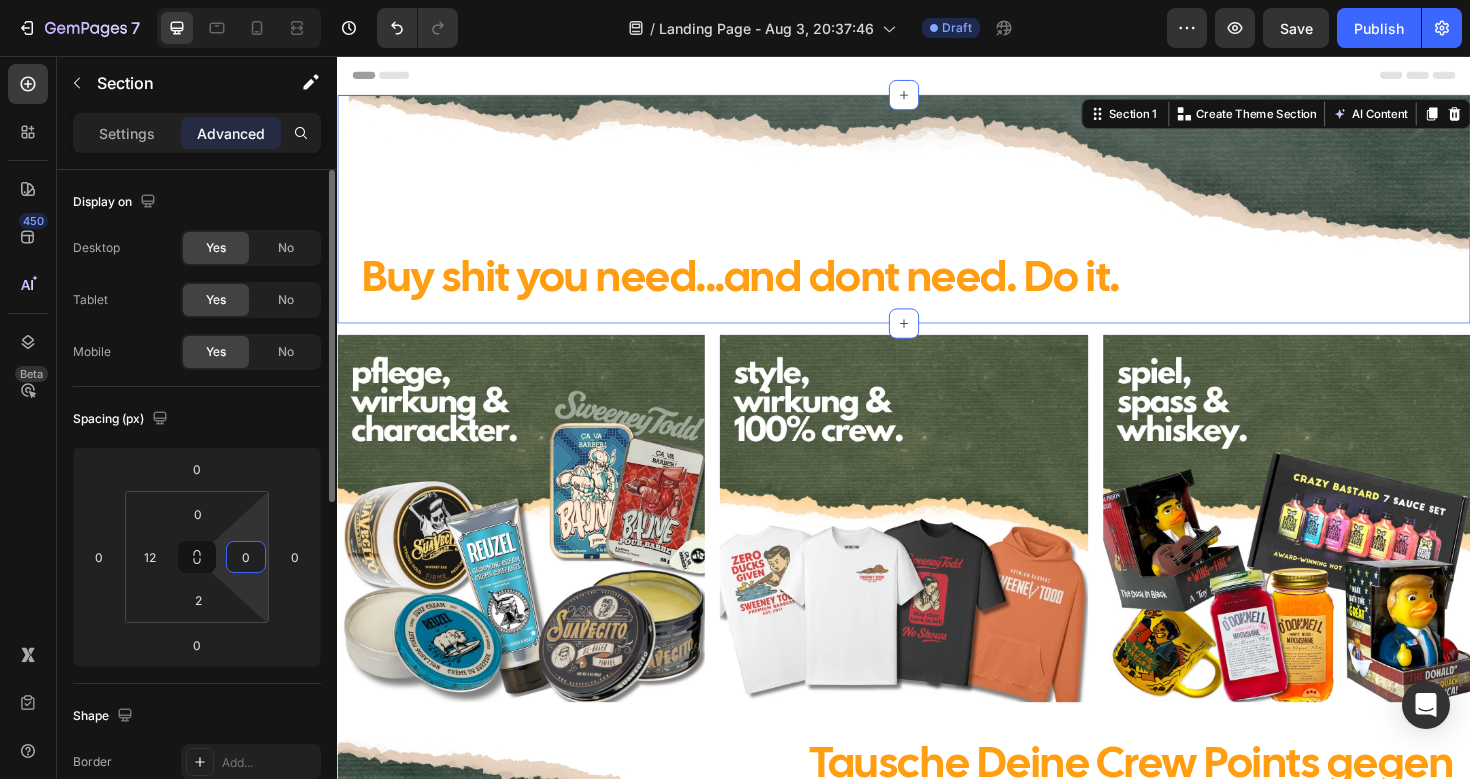 click on "0" at bounding box center (246, 557) 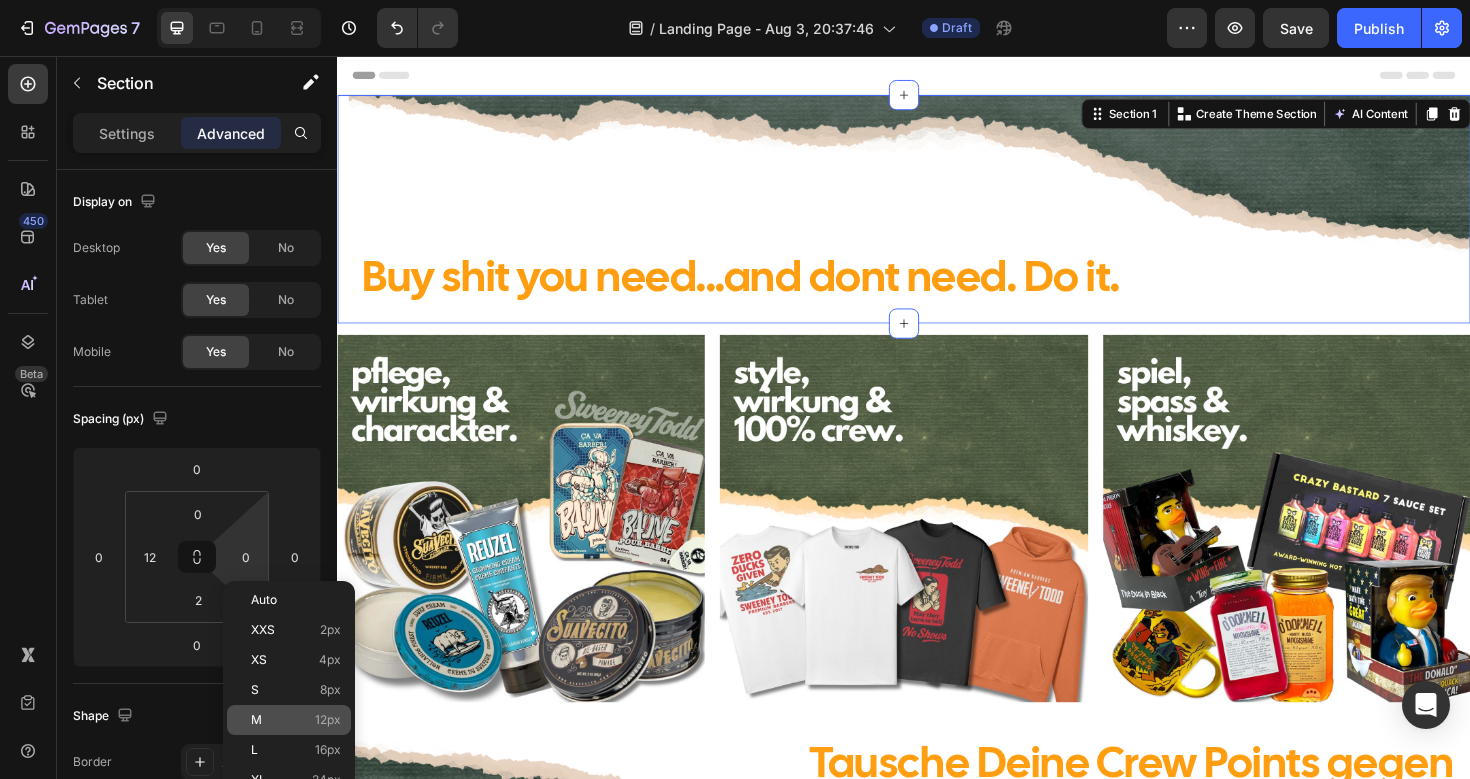 click on "M" at bounding box center [256, 720] 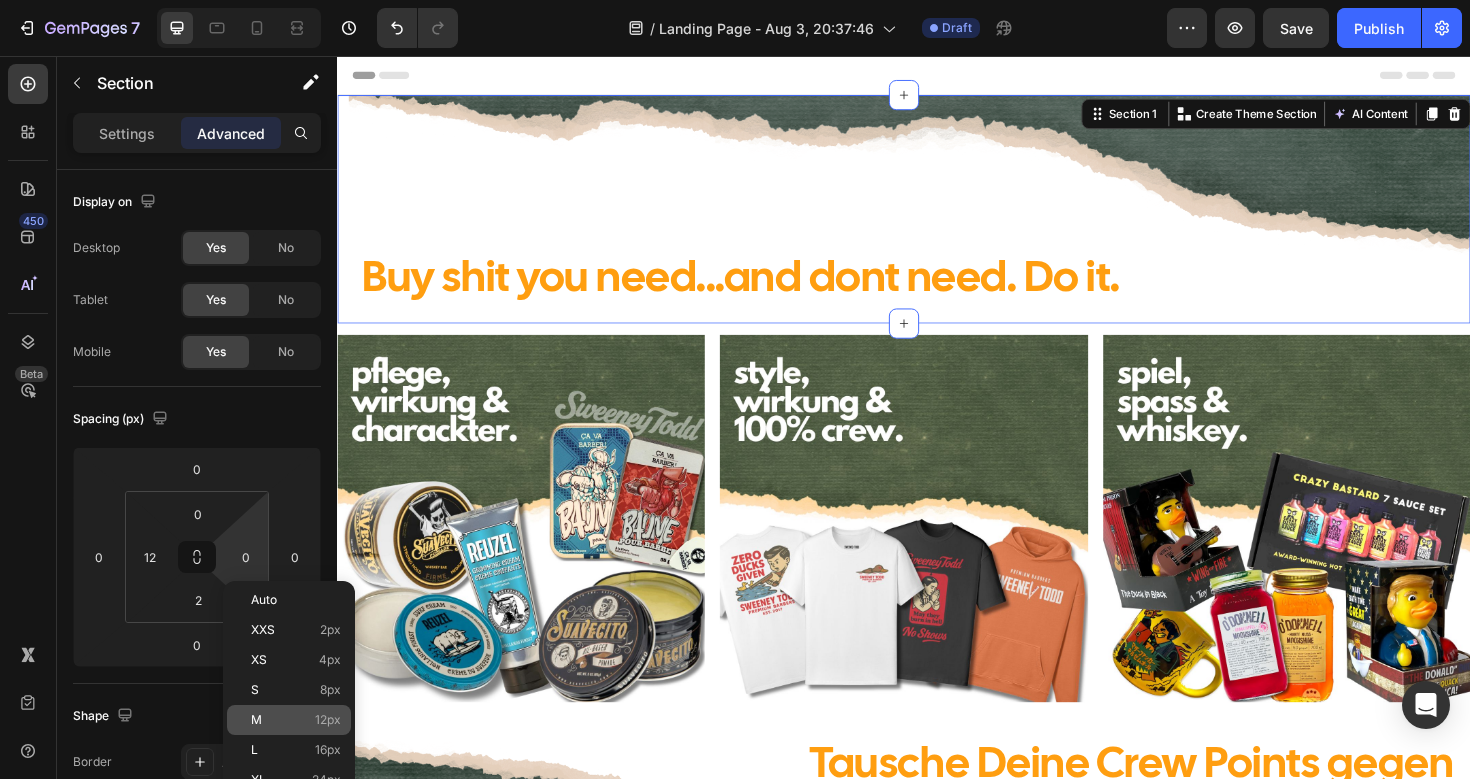 type on "12" 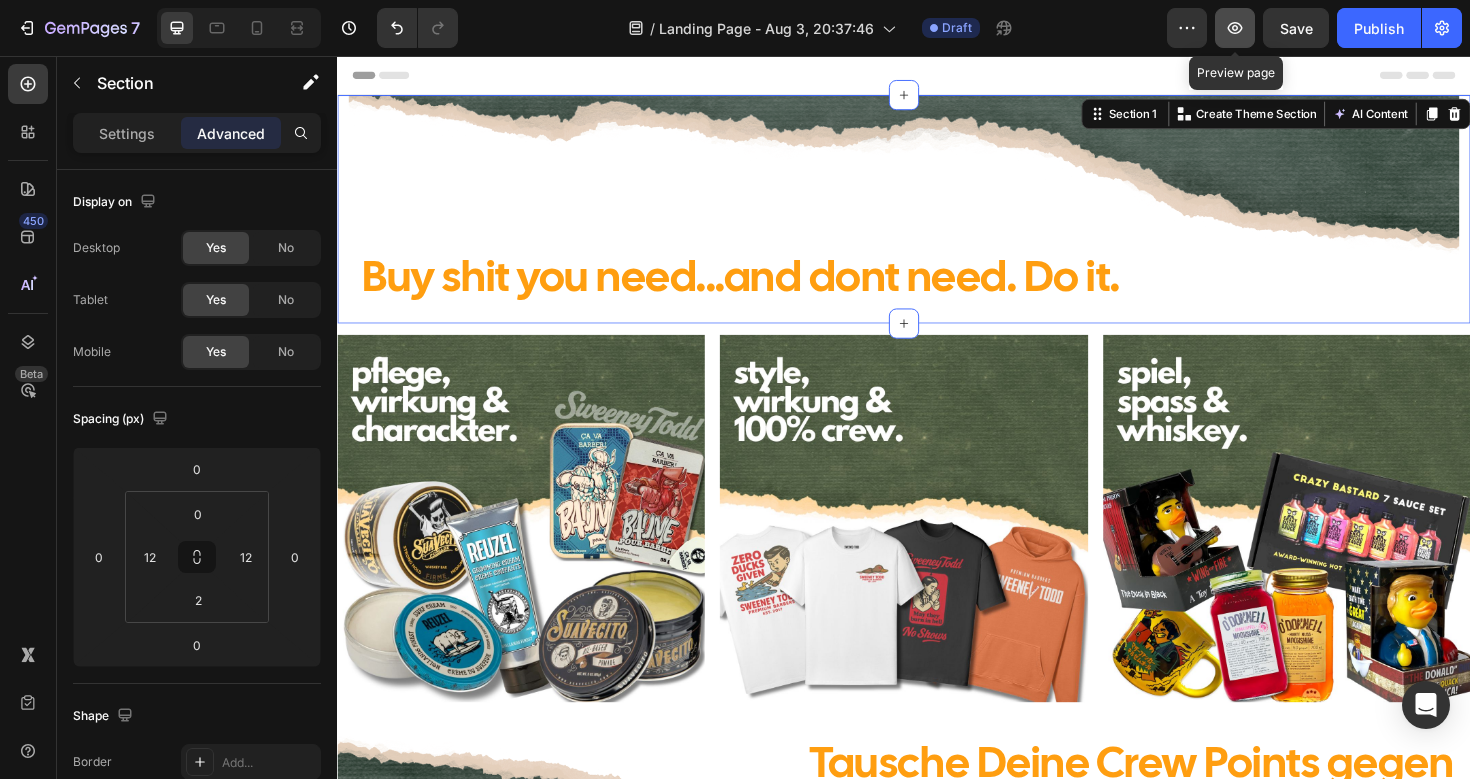 click 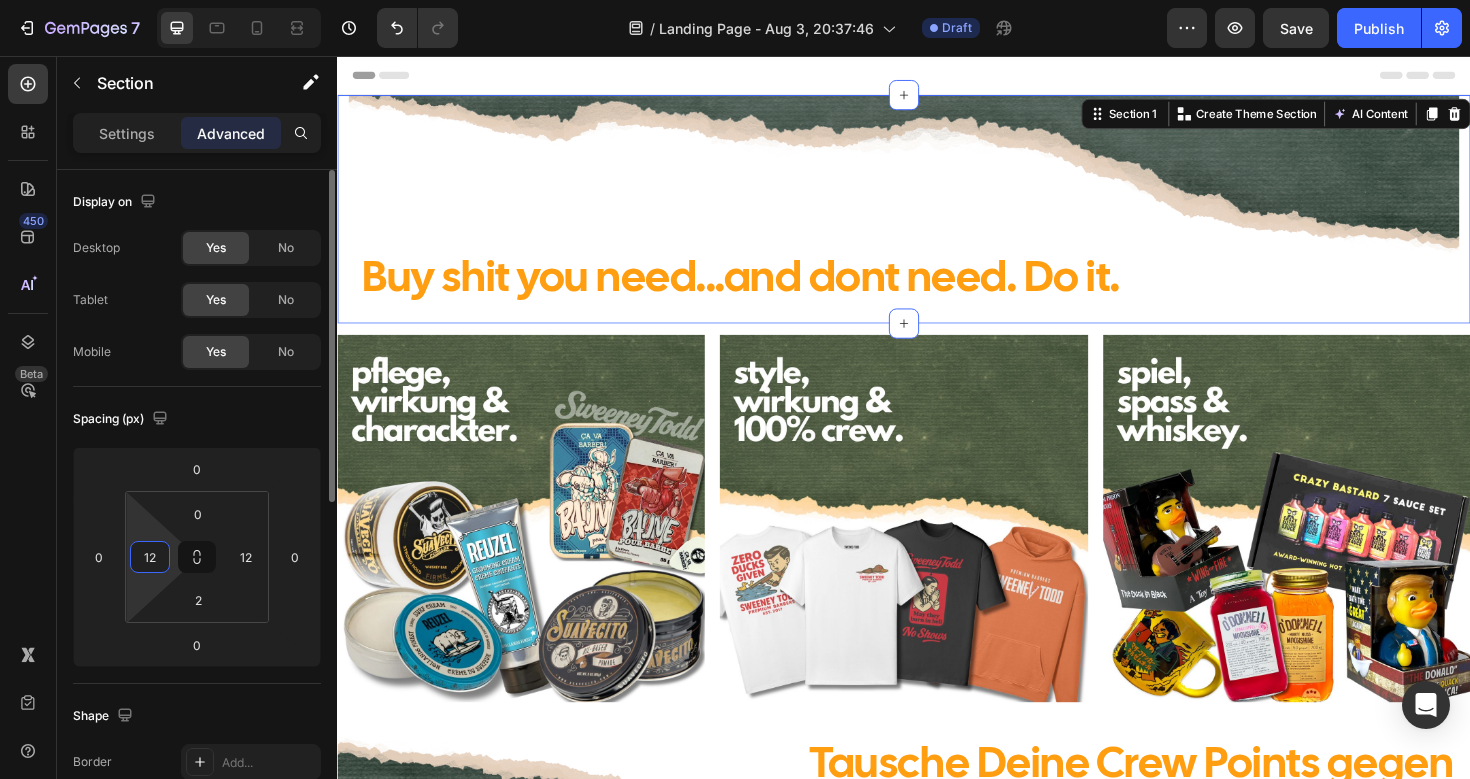 click on "12" at bounding box center (150, 557) 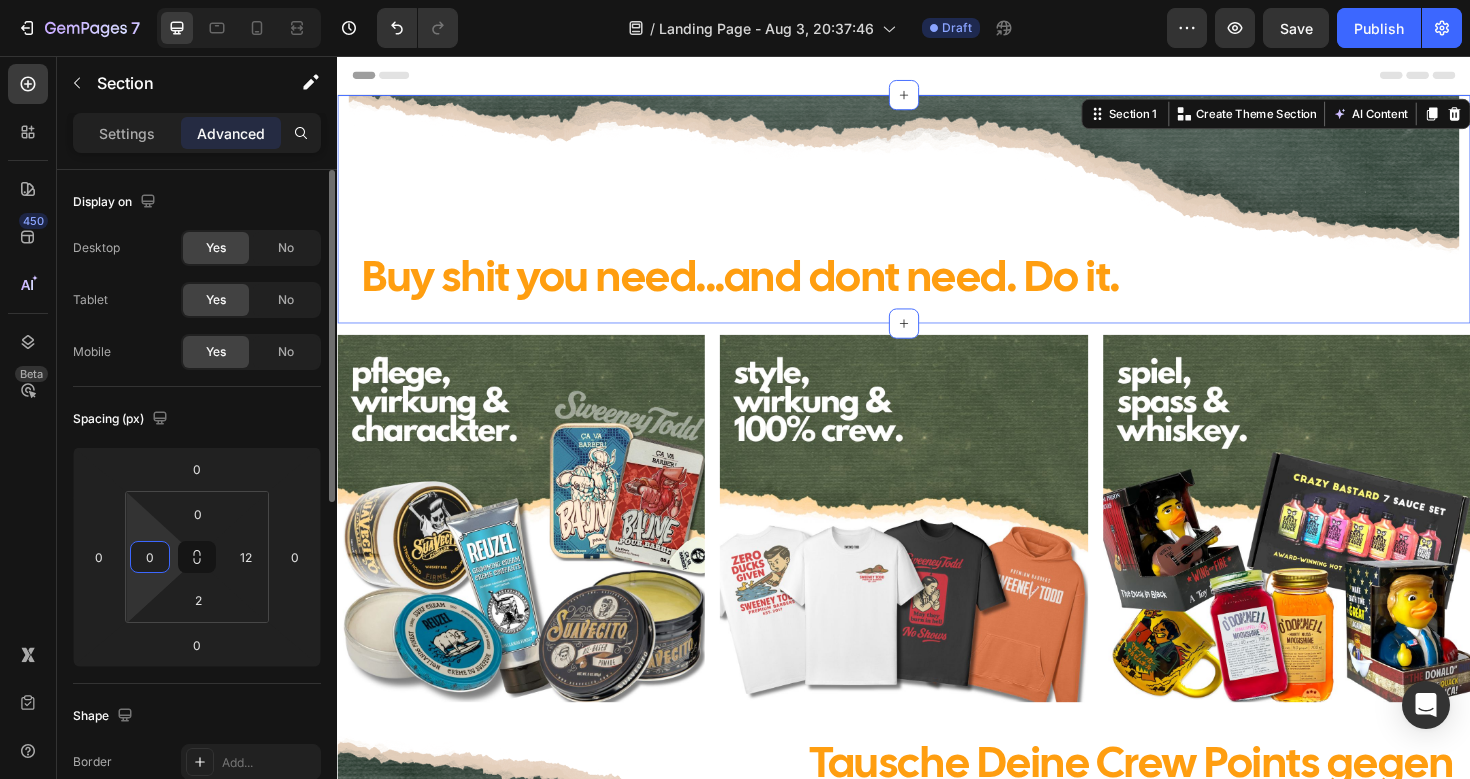 type on "0" 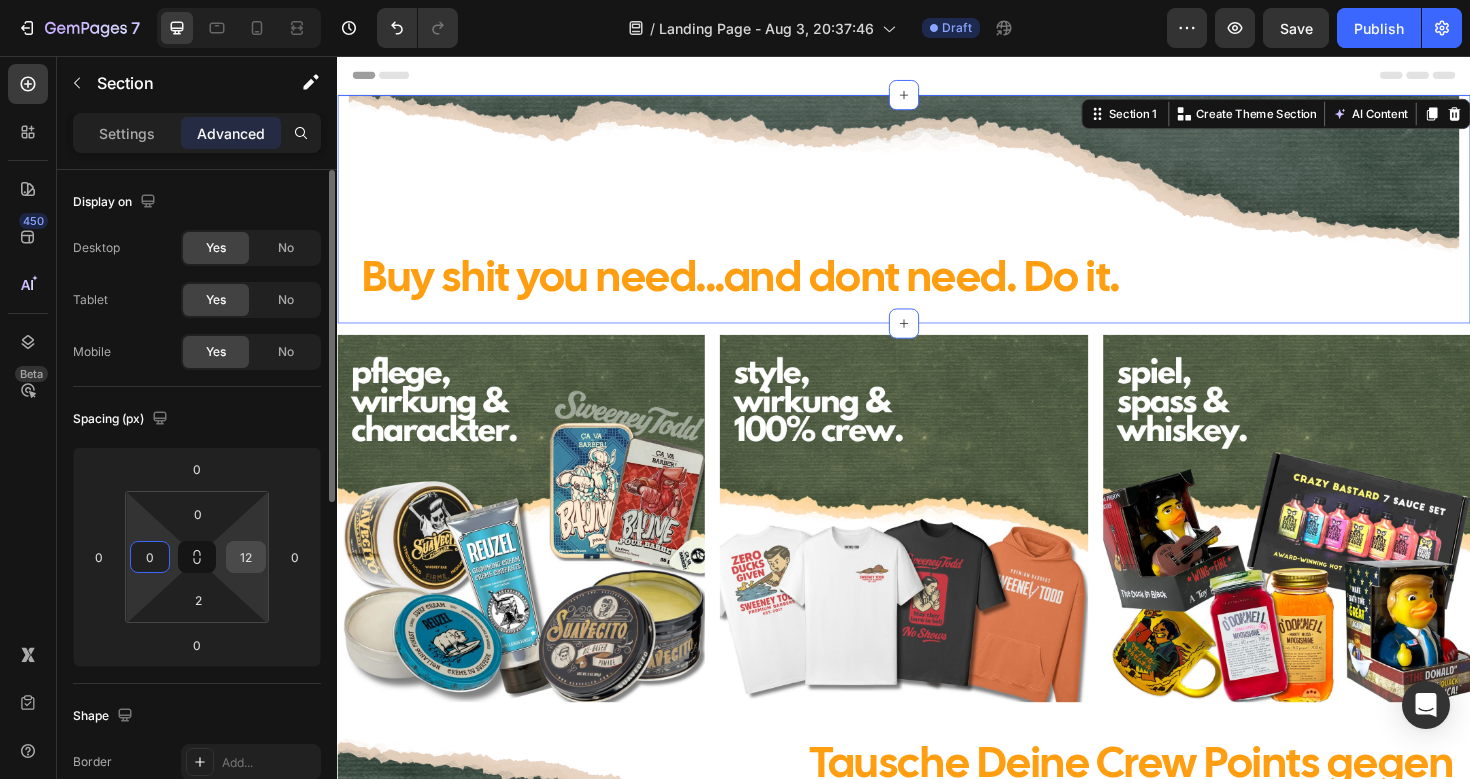 click on "12" at bounding box center (246, 557) 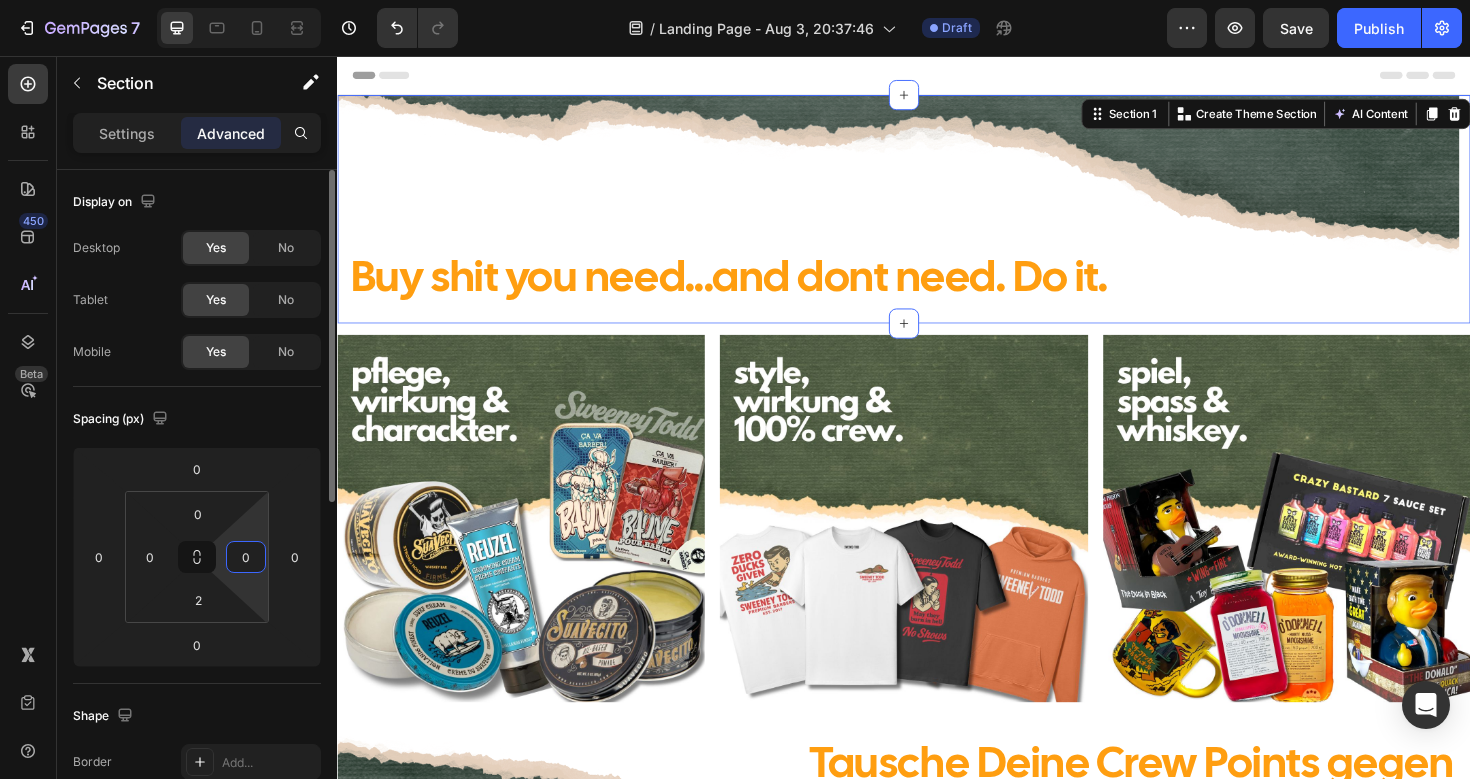 type on "0" 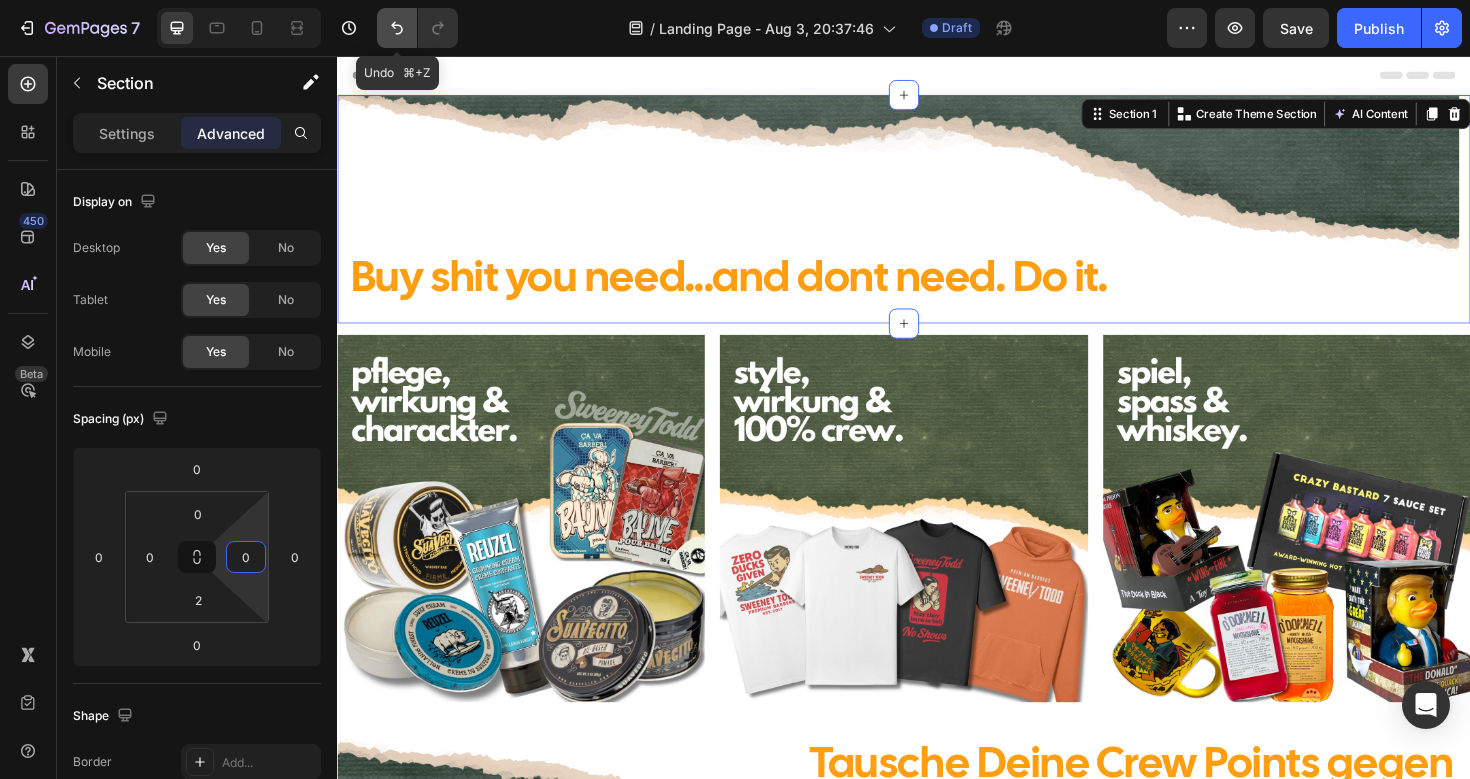 click 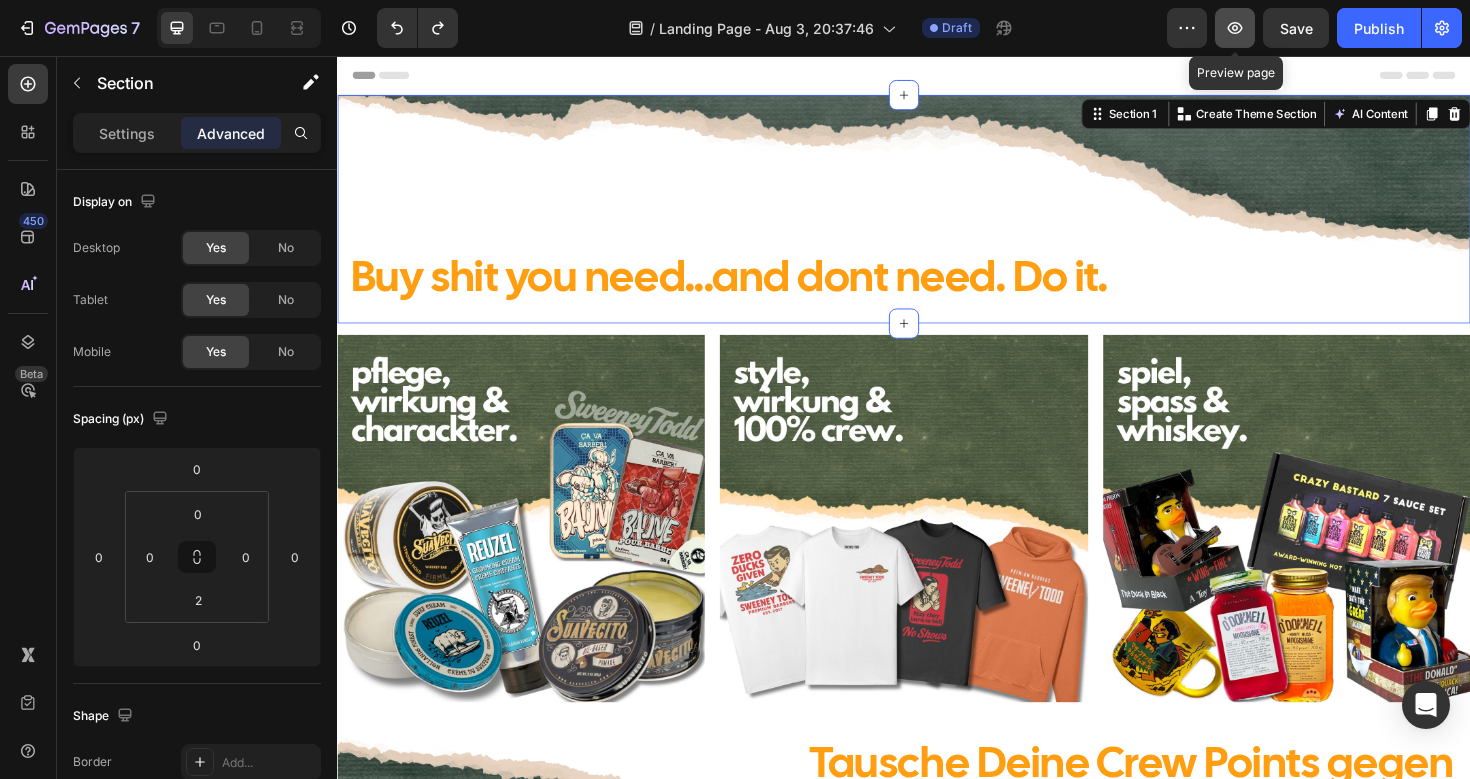 click 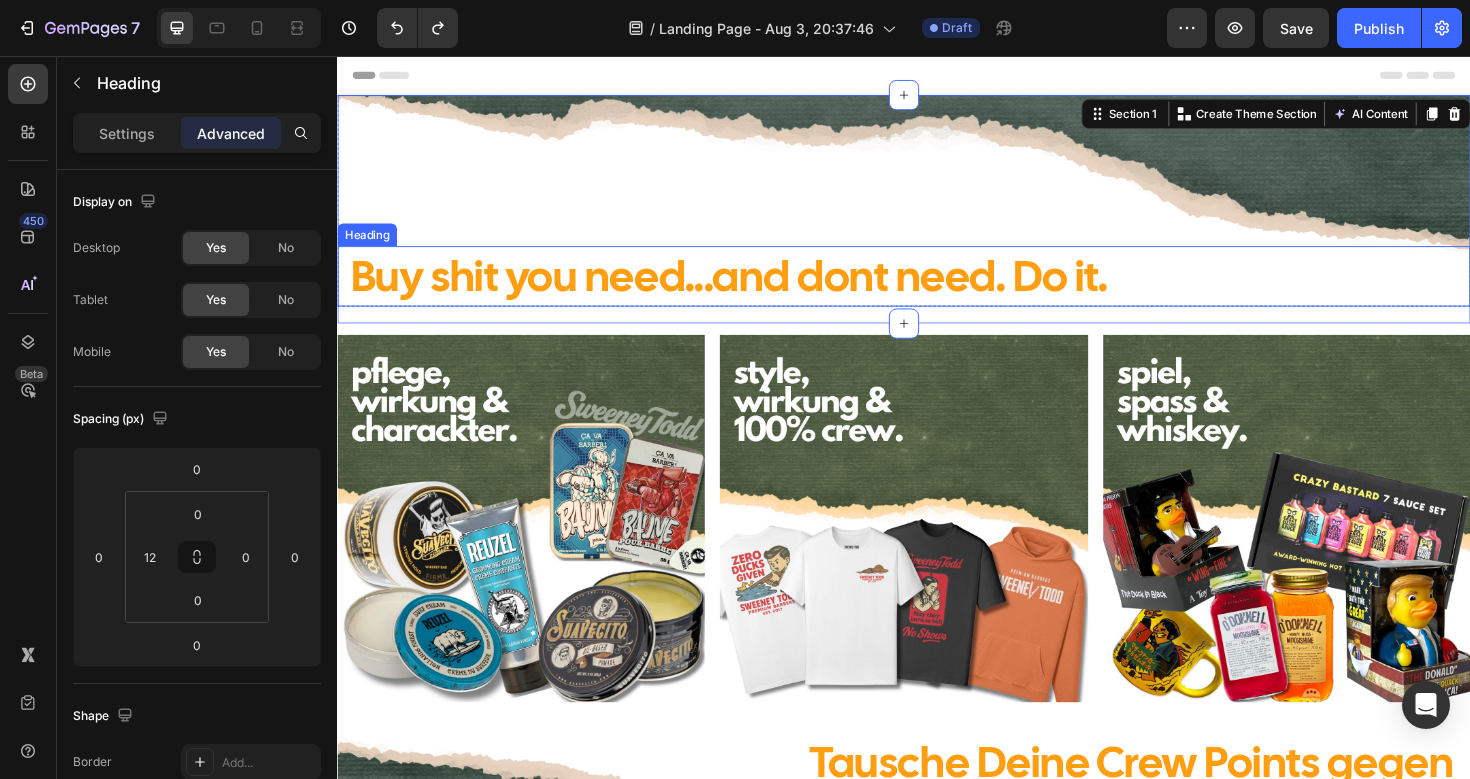 click on "Buy shit you need...and dont need. Do it." at bounding box center [752, 288] 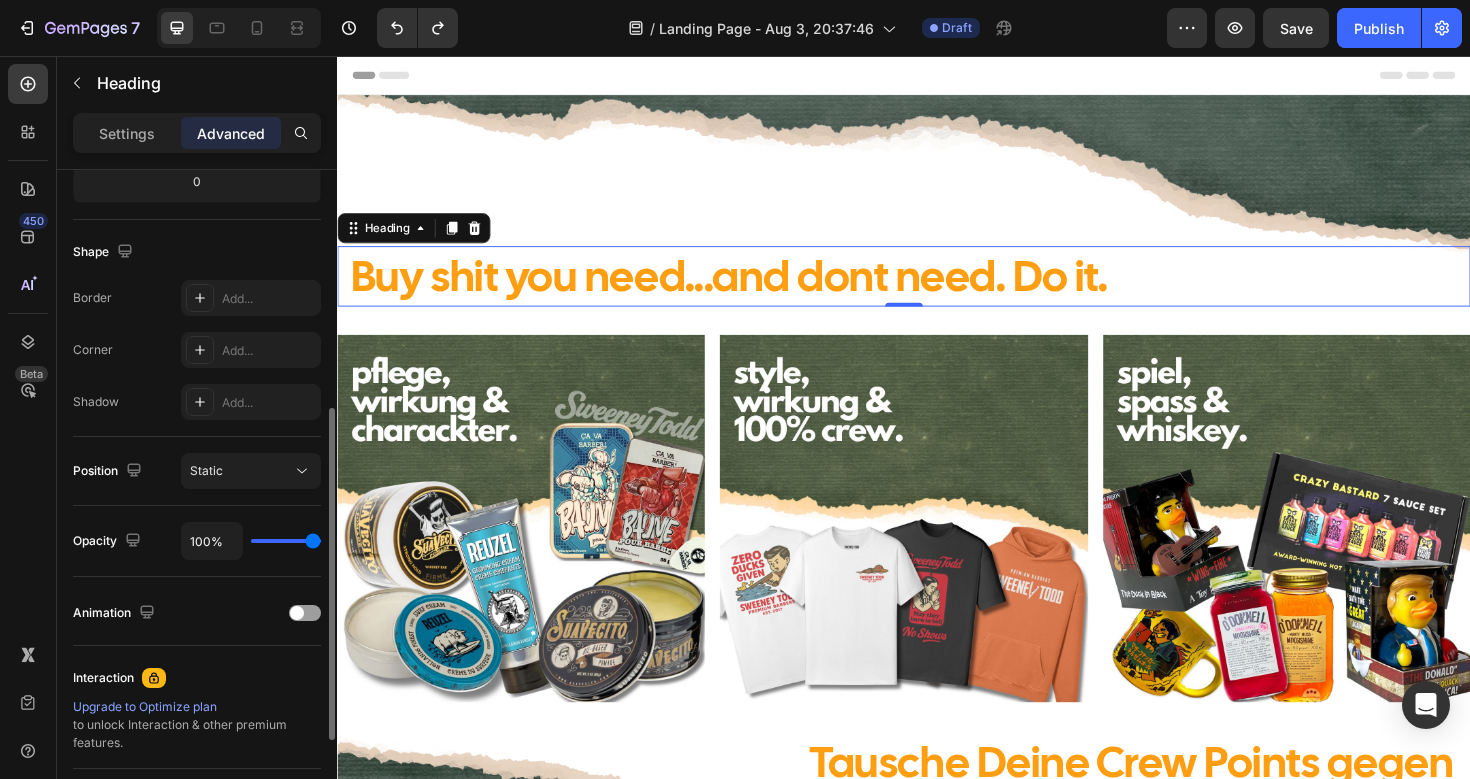 scroll, scrollTop: 469, scrollLeft: 0, axis: vertical 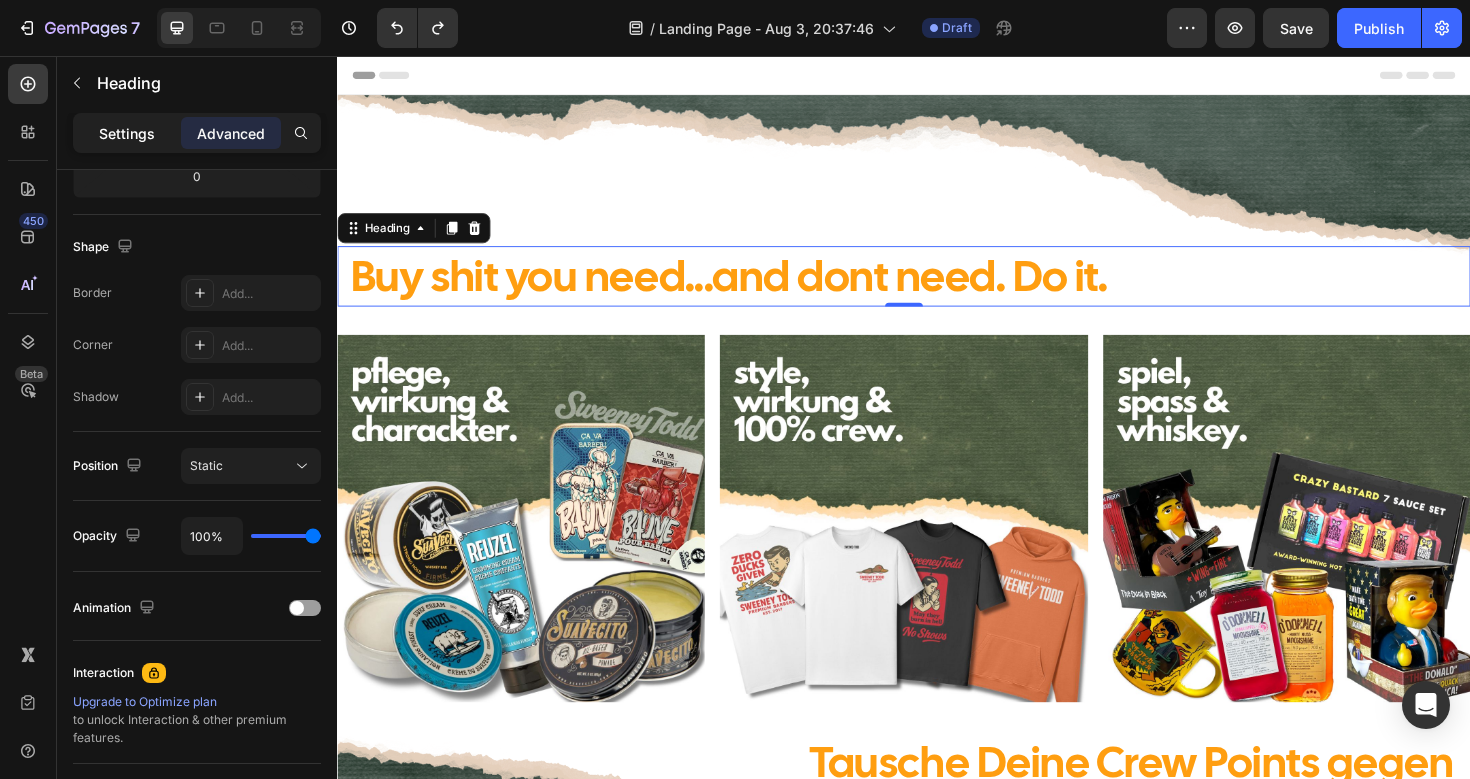 click on "Settings" at bounding box center [127, 133] 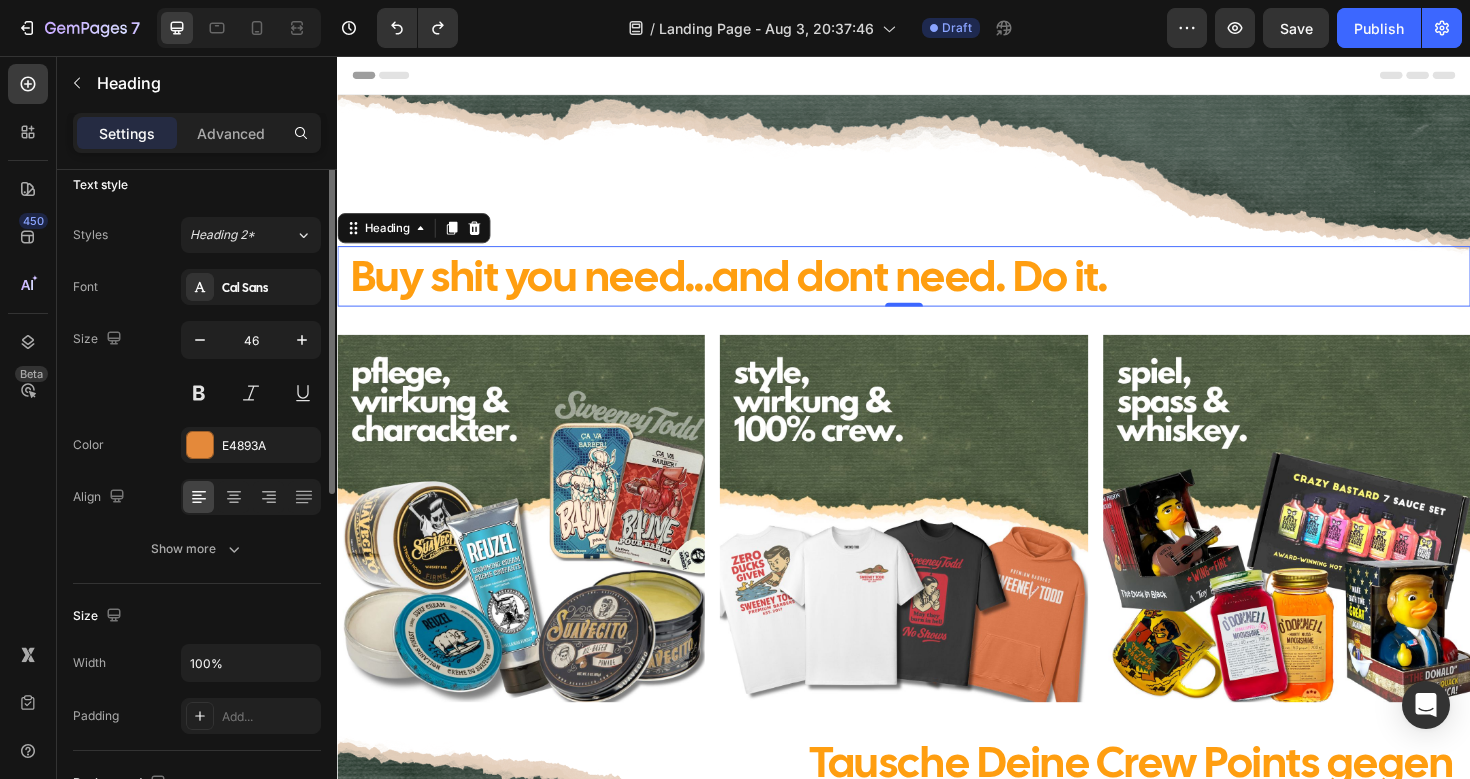 scroll, scrollTop: 0, scrollLeft: 0, axis: both 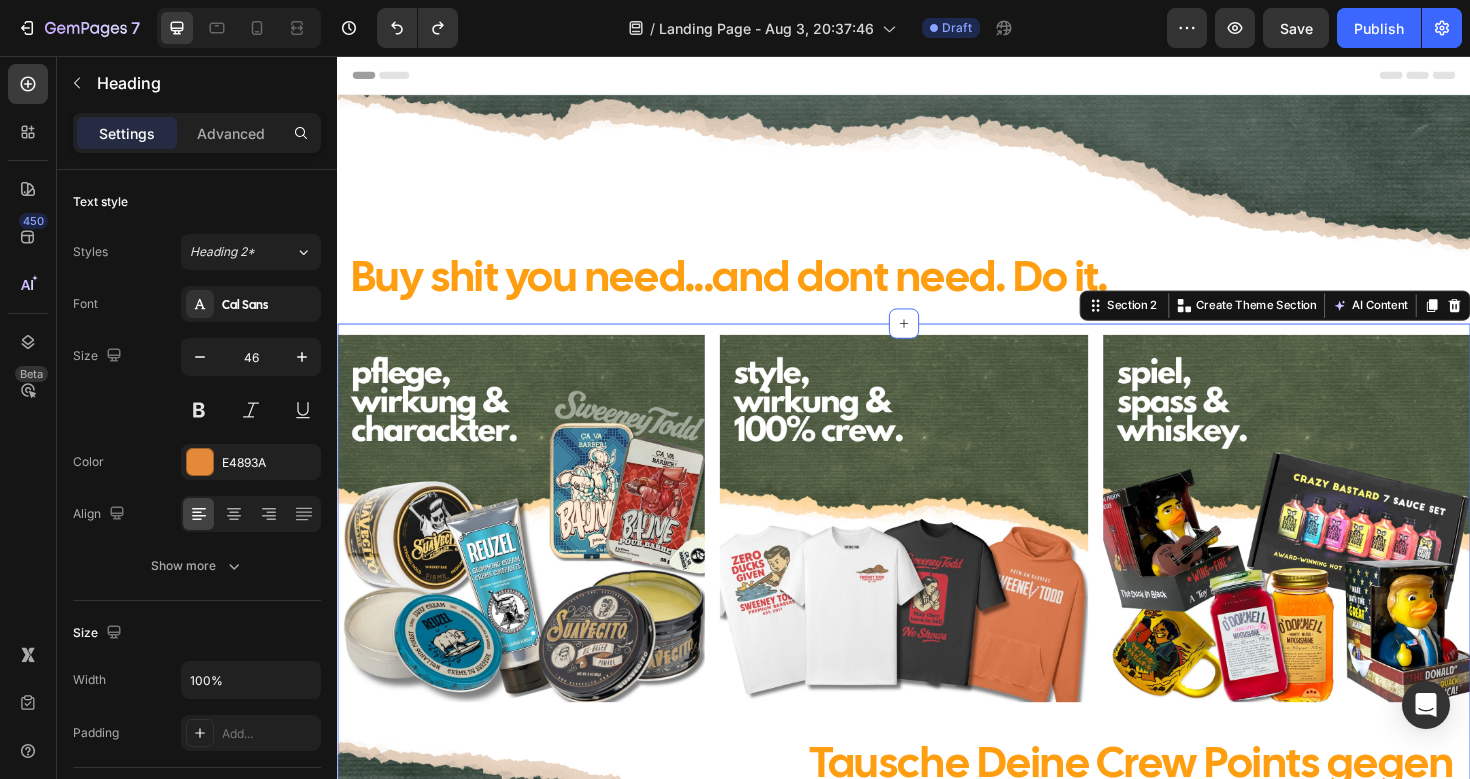 click on "Image Image Image Row Tausche Deine Crew Points gegen Produkte & Service. Heading Row Section 2 You can create reusable sections Create Theme Section AI Content Write with GemAI What would you like to describe here? Tone and Voice Persuasive Product Show more Generate" at bounding box center (937, 641) 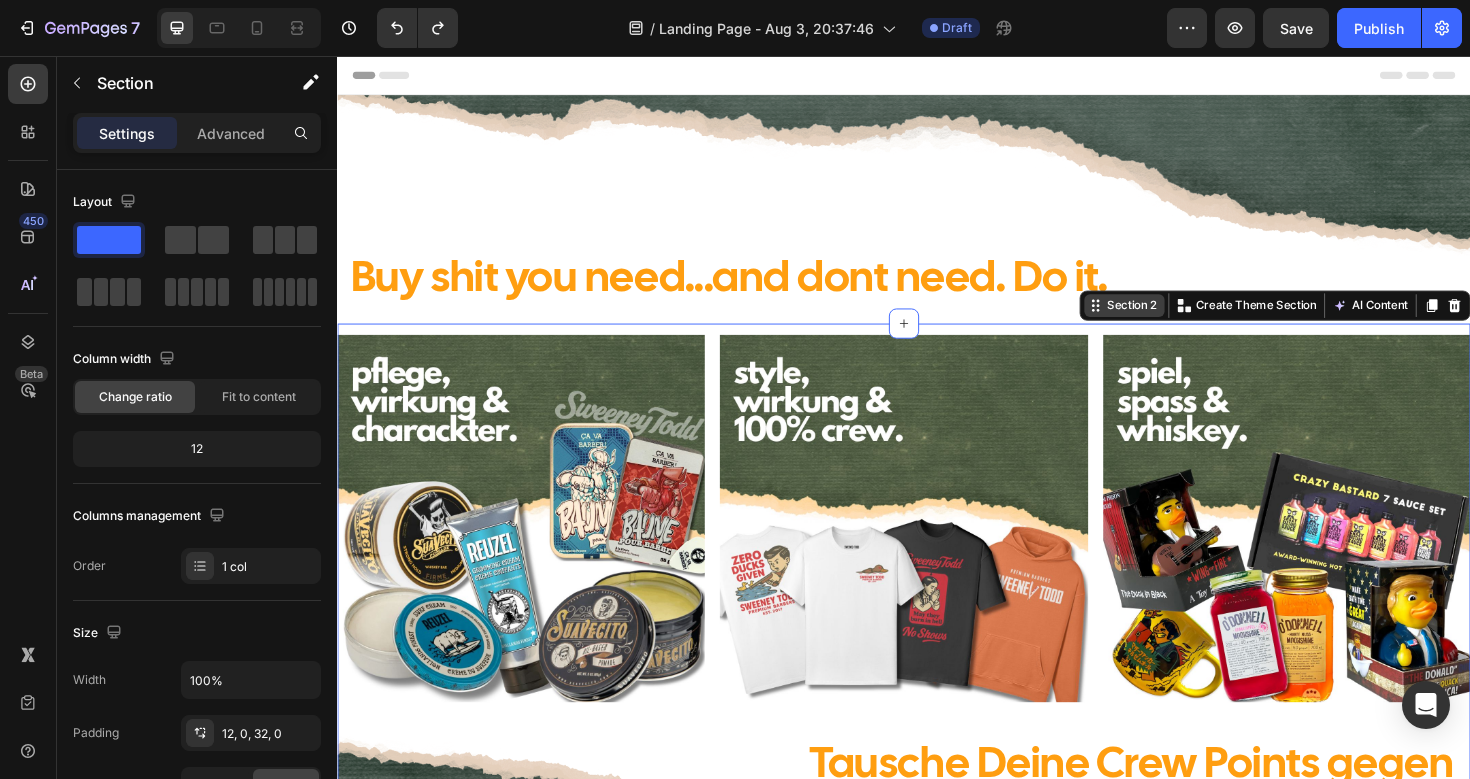 click on "Section 2" at bounding box center (1178, 320) 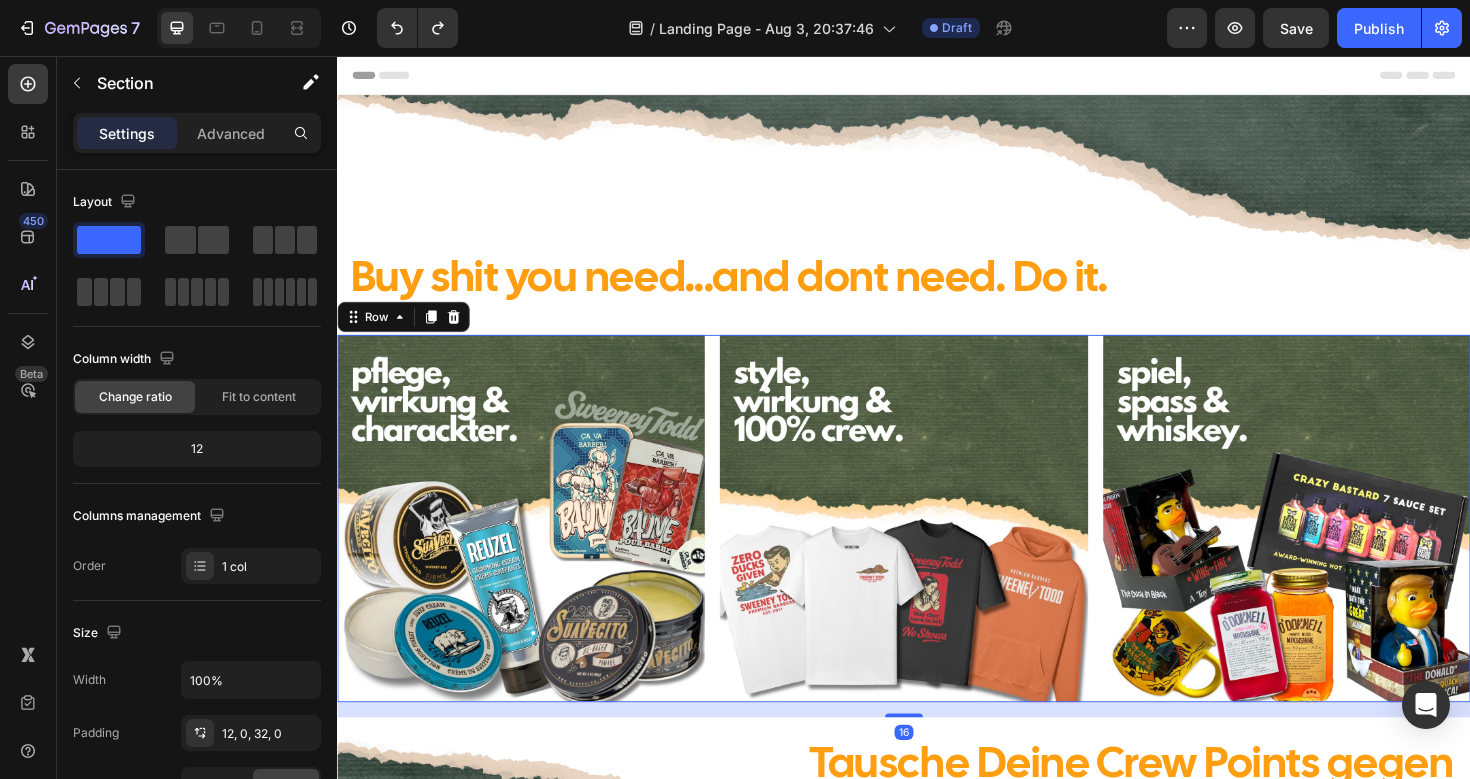 click on "Image Image Image Row   16" at bounding box center [937, 545] 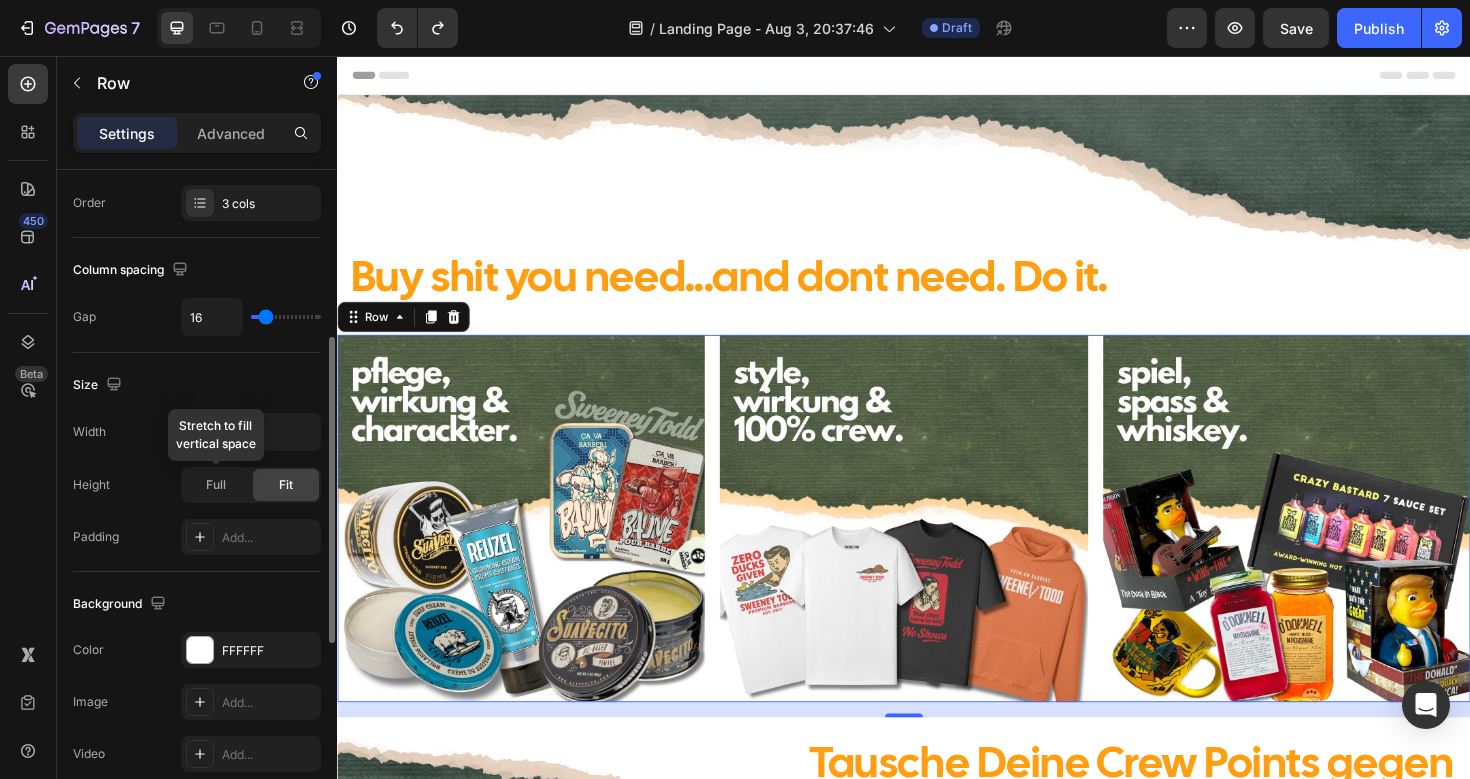 scroll, scrollTop: 368, scrollLeft: 0, axis: vertical 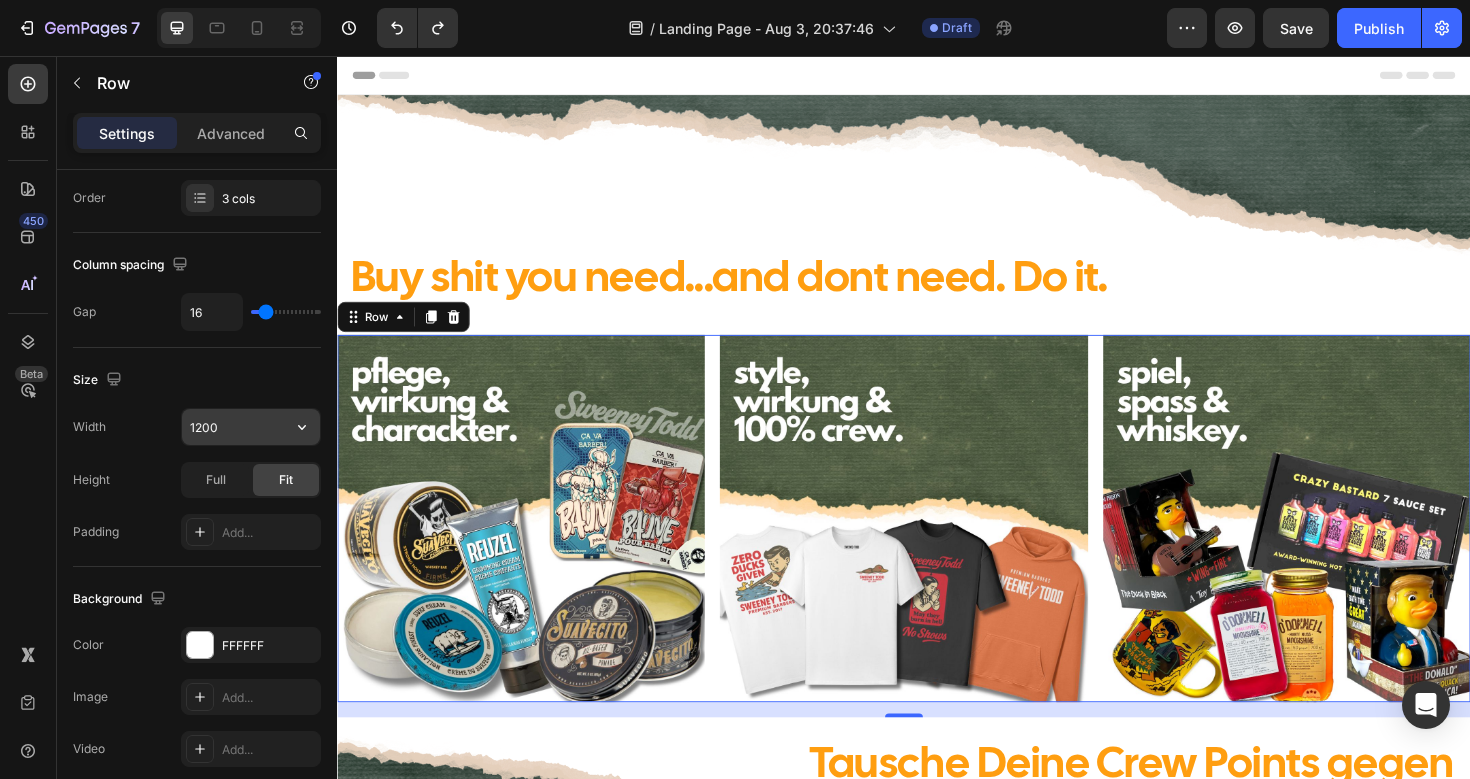 click on "1200" at bounding box center (251, 427) 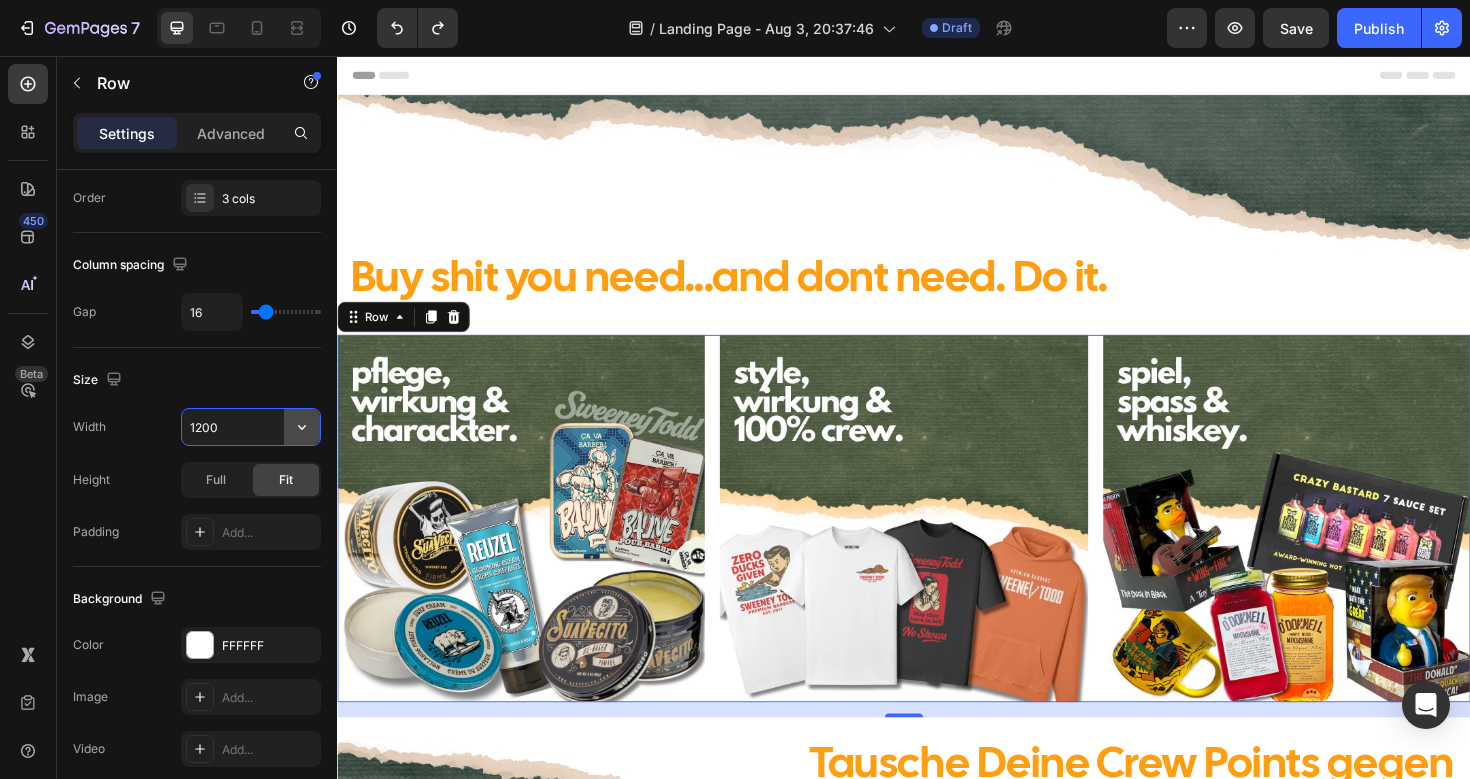 click 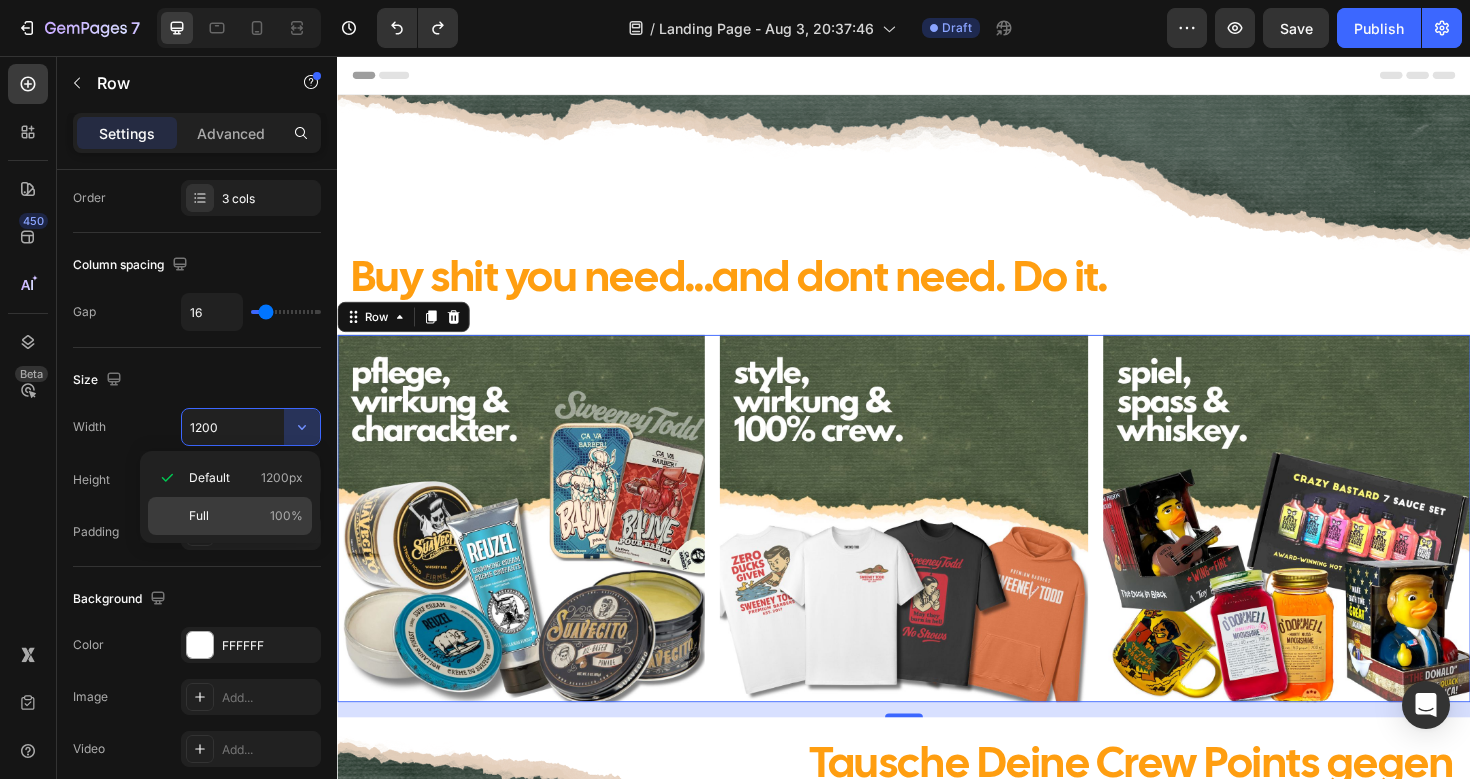 click on "Full 100%" at bounding box center [246, 516] 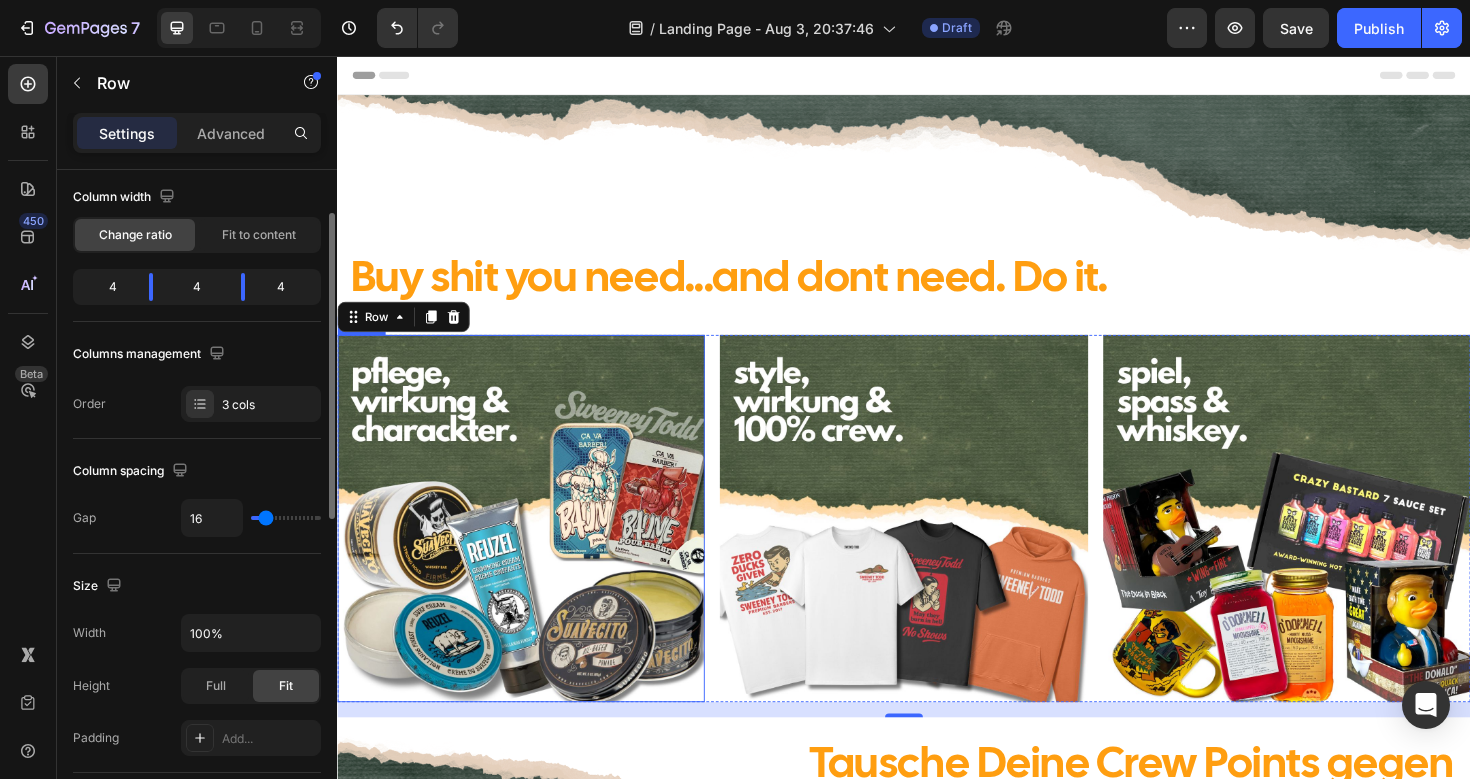 scroll, scrollTop: 101, scrollLeft: 0, axis: vertical 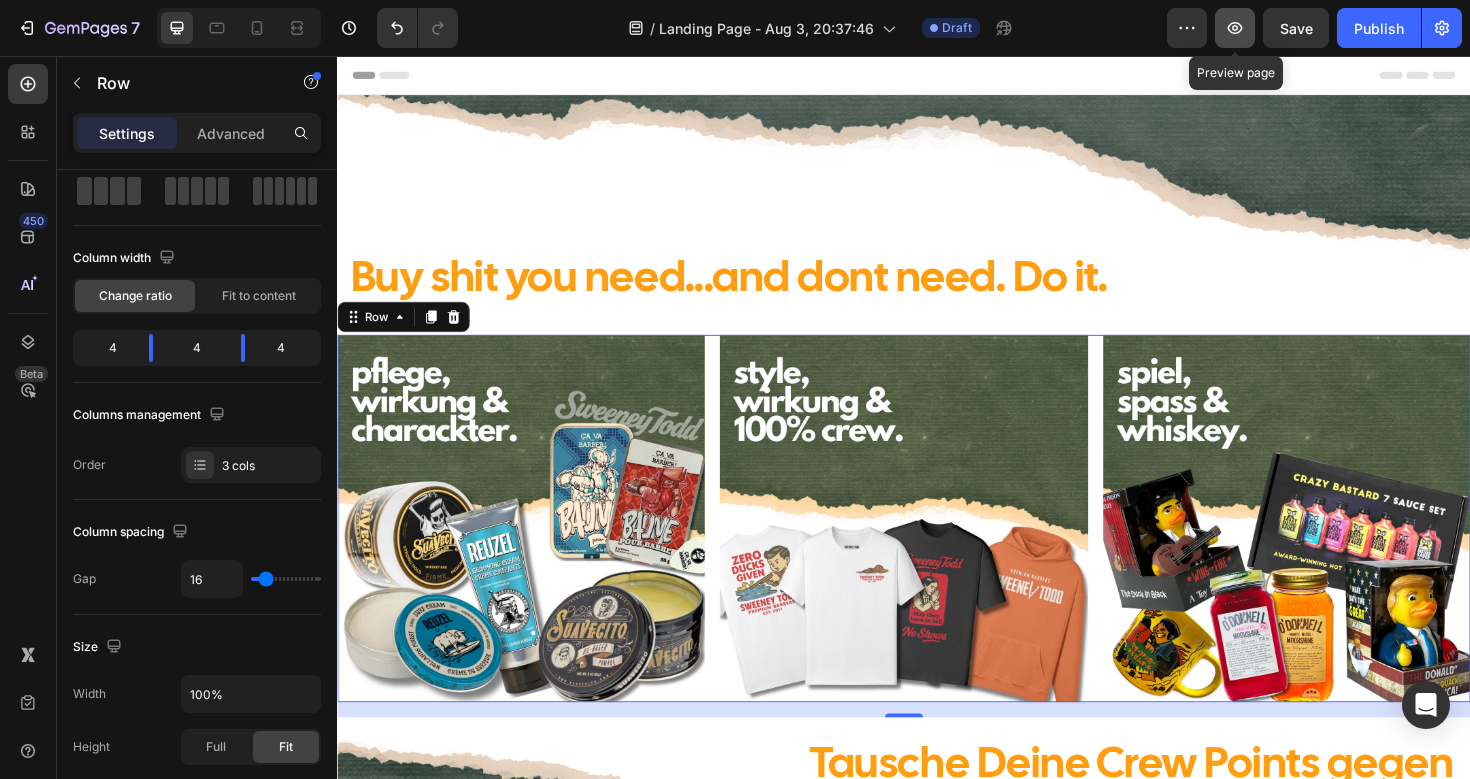 click 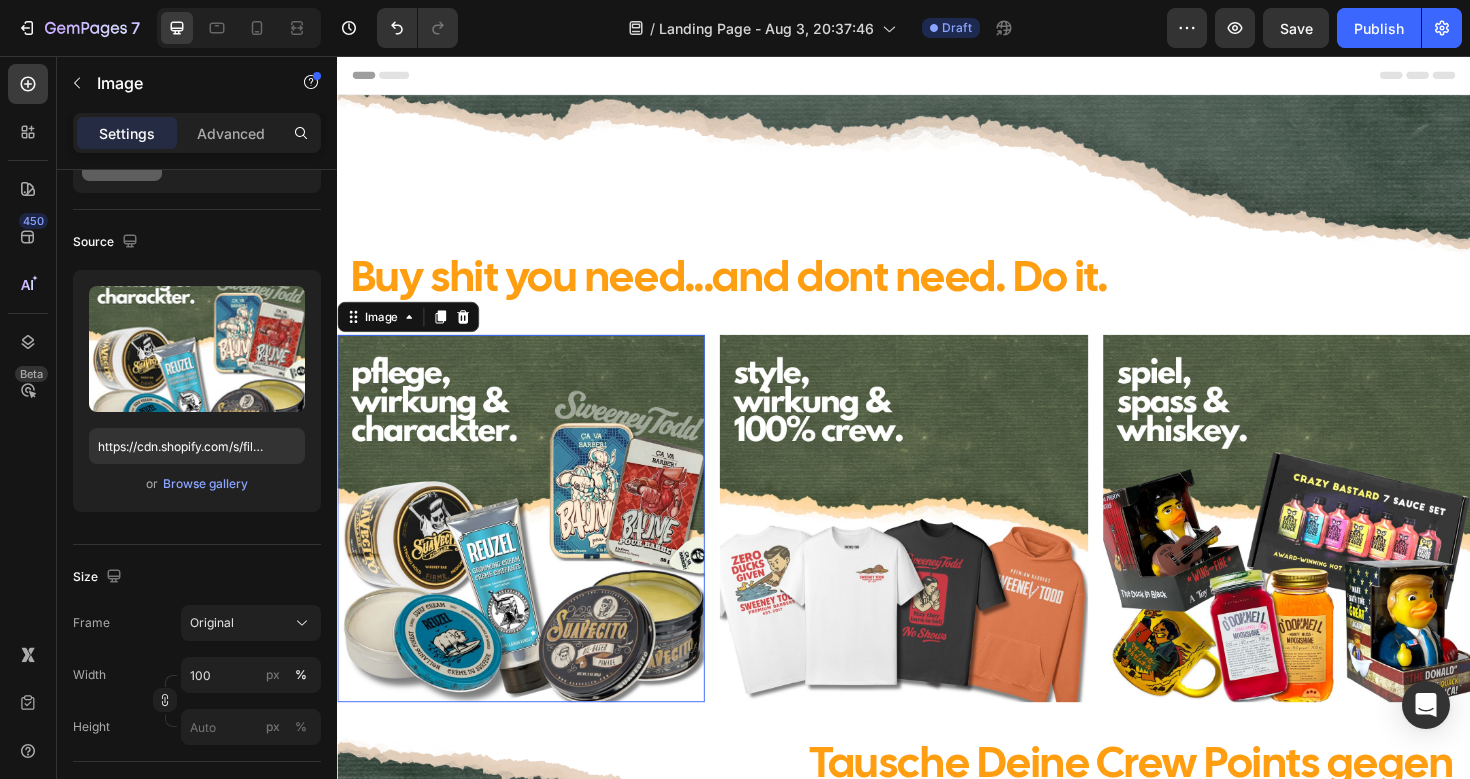 click at bounding box center [531, 545] 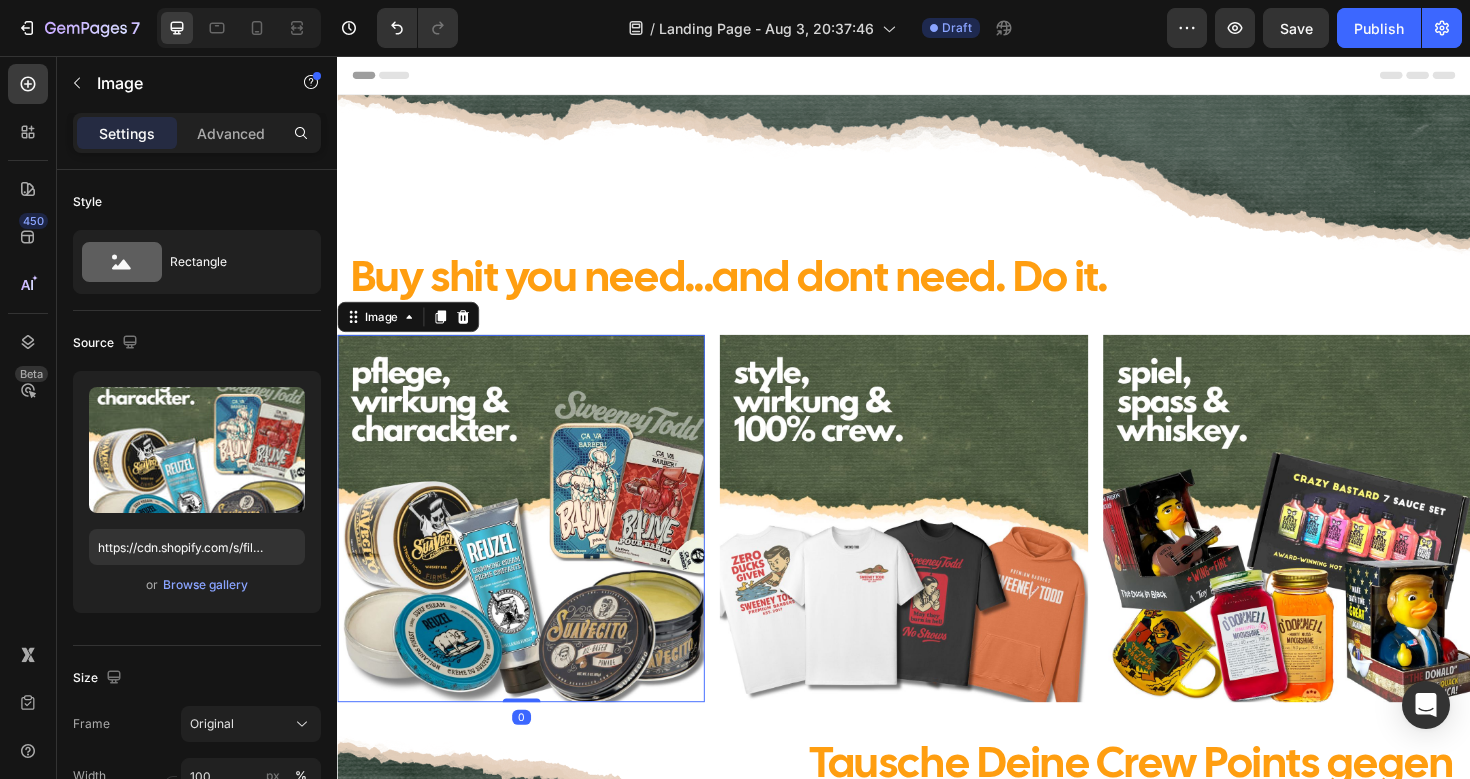 click at bounding box center [531, 545] 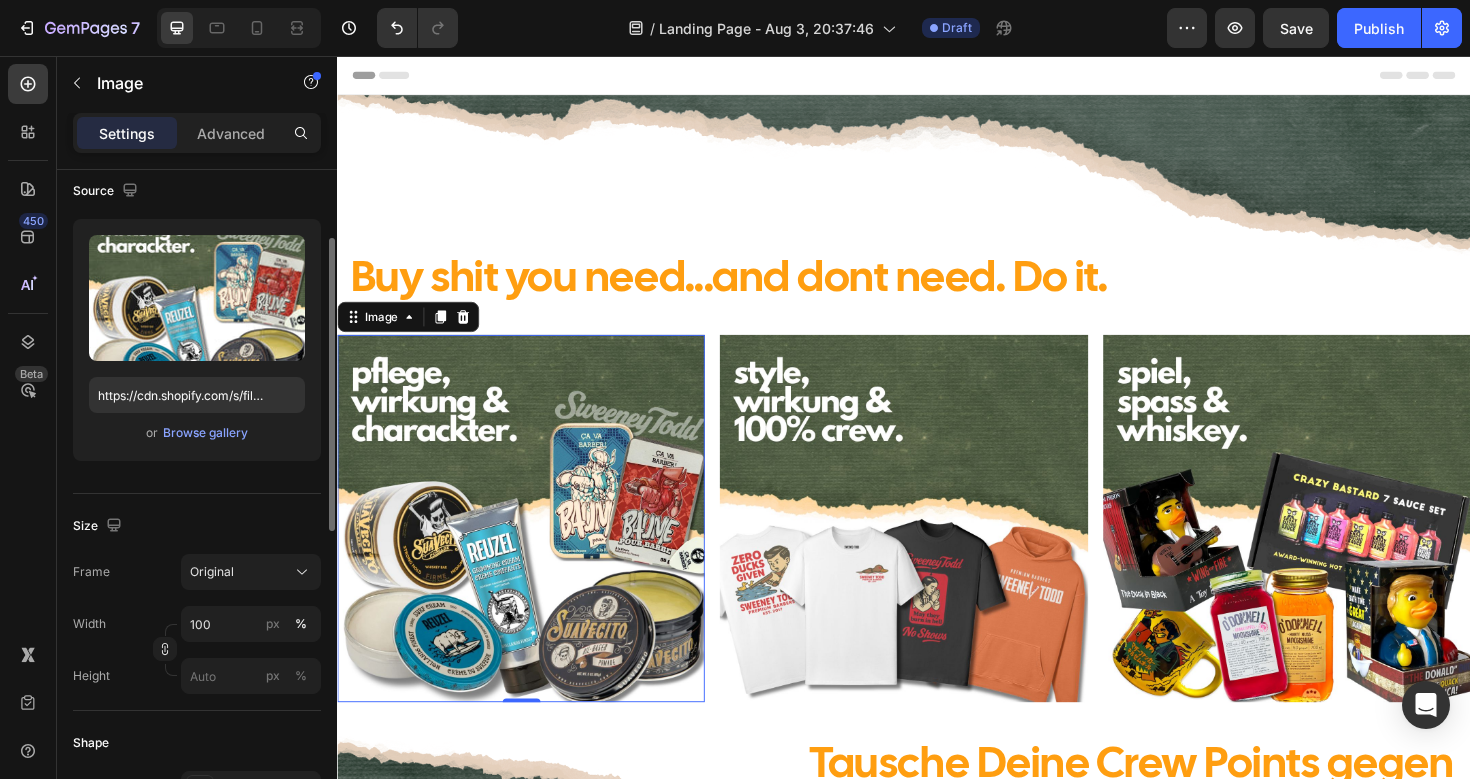 scroll, scrollTop: 153, scrollLeft: 0, axis: vertical 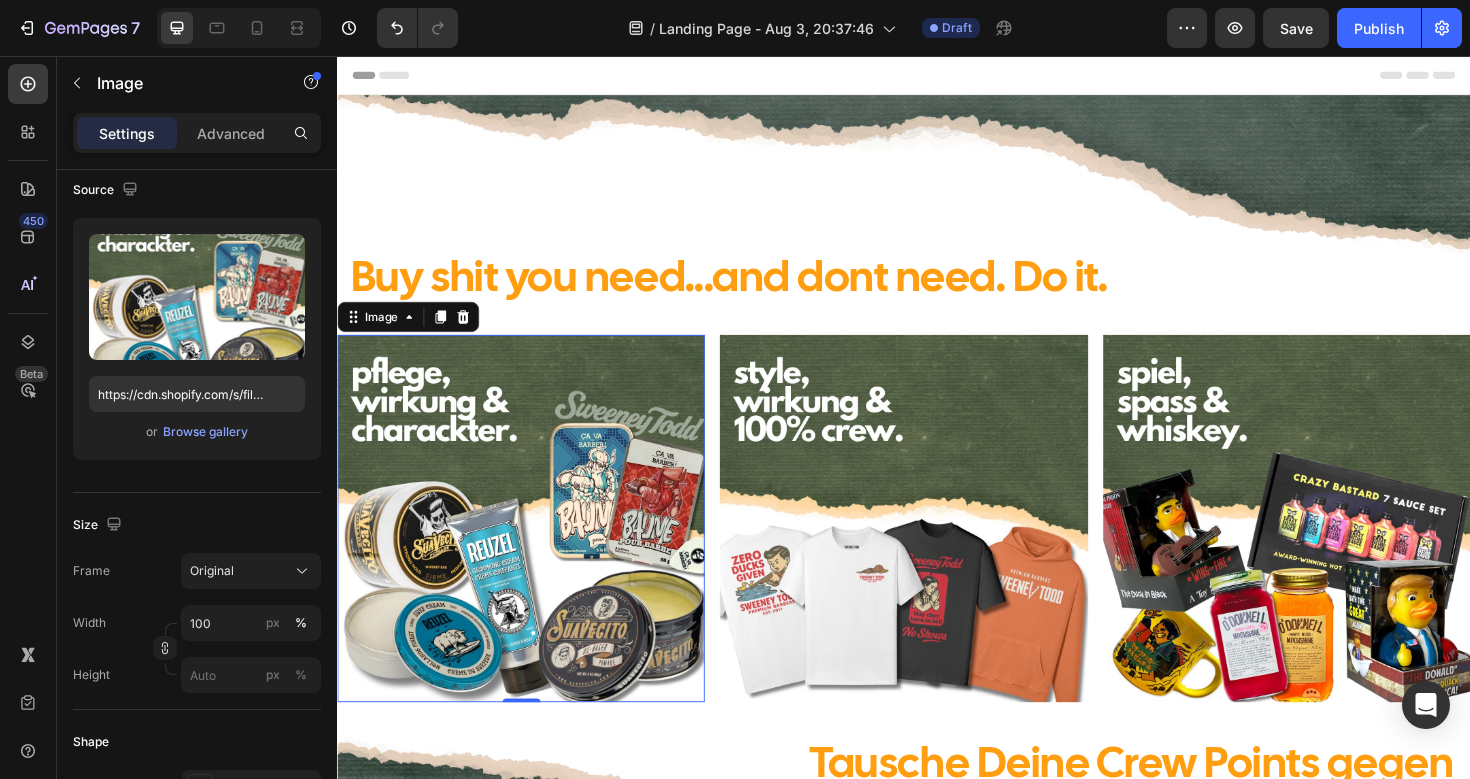 click at bounding box center [531, 545] 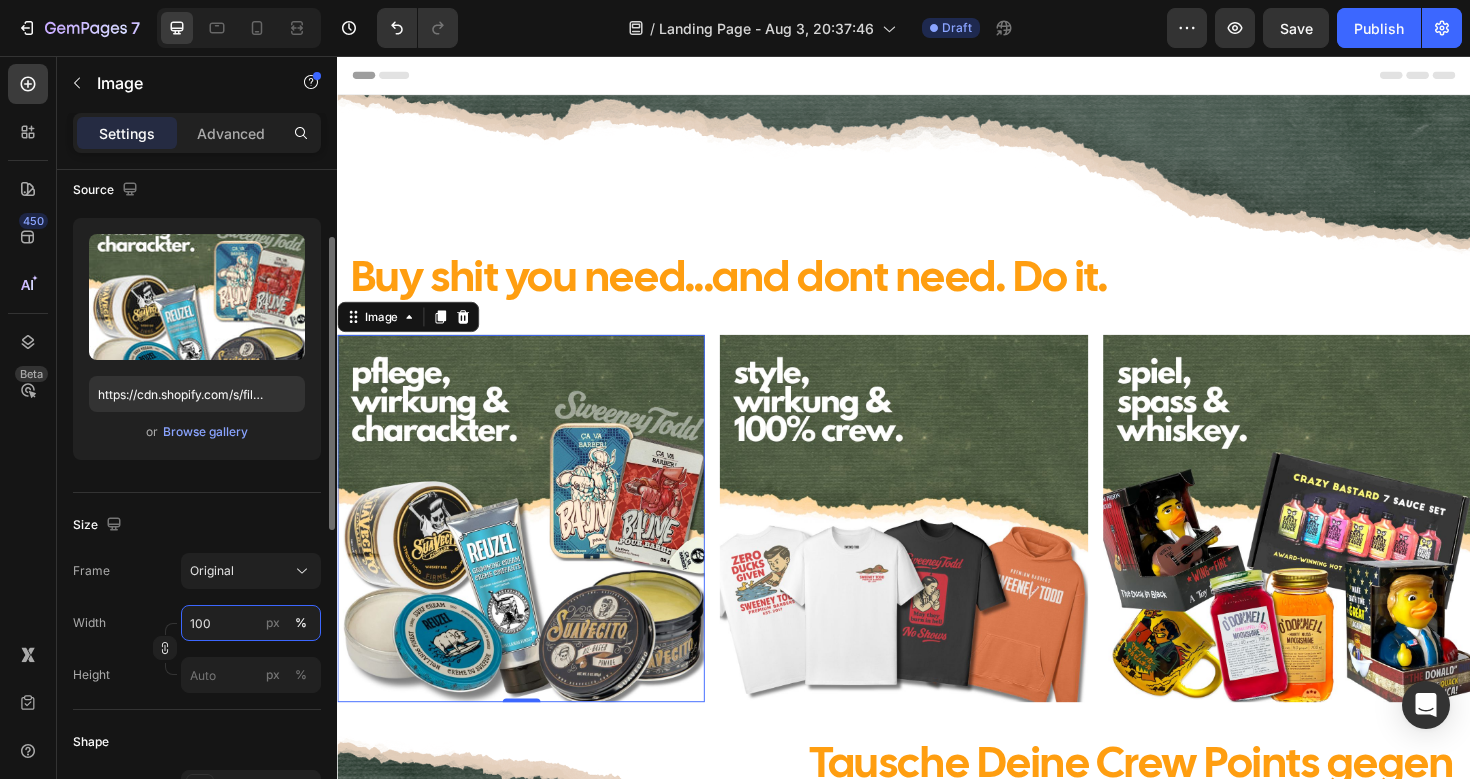 click on "100" at bounding box center [251, 623] 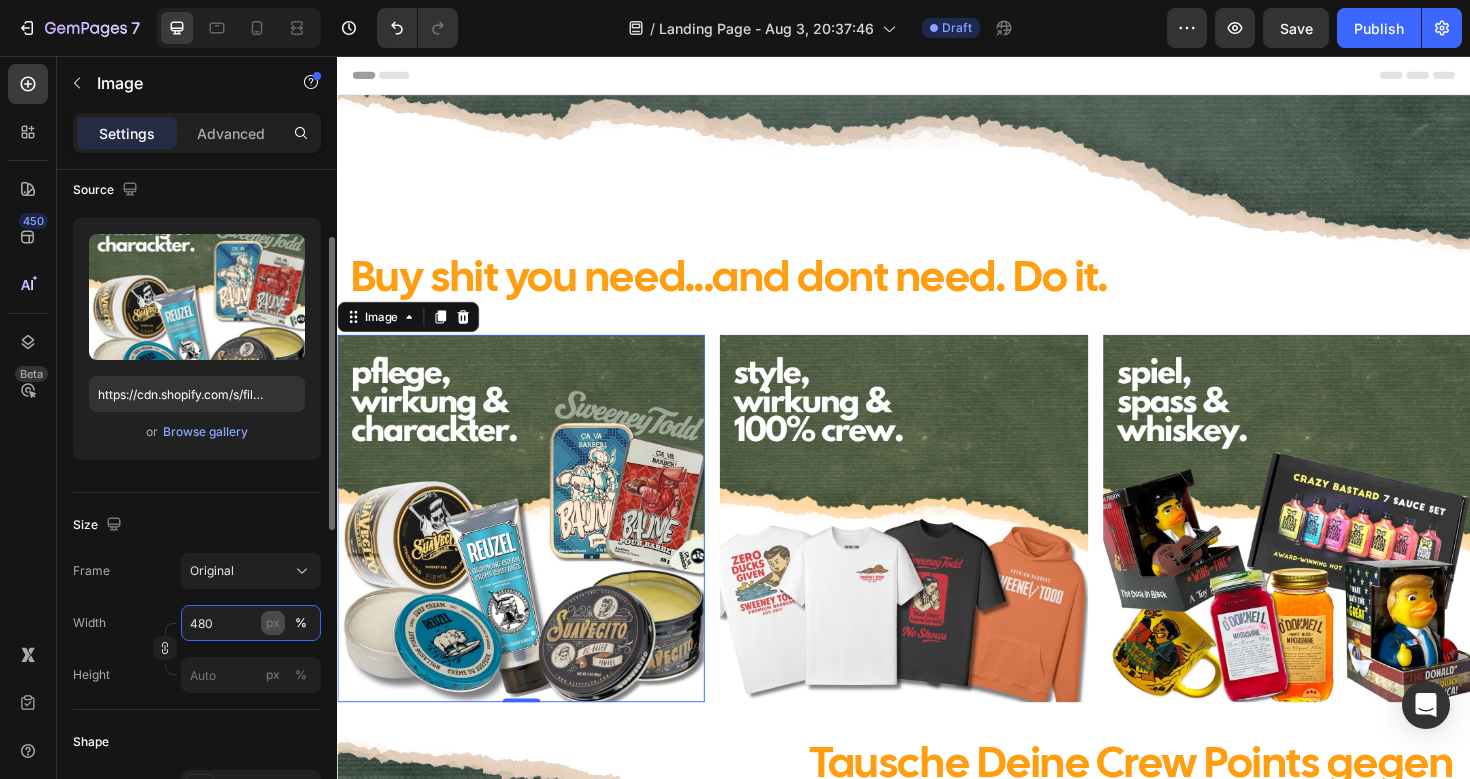 type on "480" 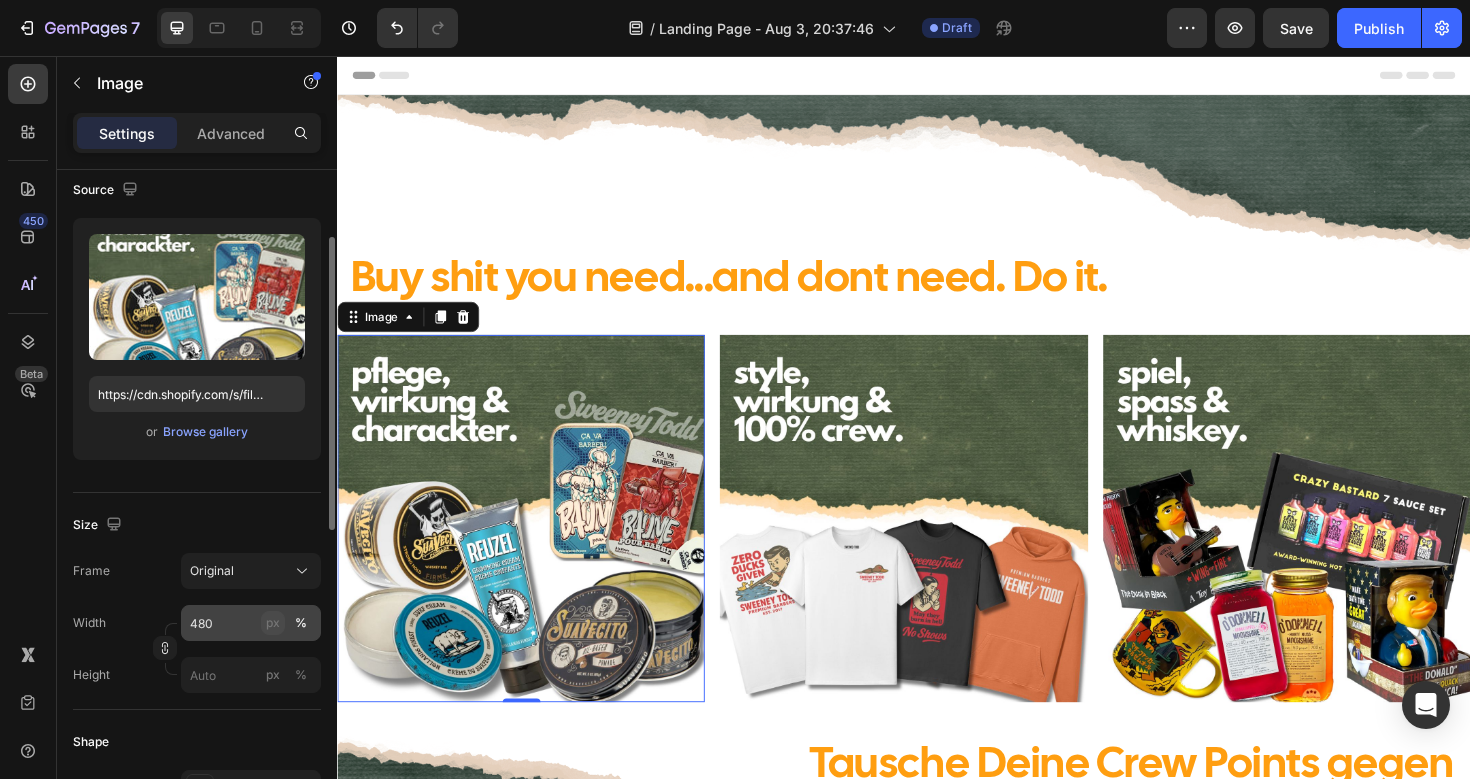 click on "px" at bounding box center (273, 623) 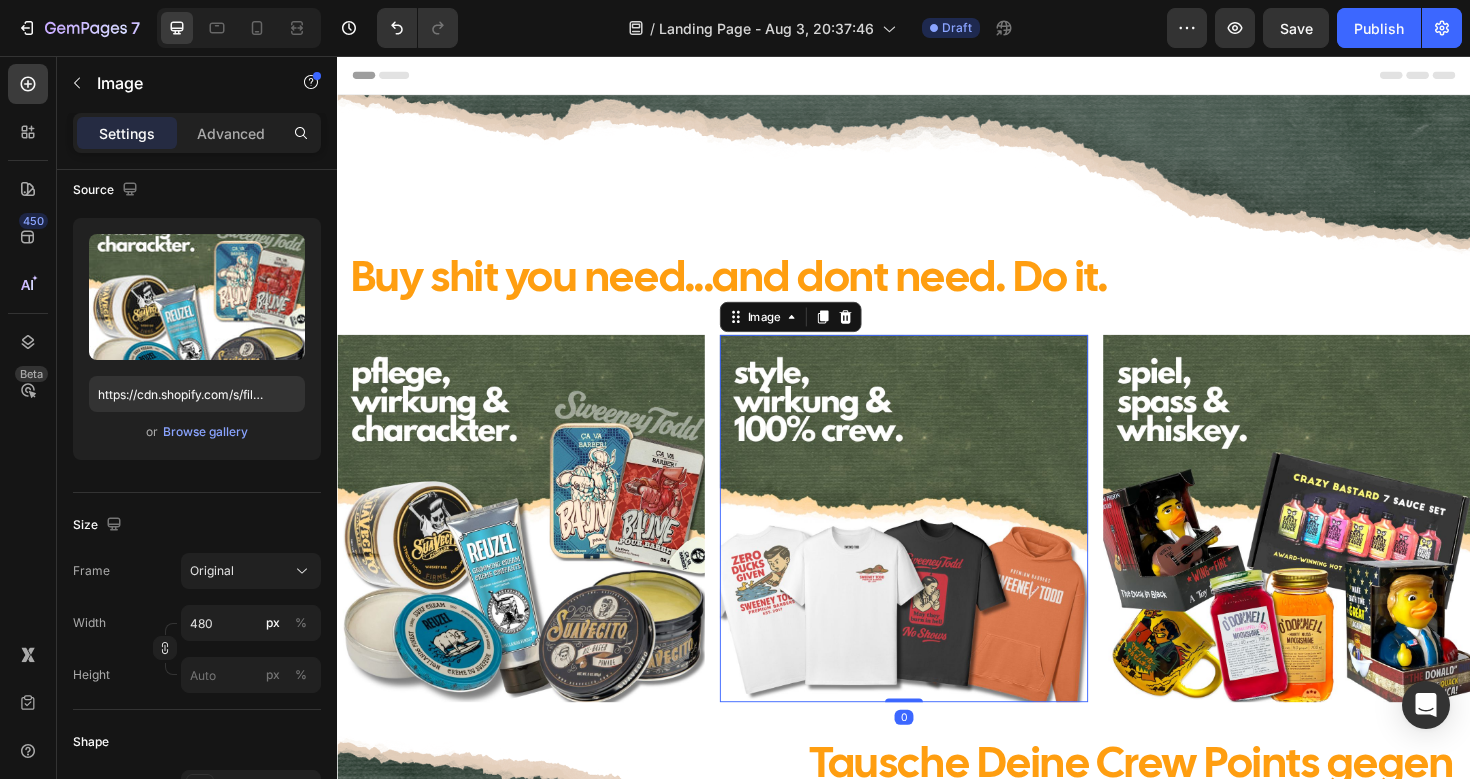 click at bounding box center (936, 545) 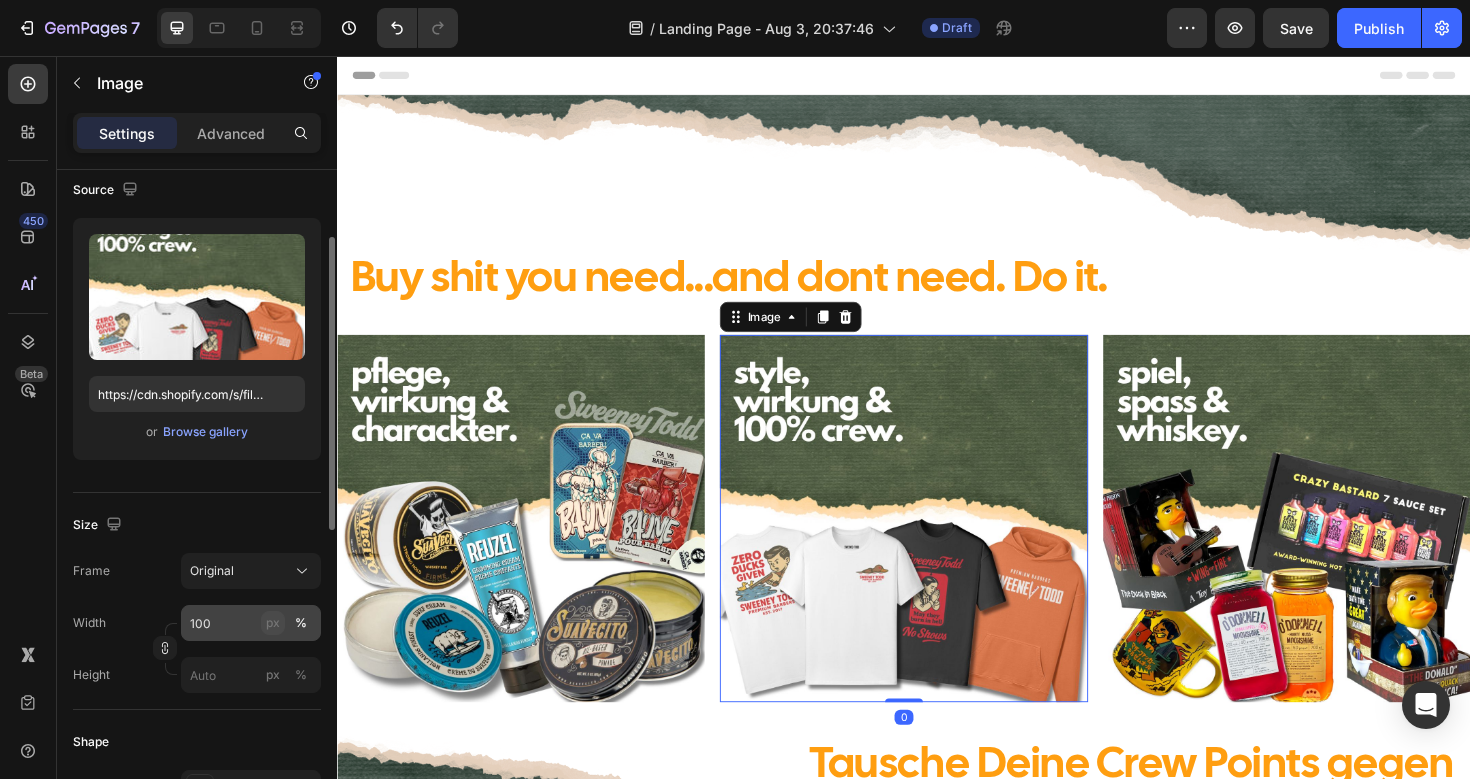 click on "px" at bounding box center (273, 623) 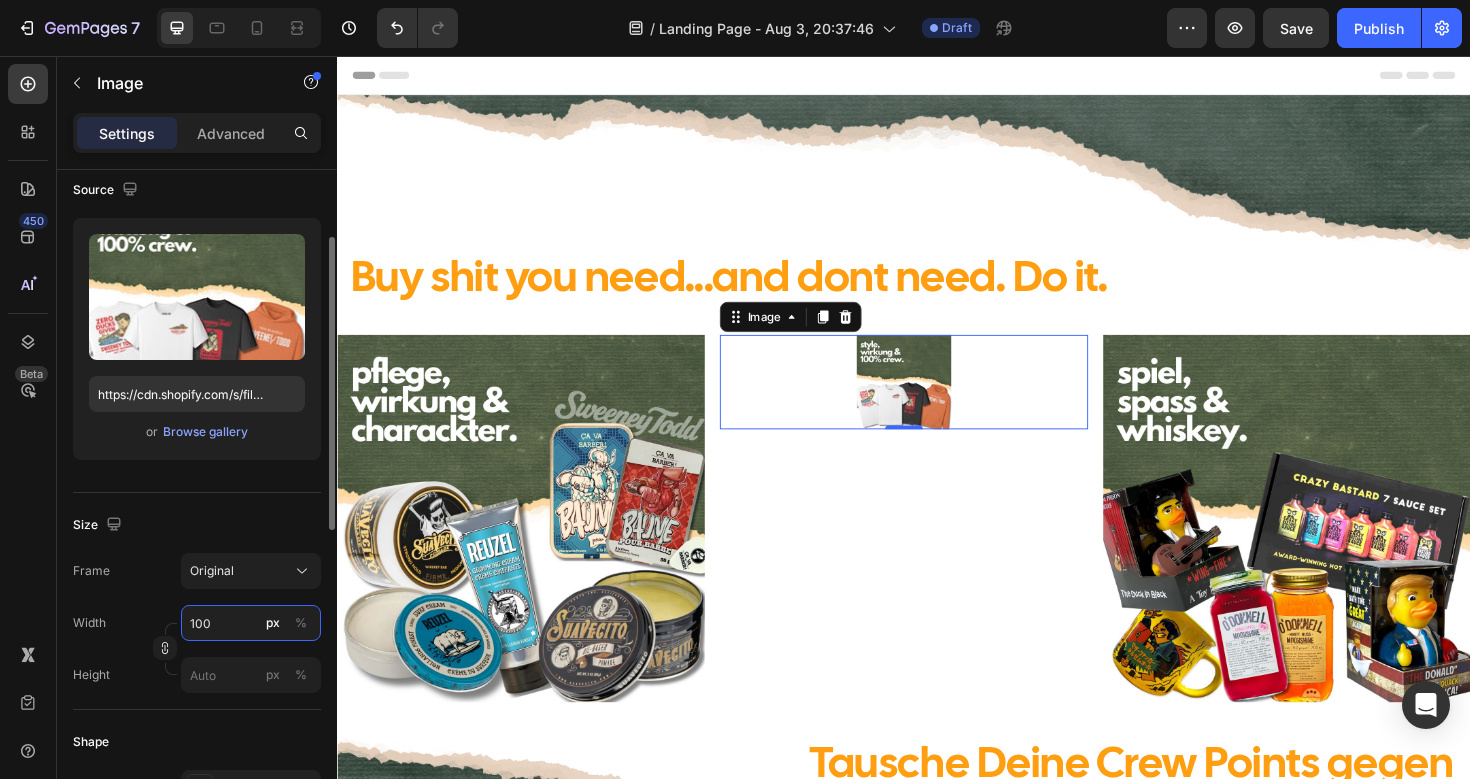 click on "100" at bounding box center (251, 623) 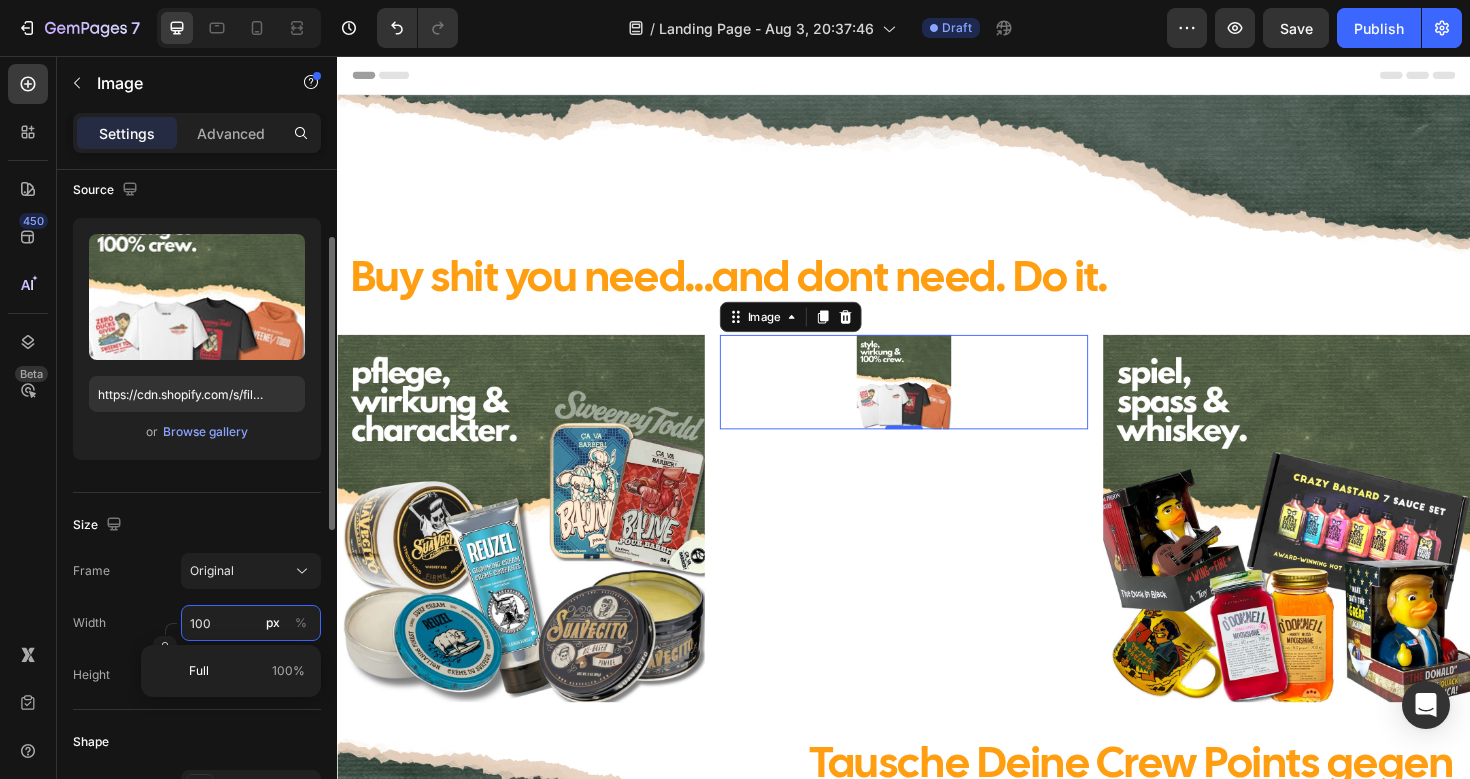 click on "100" at bounding box center (251, 623) 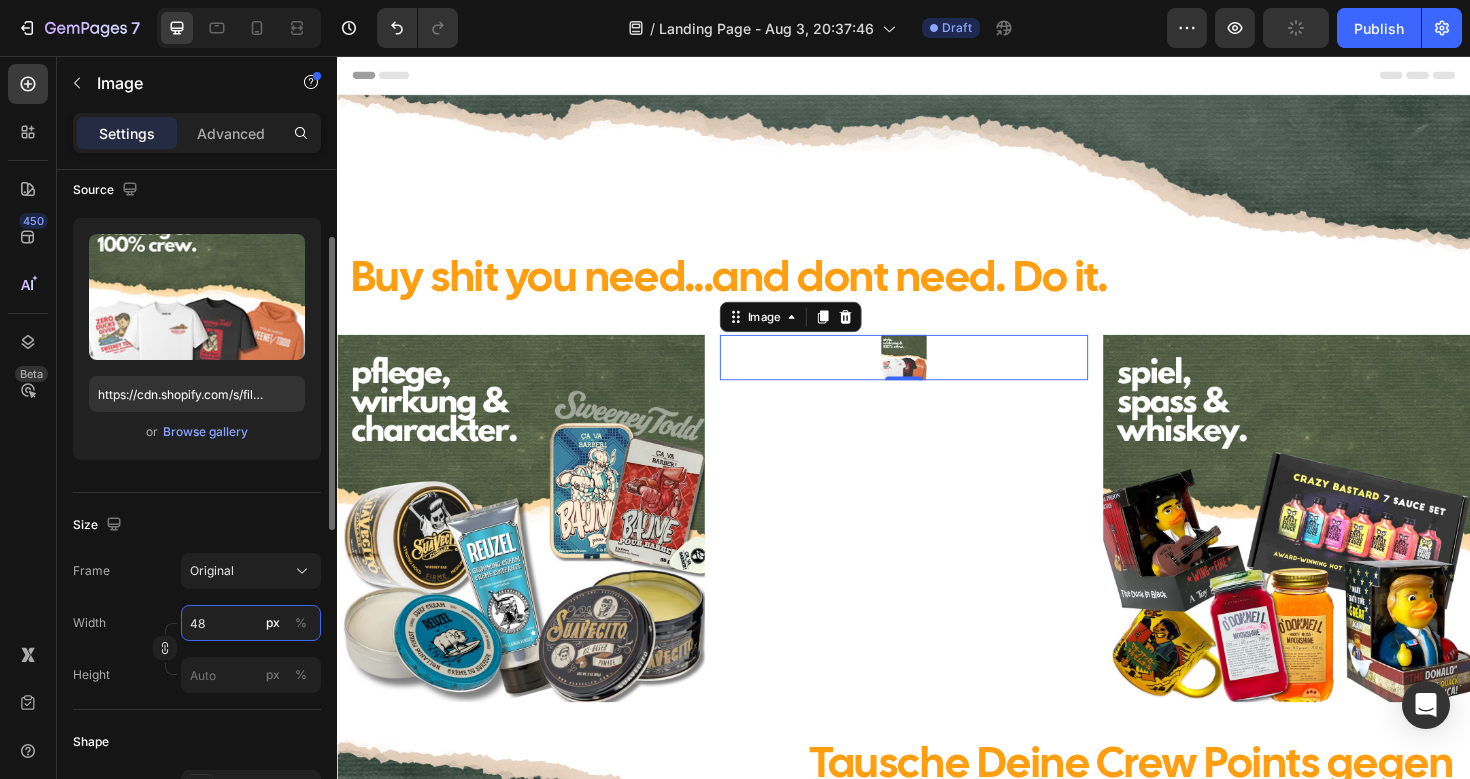 type on "480" 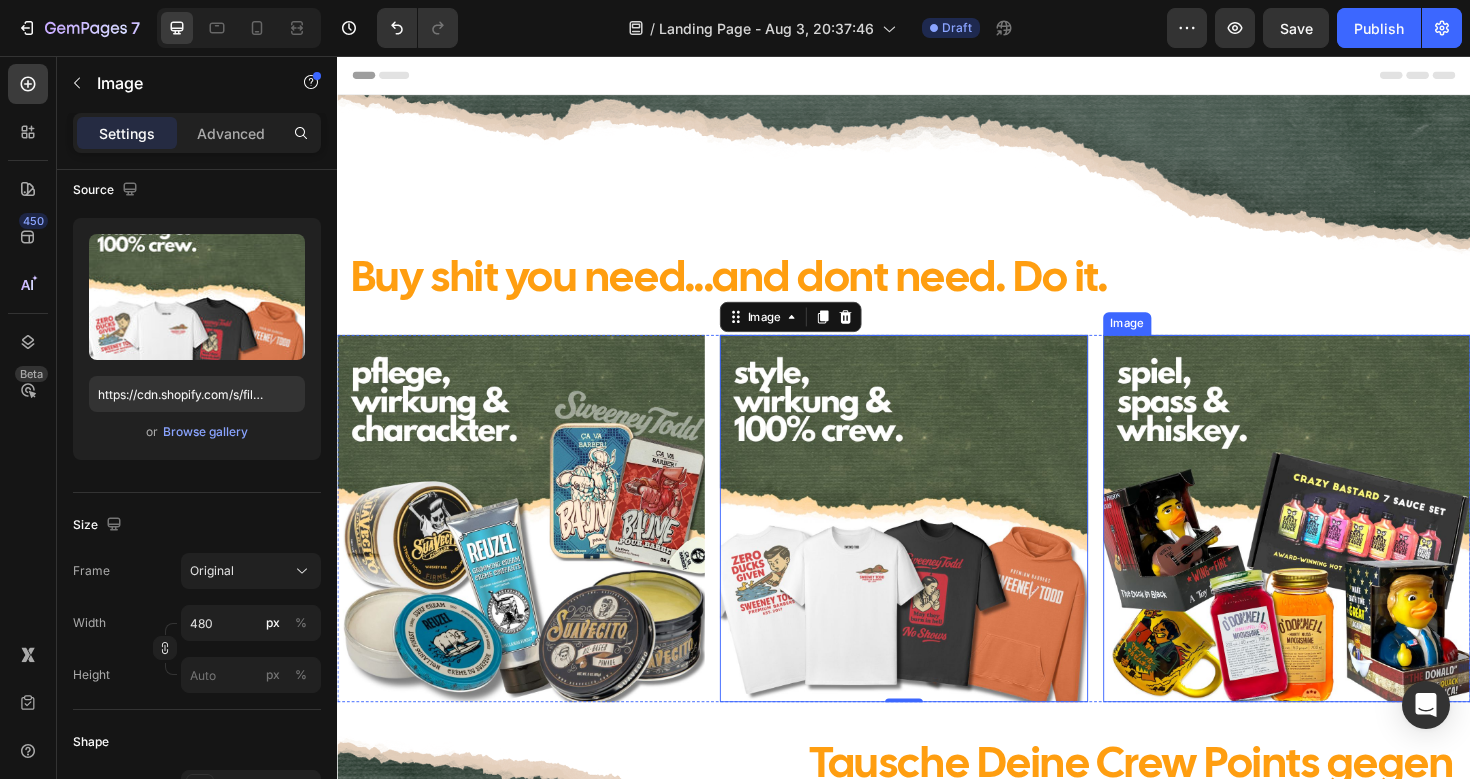 click at bounding box center (1342, 545) 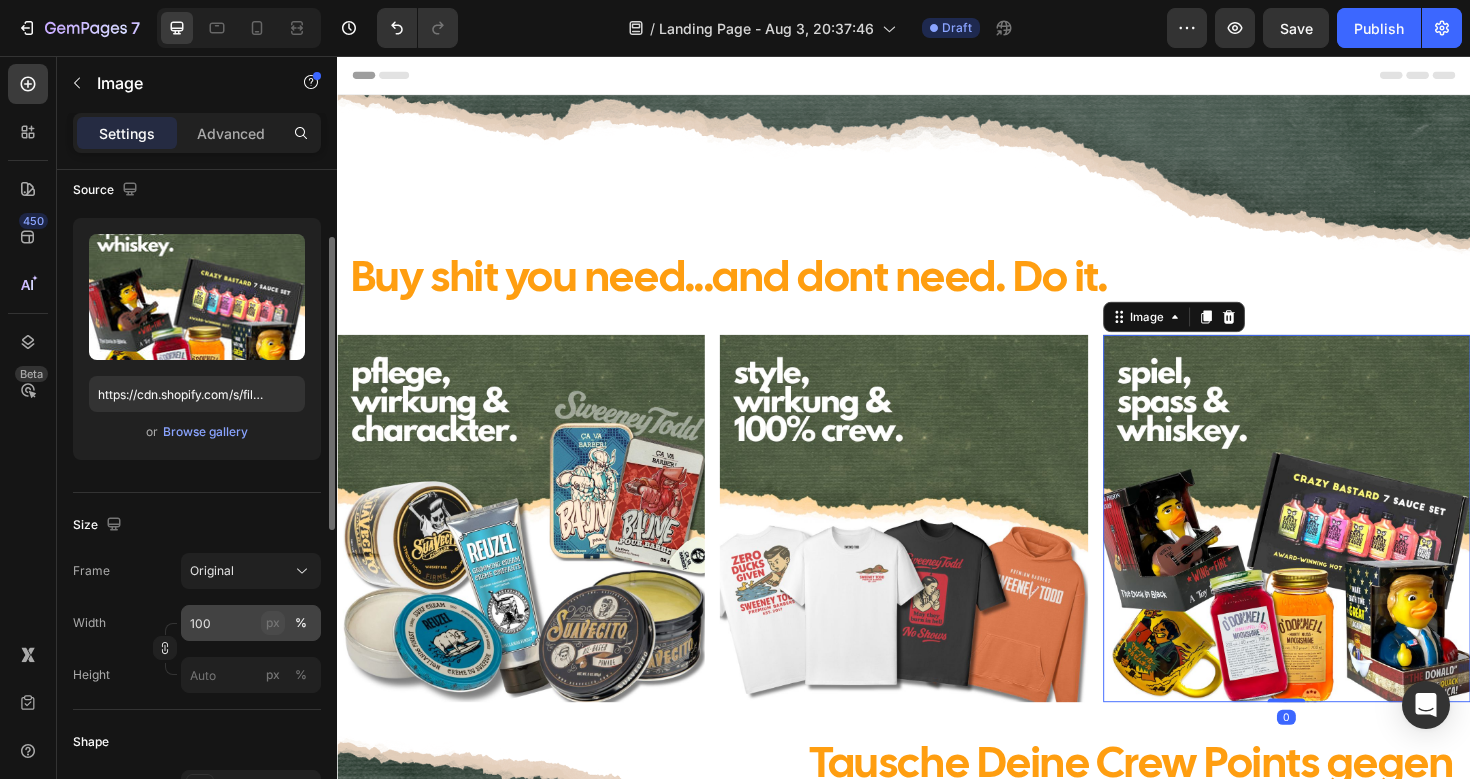 click on "px" 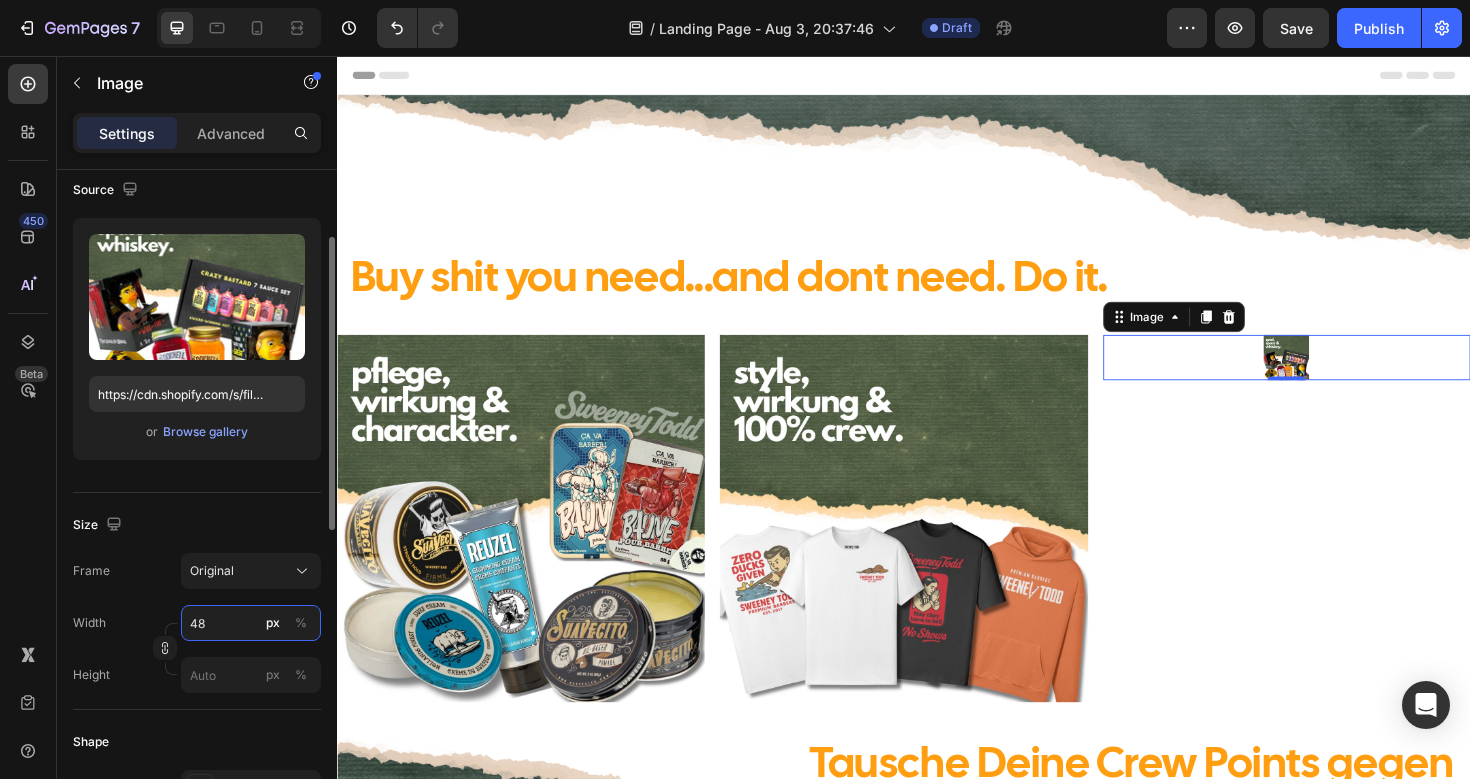 type on "480" 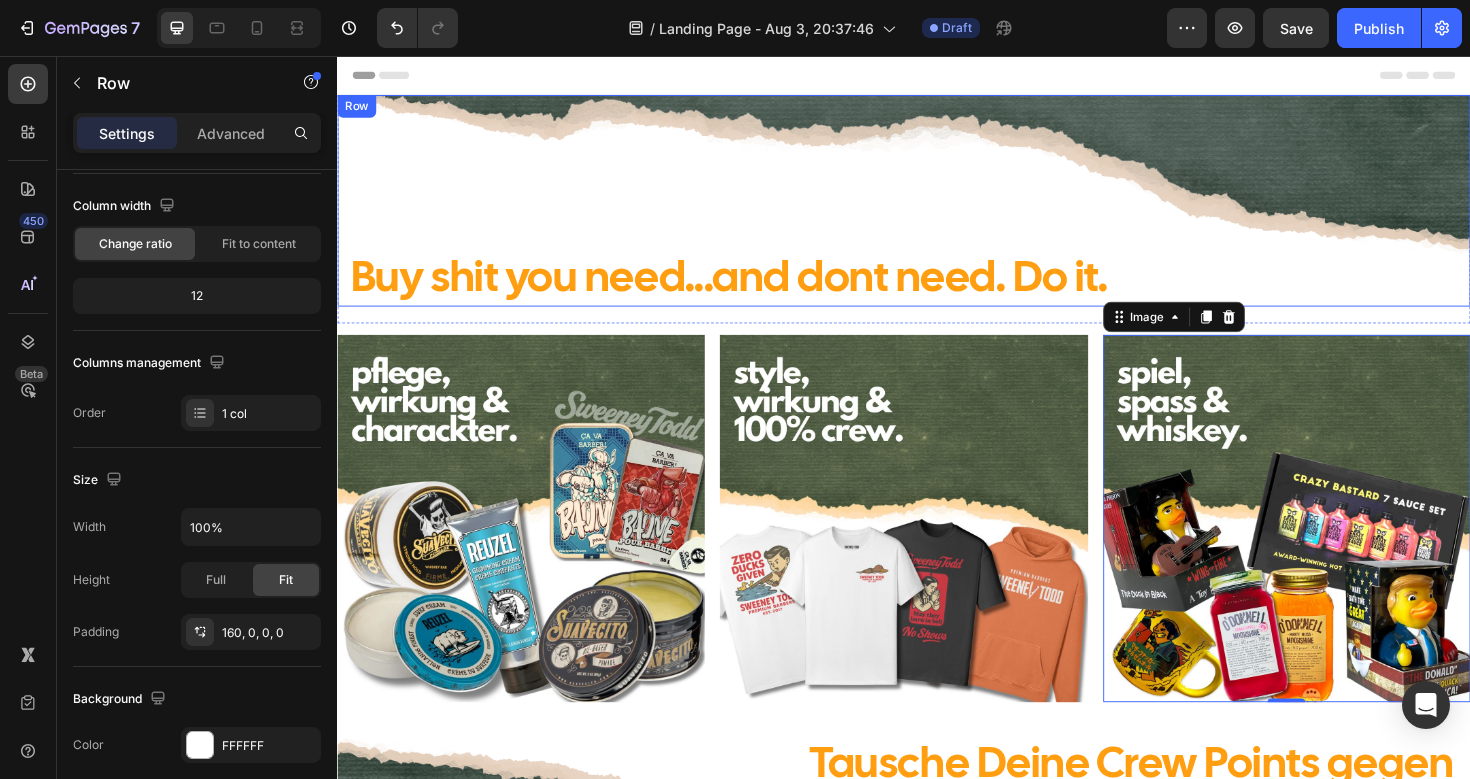 click on "Buy shit you need...and dont need. Do it.  Heading Row" at bounding box center (937, 209) 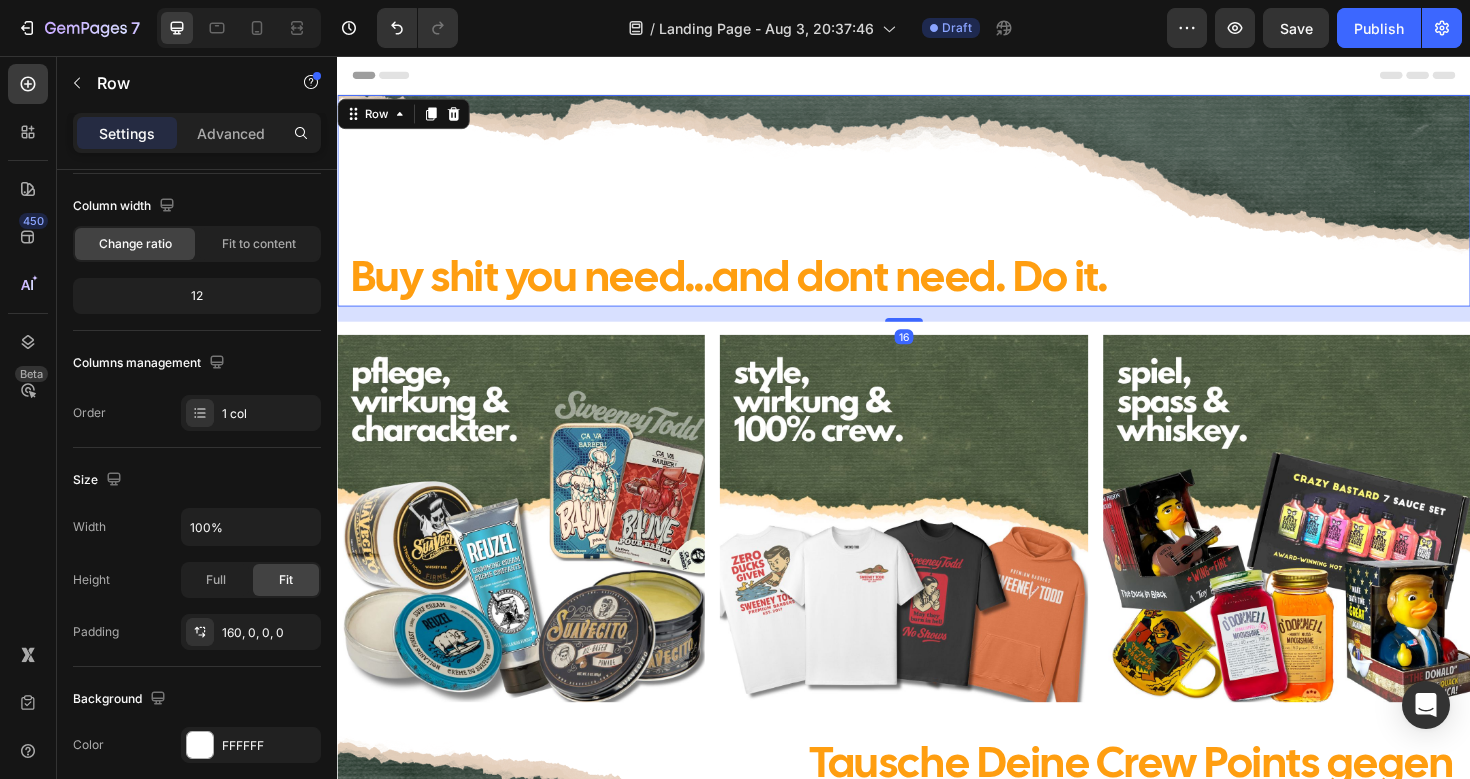 scroll, scrollTop: 0, scrollLeft: 0, axis: both 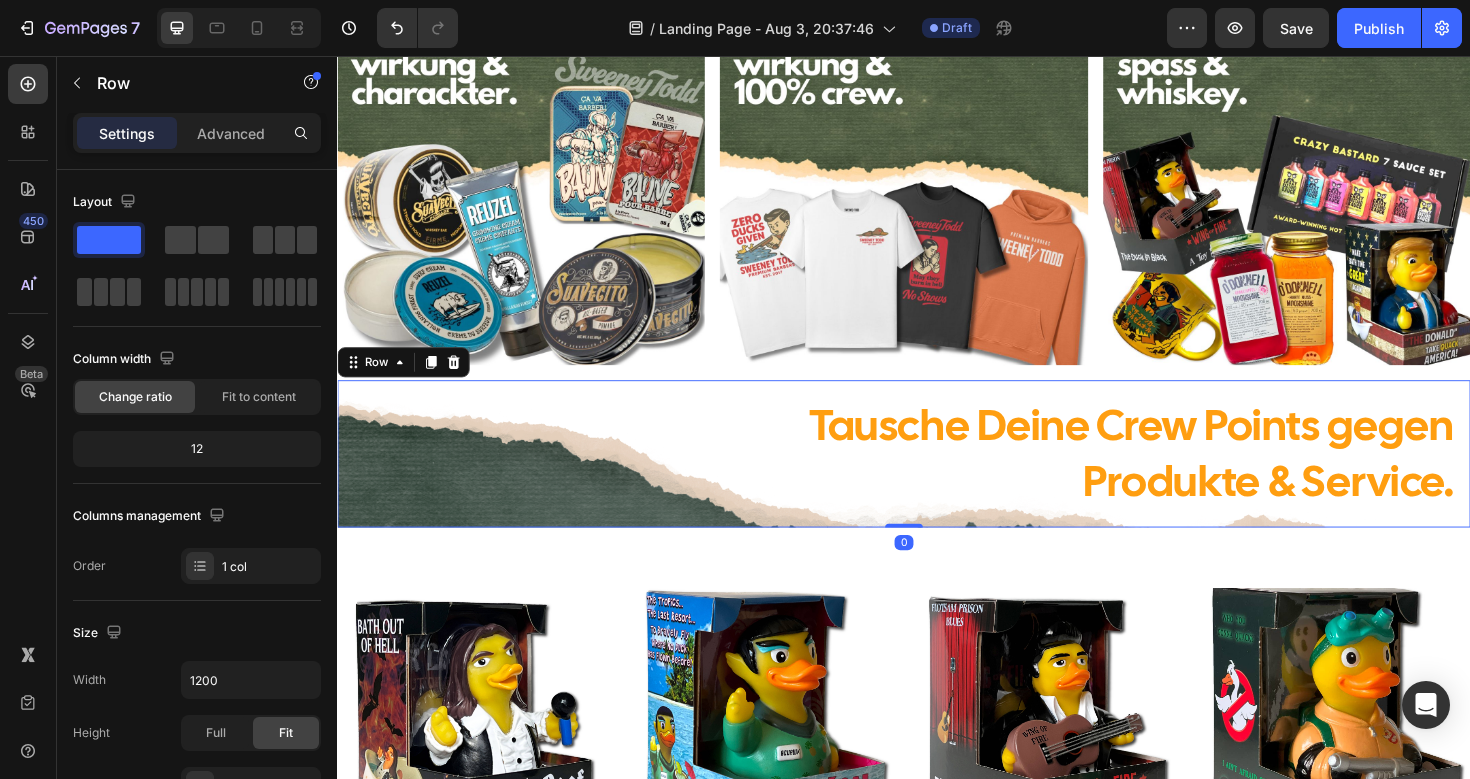 click on "Tausche Deine Crew Points gegen  Produkte & Service. Heading Row   0" at bounding box center [937, 477] 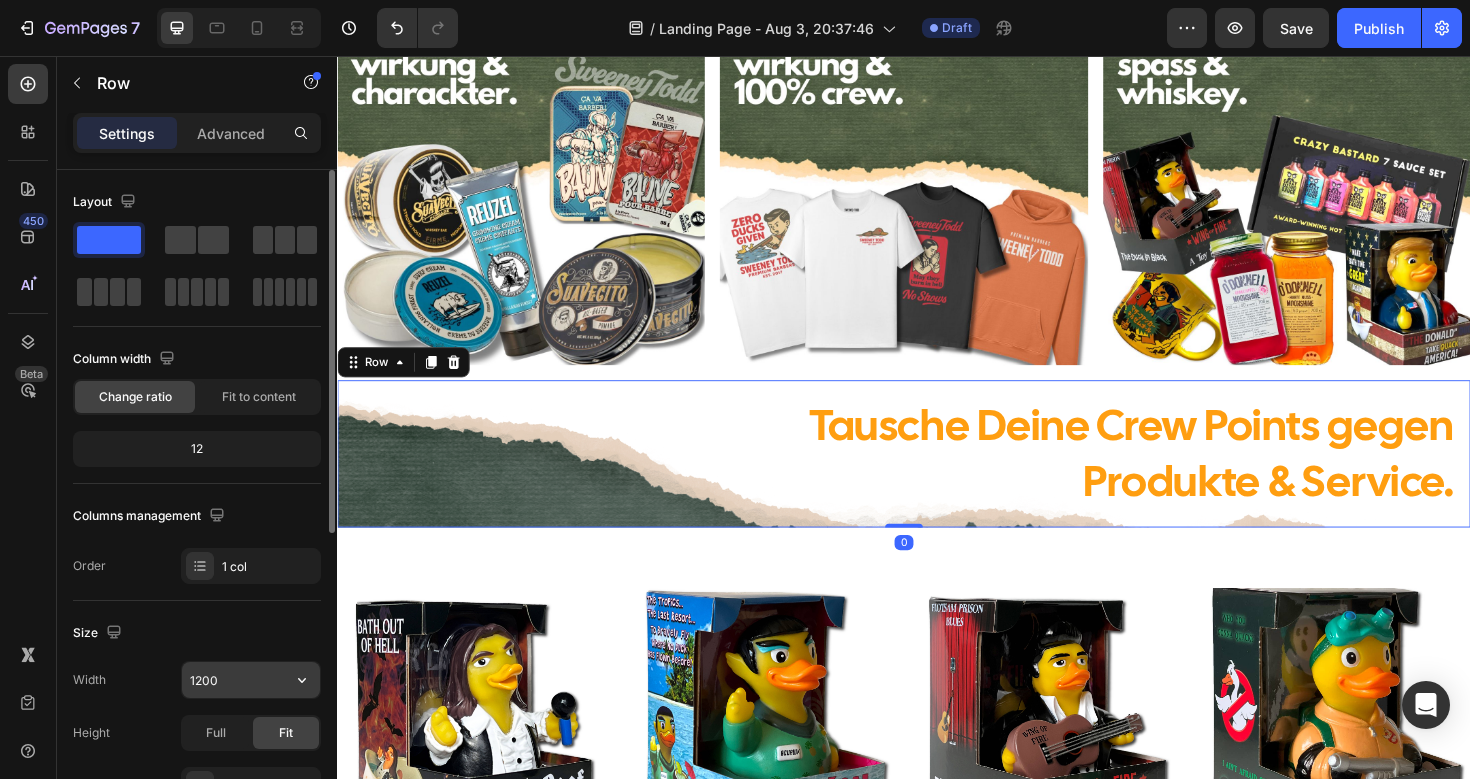 click on "1200" at bounding box center (251, 680) 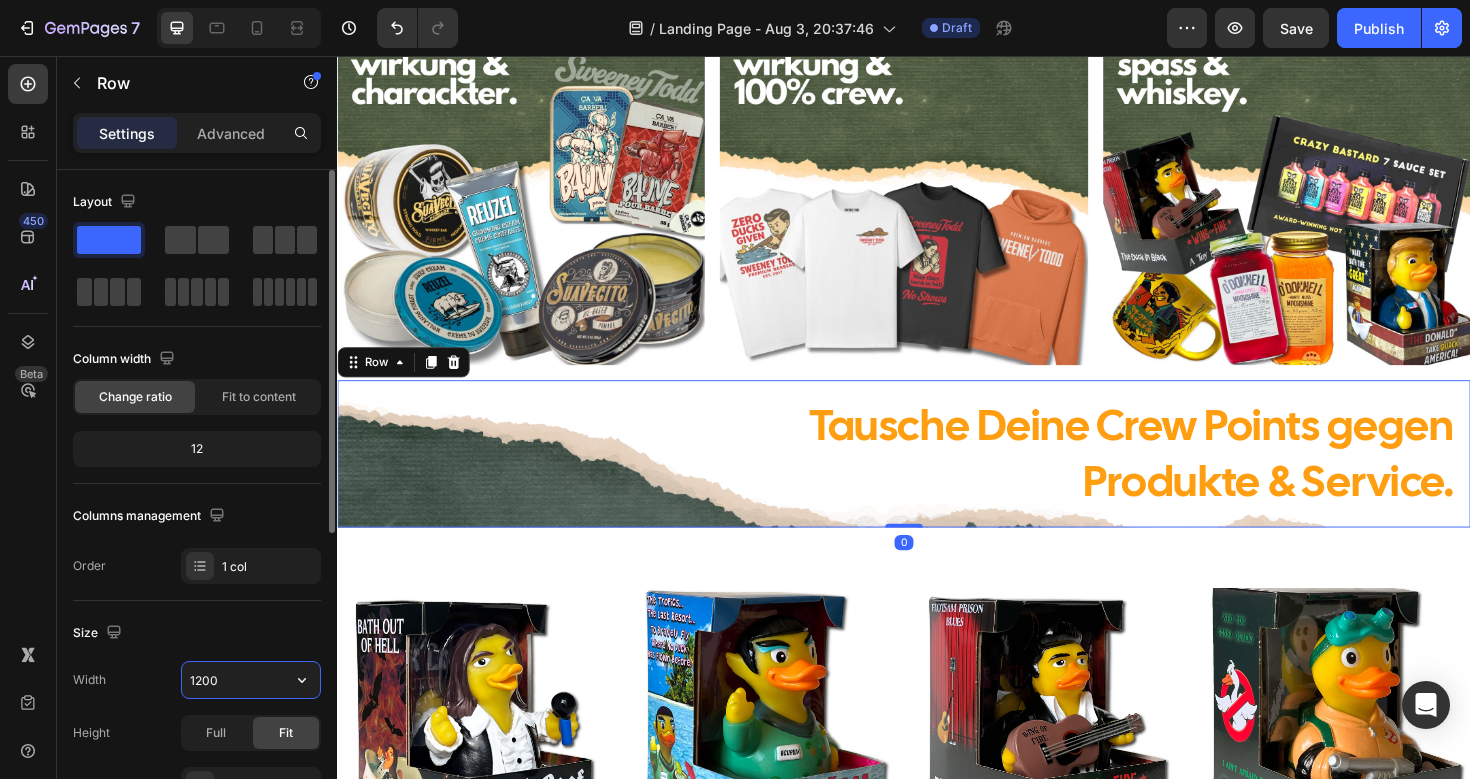 click on "1200" at bounding box center [251, 680] 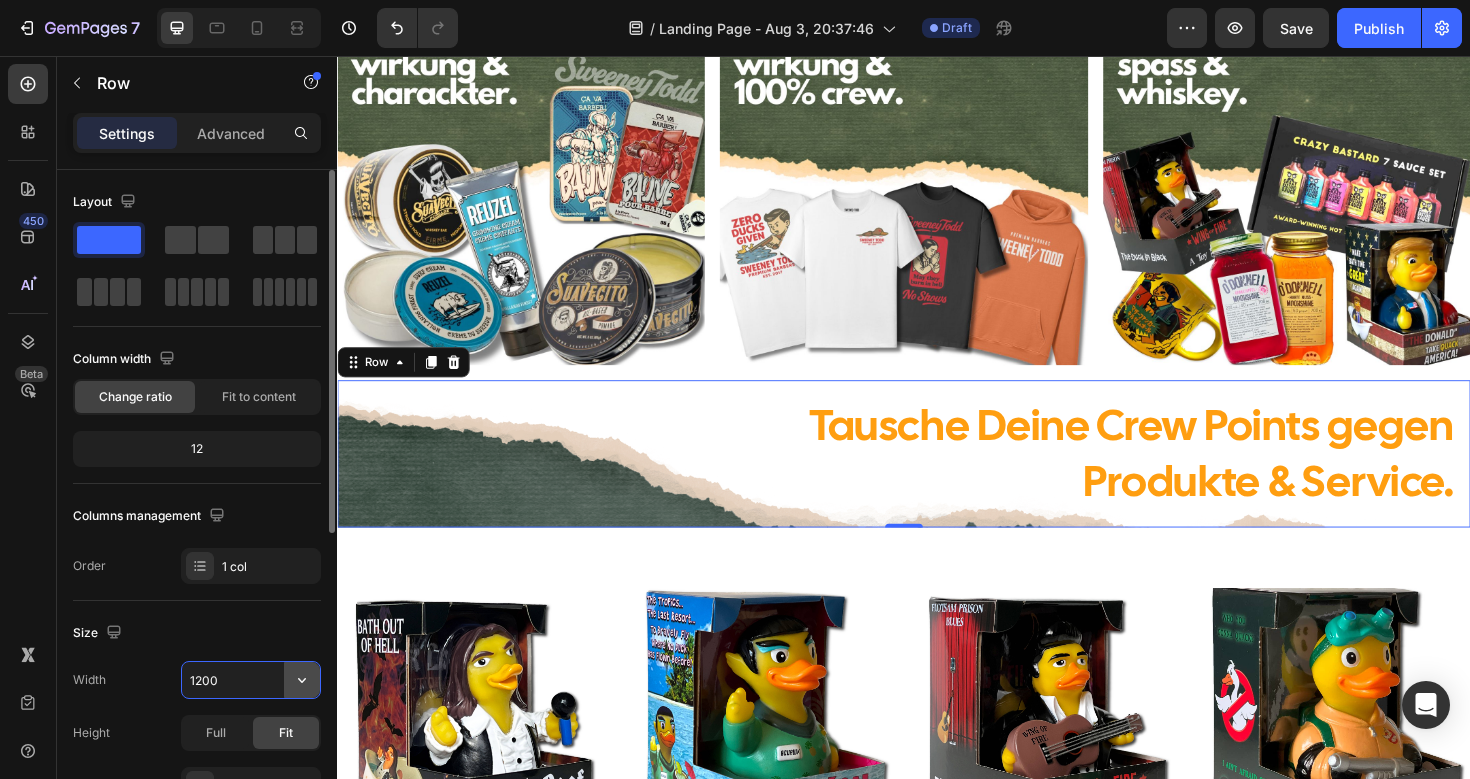 click 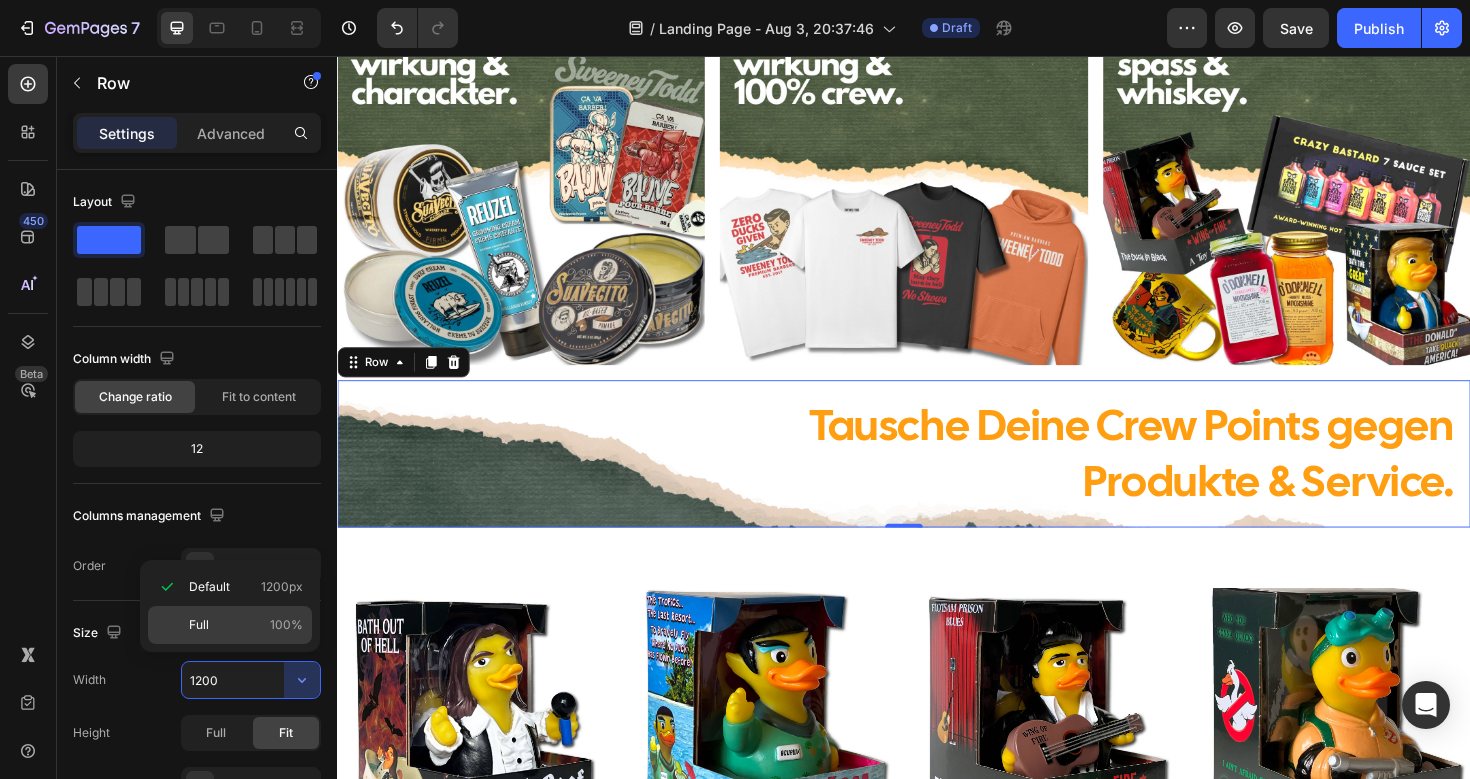 click on "Full 100%" 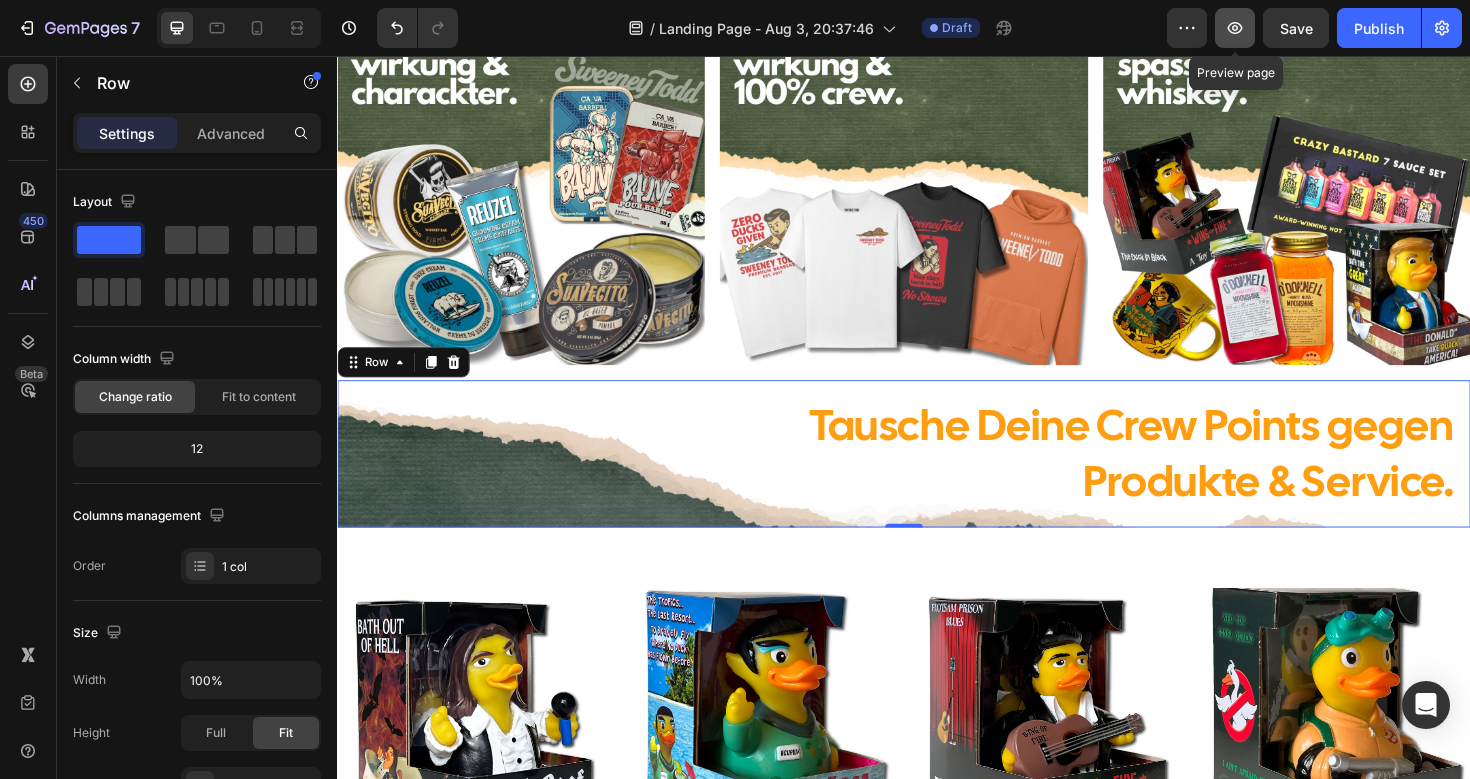 click 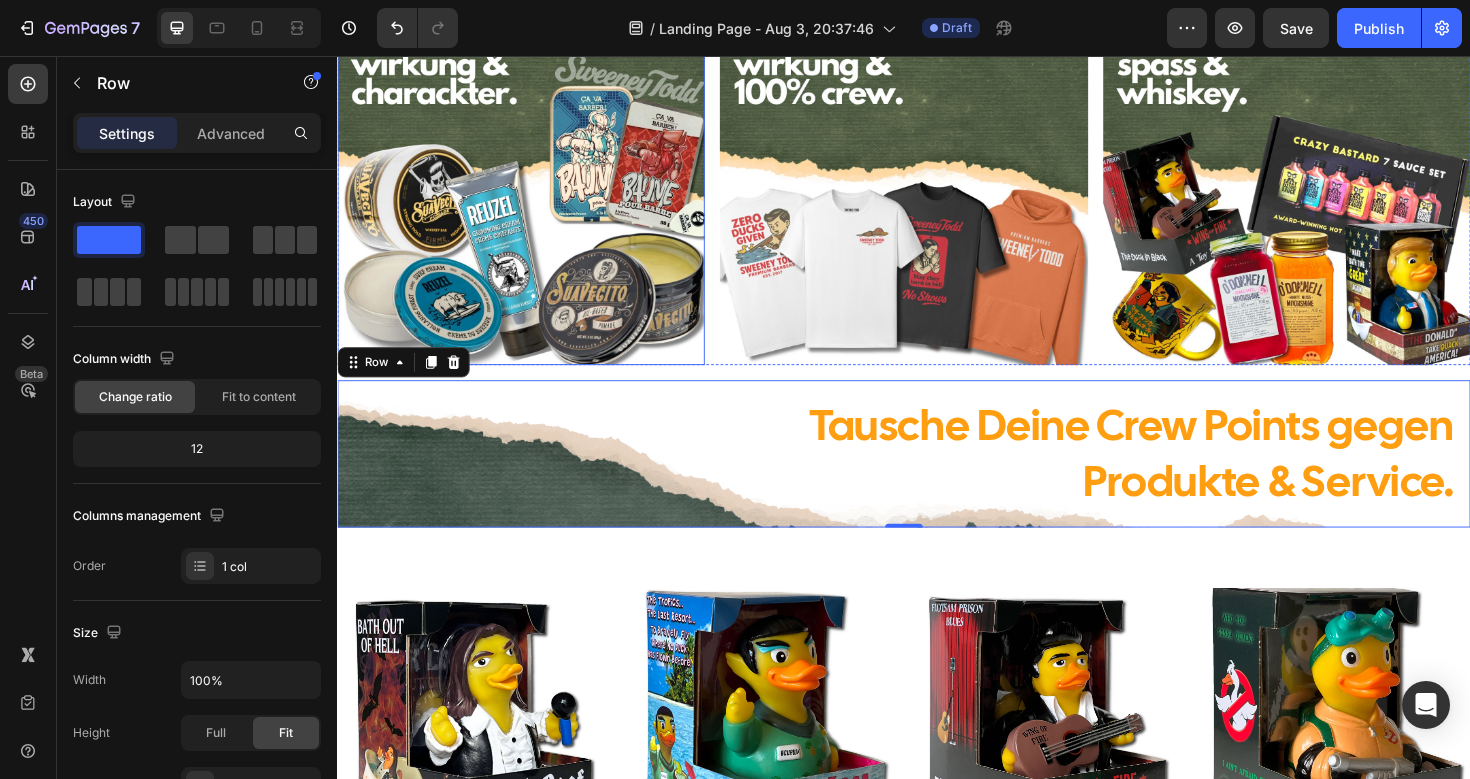 click at bounding box center [531, 188] 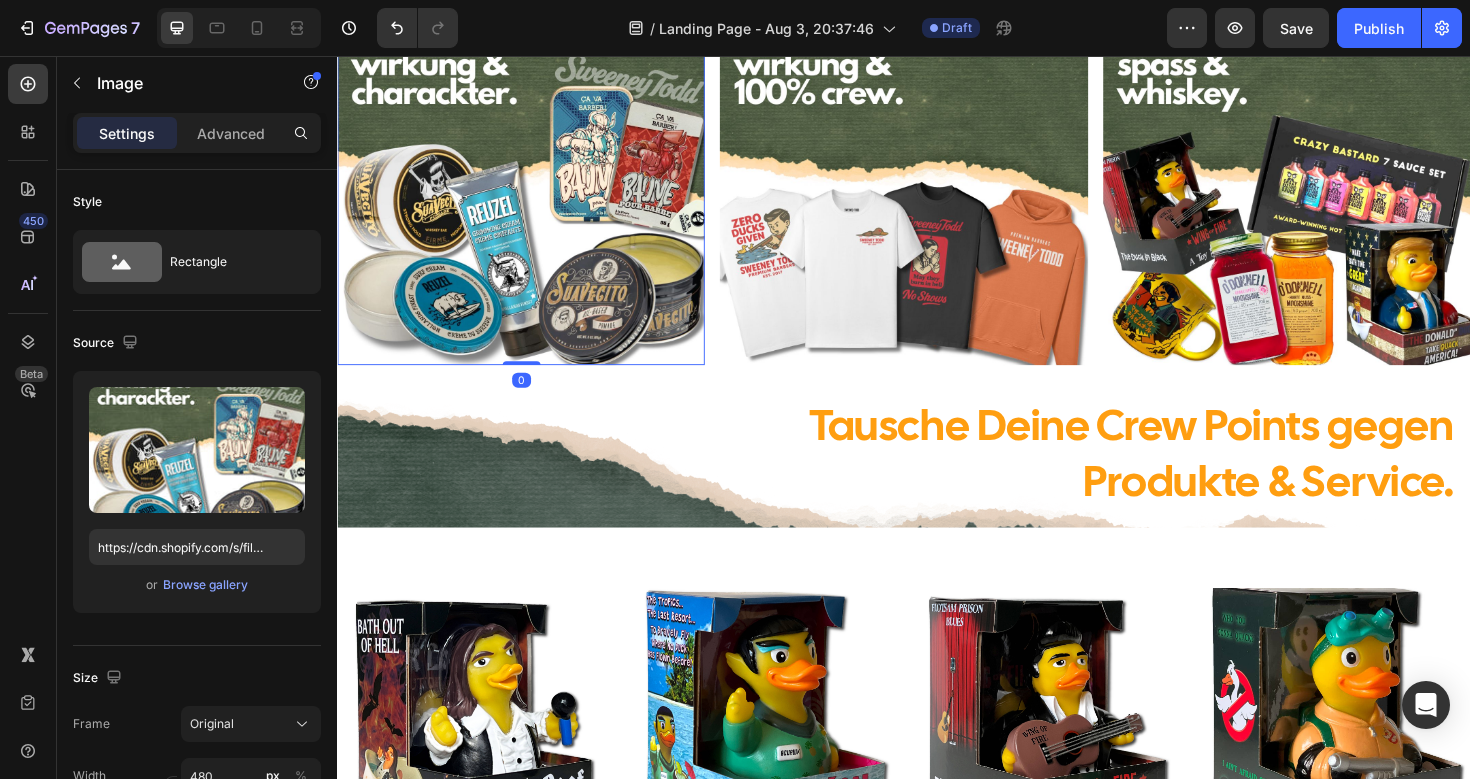 click at bounding box center (531, 188) 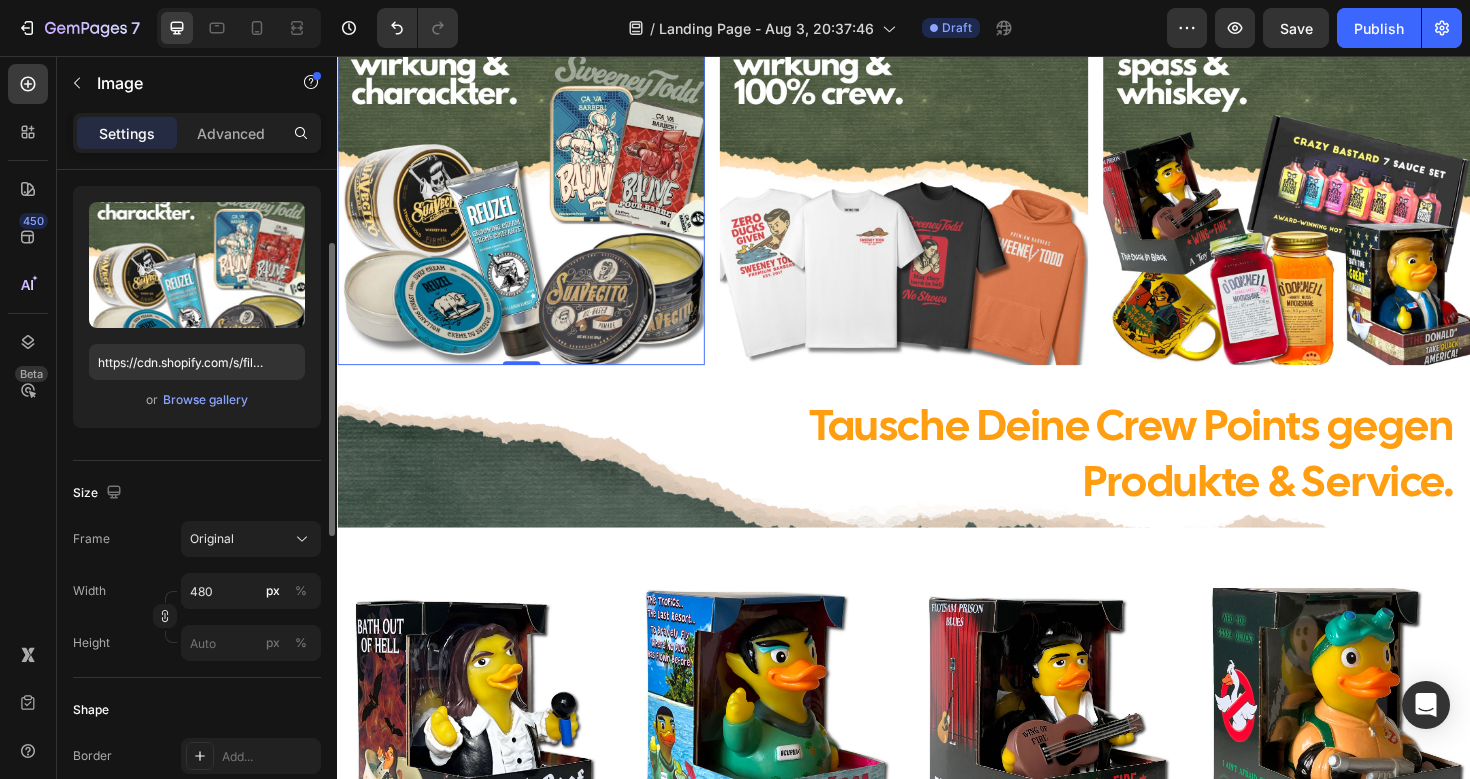 scroll, scrollTop: 188, scrollLeft: 0, axis: vertical 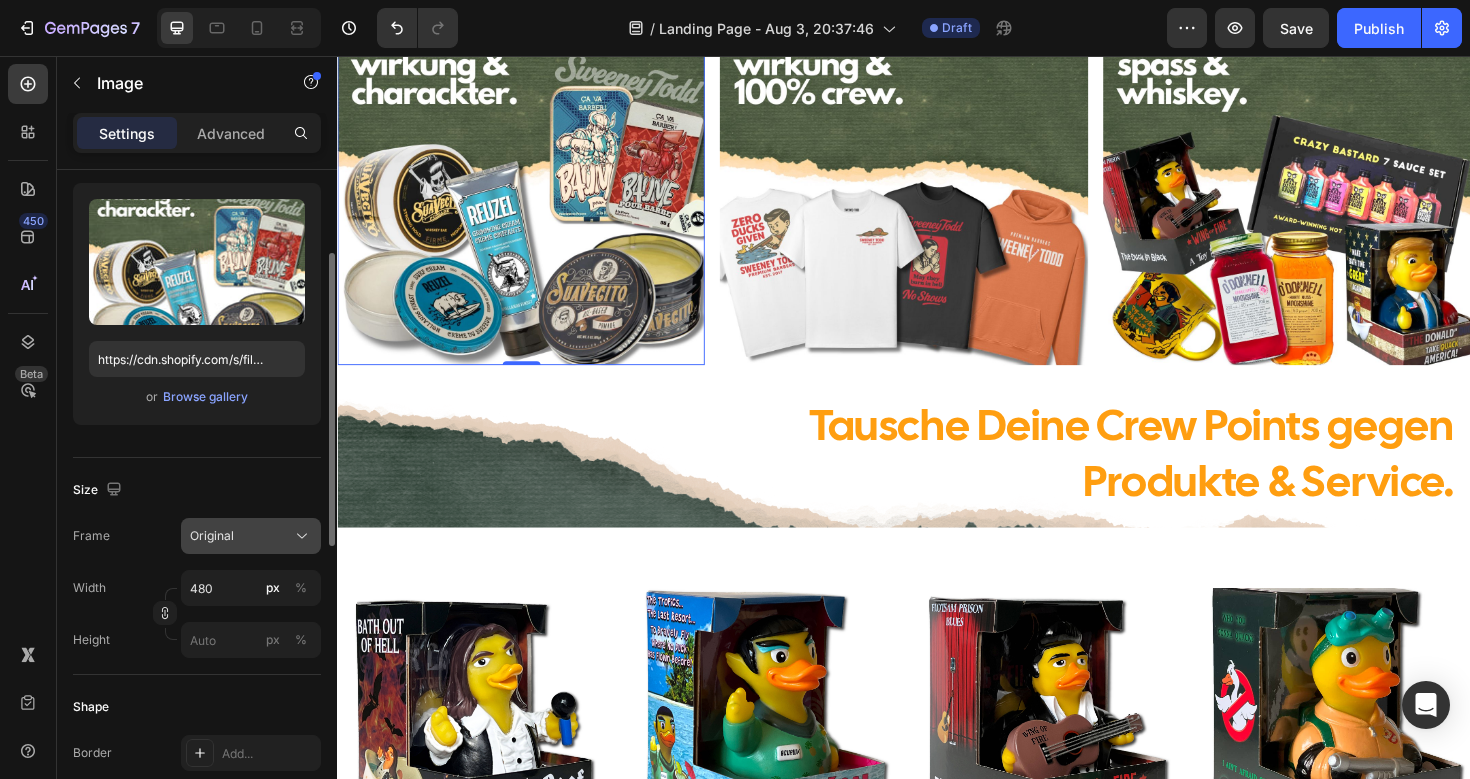 click on "Original" 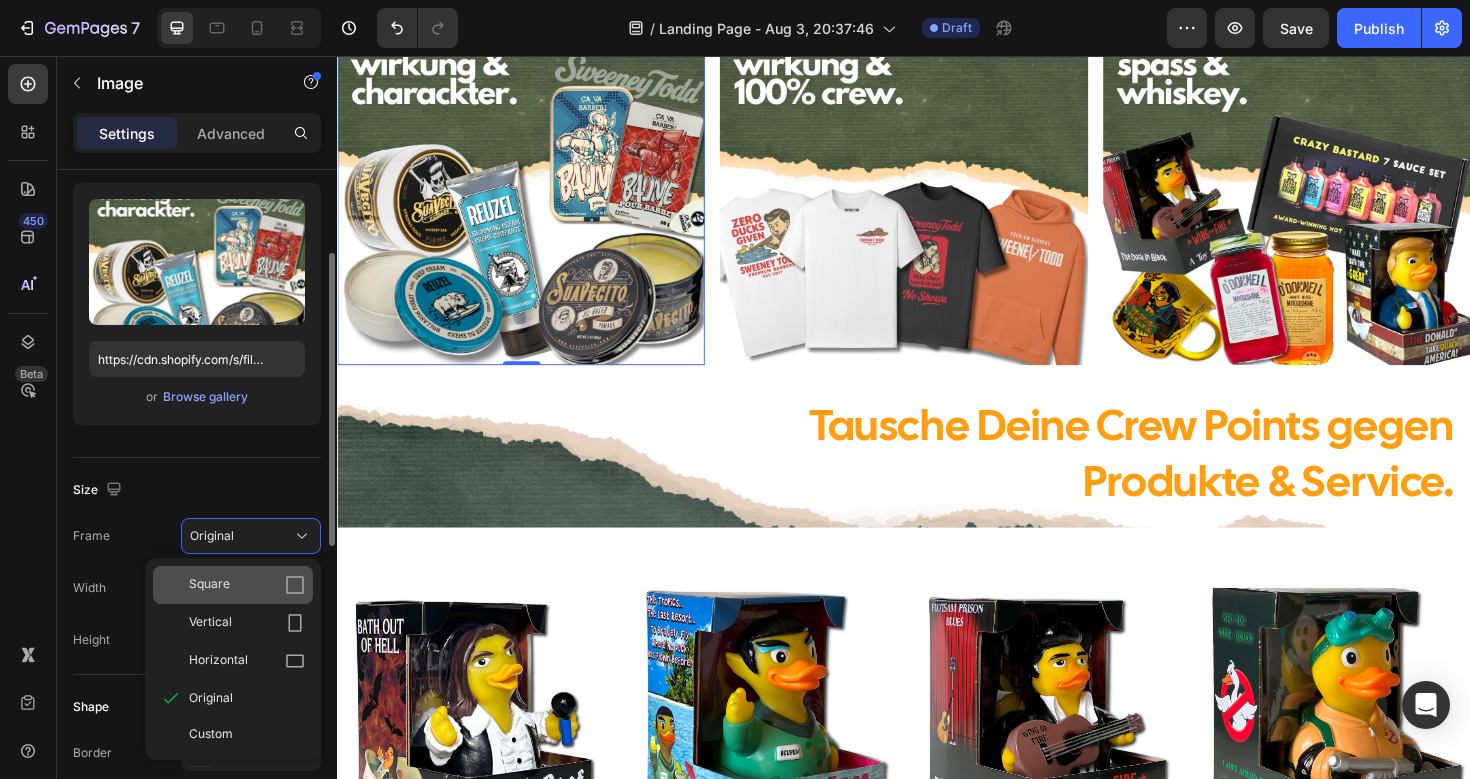 click on "Square" at bounding box center (247, 585) 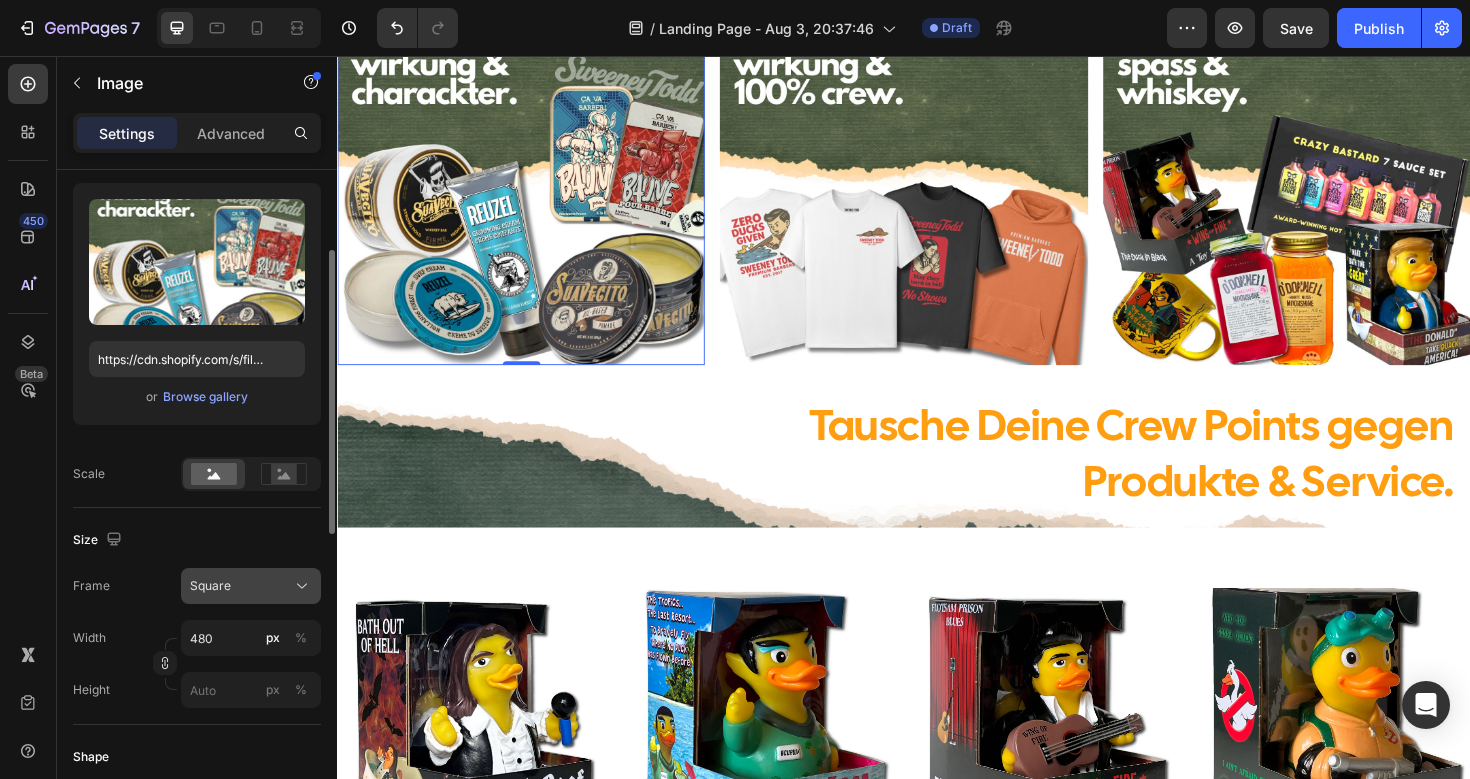 click on "Square" 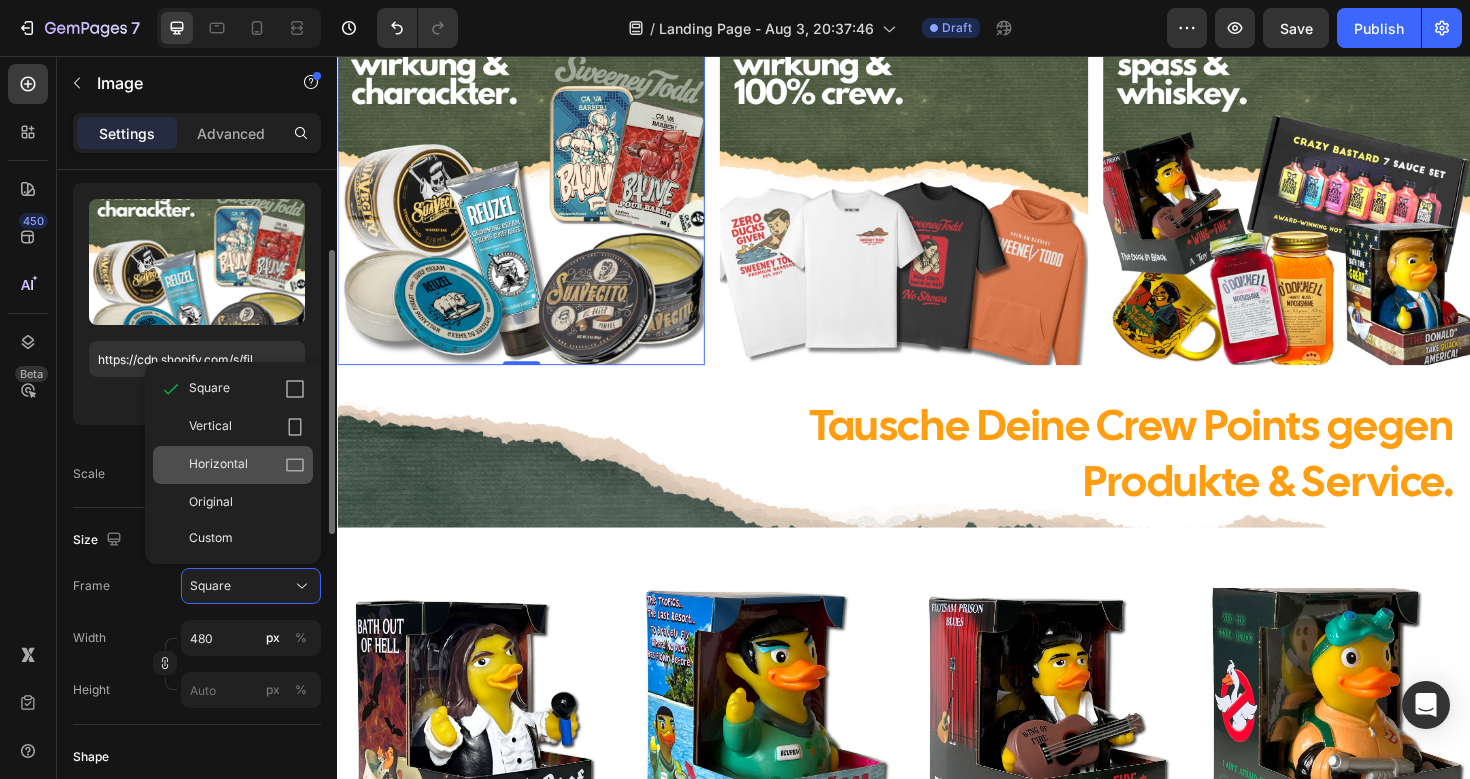 click 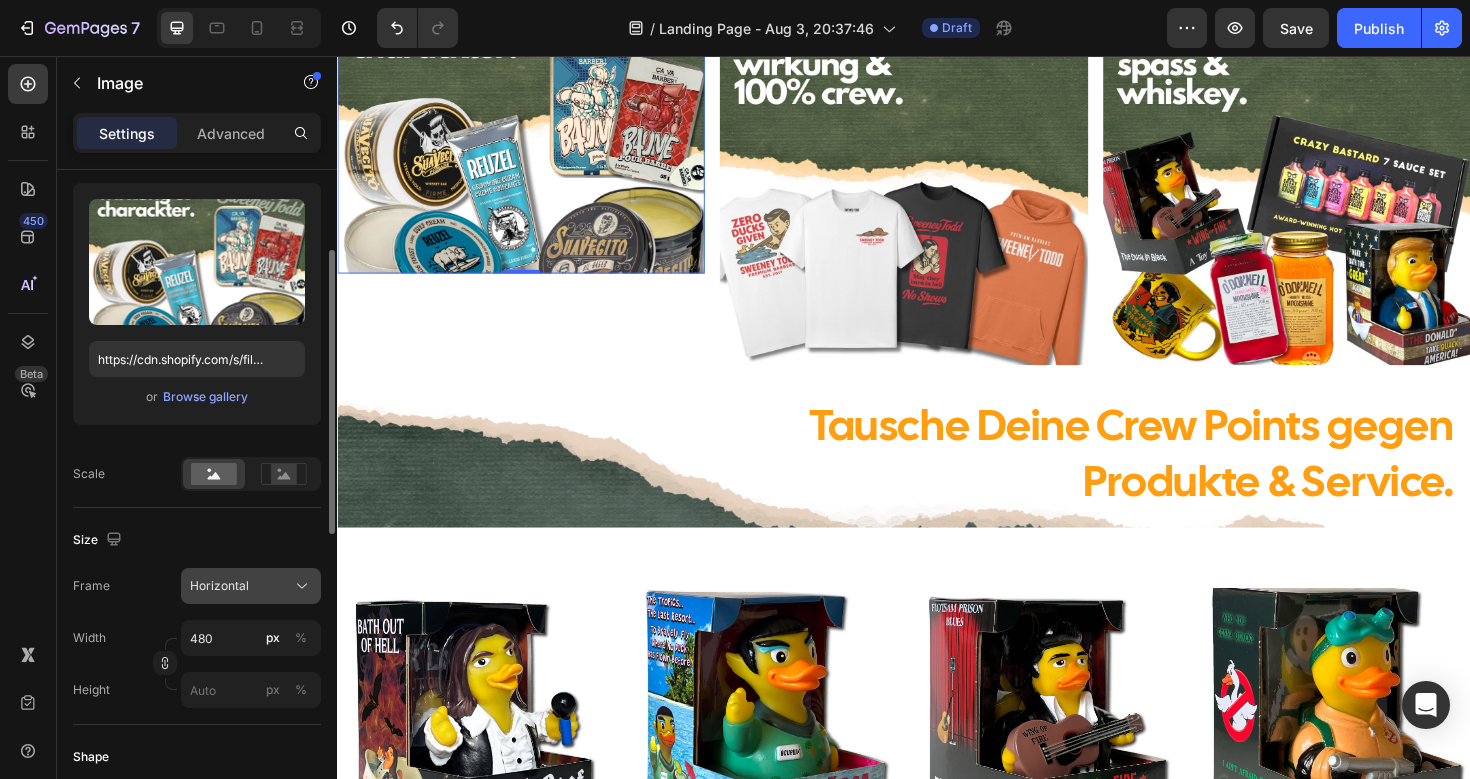 click on "Horizontal" 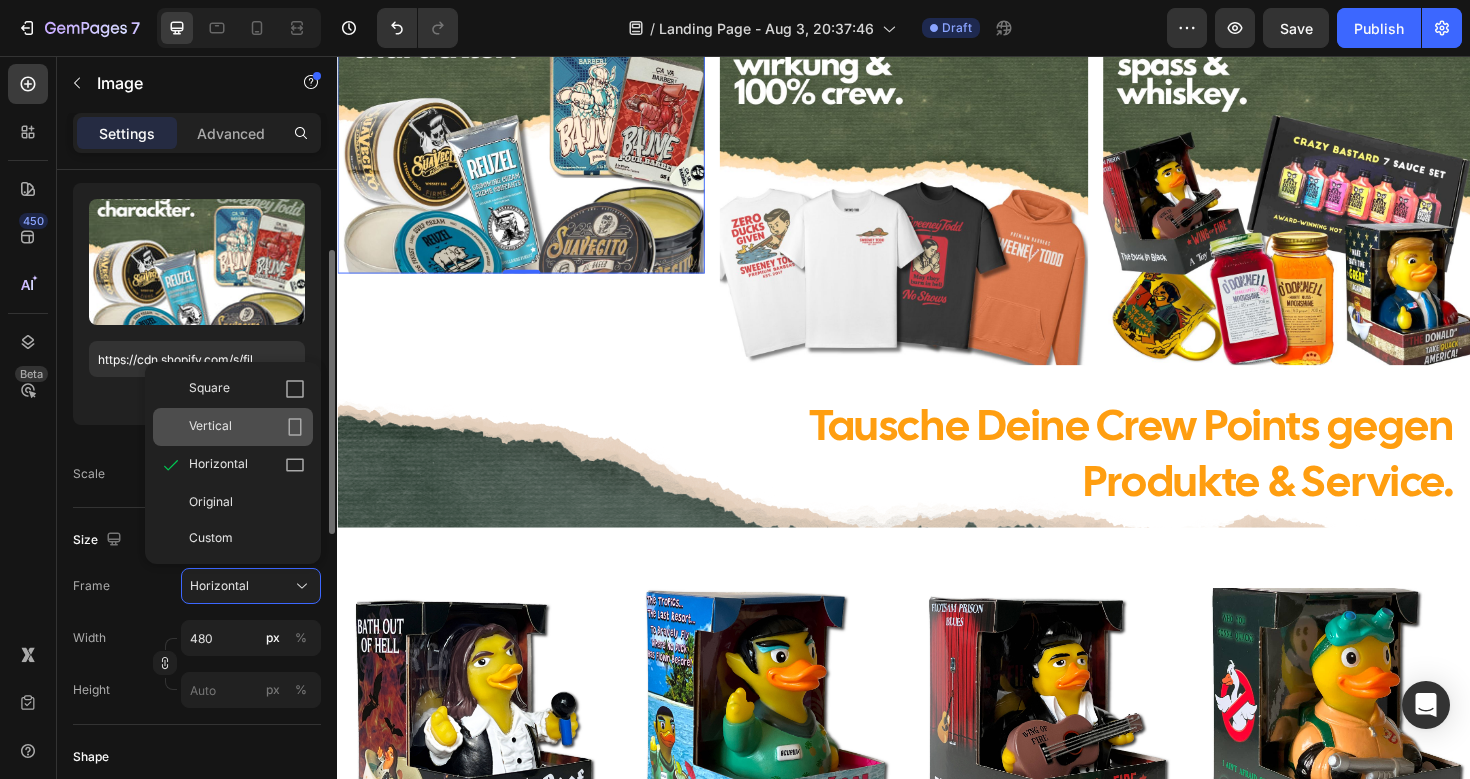 click 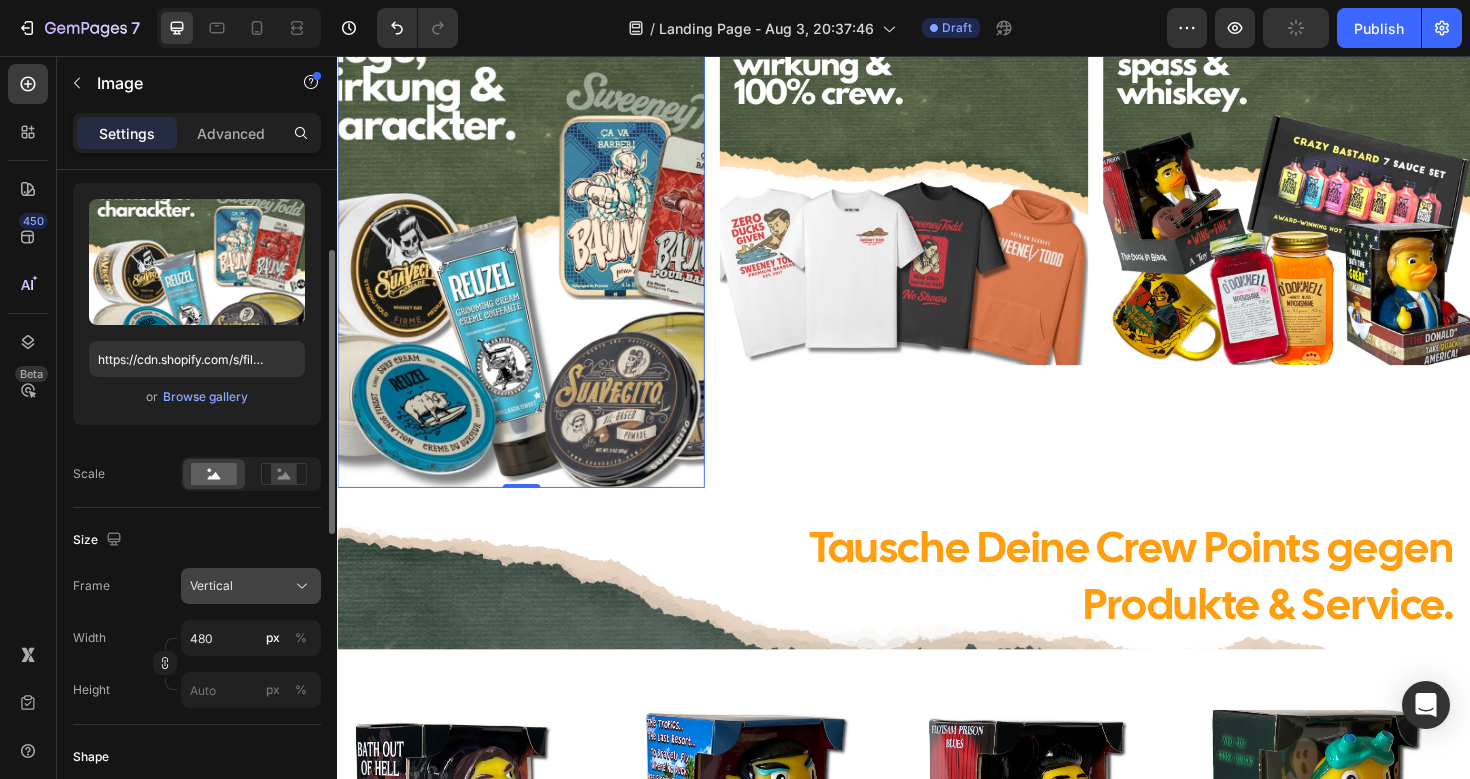 click 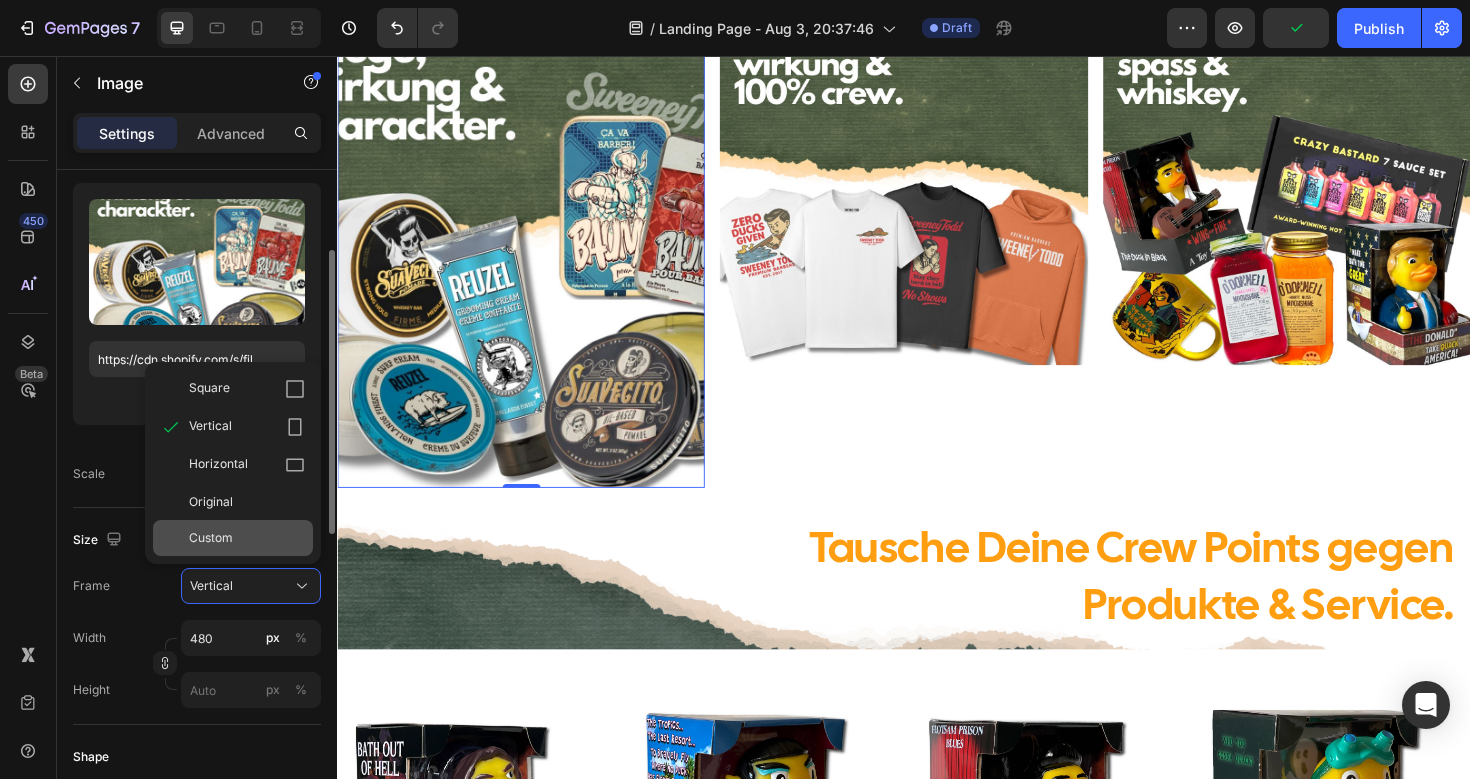 click on "Custom" at bounding box center (247, 538) 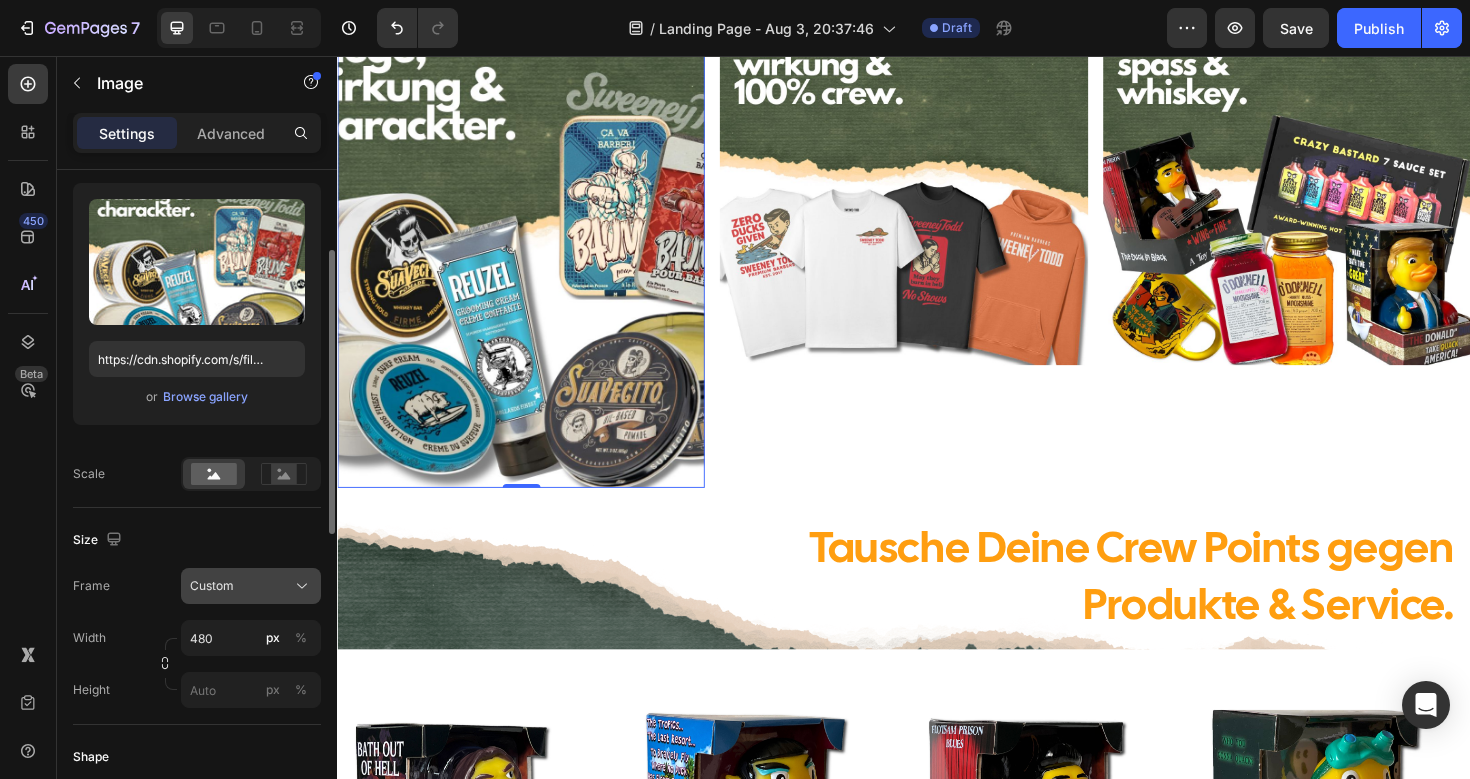 click on "Custom" 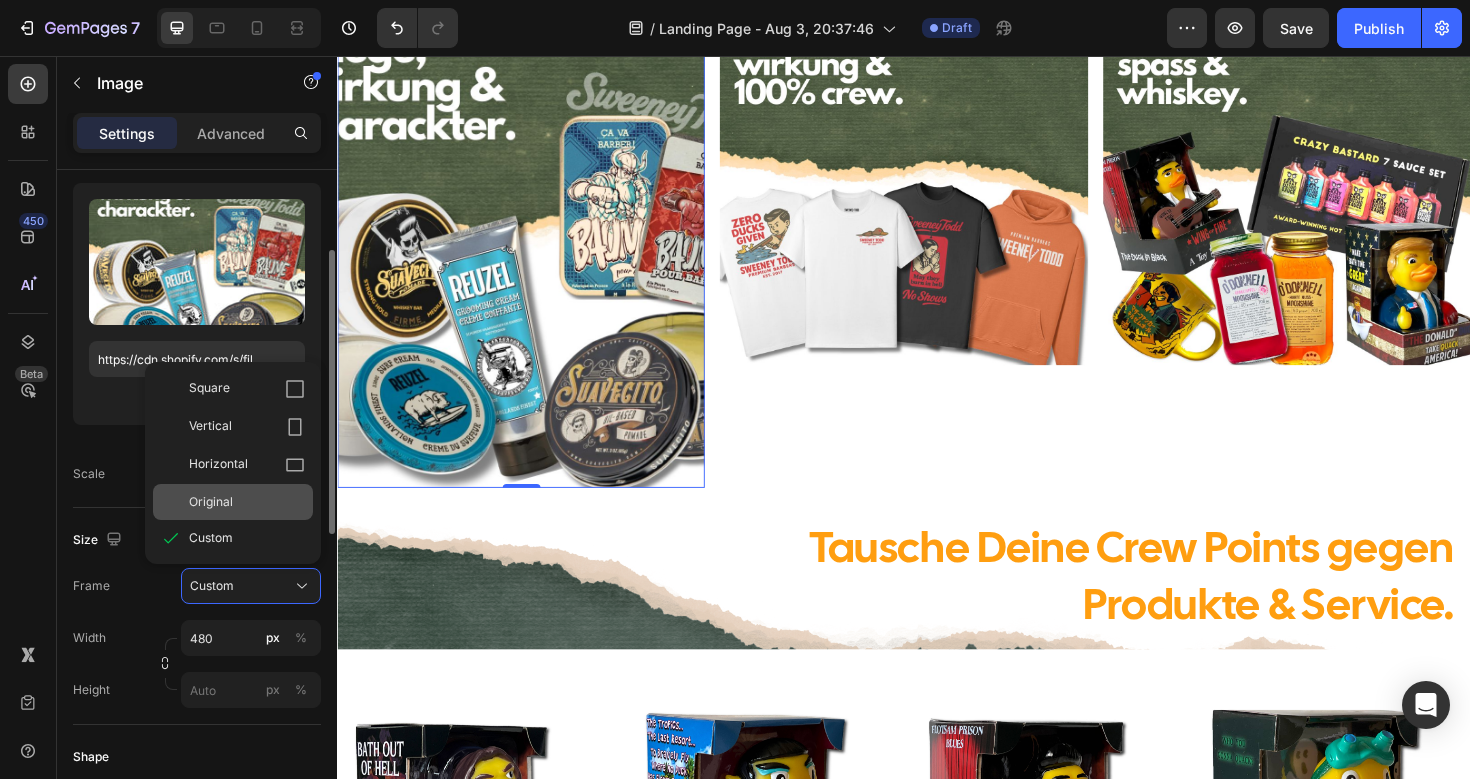 click on "Original" at bounding box center [247, 502] 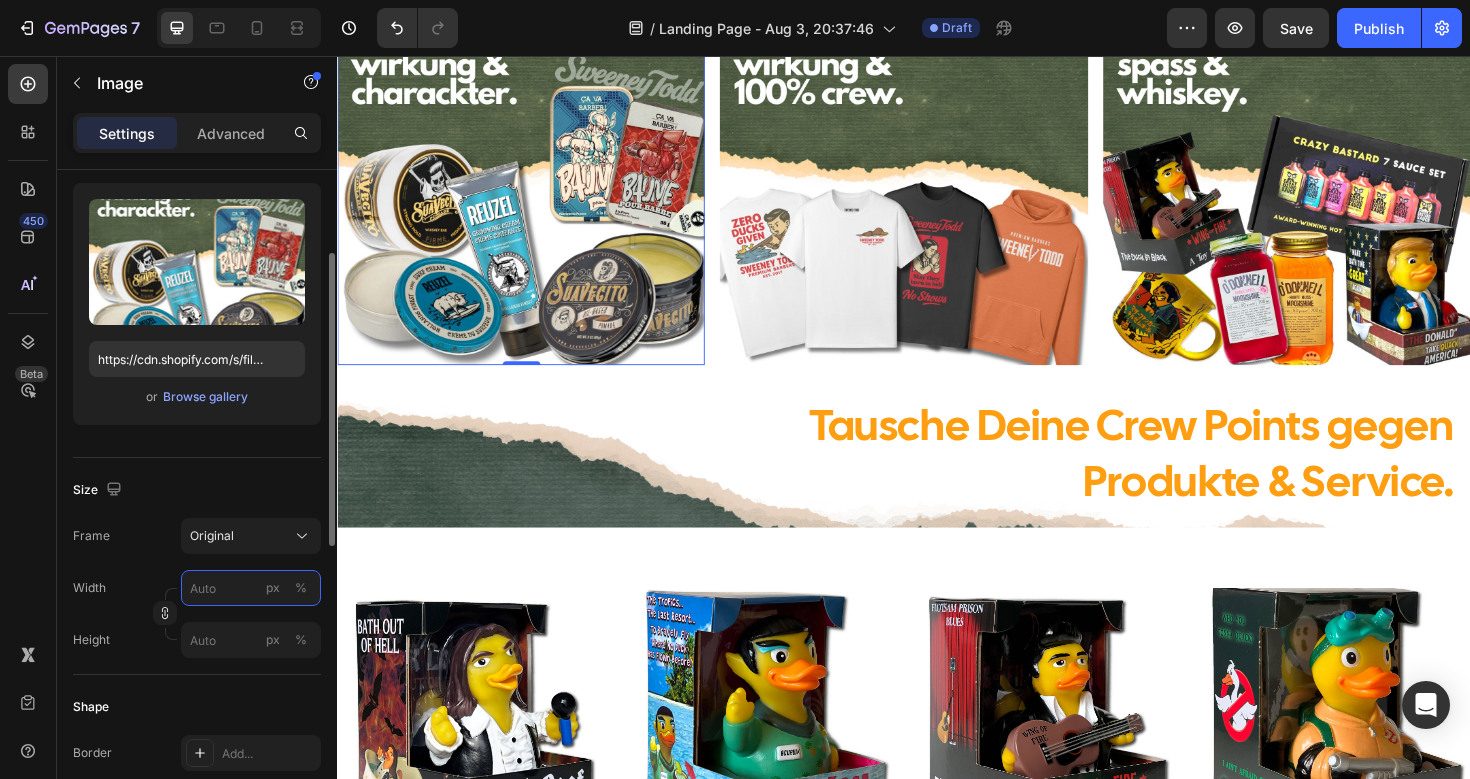 click on "px %" at bounding box center [251, 588] 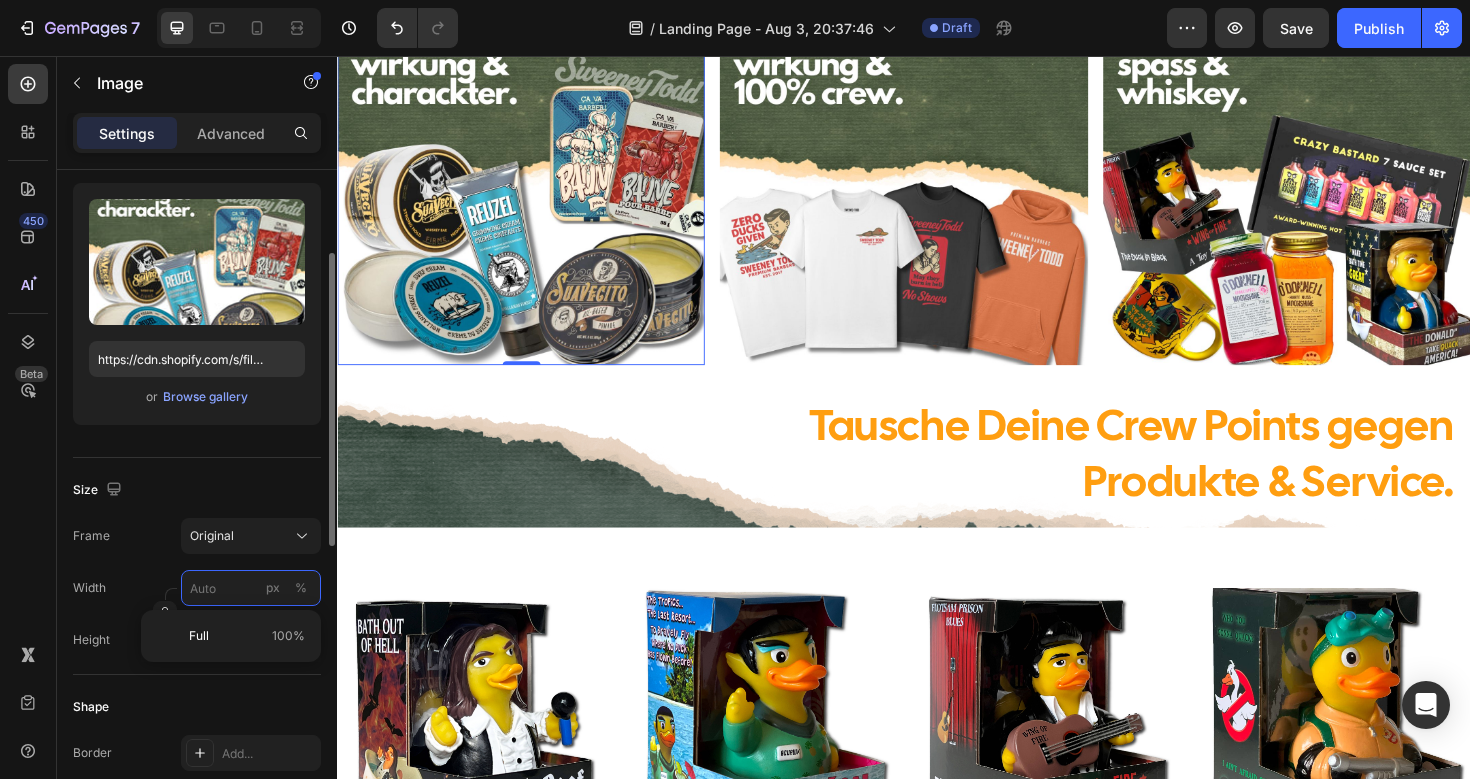 click on "px %" at bounding box center (251, 588) 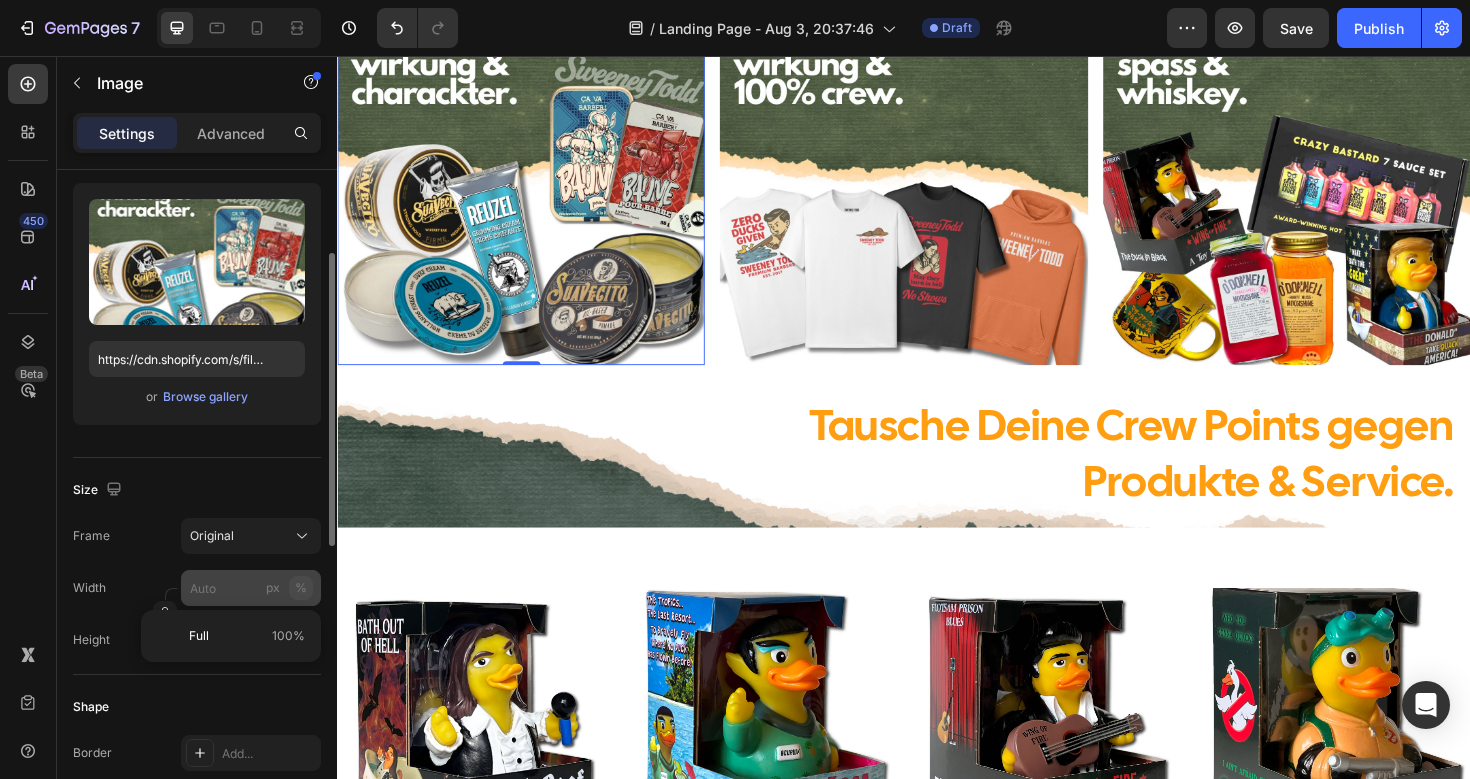 click on "%" 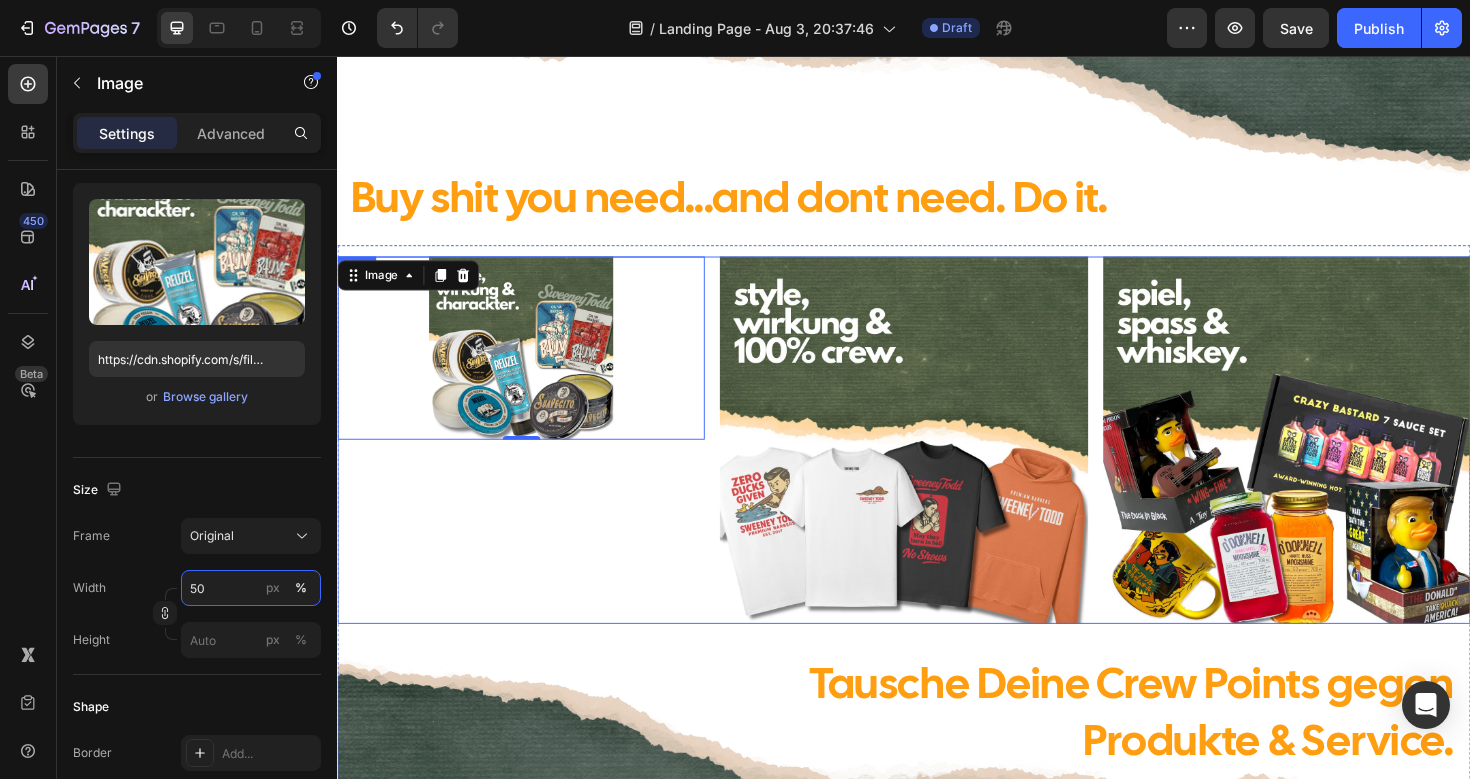 scroll, scrollTop: 89, scrollLeft: 0, axis: vertical 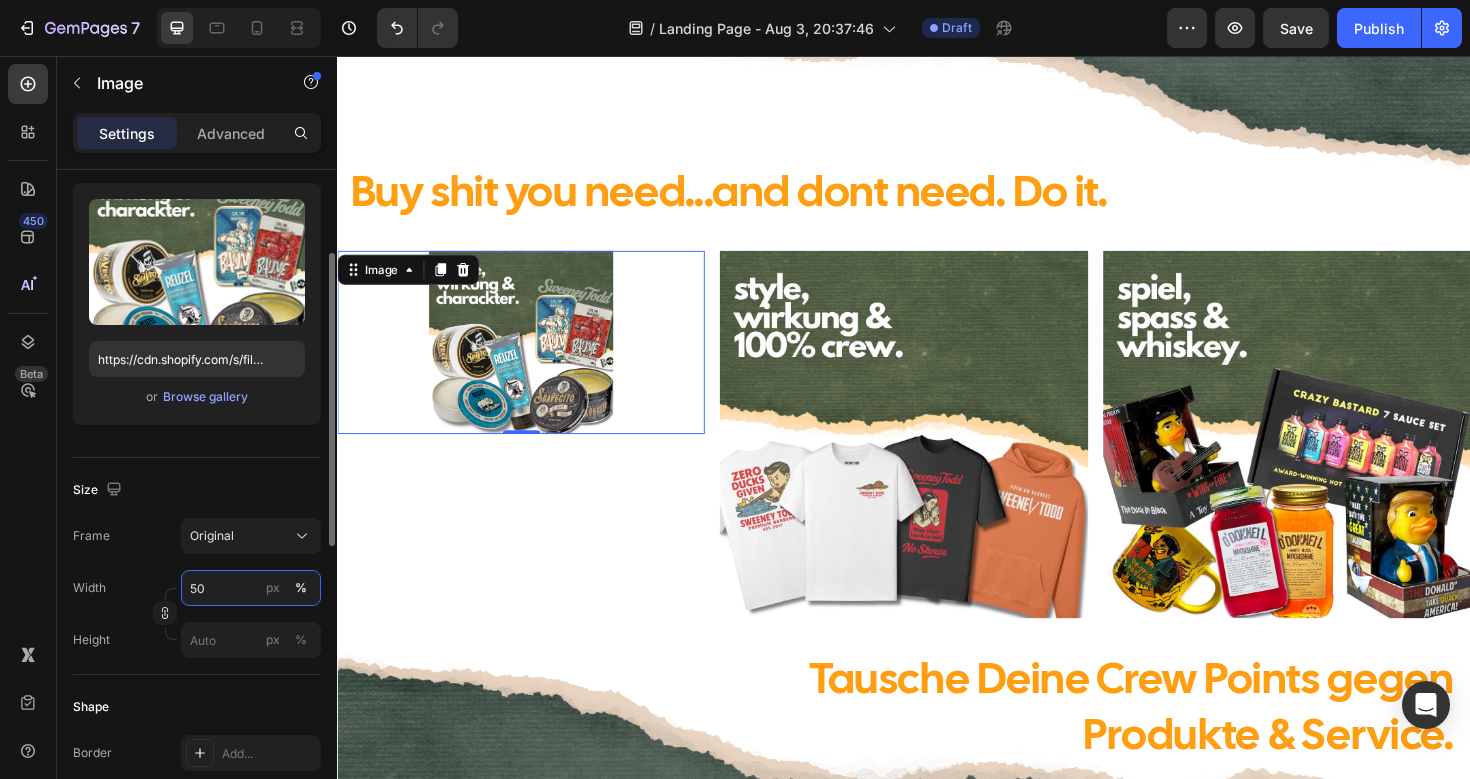 drag, startPoint x: 200, startPoint y: 591, endPoint x: 181, endPoint y: 593, distance: 19.104973 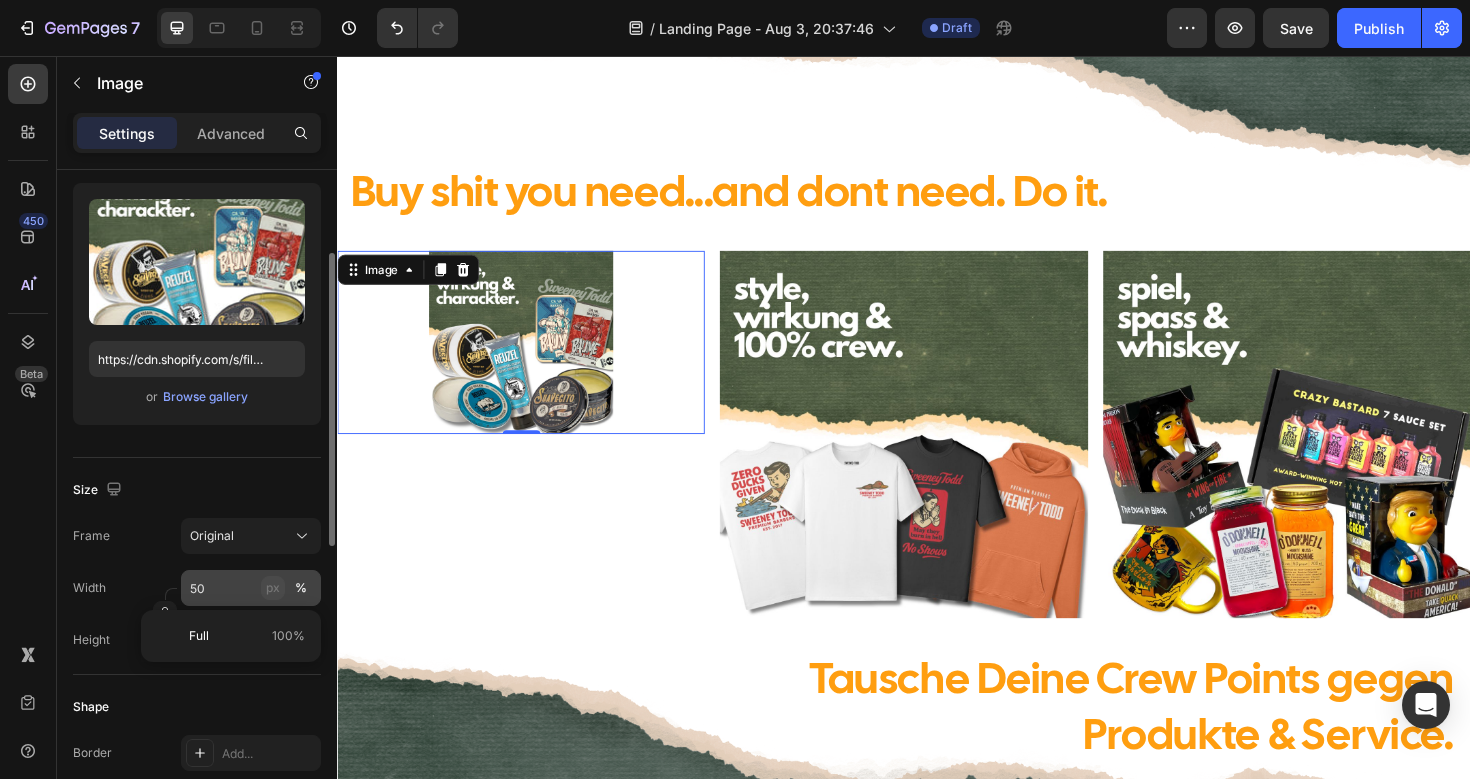 click on "px" at bounding box center [273, 588] 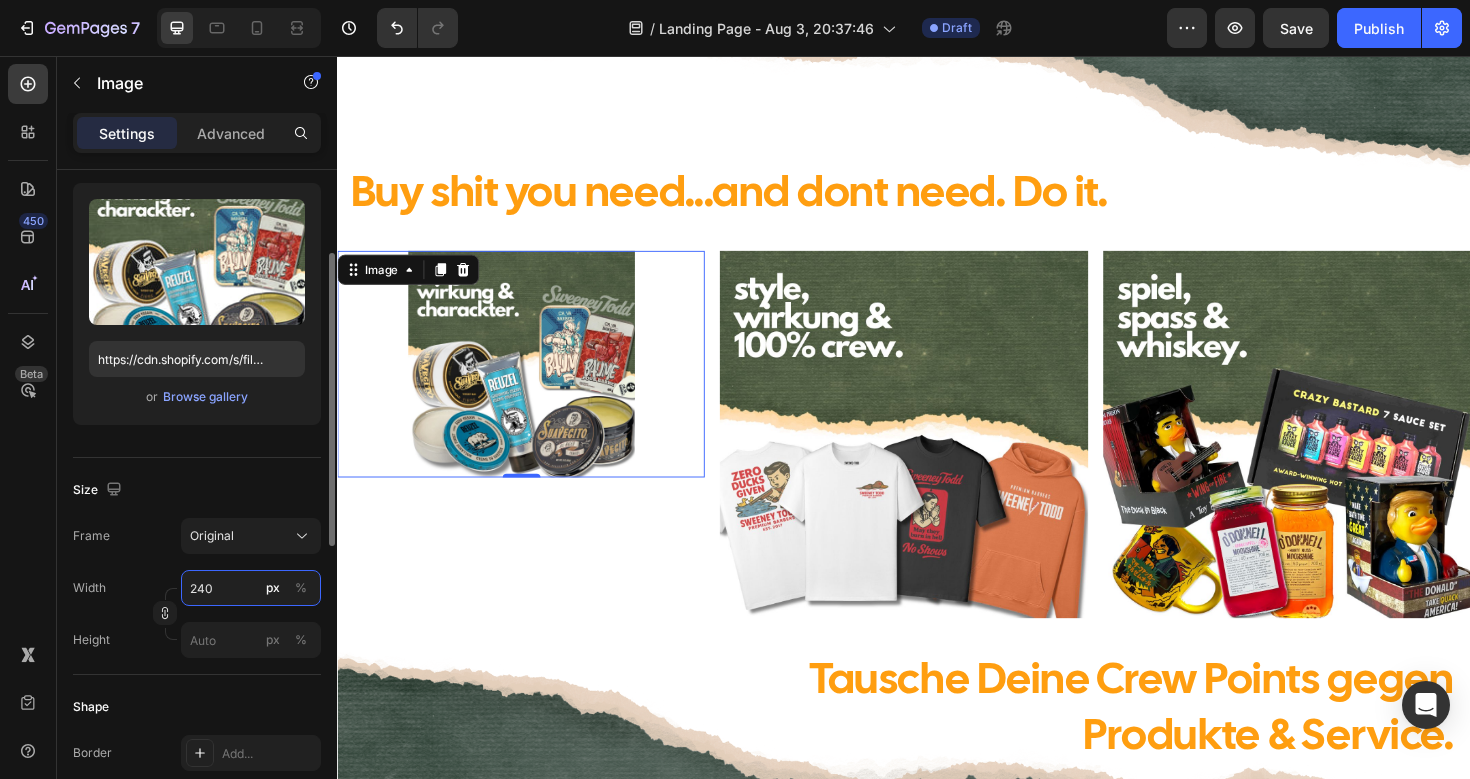 click on "240" at bounding box center (251, 588) 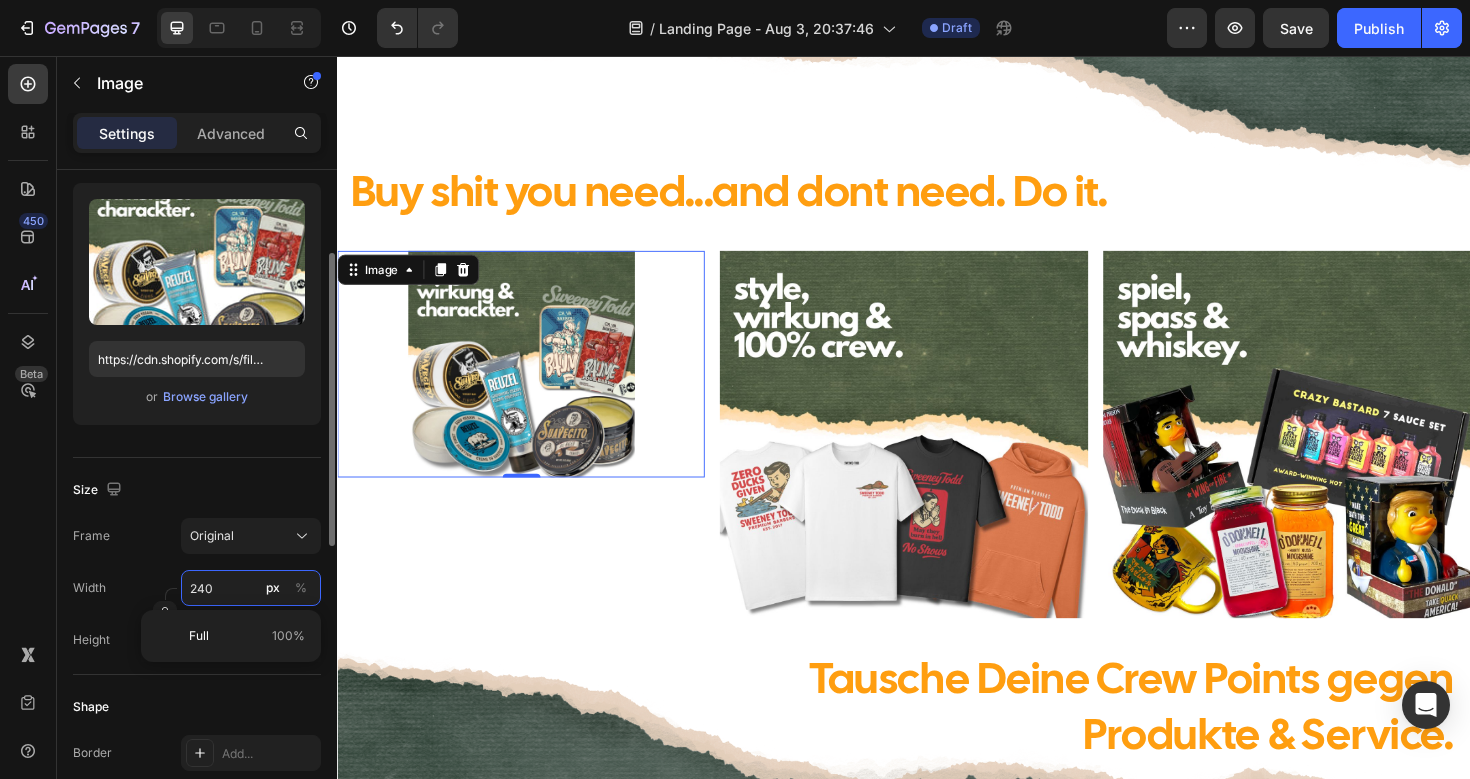 click on "240" at bounding box center [251, 588] 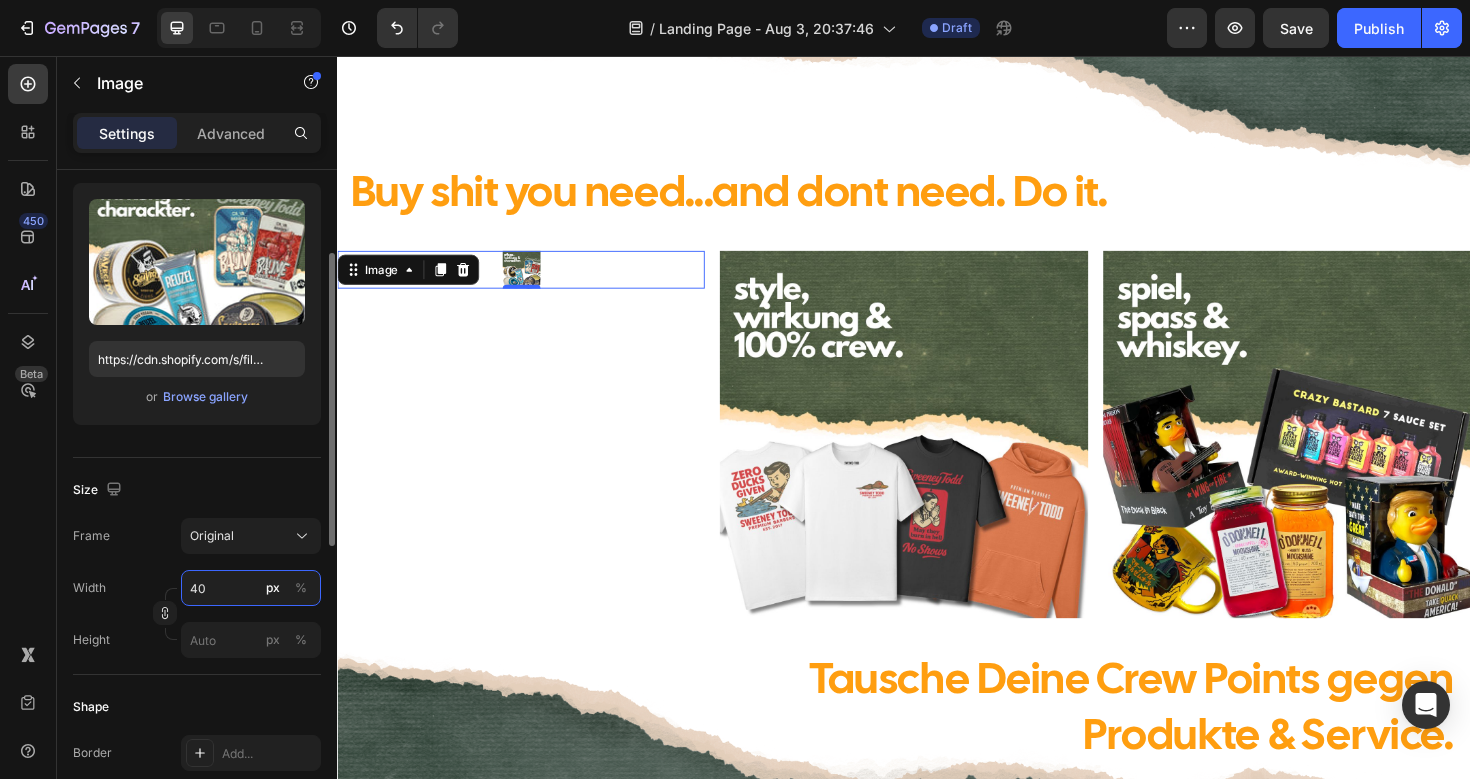 type on "340" 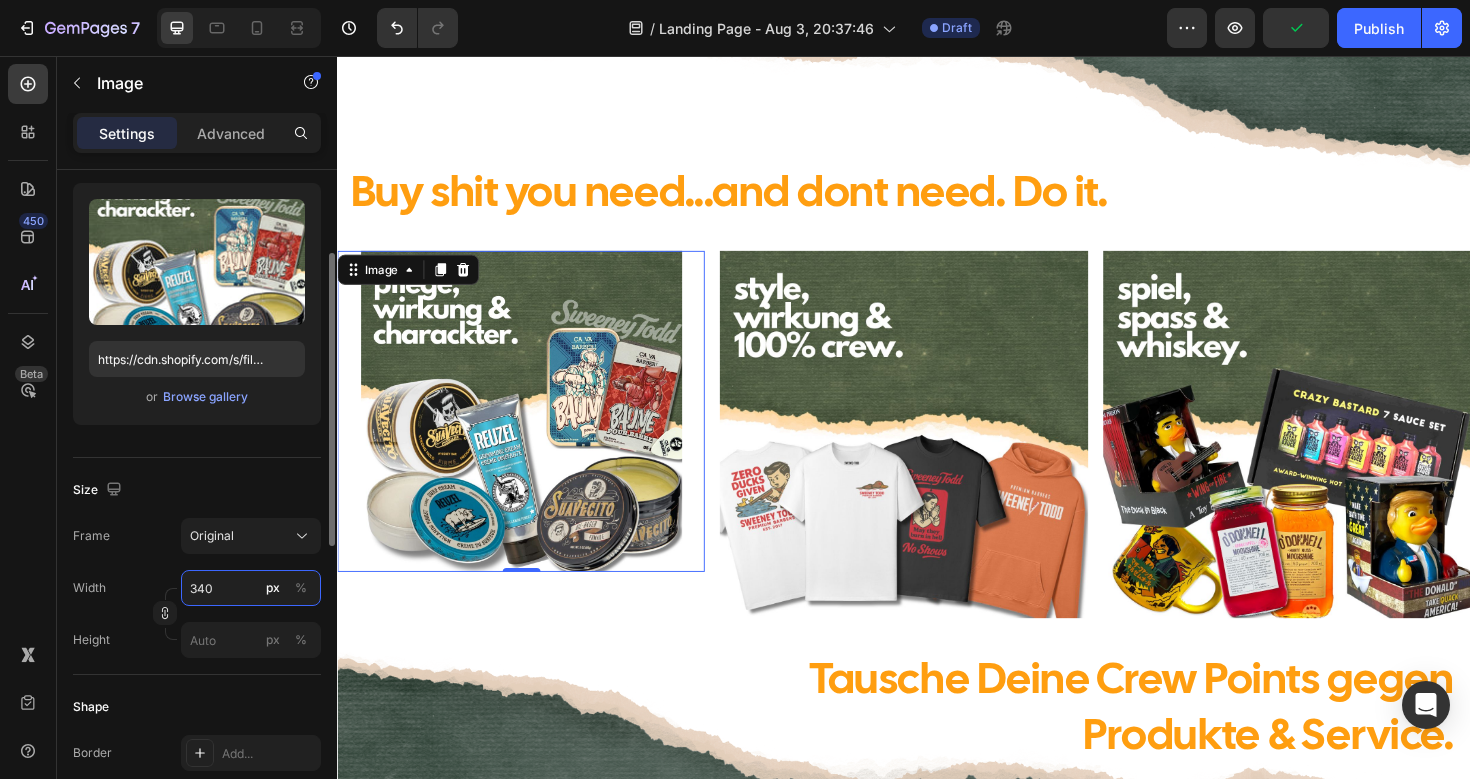click on "340" at bounding box center [251, 588] 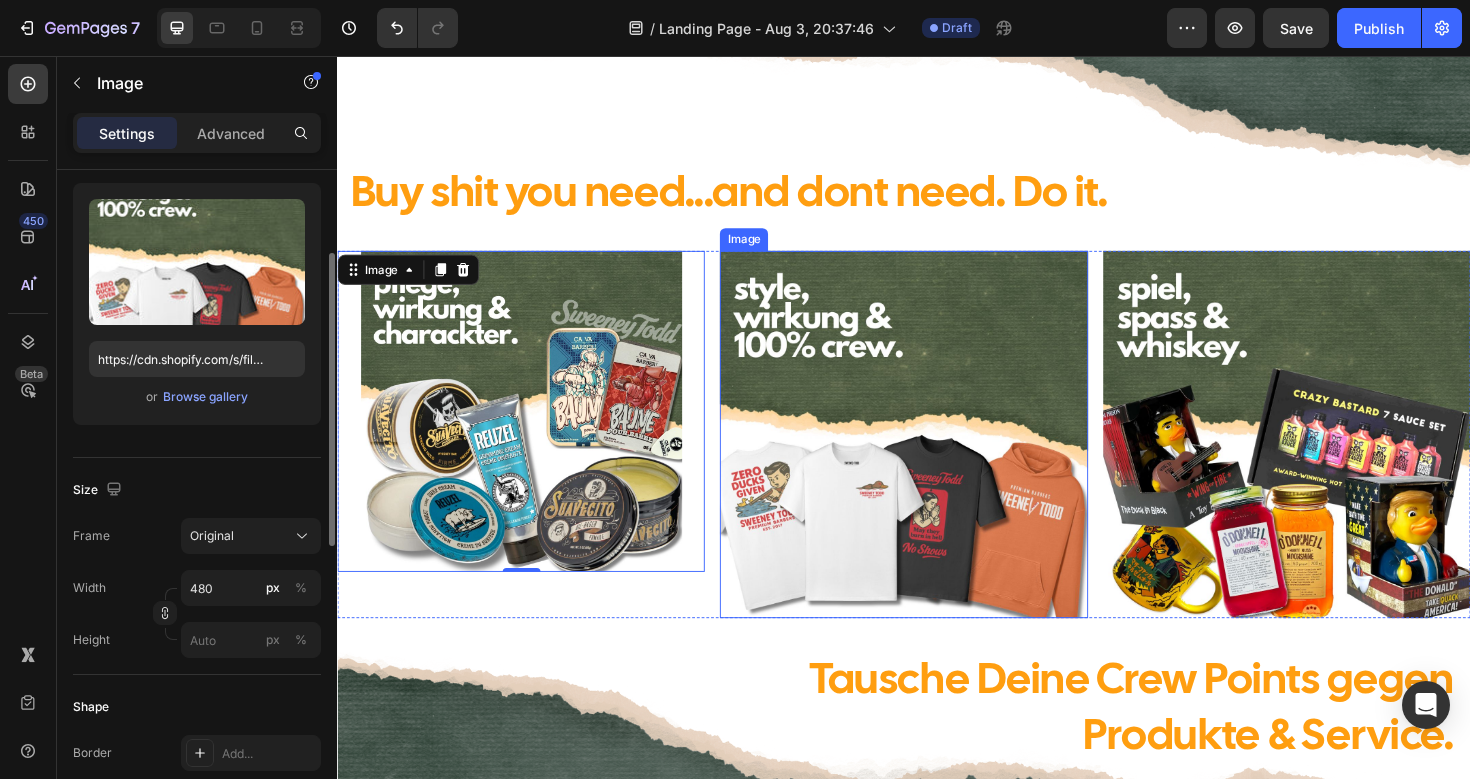 click at bounding box center [936, 456] 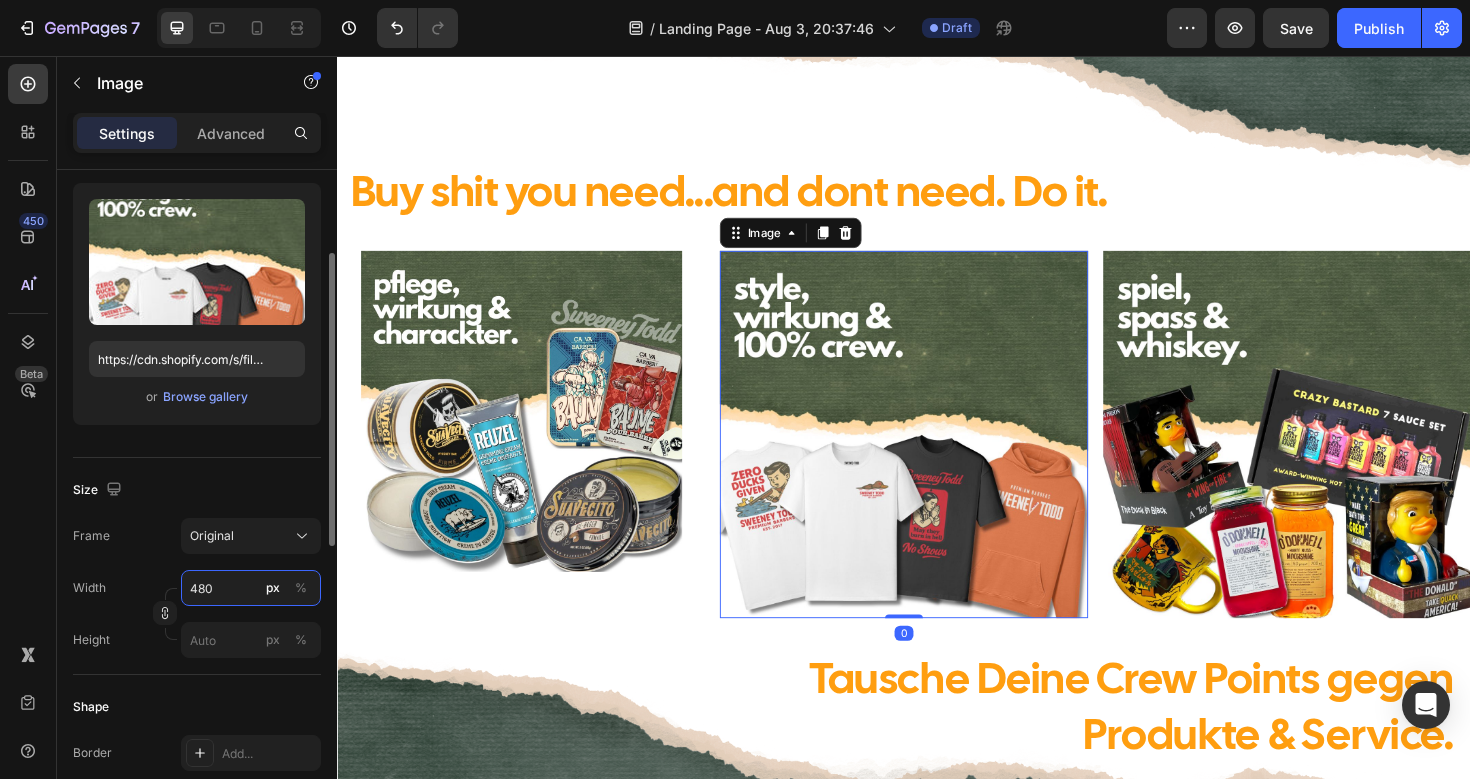click on "480" at bounding box center [251, 588] 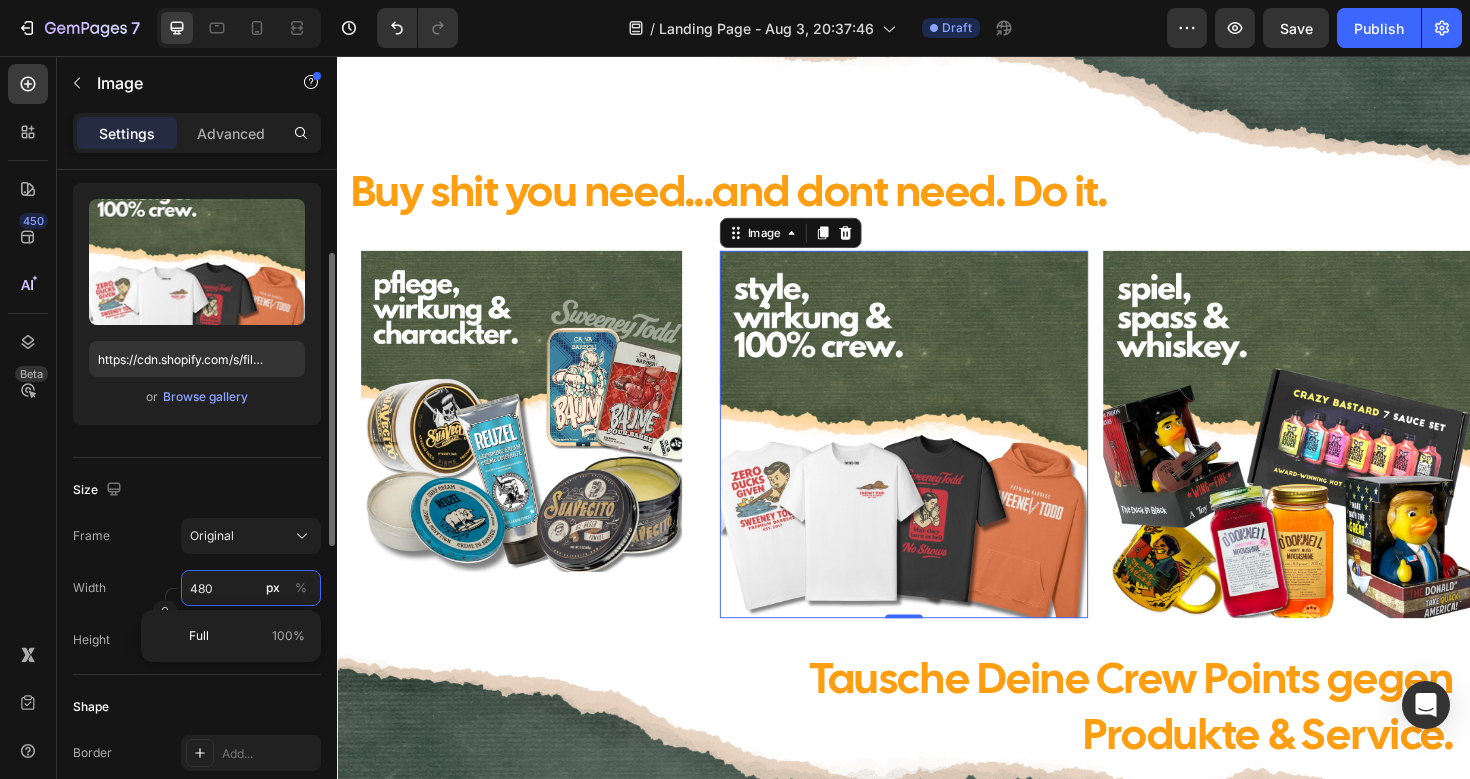 paste on "34" 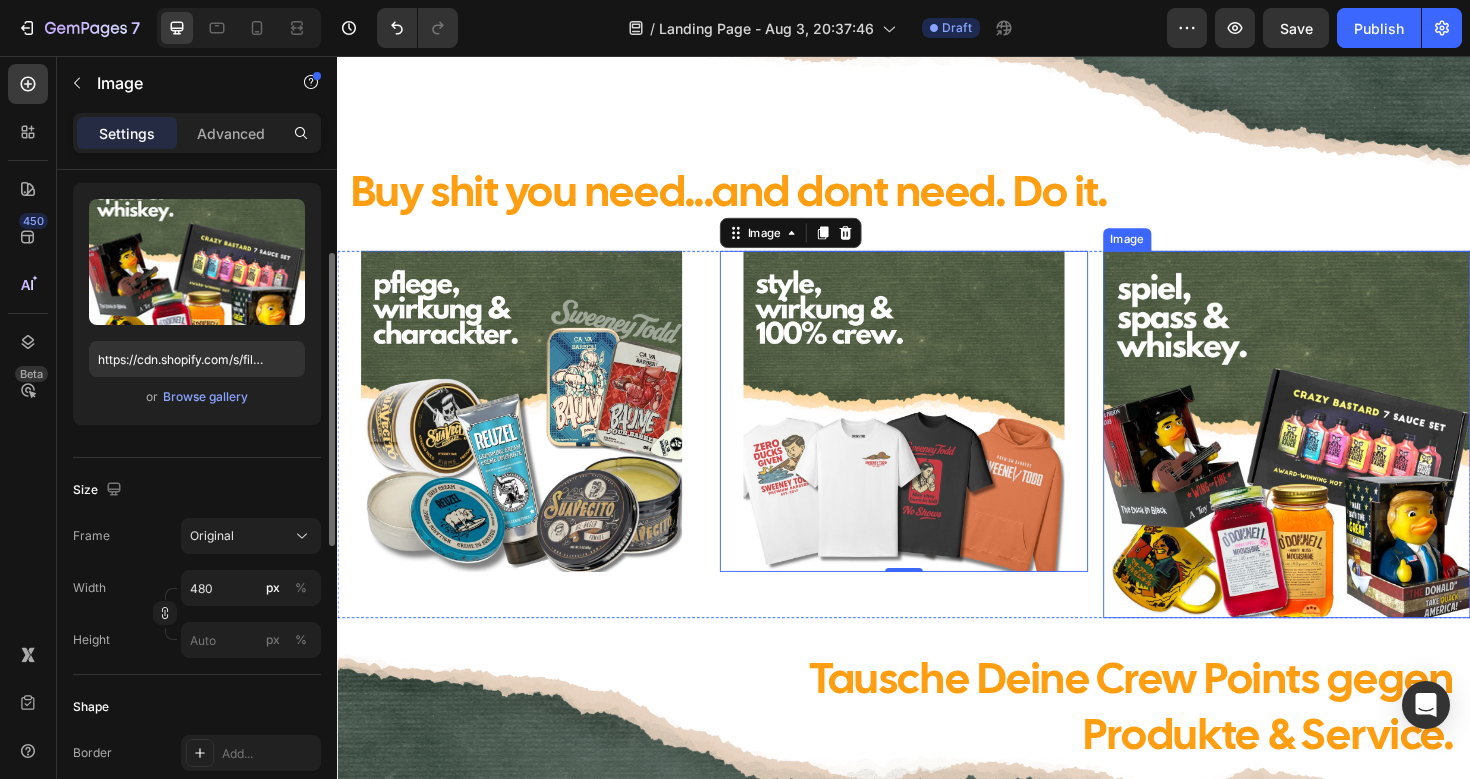 click at bounding box center [1342, 456] 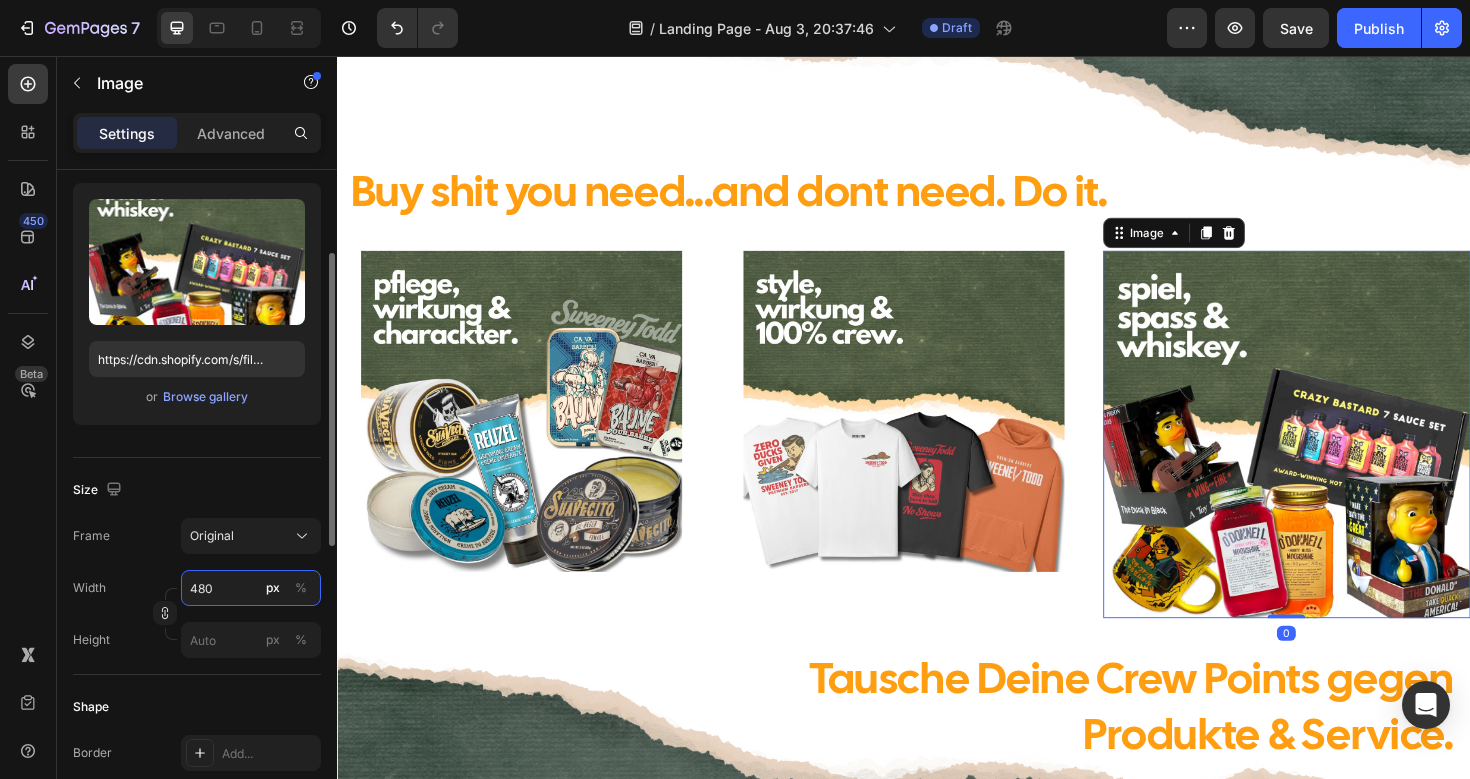 click on "480" at bounding box center [251, 588] 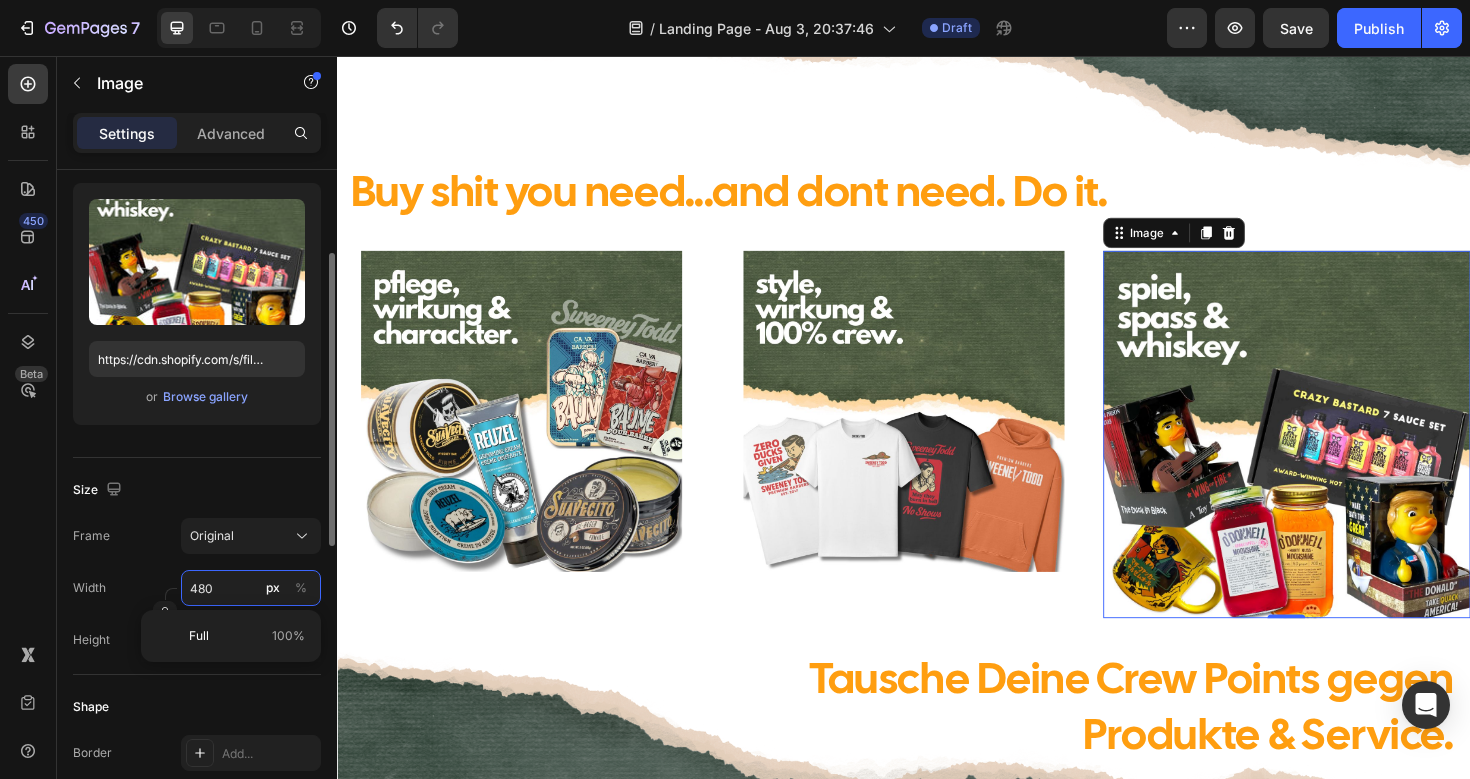 paste on "34" 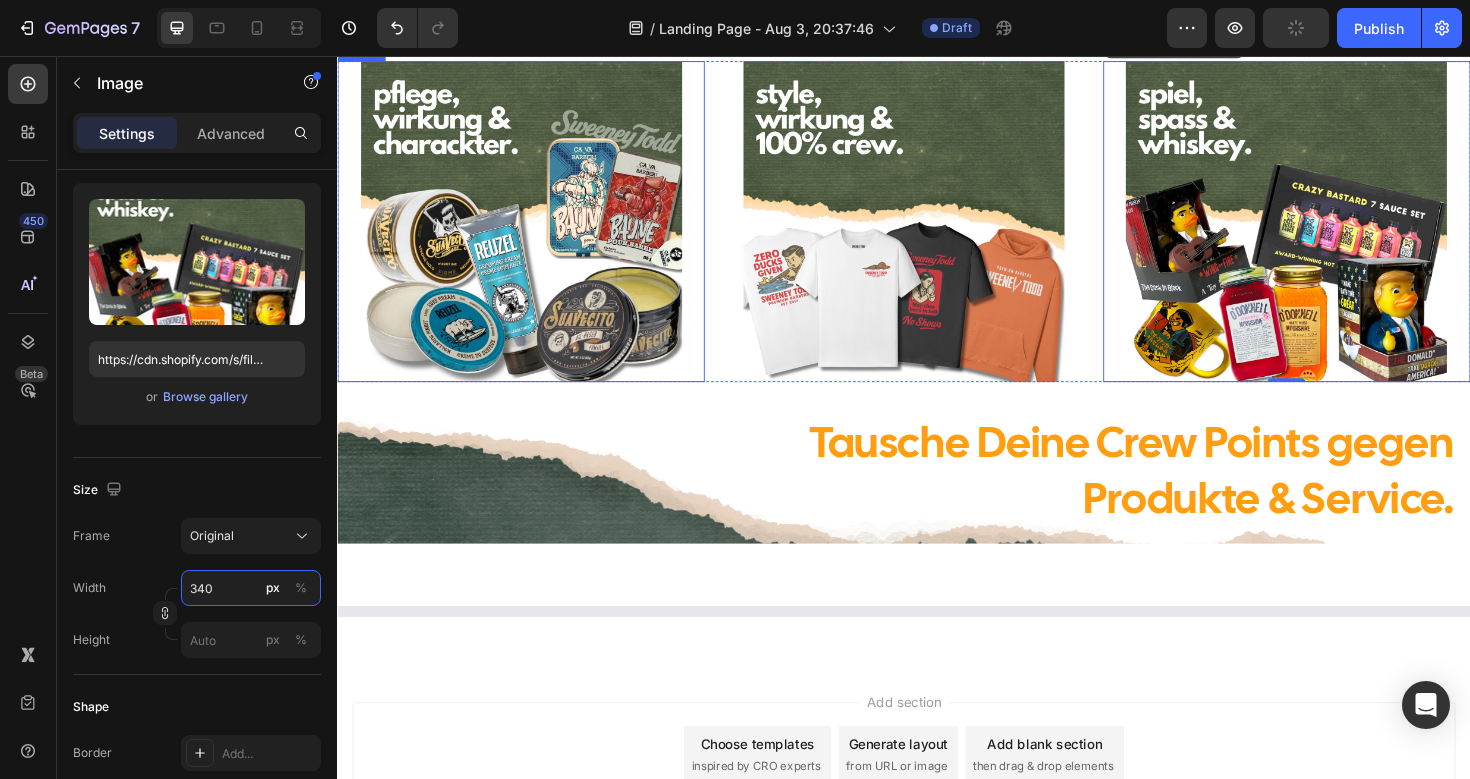 scroll, scrollTop: 307, scrollLeft: 0, axis: vertical 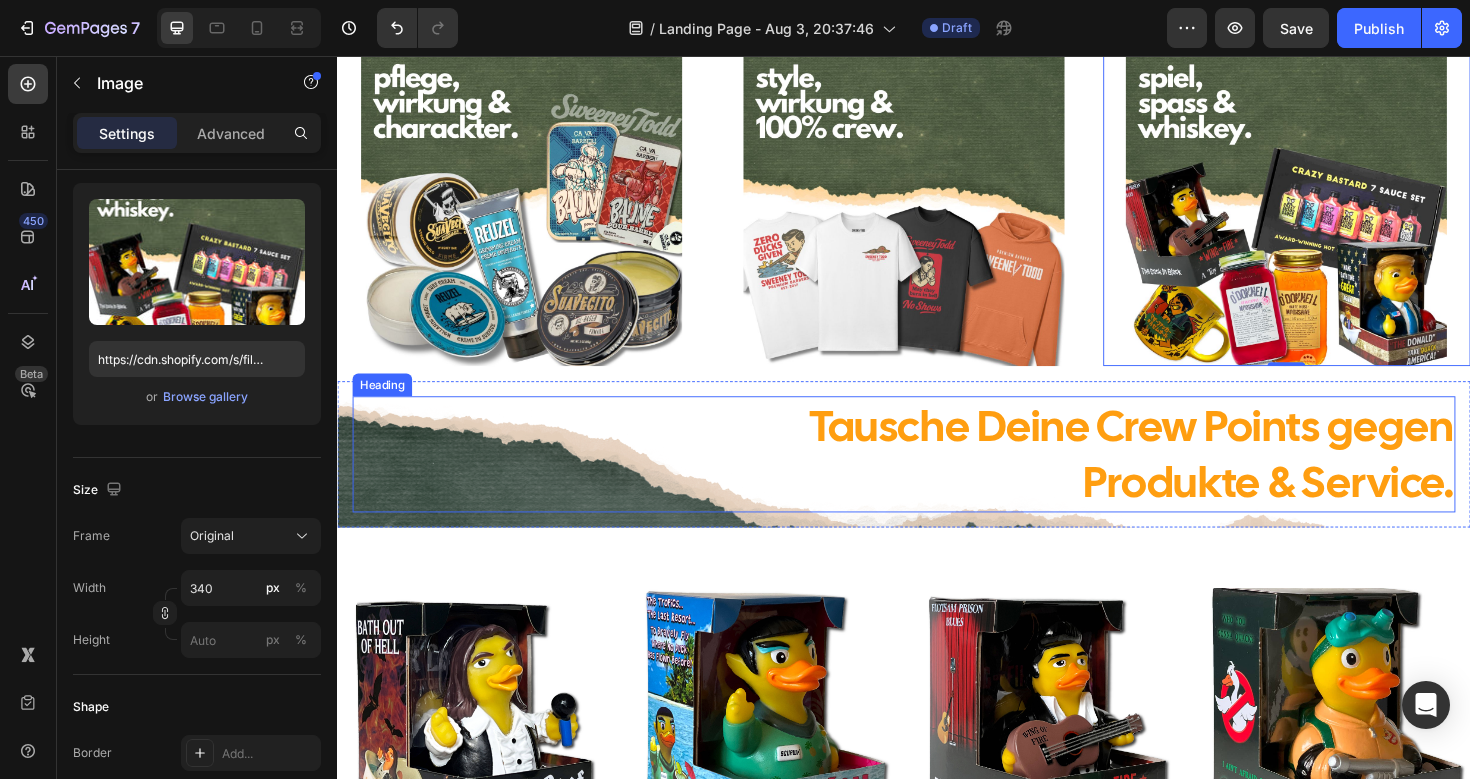 click on "Tausche Deine Crew Points gegen  Produkte & Service." at bounding box center [937, 478] 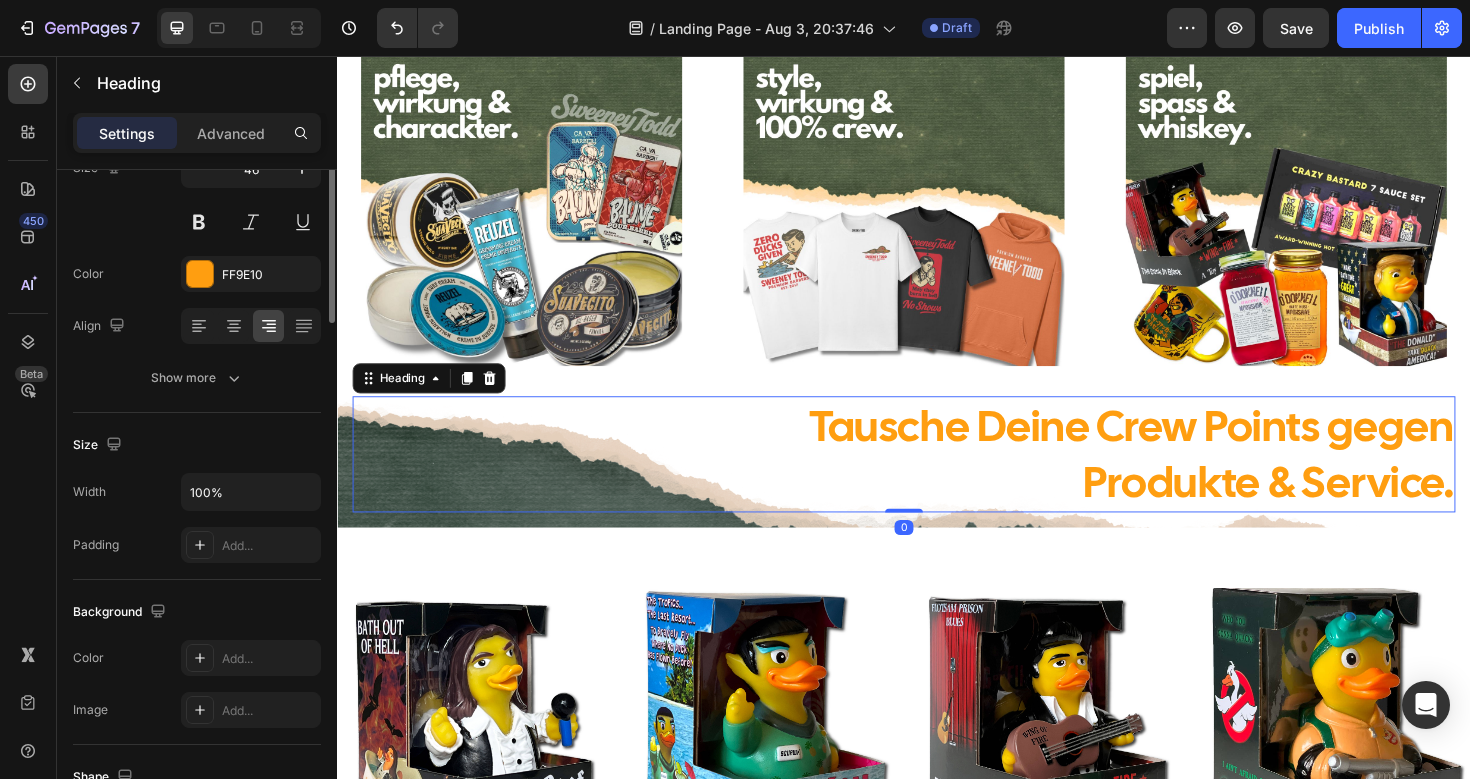 scroll, scrollTop: 0, scrollLeft: 0, axis: both 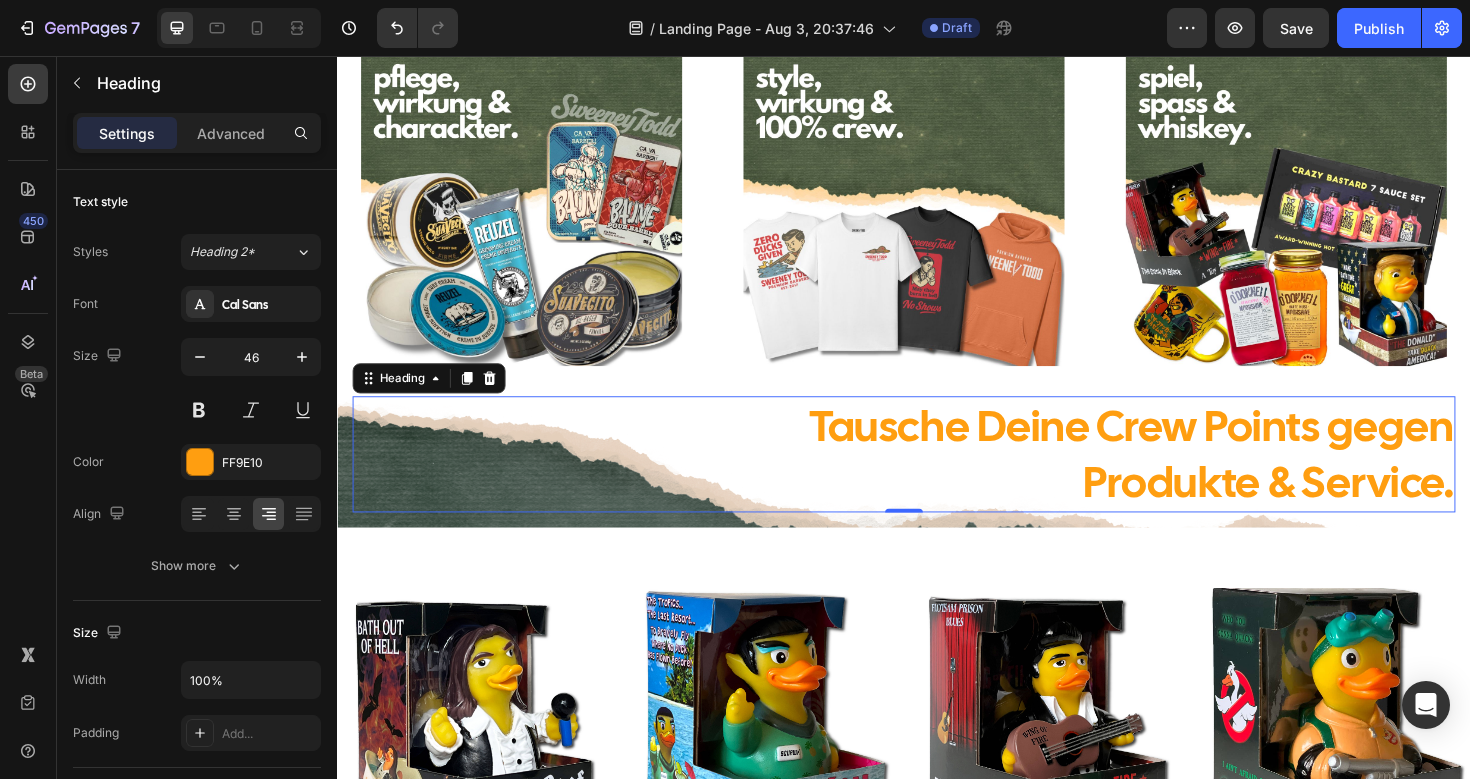 click on "Tausche Deine Crew Points gegen  Produkte & Service." at bounding box center (937, 478) 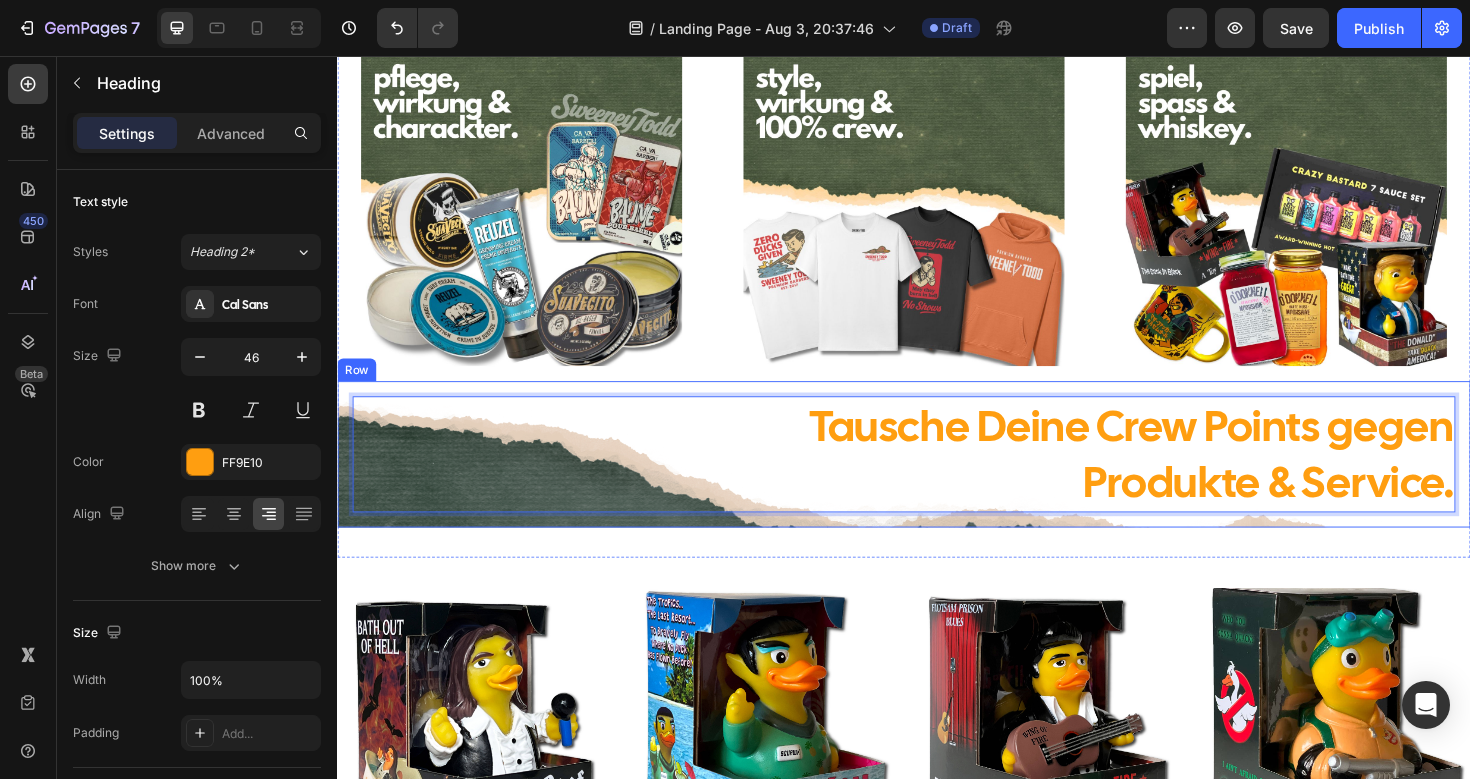 click on "Tausche Deine Crew Points gegen  Produkte & Service. Heading   0 Row" at bounding box center (937, 478) 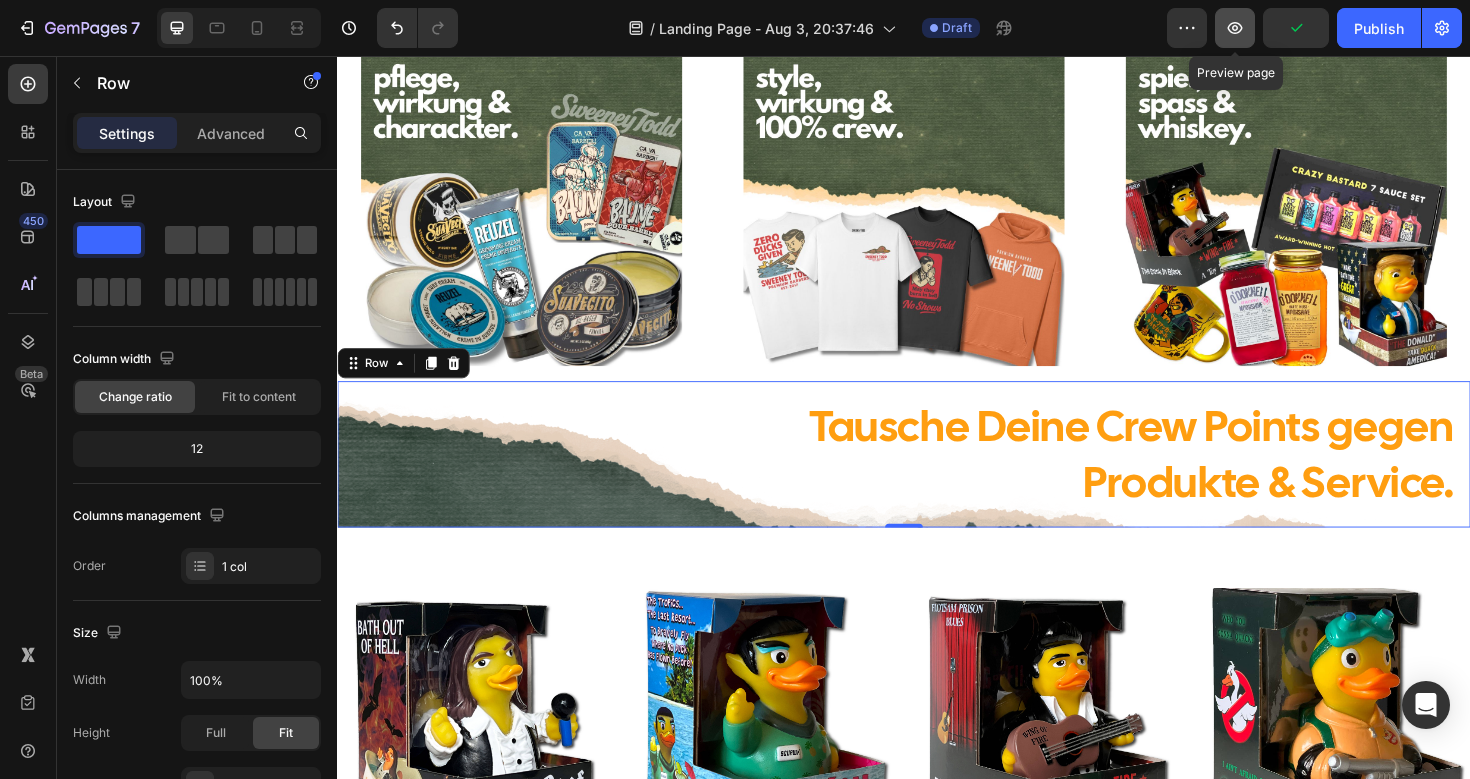 click 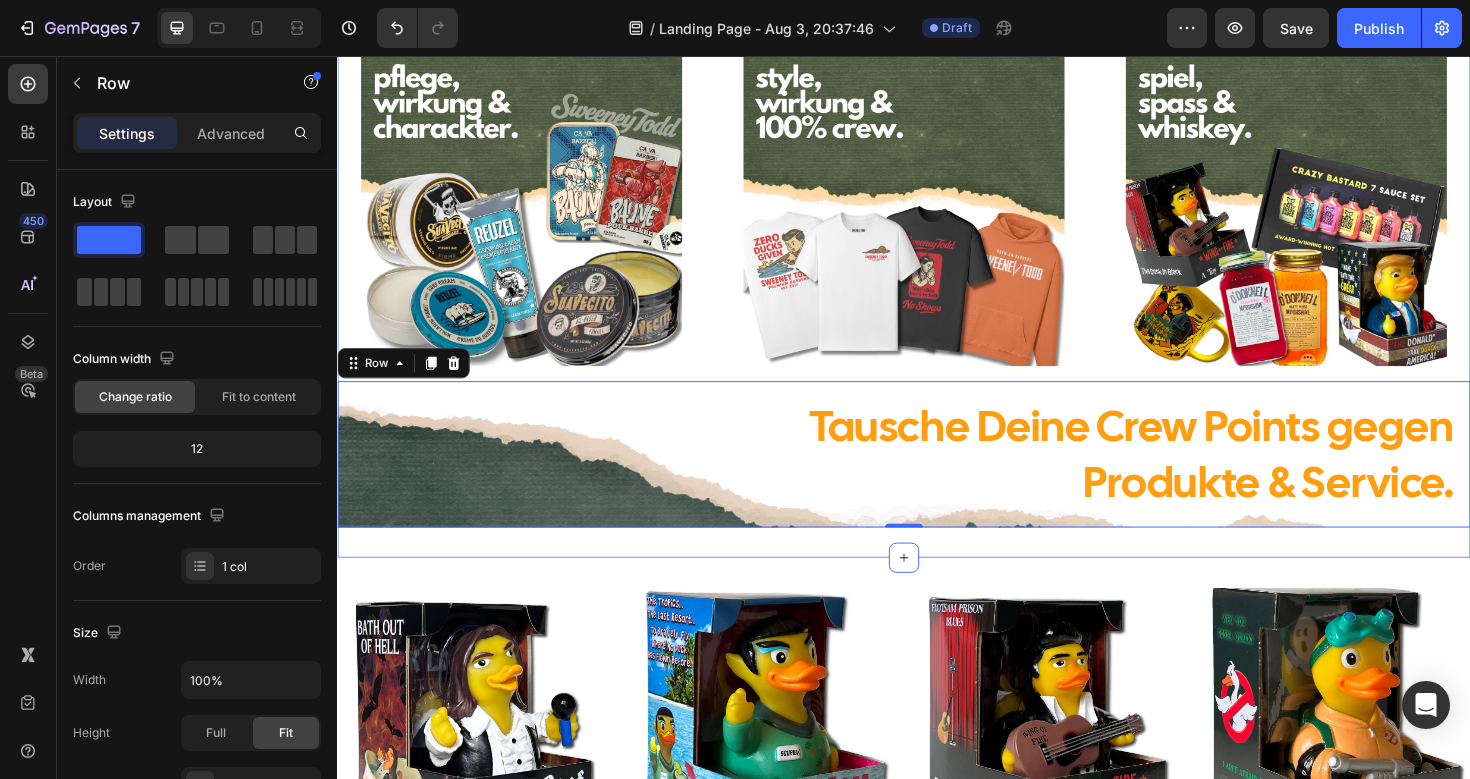 click on "Image Image Image Row Tausche Deine Crew Points gegen  Produkte & Service. Heading Row   0 Section 2" at bounding box center [937, 310] 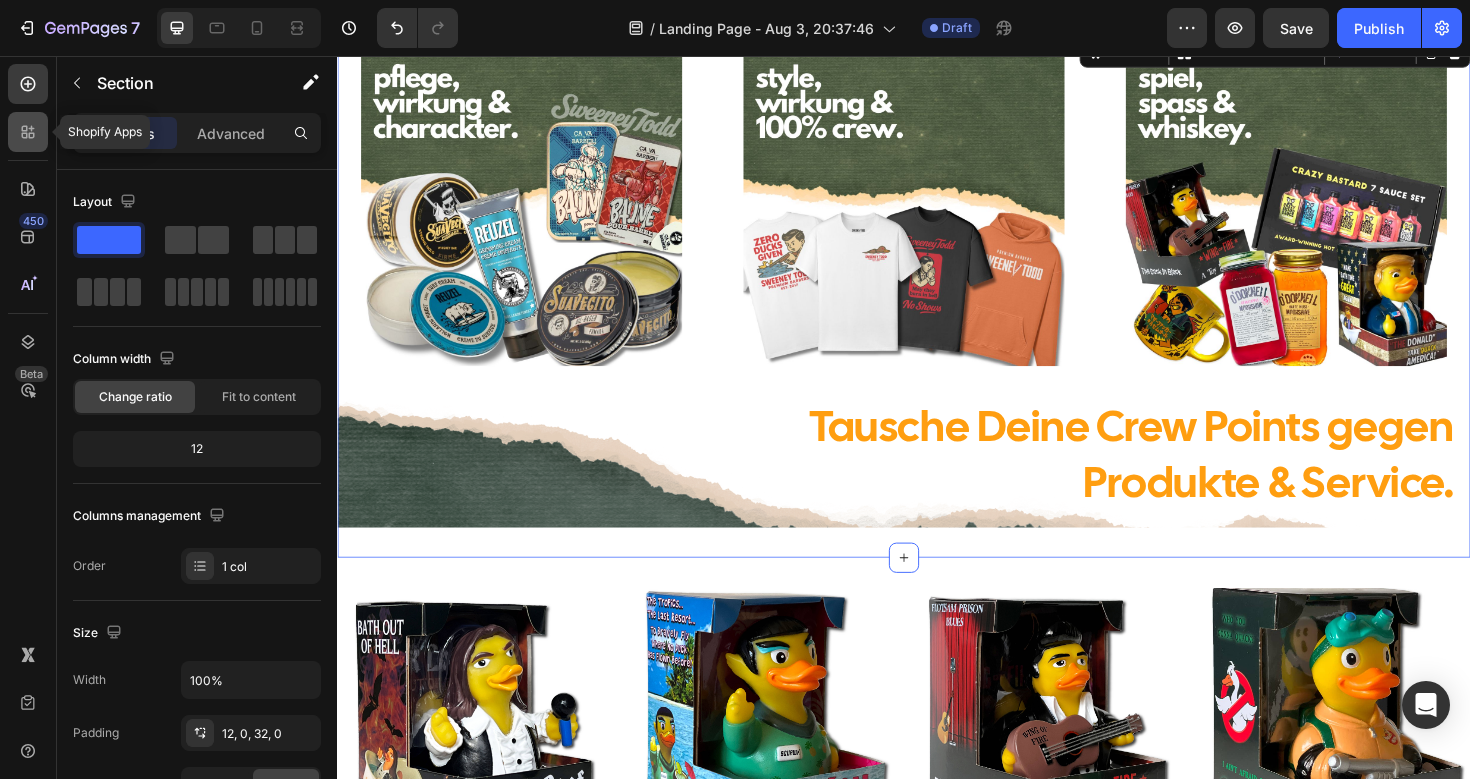 click 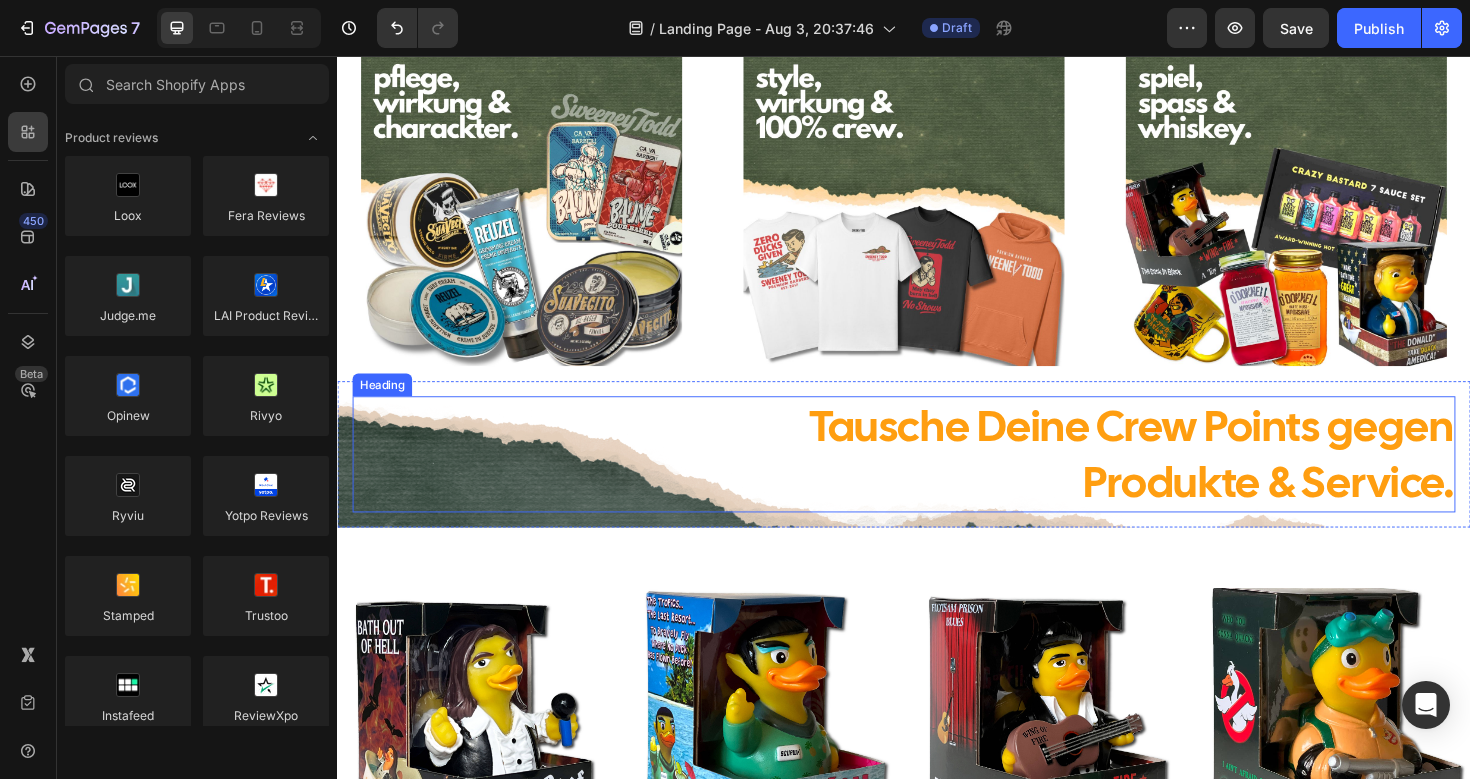 click on "Tausche Deine Crew Points gegen  Produkte & Service. Heading Row" at bounding box center (937, 478) 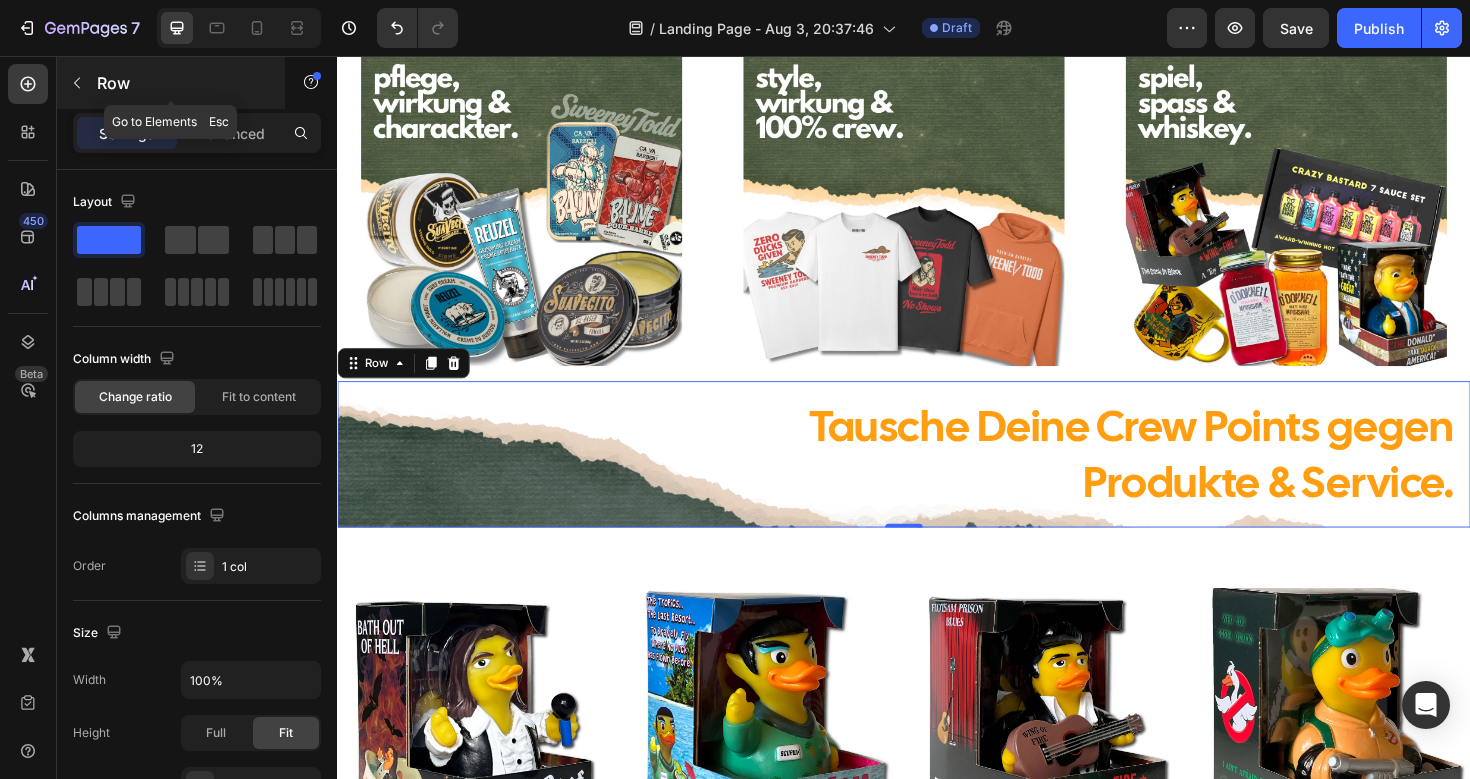 click 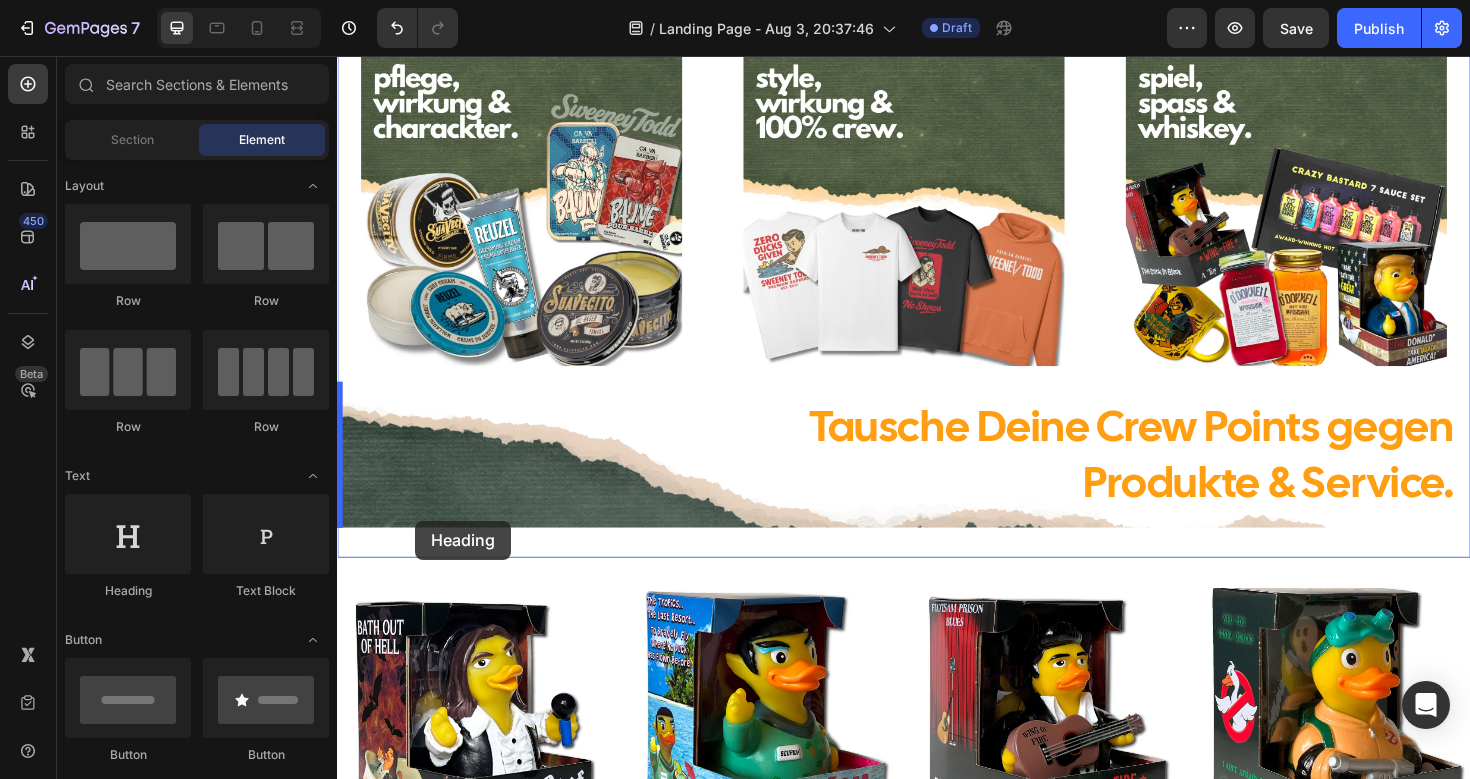 drag, startPoint x: 479, startPoint y: 591, endPoint x: 419, endPoint y: 547, distance: 74.404305 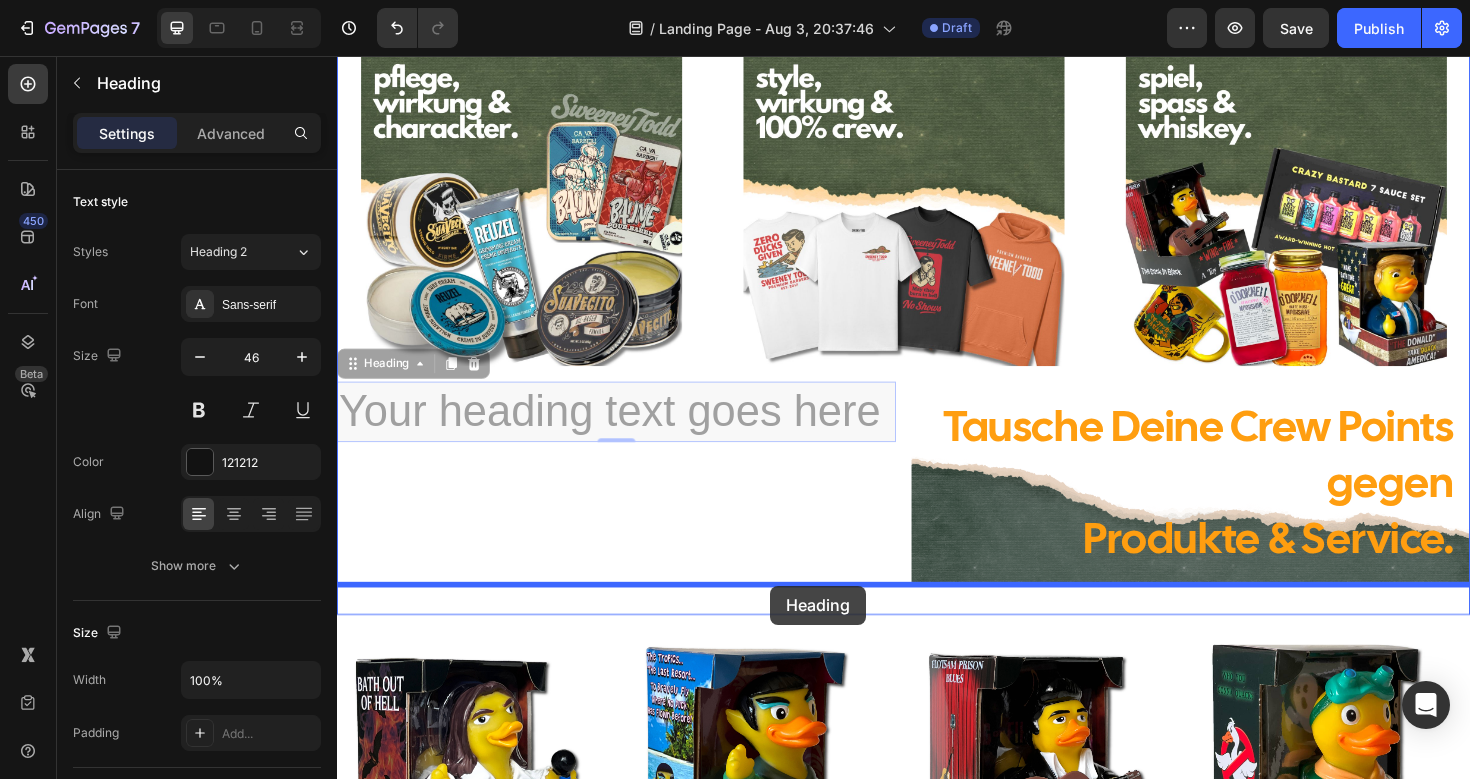 drag, startPoint x: 349, startPoint y: 381, endPoint x: 796, endPoint y: 617, distance: 505.47504 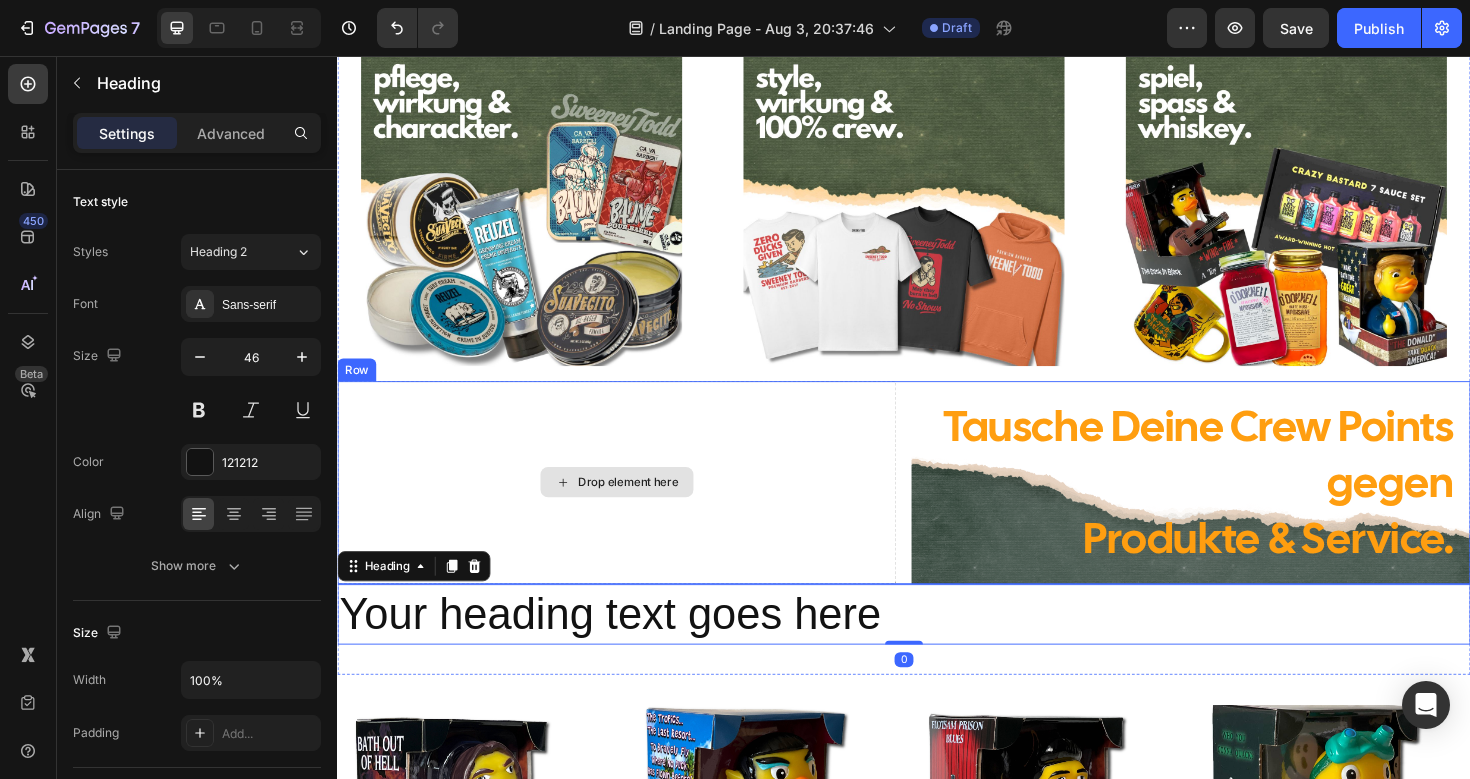 click on "Drop element here" at bounding box center (633, 507) 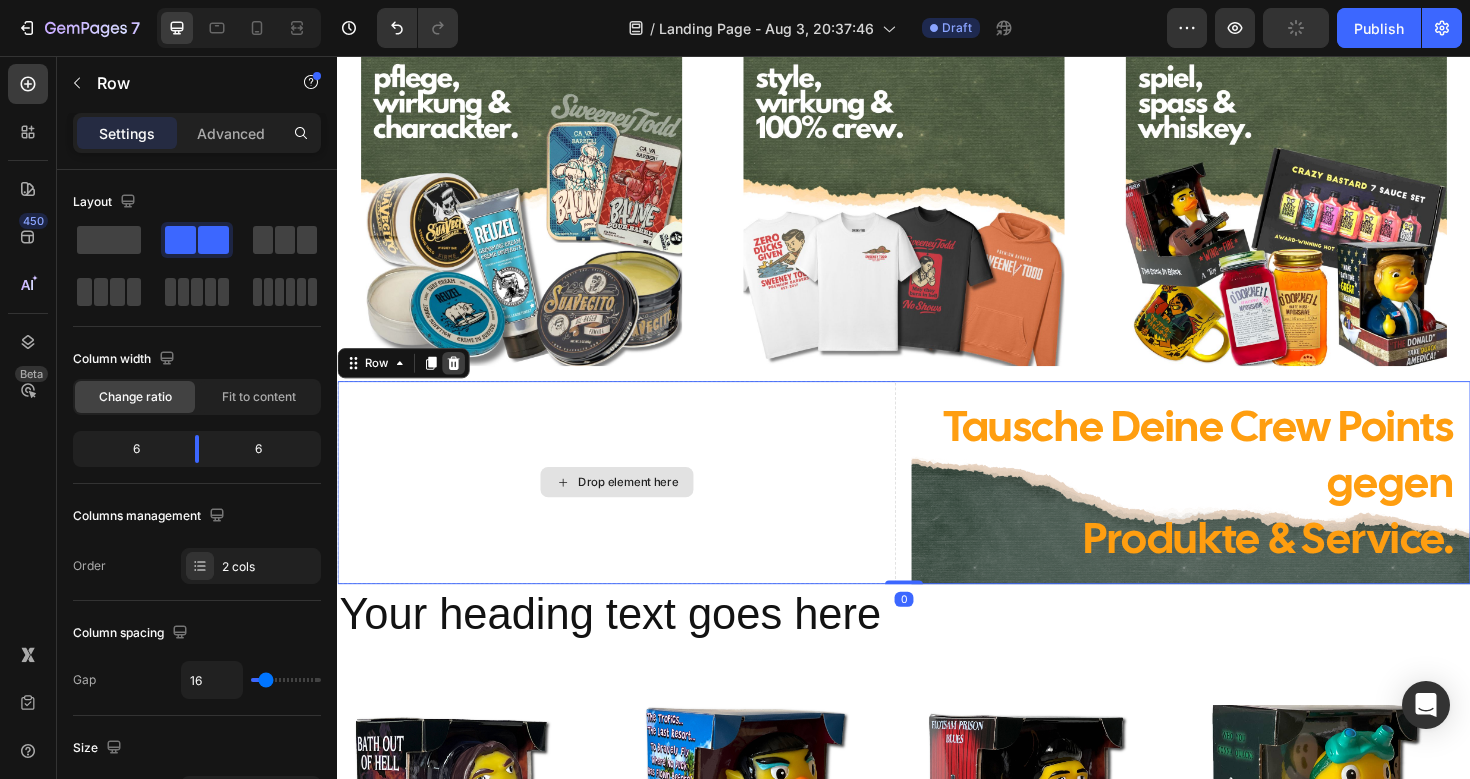 click 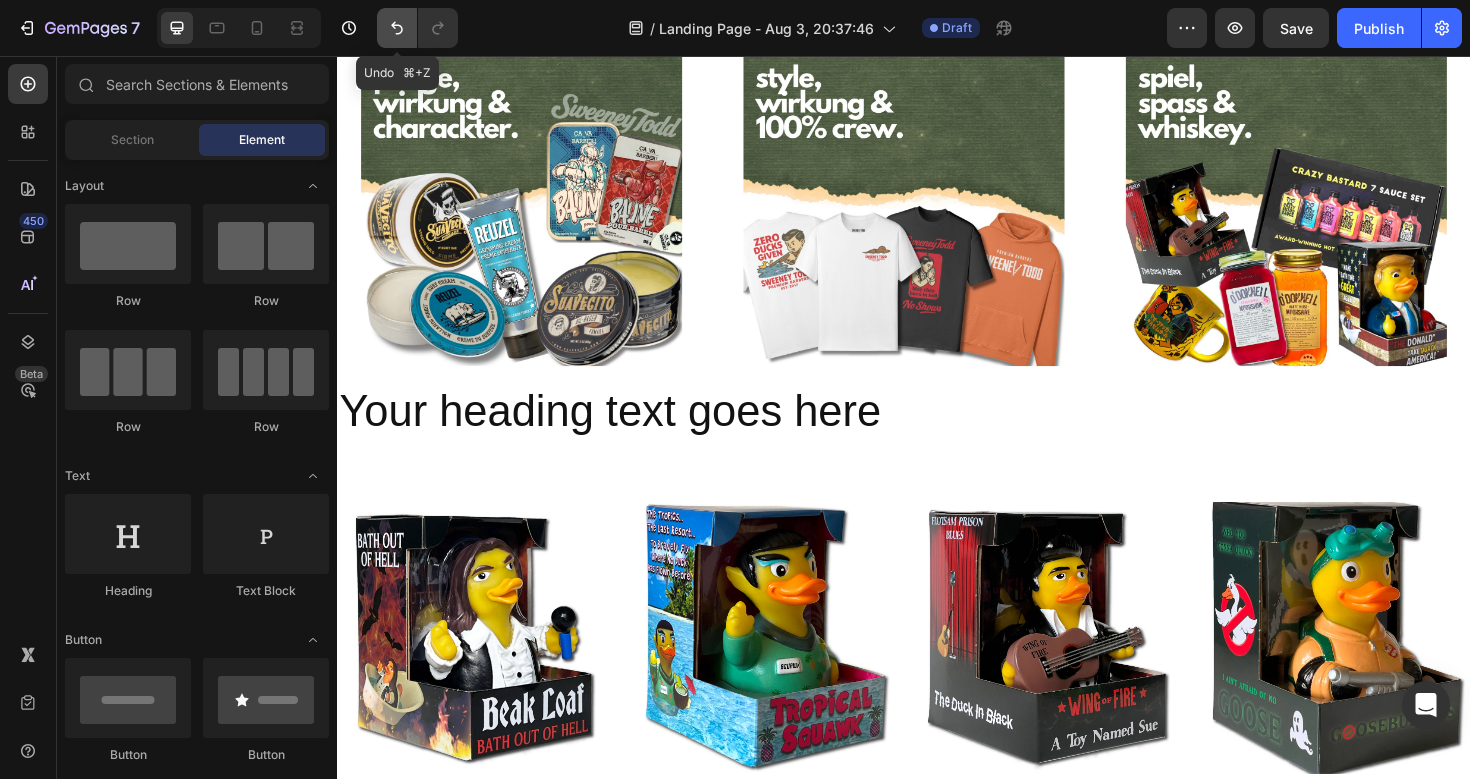 click 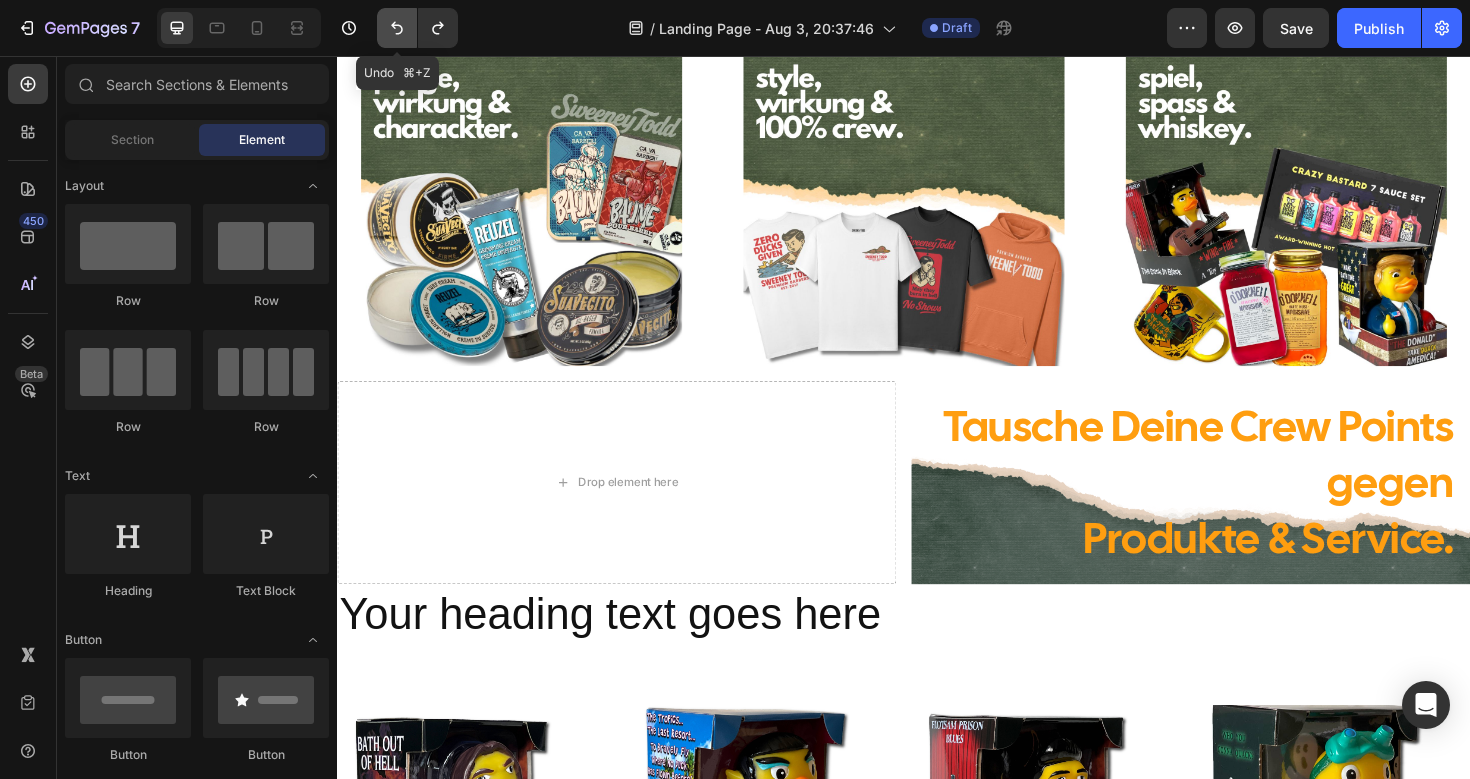 click 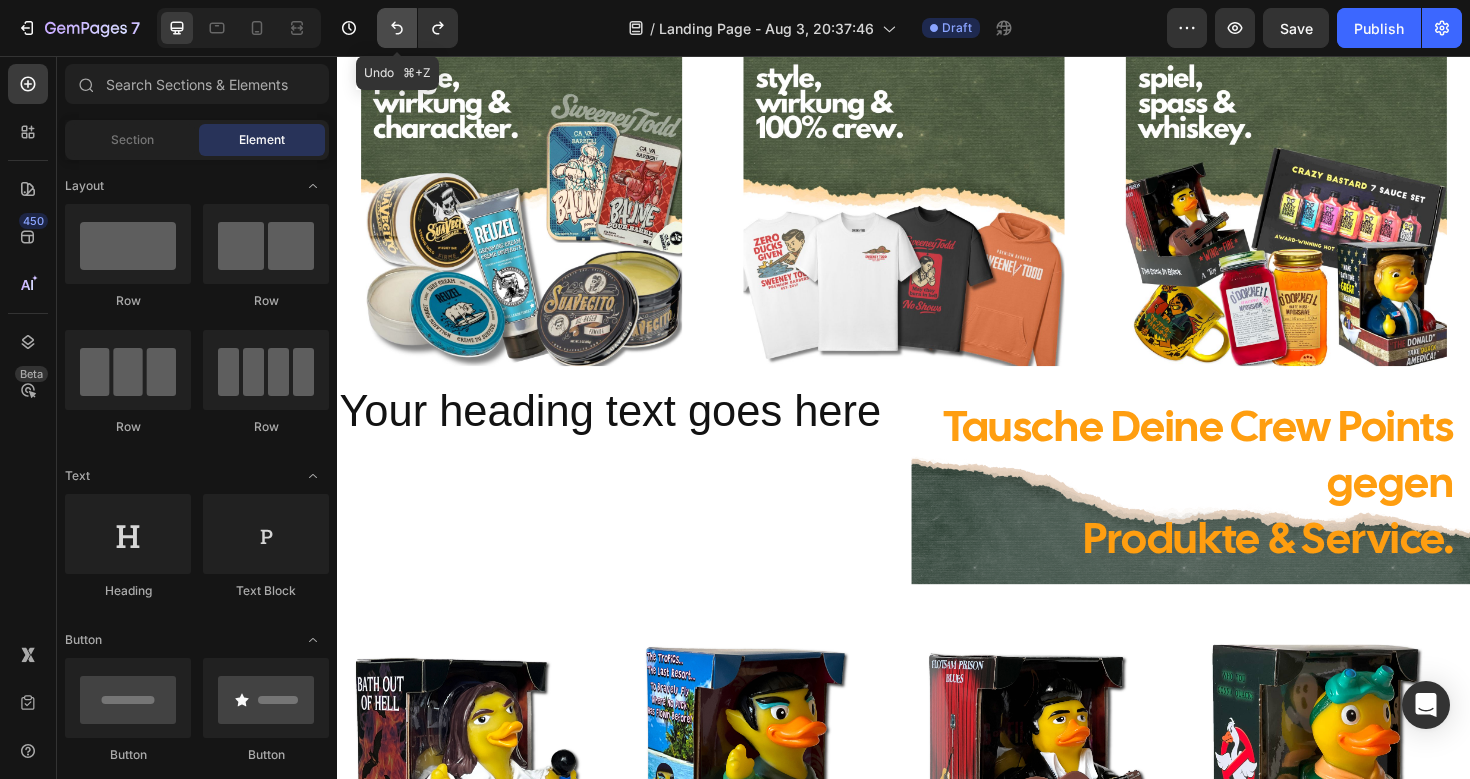 click 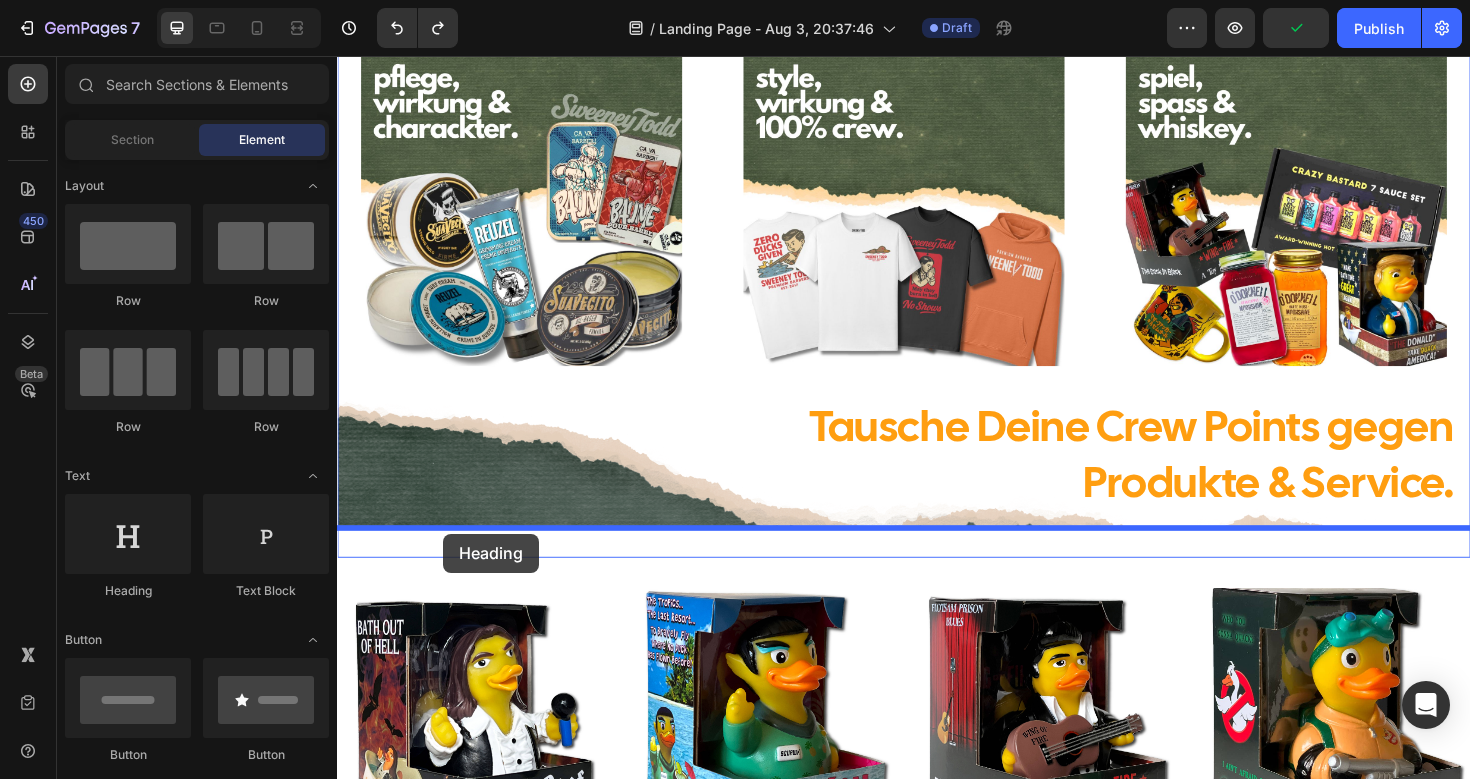 drag, startPoint x: 462, startPoint y: 590, endPoint x: 449, endPoint y: 562, distance: 30.870699 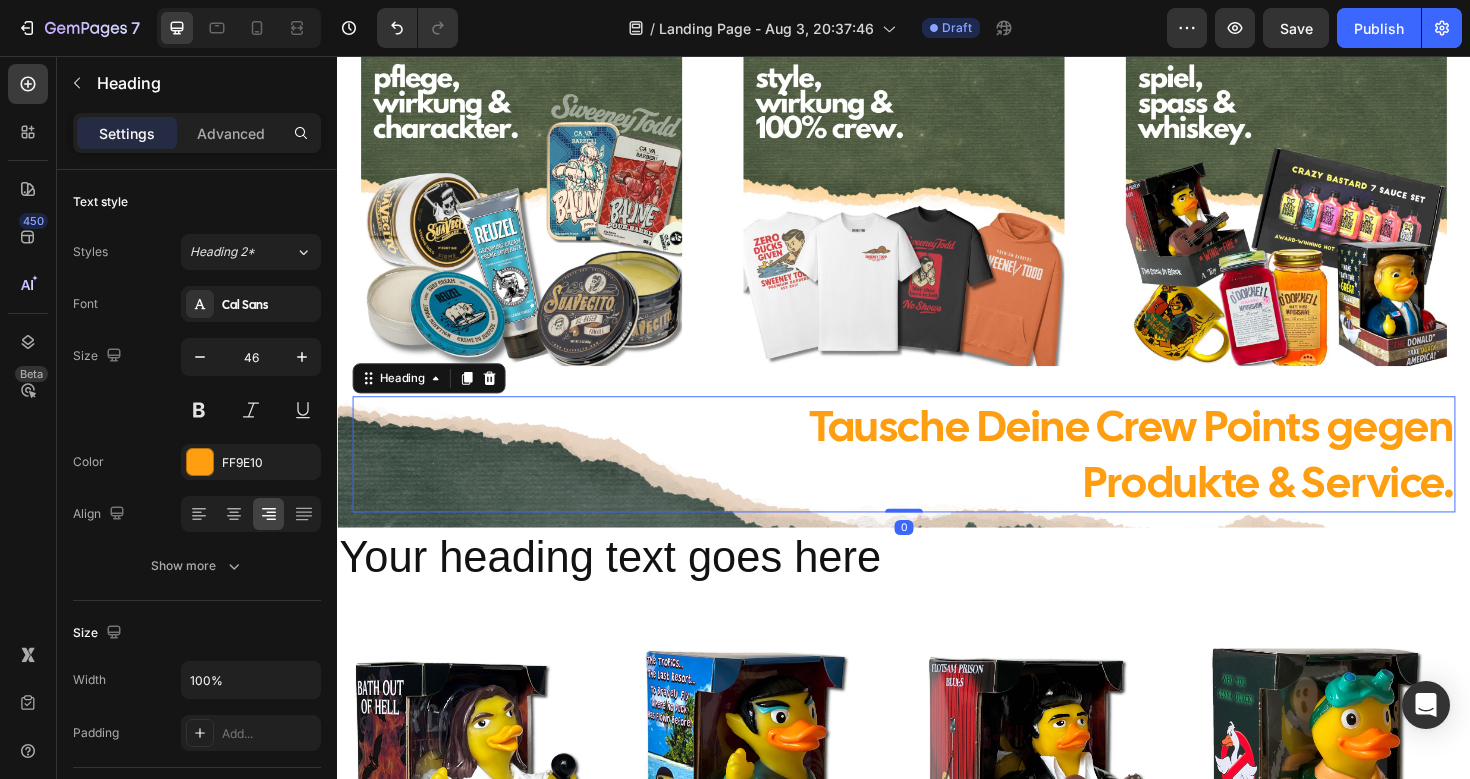 click on "Tausche Deine Crew Points gegen  Produkte & Service." at bounding box center (937, 478) 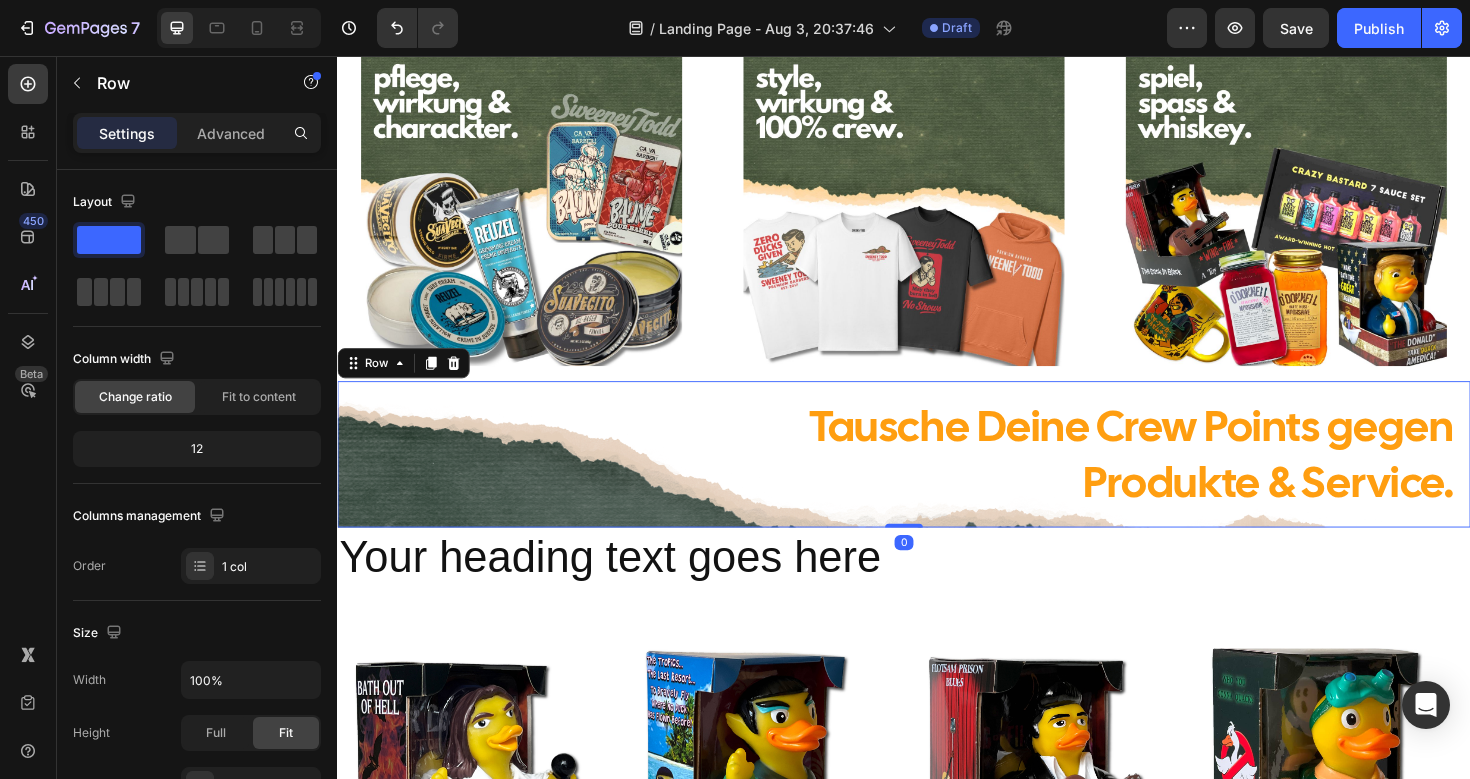 click on "Tausche Deine Crew Points gegen  Produkte & Service. Heading Row   0" at bounding box center [937, 478] 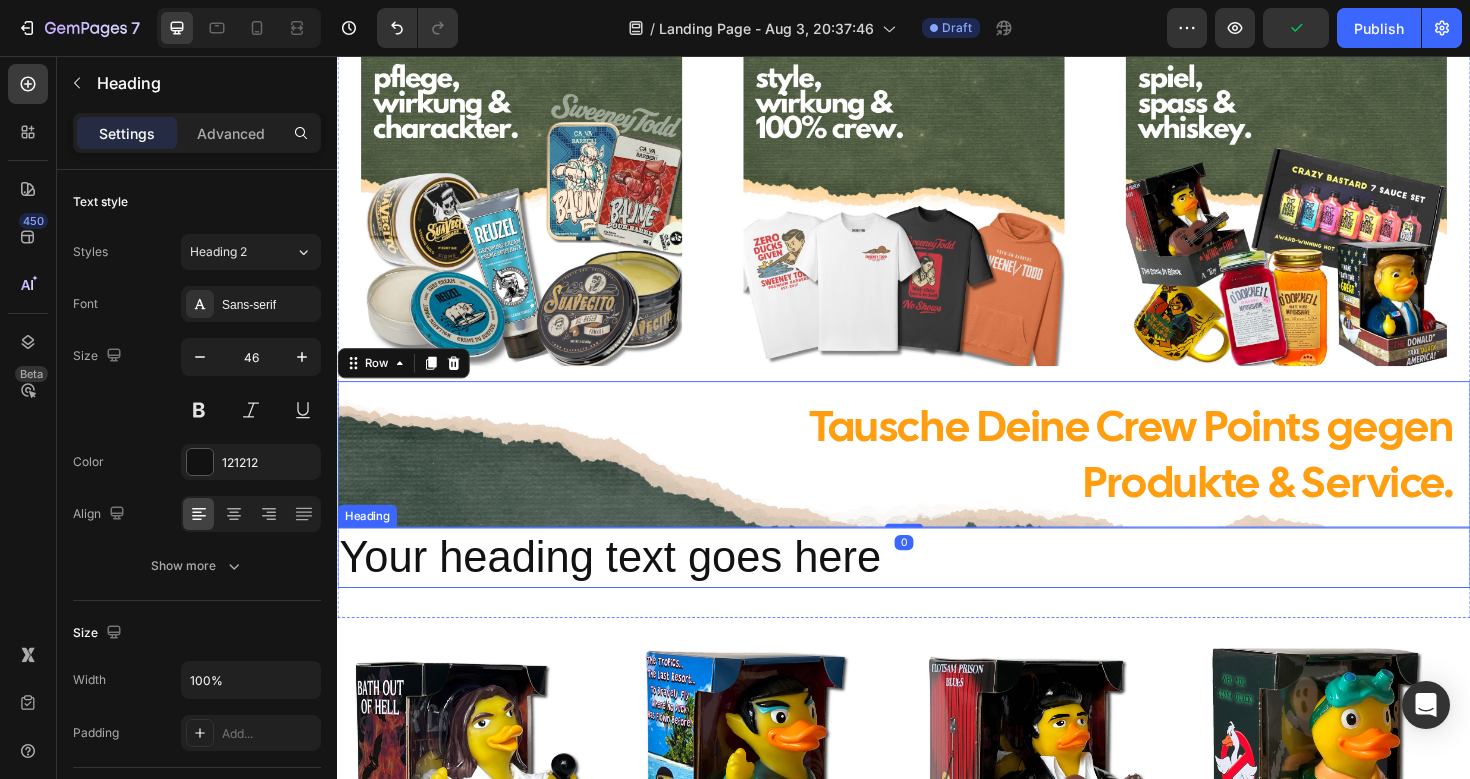 click on "Your heading text goes here" at bounding box center [937, 587] 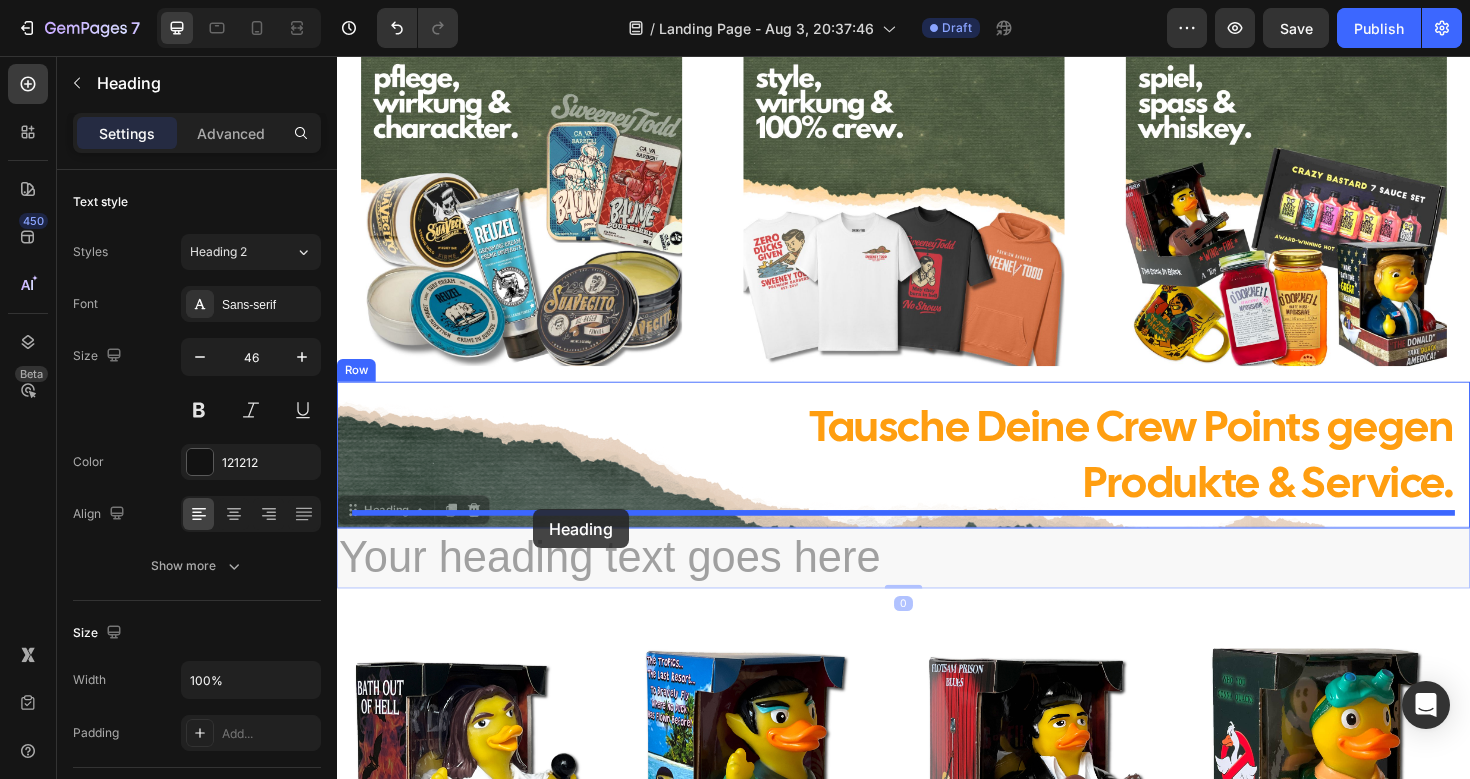drag, startPoint x: 353, startPoint y: 528, endPoint x: 545, endPoint y: 536, distance: 192.1666 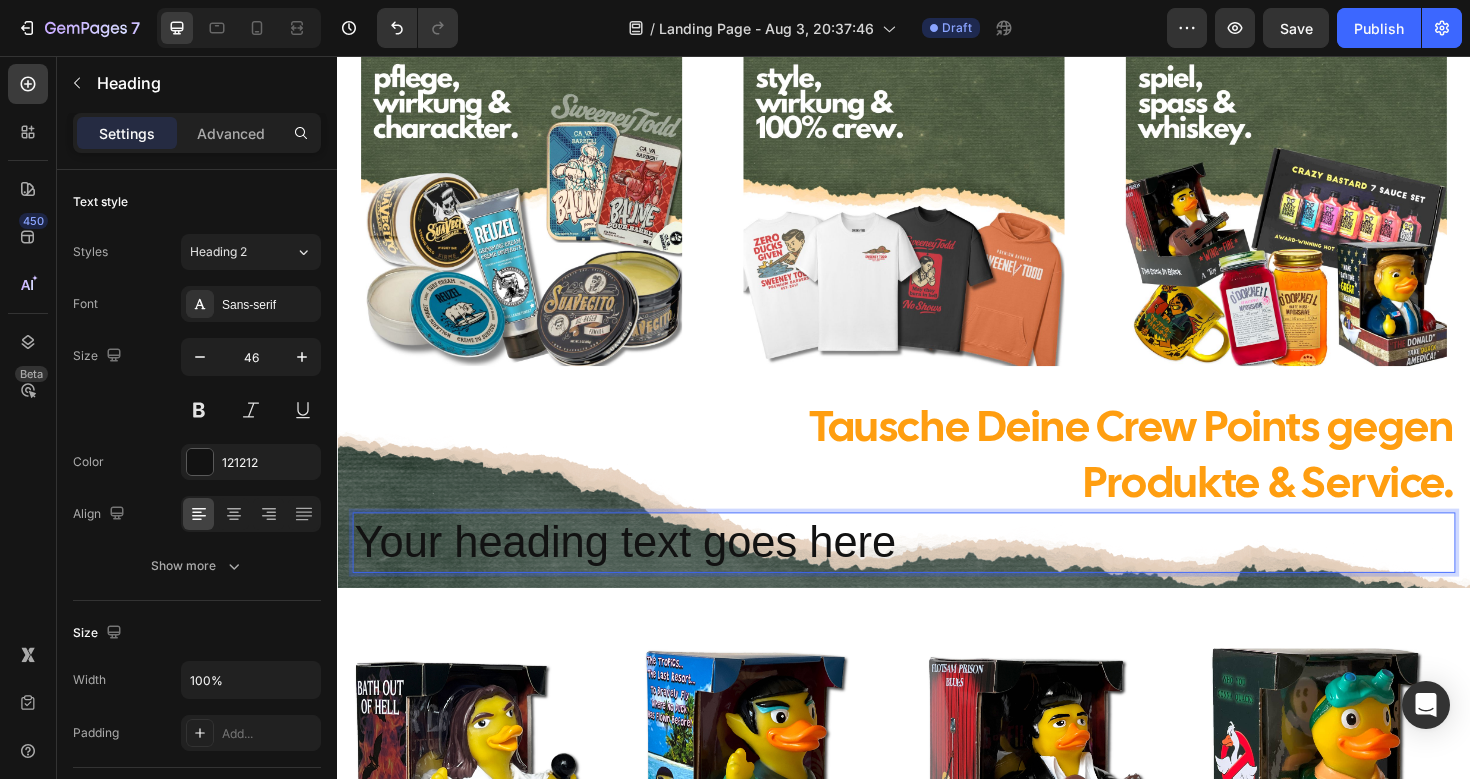 click on "Your heading text goes here" at bounding box center [937, 571] 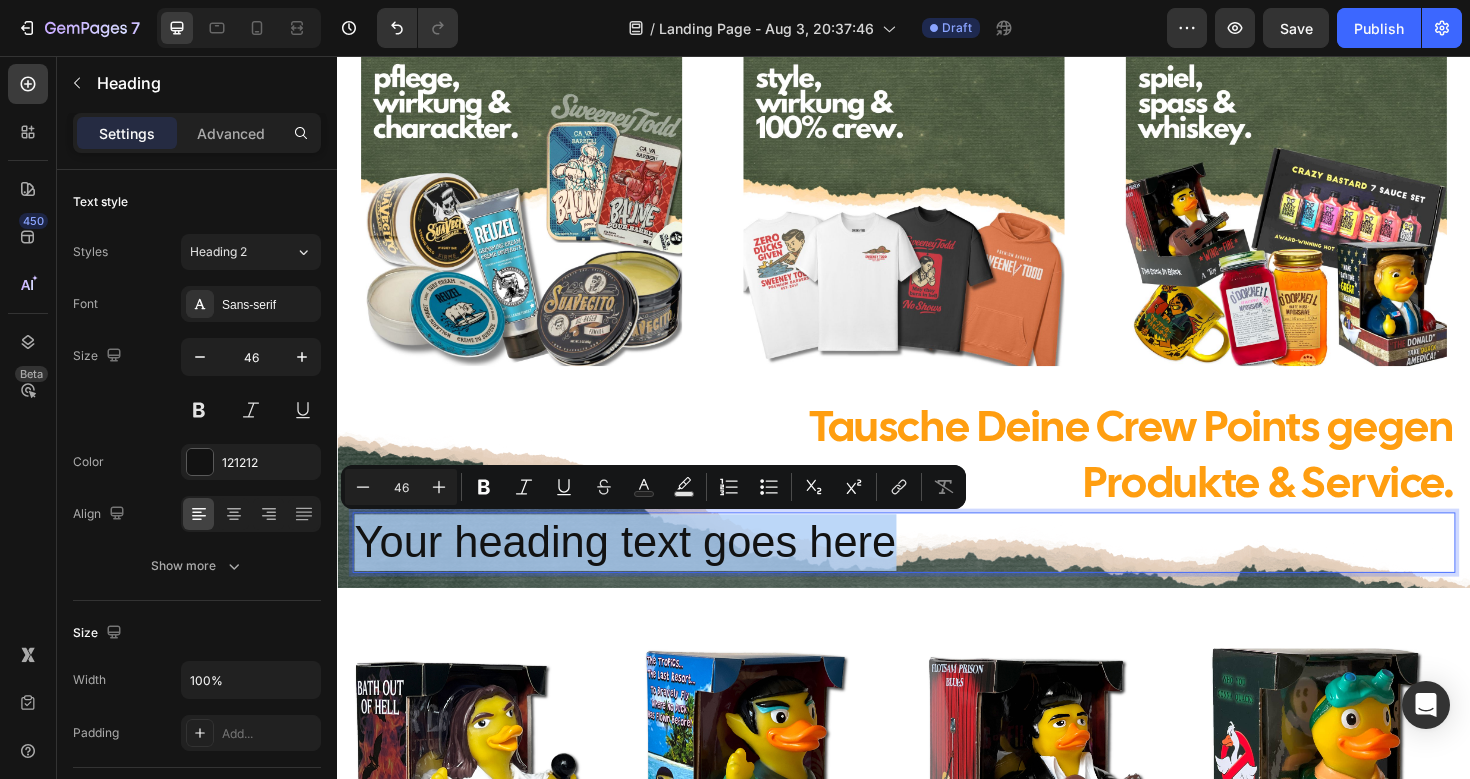 drag, startPoint x: 940, startPoint y: 557, endPoint x: 358, endPoint y: 555, distance: 582.0034 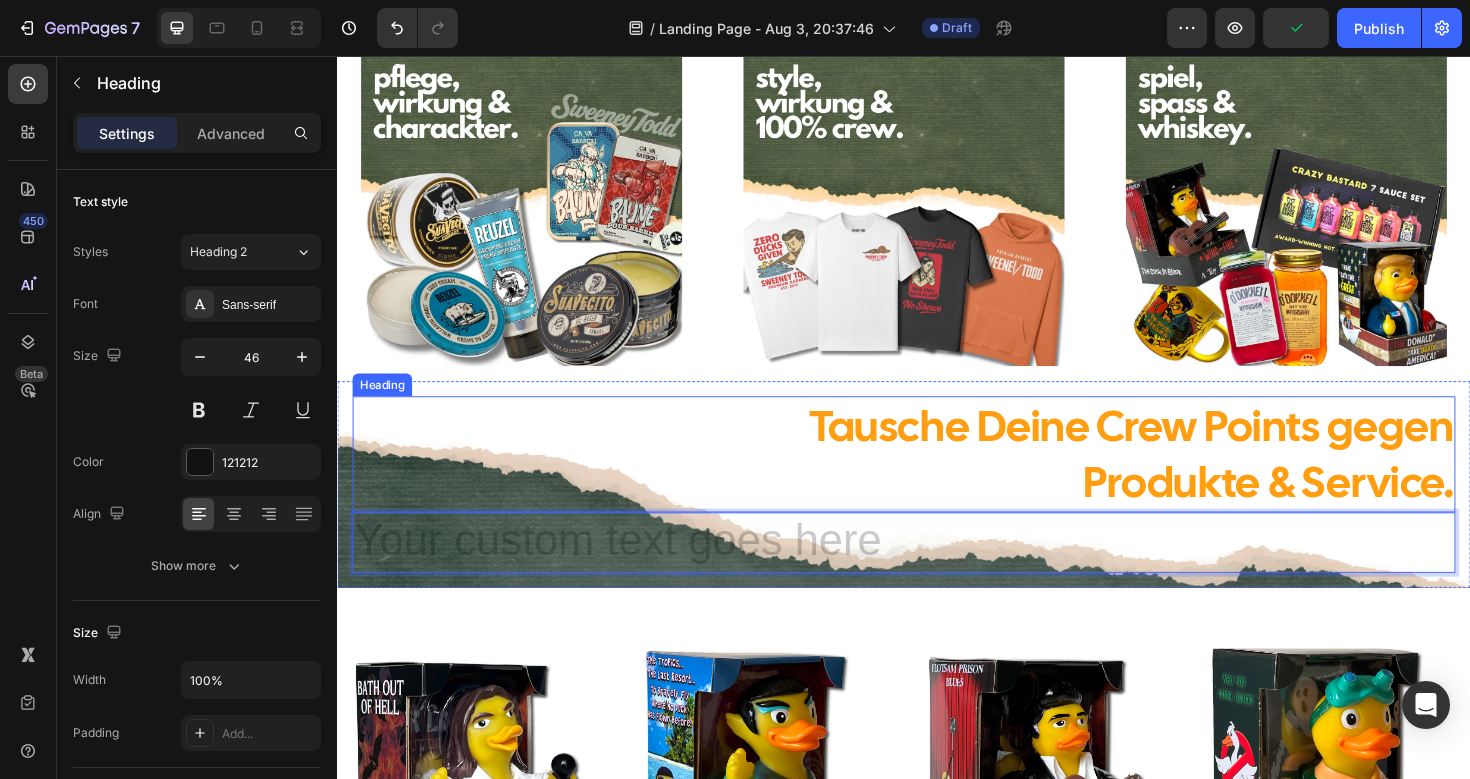 click on "Tausche Deine Crew Points gegen  Produkte & Service." at bounding box center [937, 478] 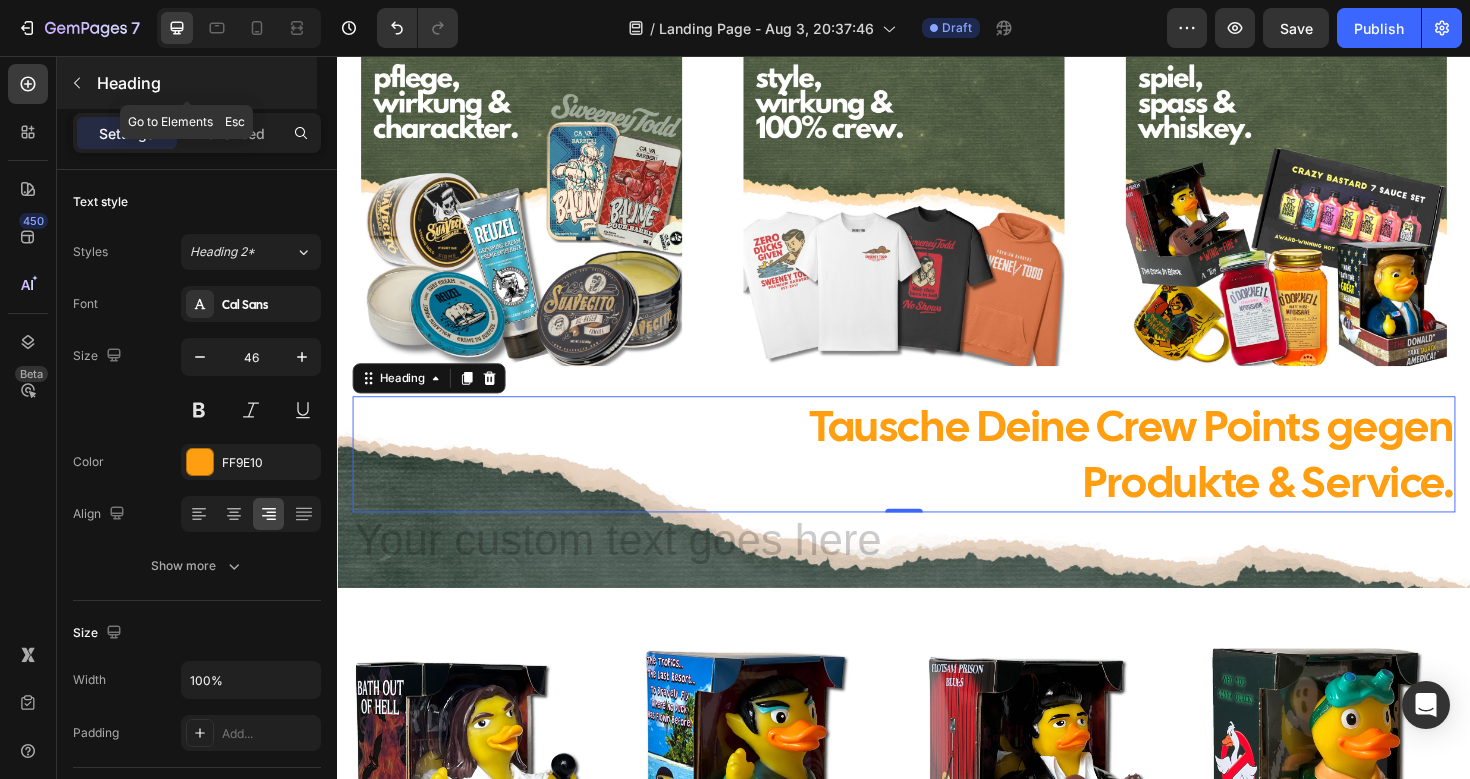 click 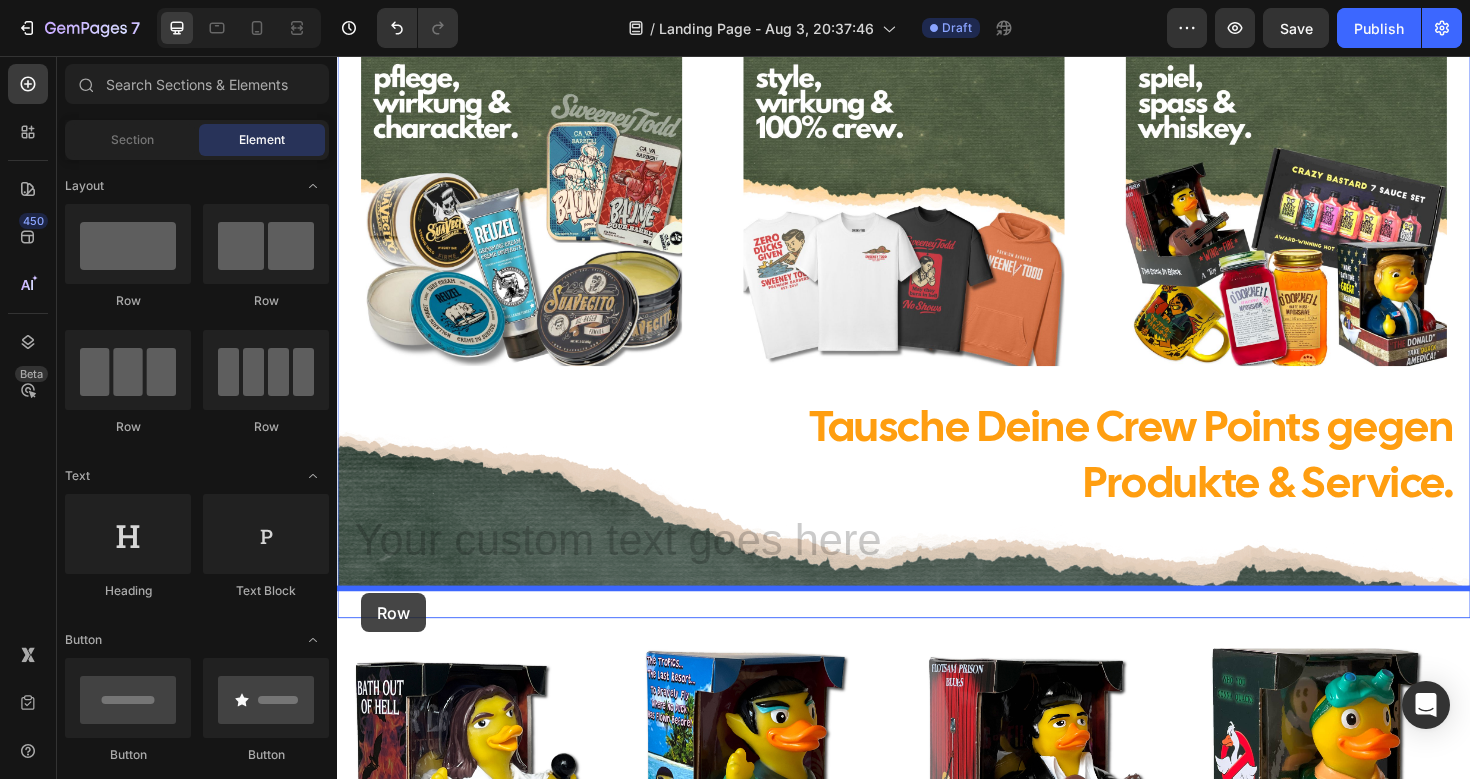 drag, startPoint x: 424, startPoint y: 286, endPoint x: 362, endPoint y: 625, distance: 344.623 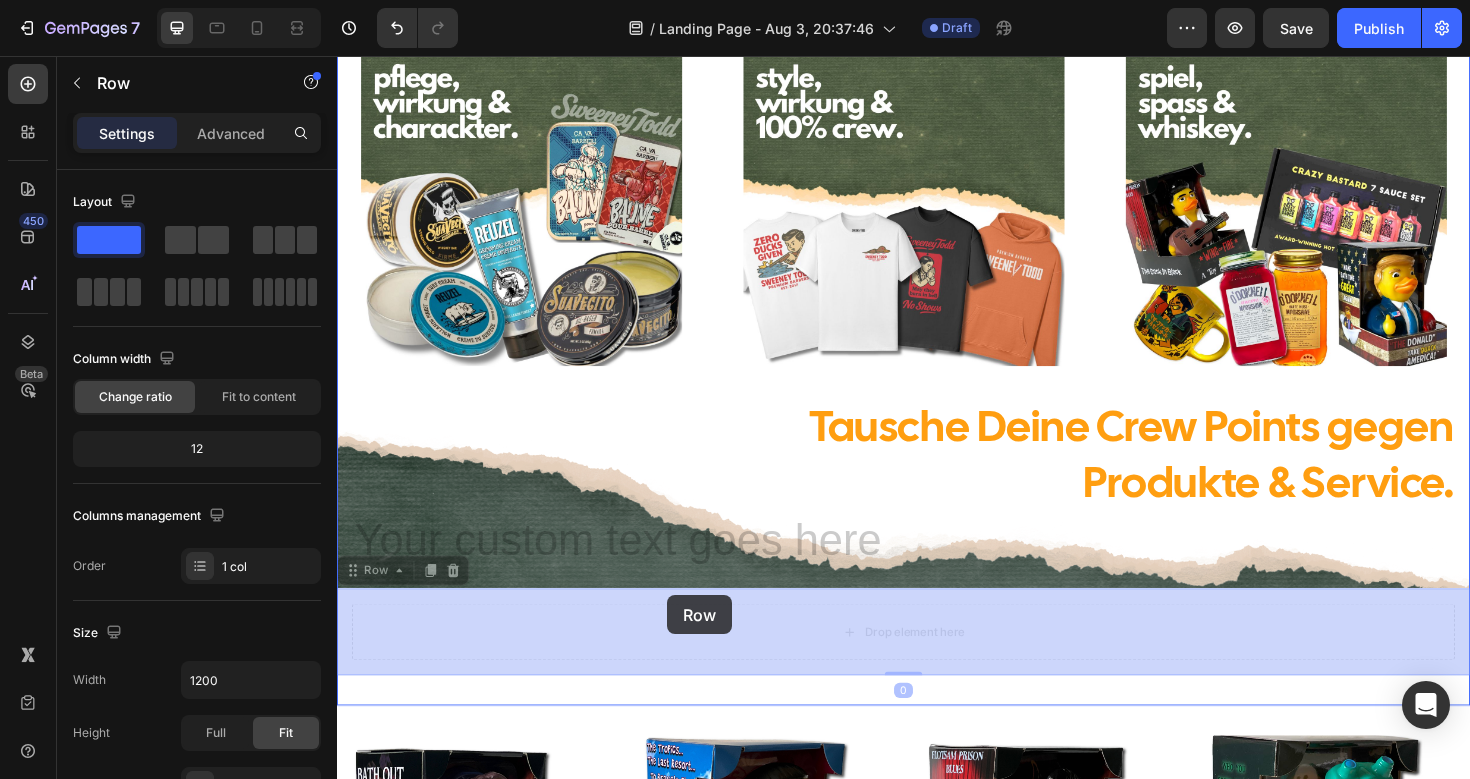 drag, startPoint x: 349, startPoint y: 597, endPoint x: 686, endPoint y: 627, distance: 338.33267 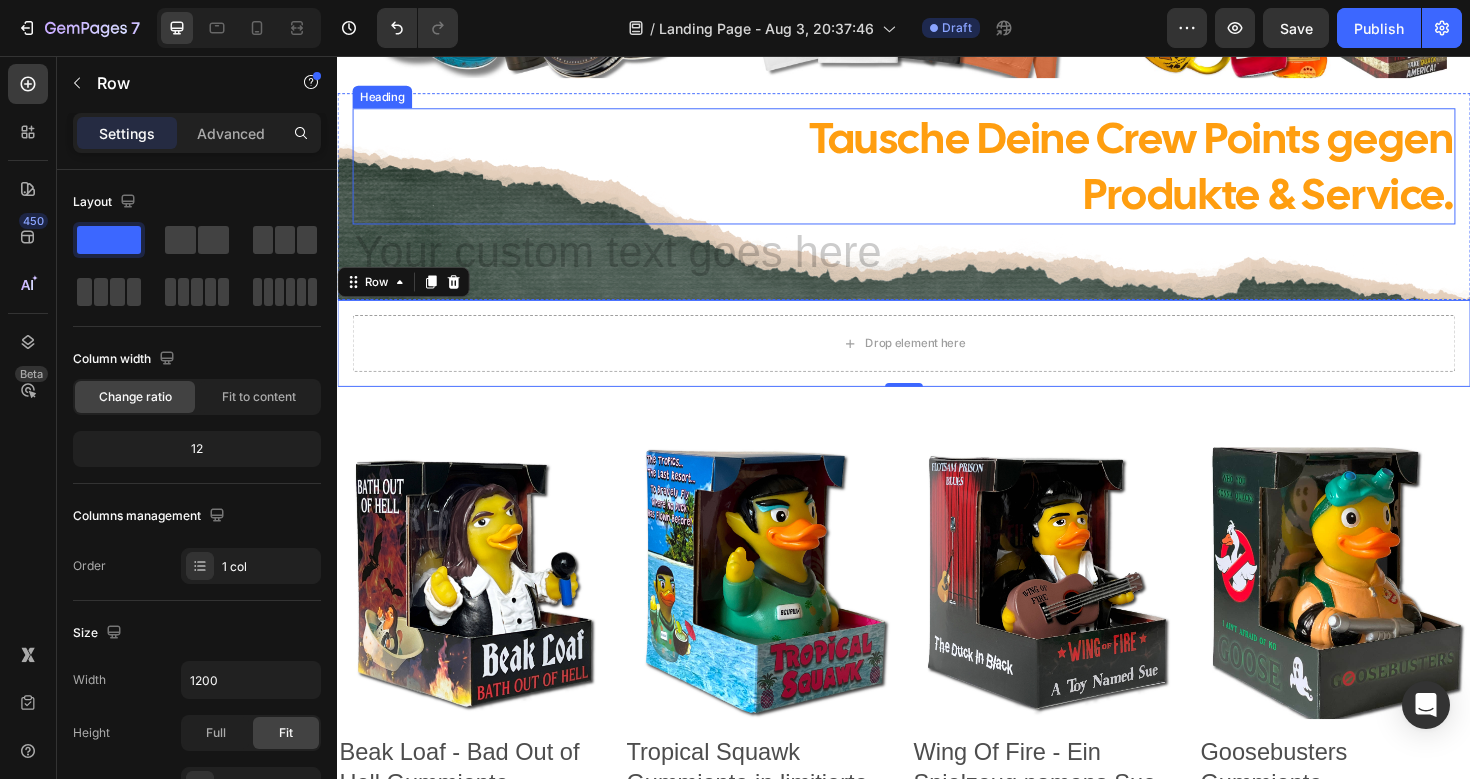 scroll, scrollTop: 439, scrollLeft: 0, axis: vertical 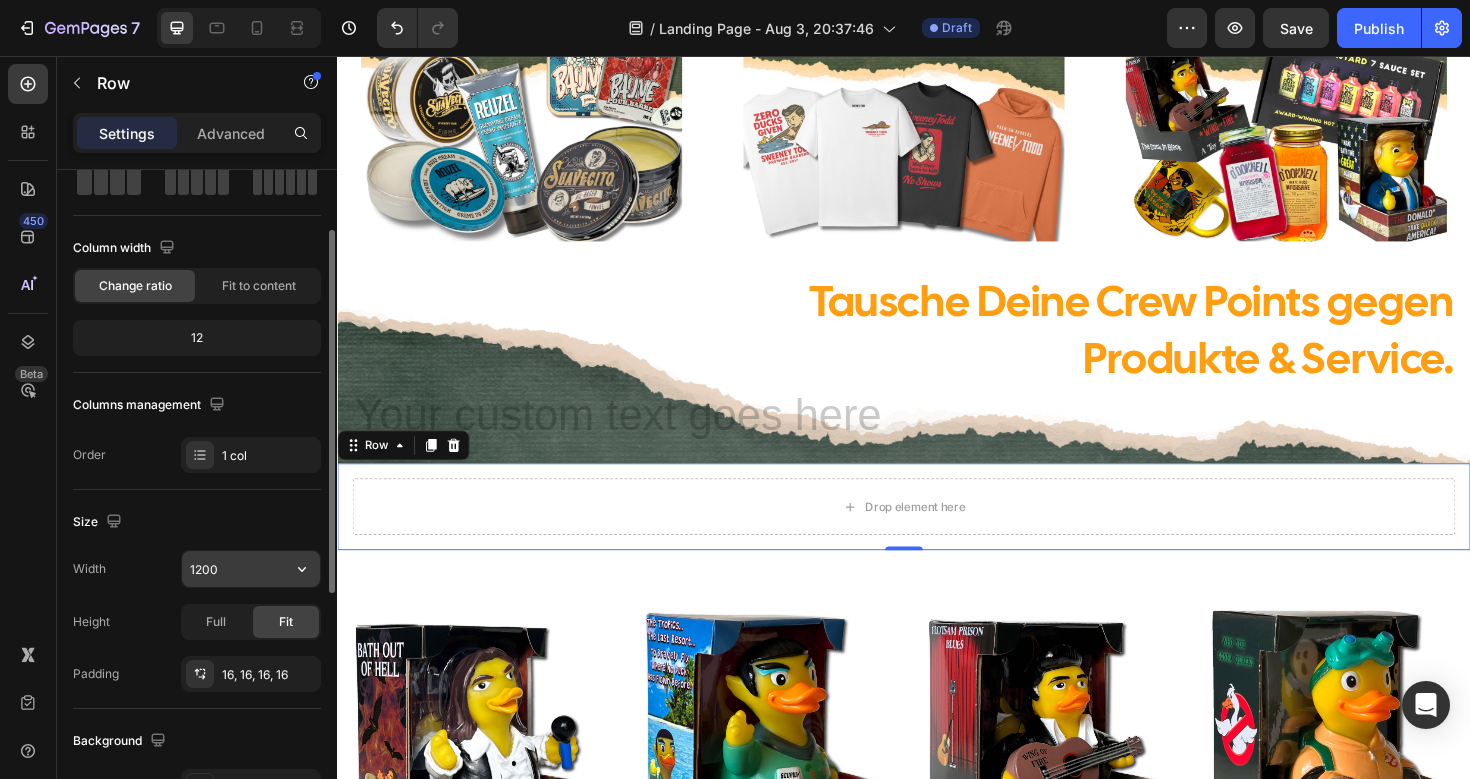click on "1200" at bounding box center [251, 569] 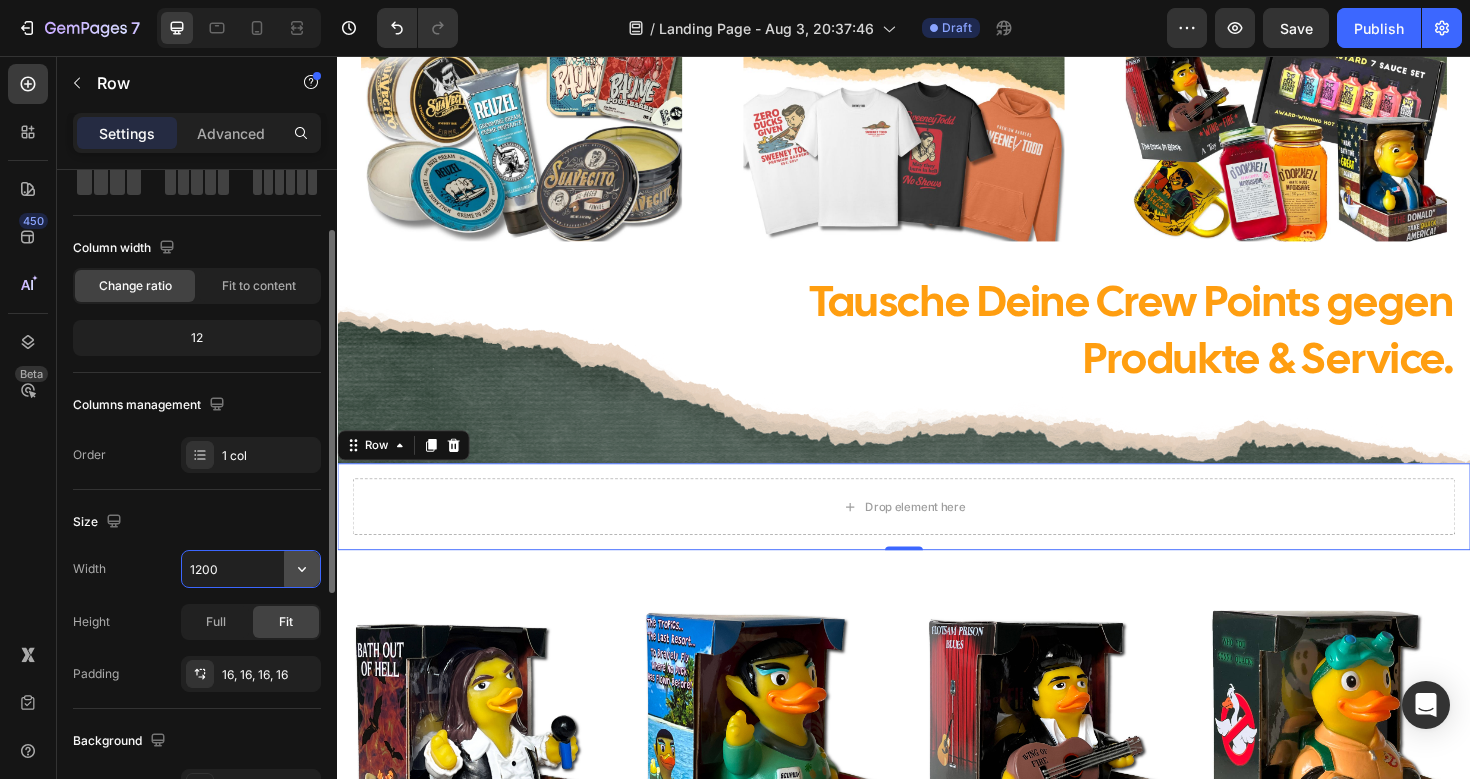 click 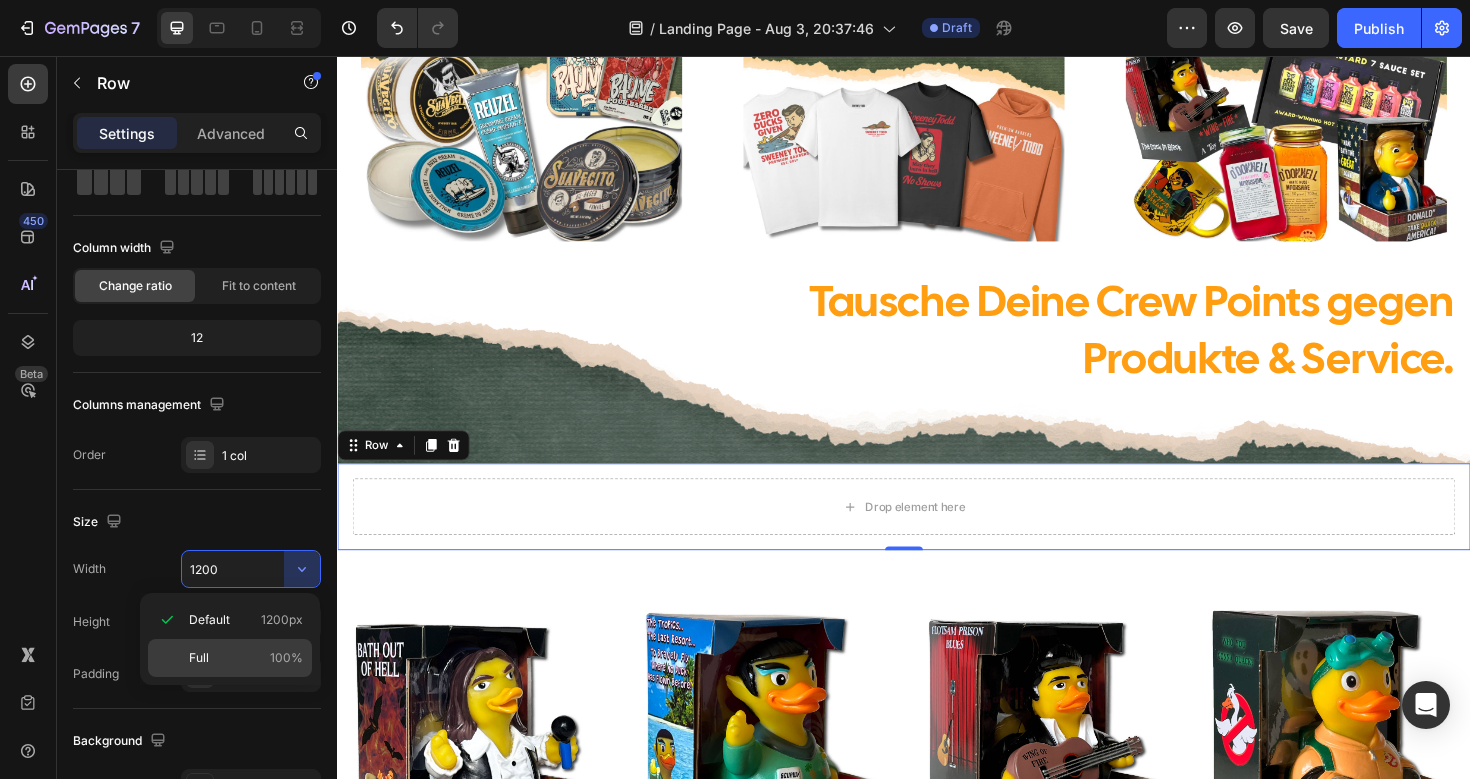 click on "Full 100%" at bounding box center [246, 658] 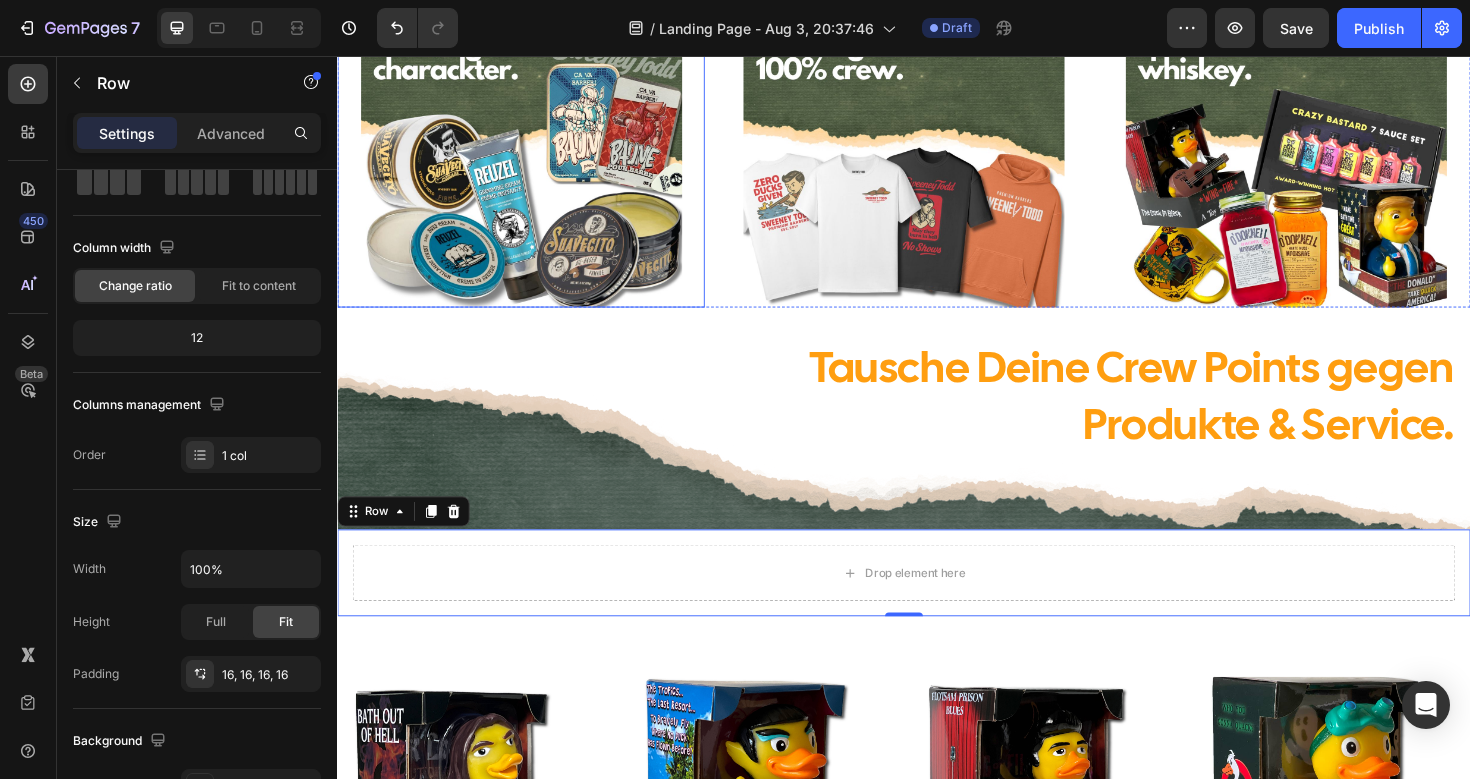 scroll, scrollTop: 371, scrollLeft: 0, axis: vertical 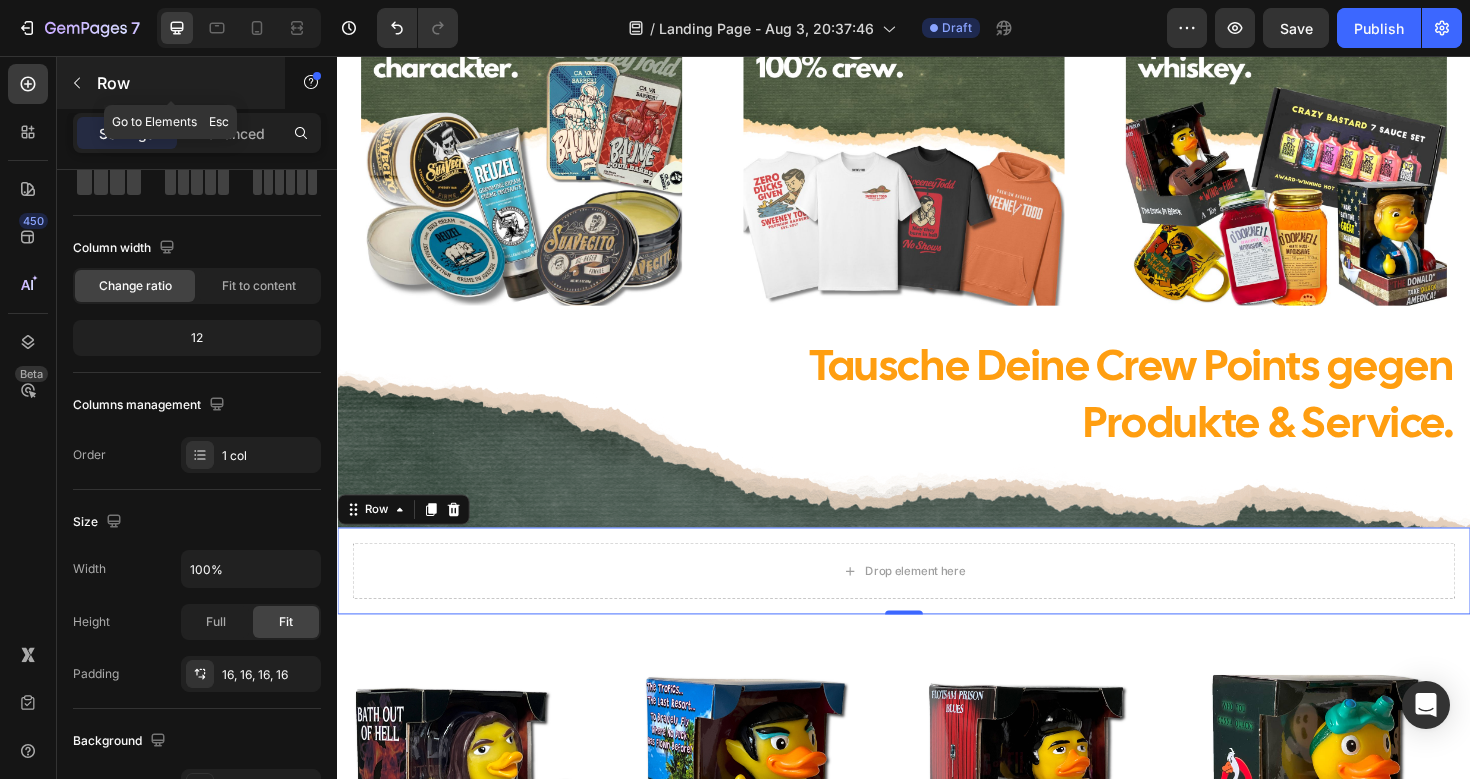 click 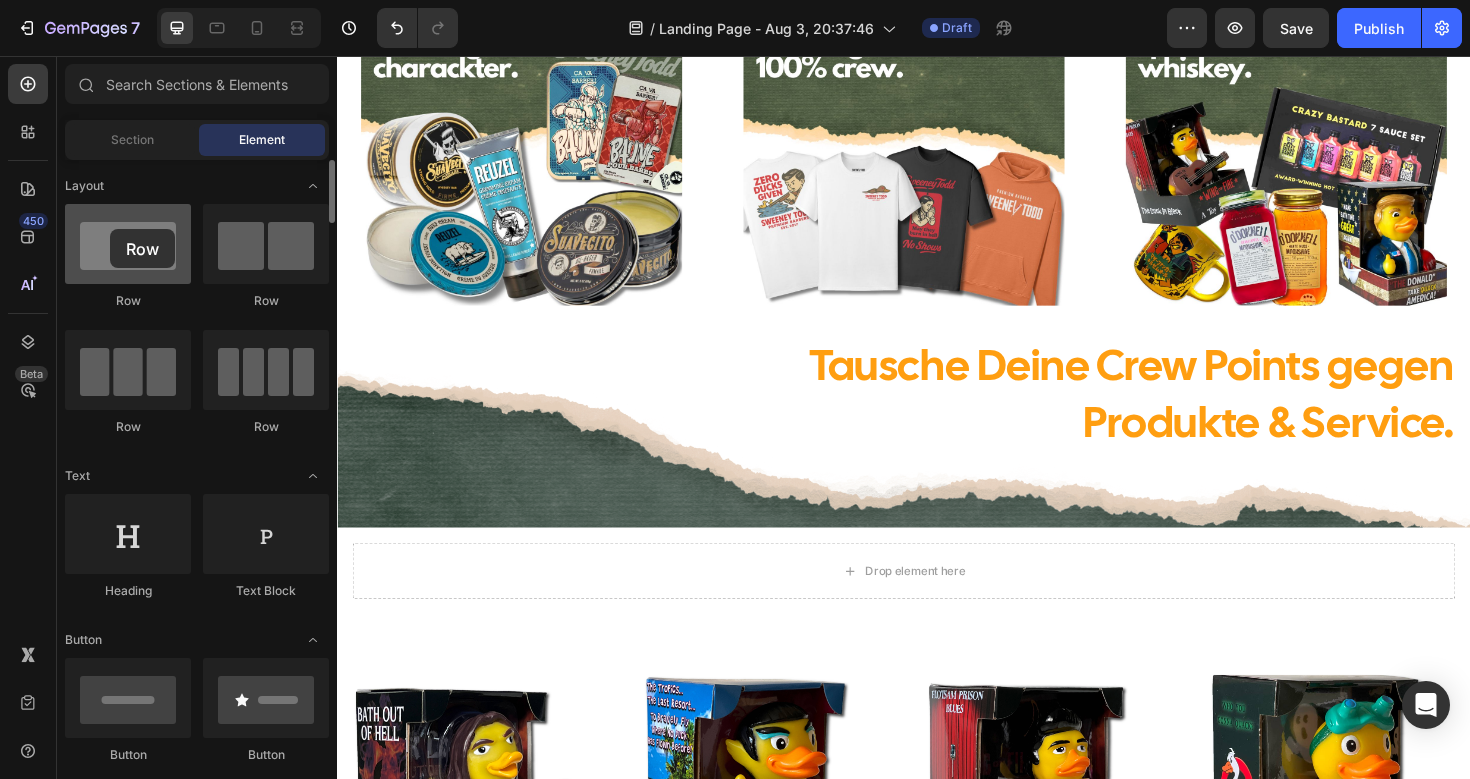 drag, startPoint x: 141, startPoint y: 249, endPoint x: 110, endPoint y: 232, distance: 35.35534 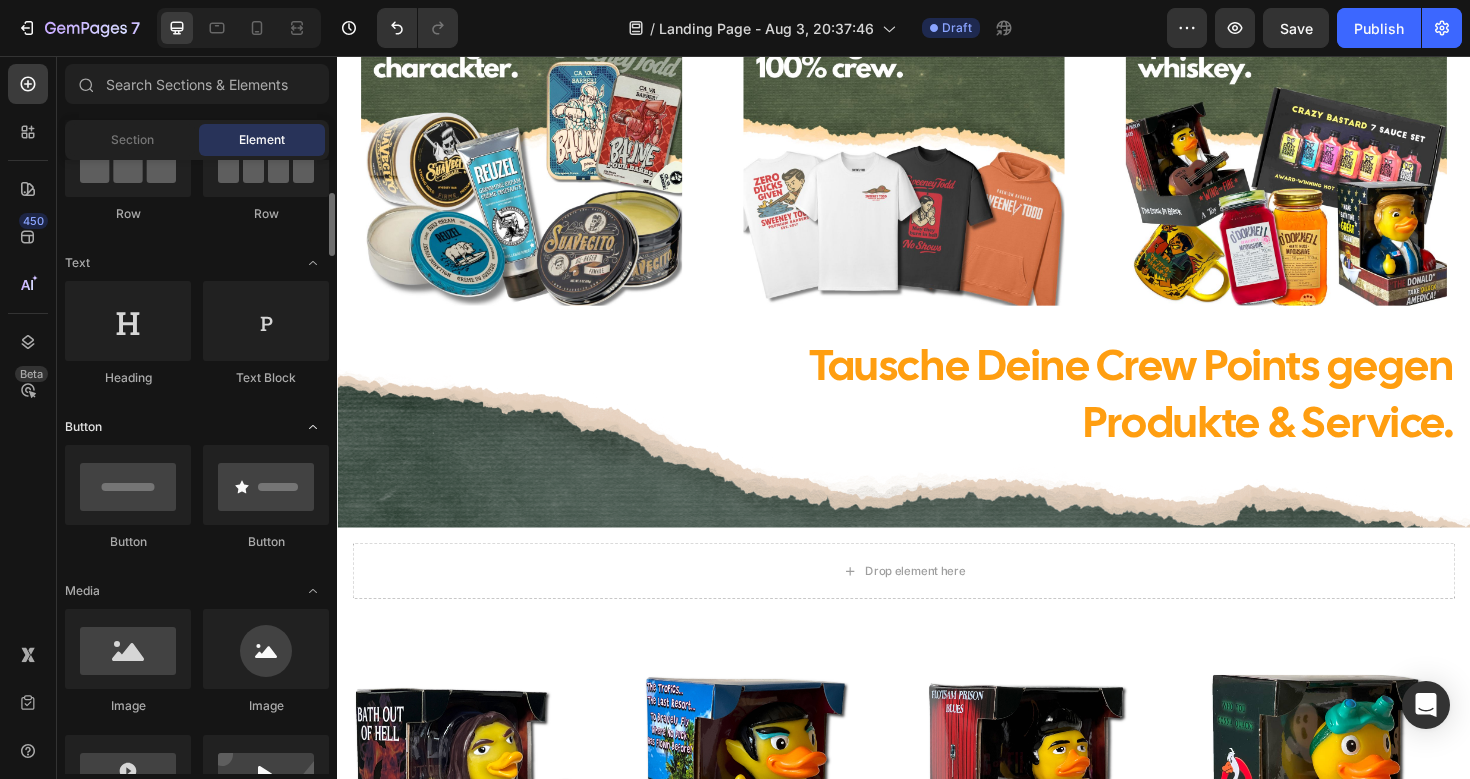 scroll, scrollTop: 236, scrollLeft: 0, axis: vertical 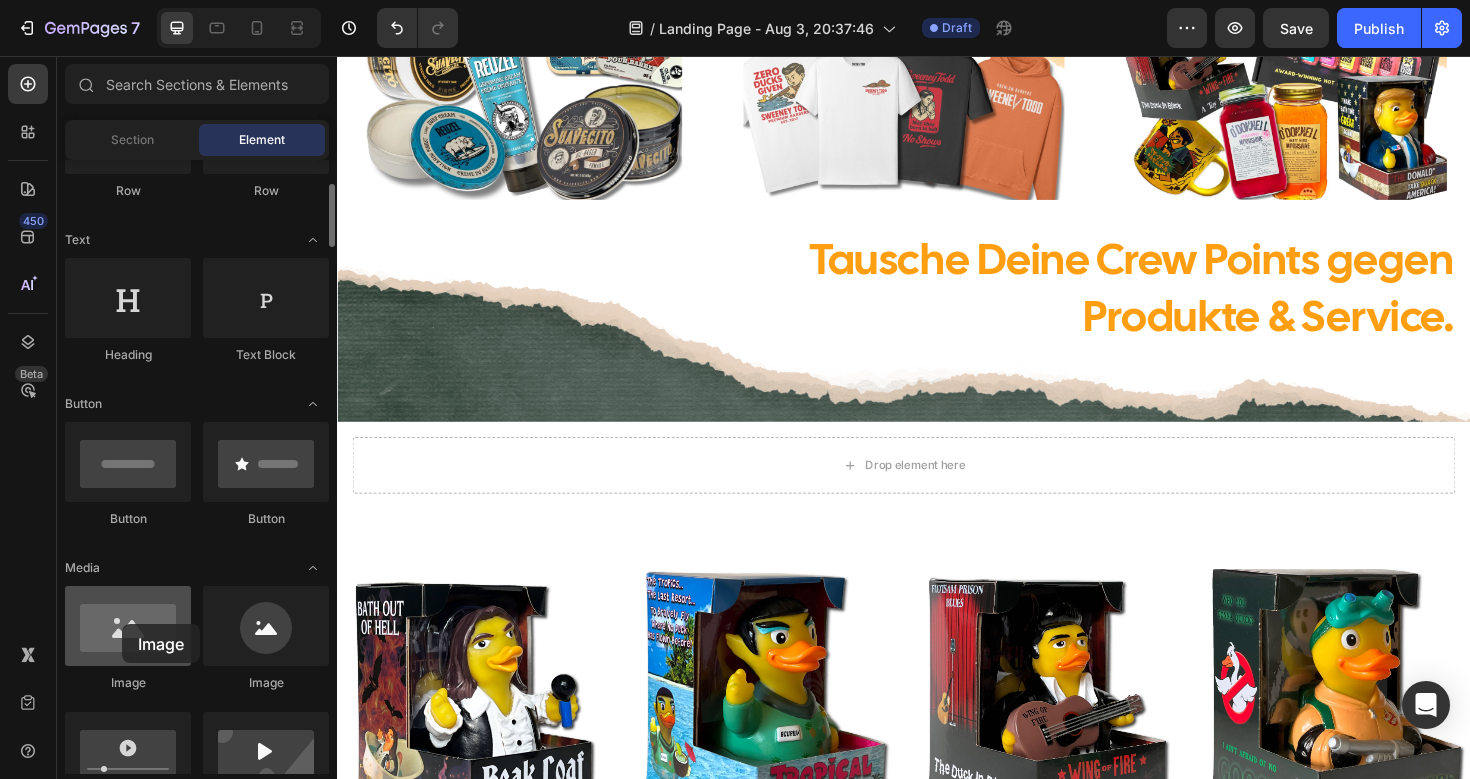 drag, startPoint x: 144, startPoint y: 635, endPoint x: 120, endPoint y: 624, distance: 26.400757 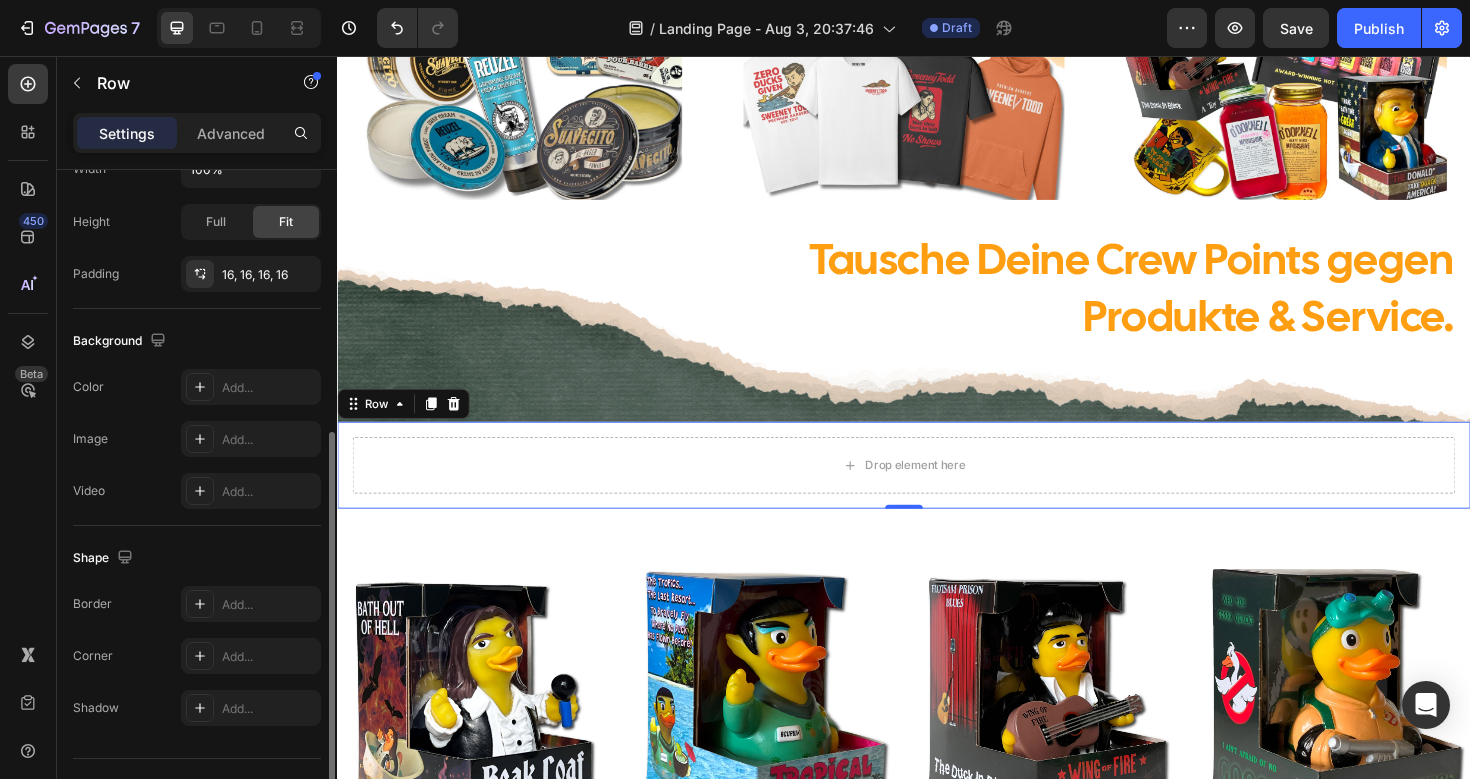 scroll, scrollTop: 499, scrollLeft: 0, axis: vertical 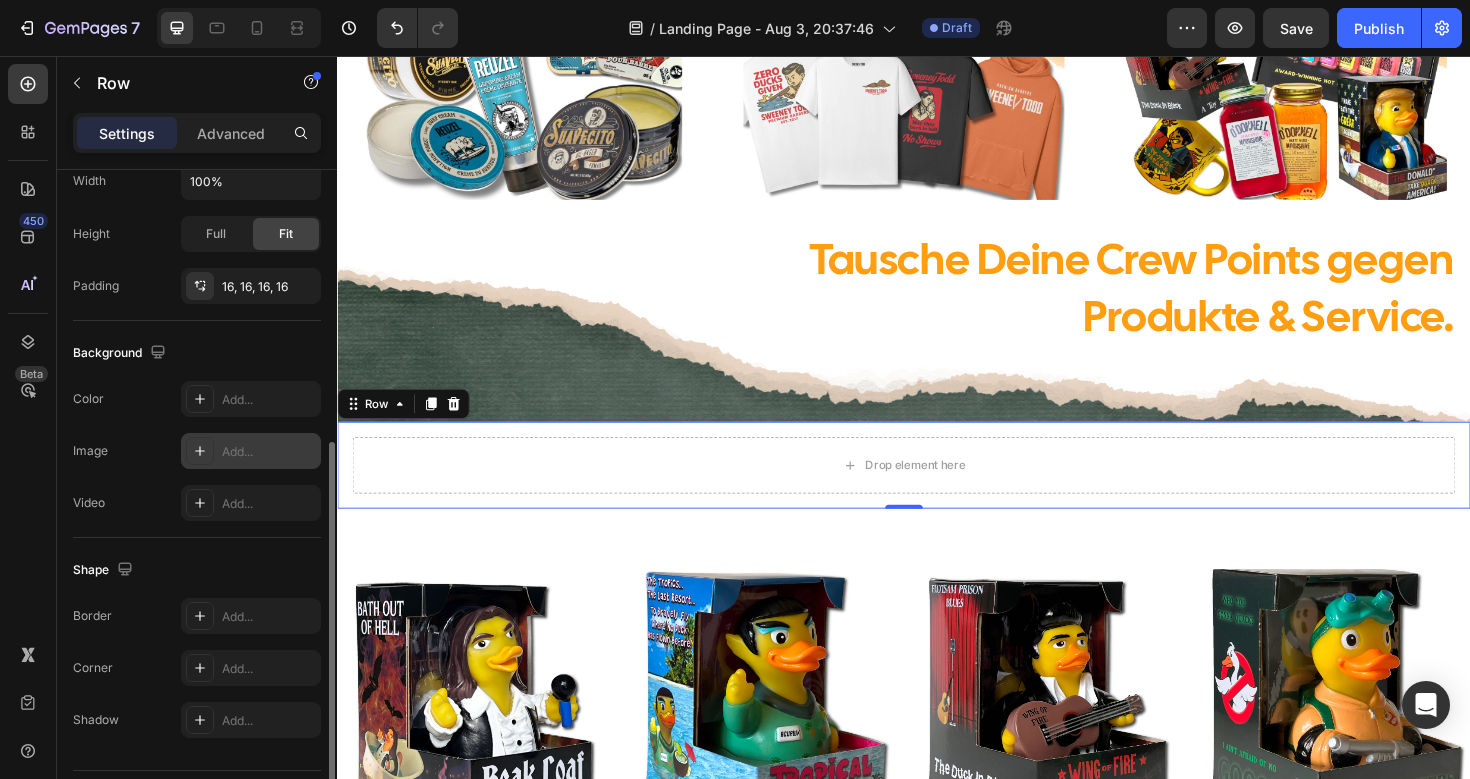 click on "Add..." at bounding box center [269, 452] 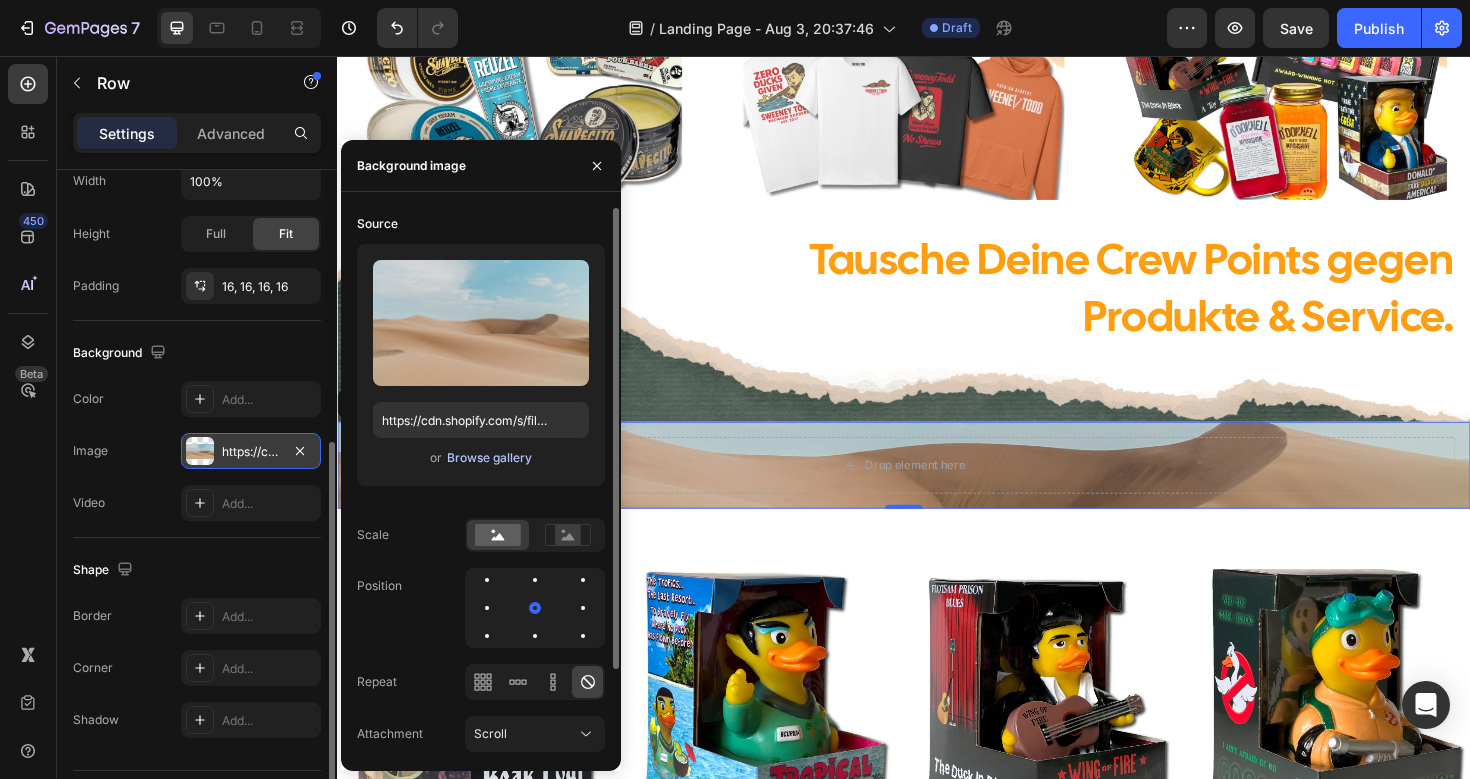 click on "Browse gallery" at bounding box center (489, 458) 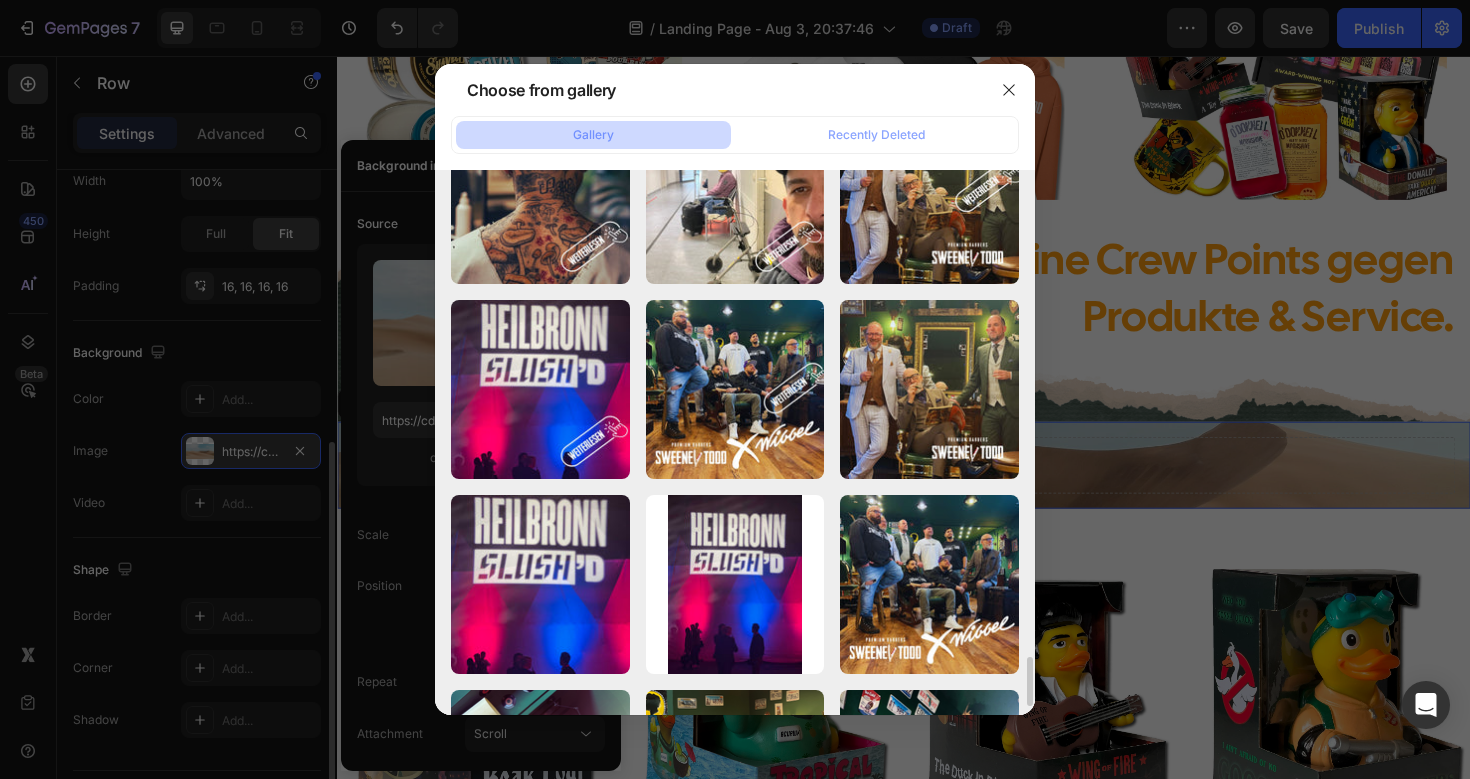 scroll, scrollTop: 5505, scrollLeft: 0, axis: vertical 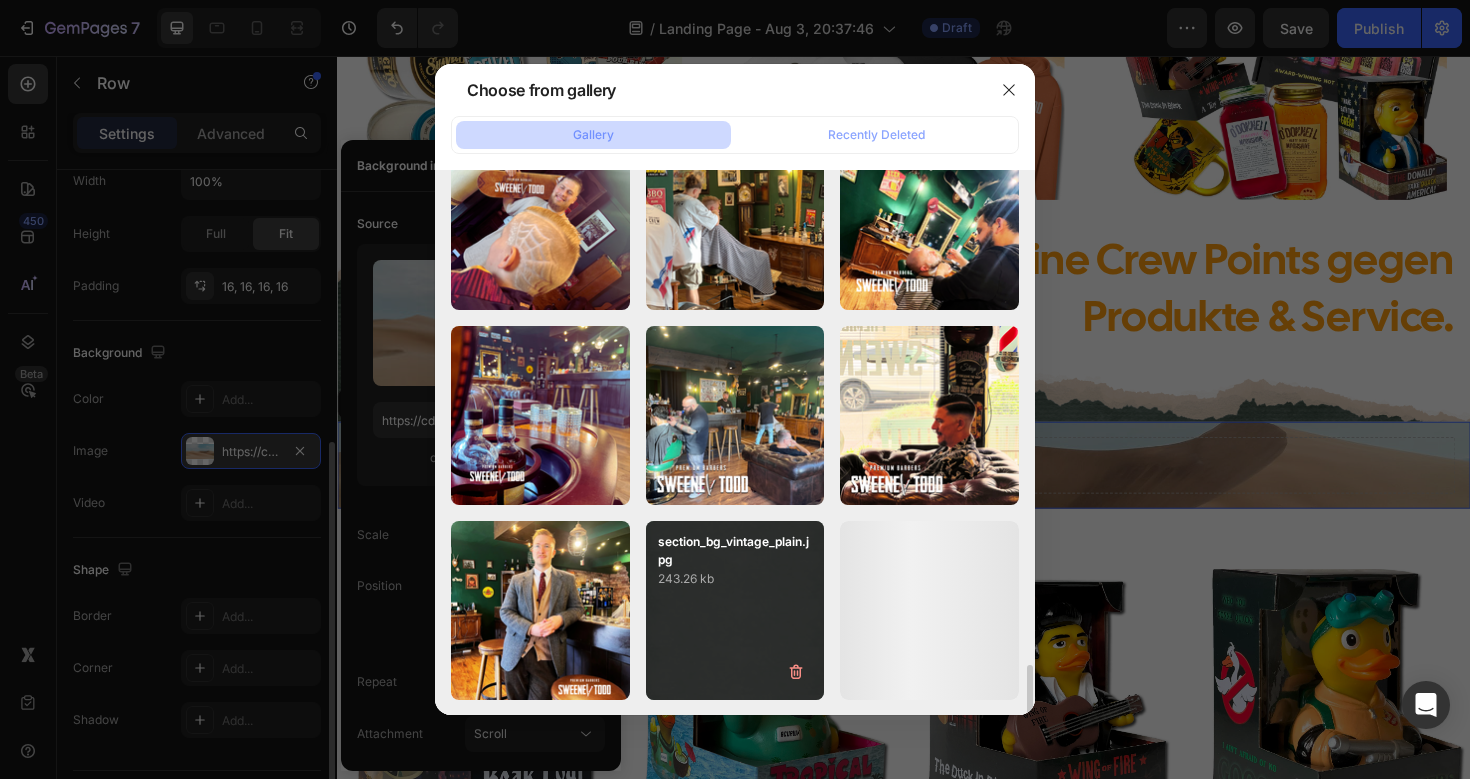 click on "section_bg_vintage_plain.jpg 243.26 kb" at bounding box center (735, 610) 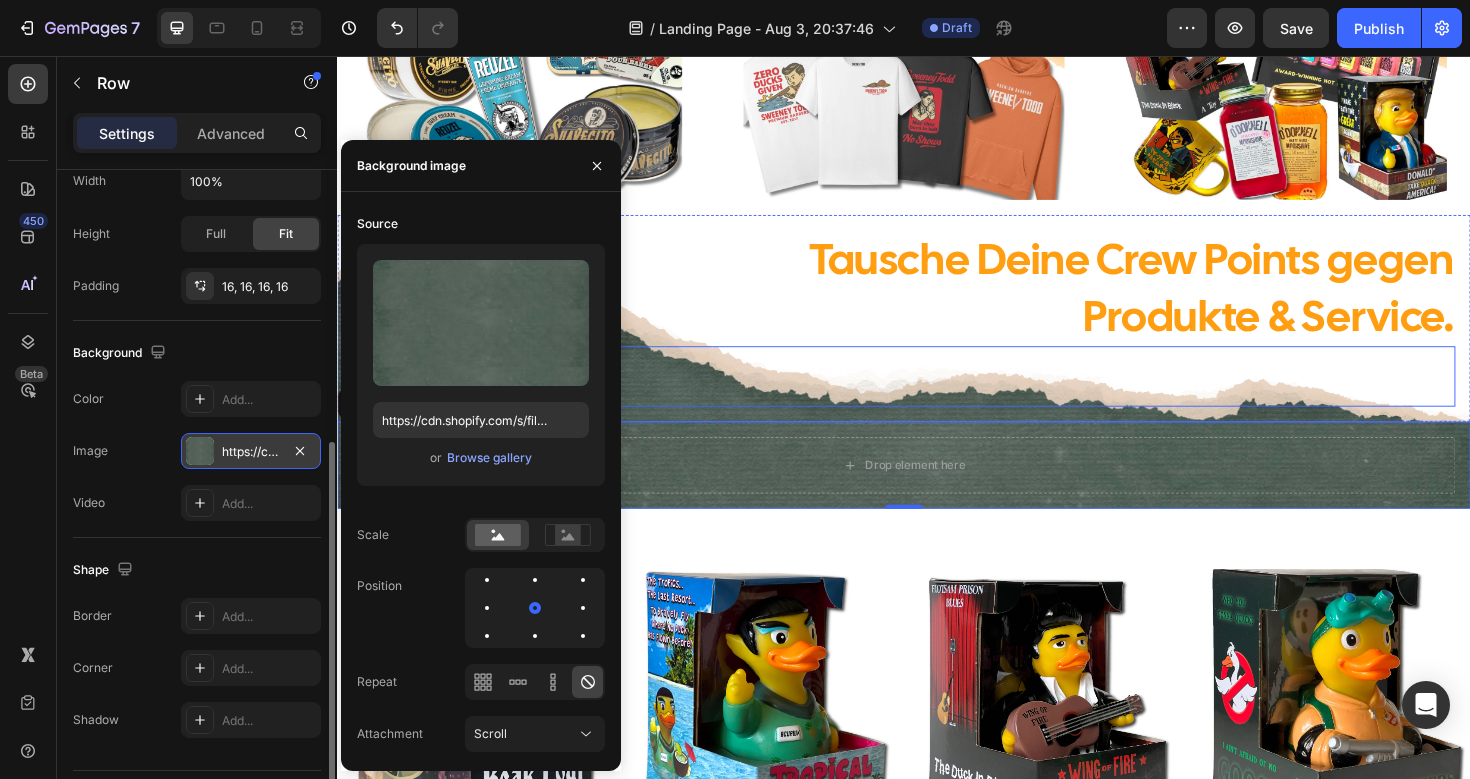 click at bounding box center (937, 395) 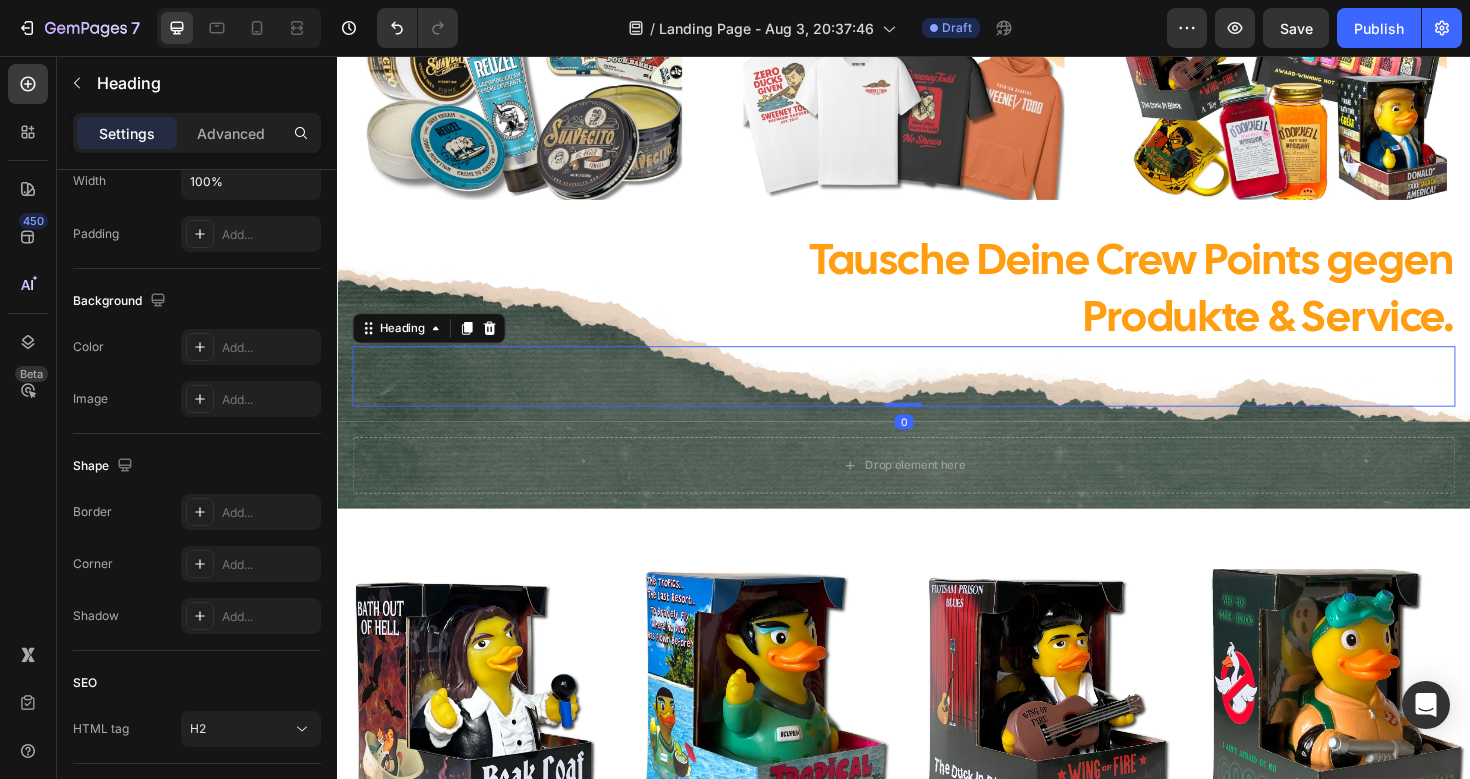 scroll, scrollTop: 0, scrollLeft: 0, axis: both 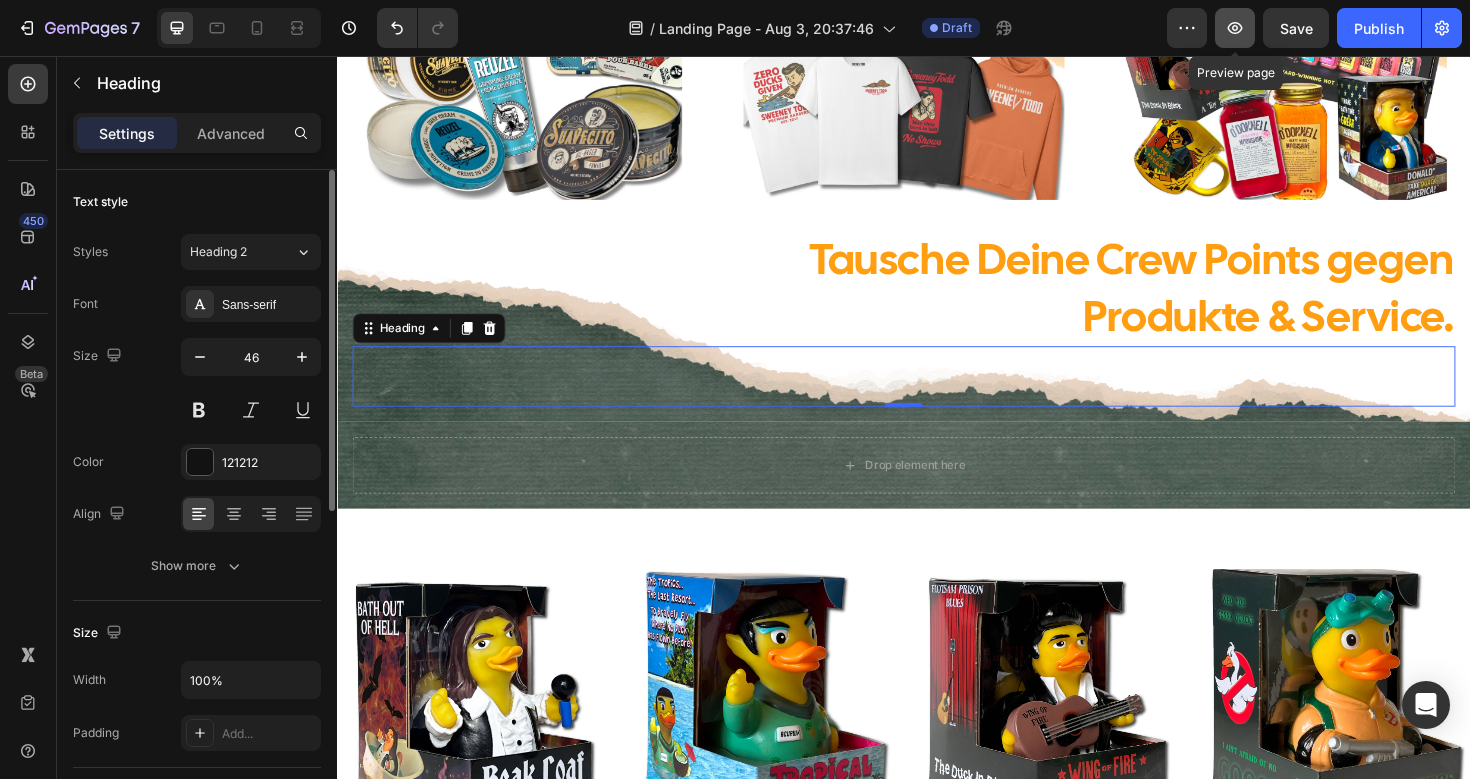 click 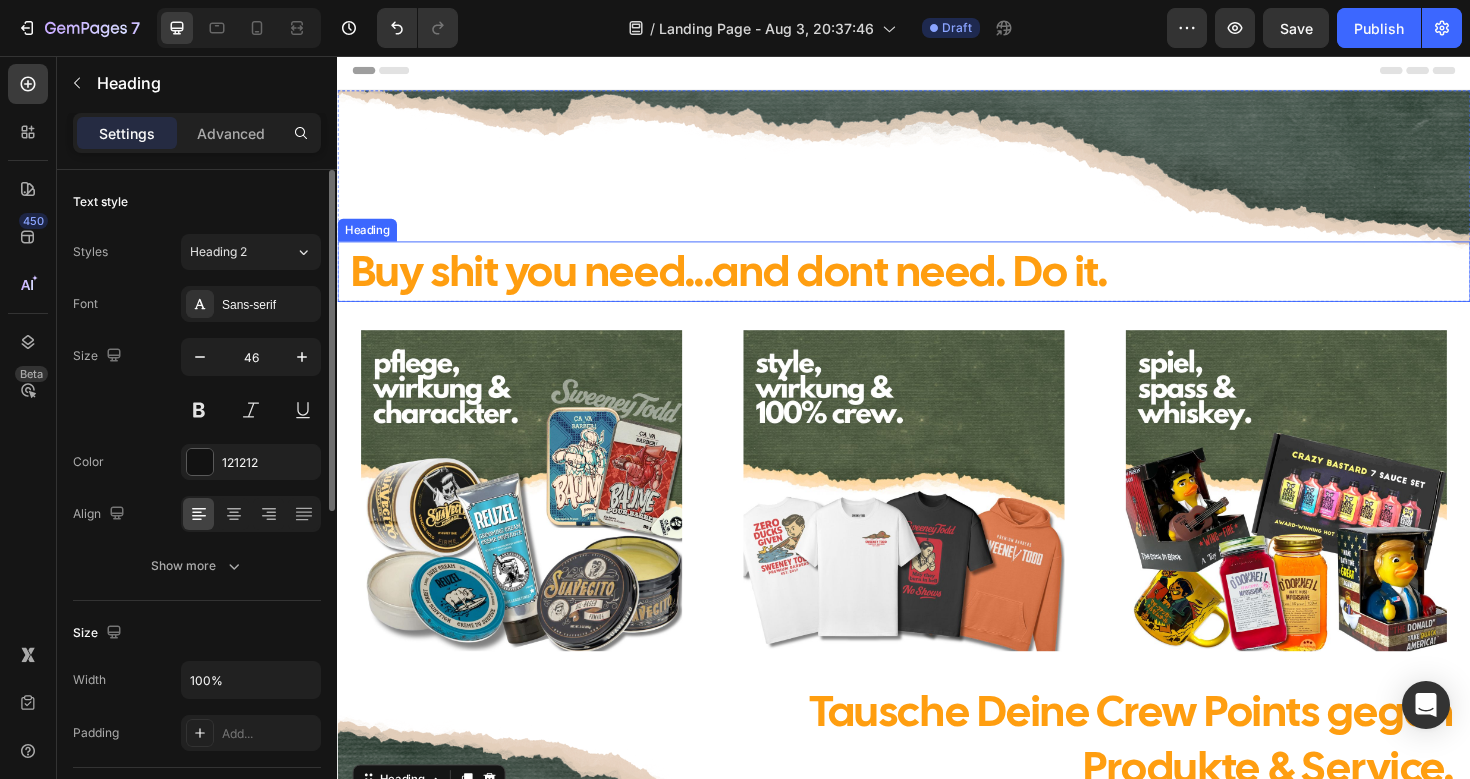 scroll, scrollTop: 1, scrollLeft: 0, axis: vertical 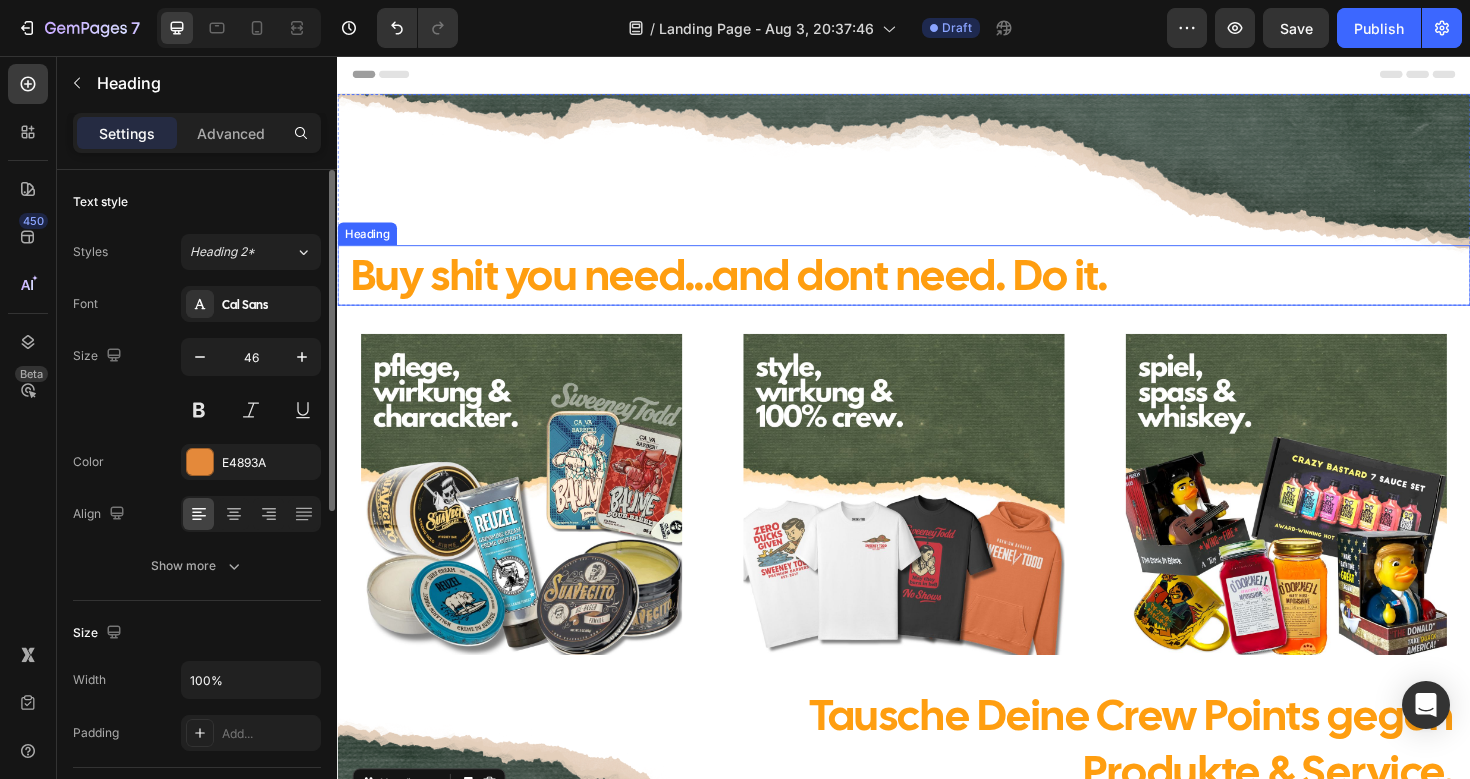 click on "Buy shit you need...and dont need. Do it." at bounding box center [752, 287] 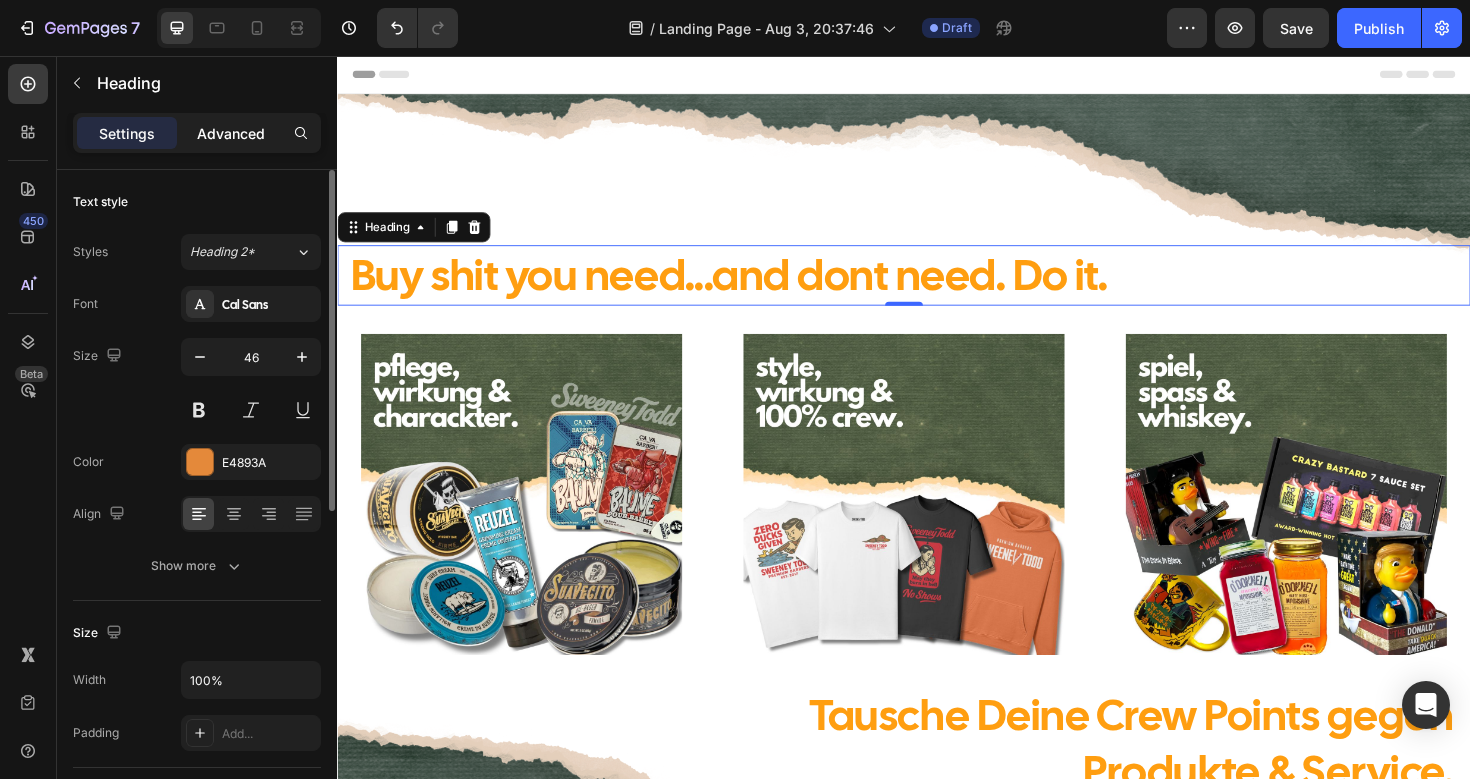 click on "Advanced" at bounding box center (231, 133) 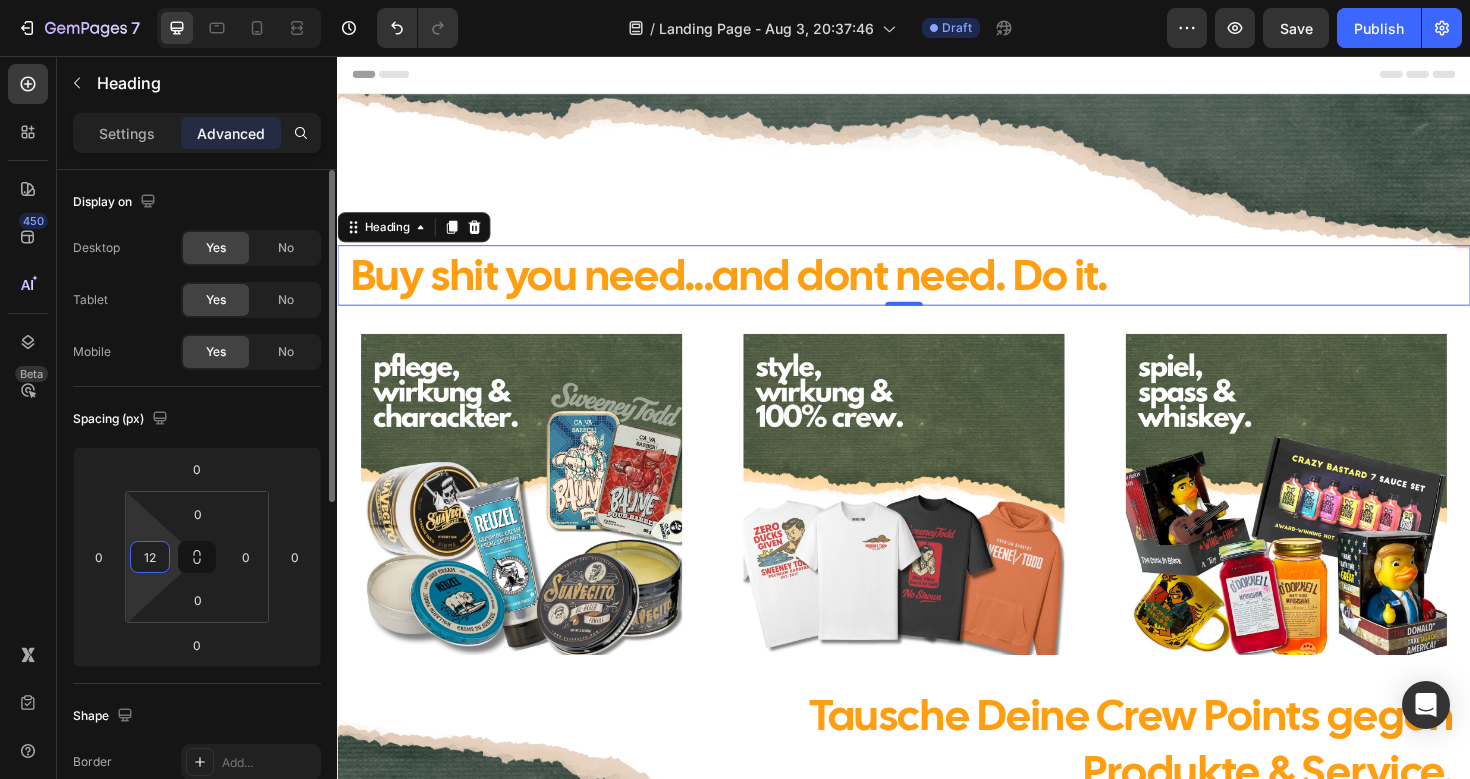 click on "12" at bounding box center [150, 557] 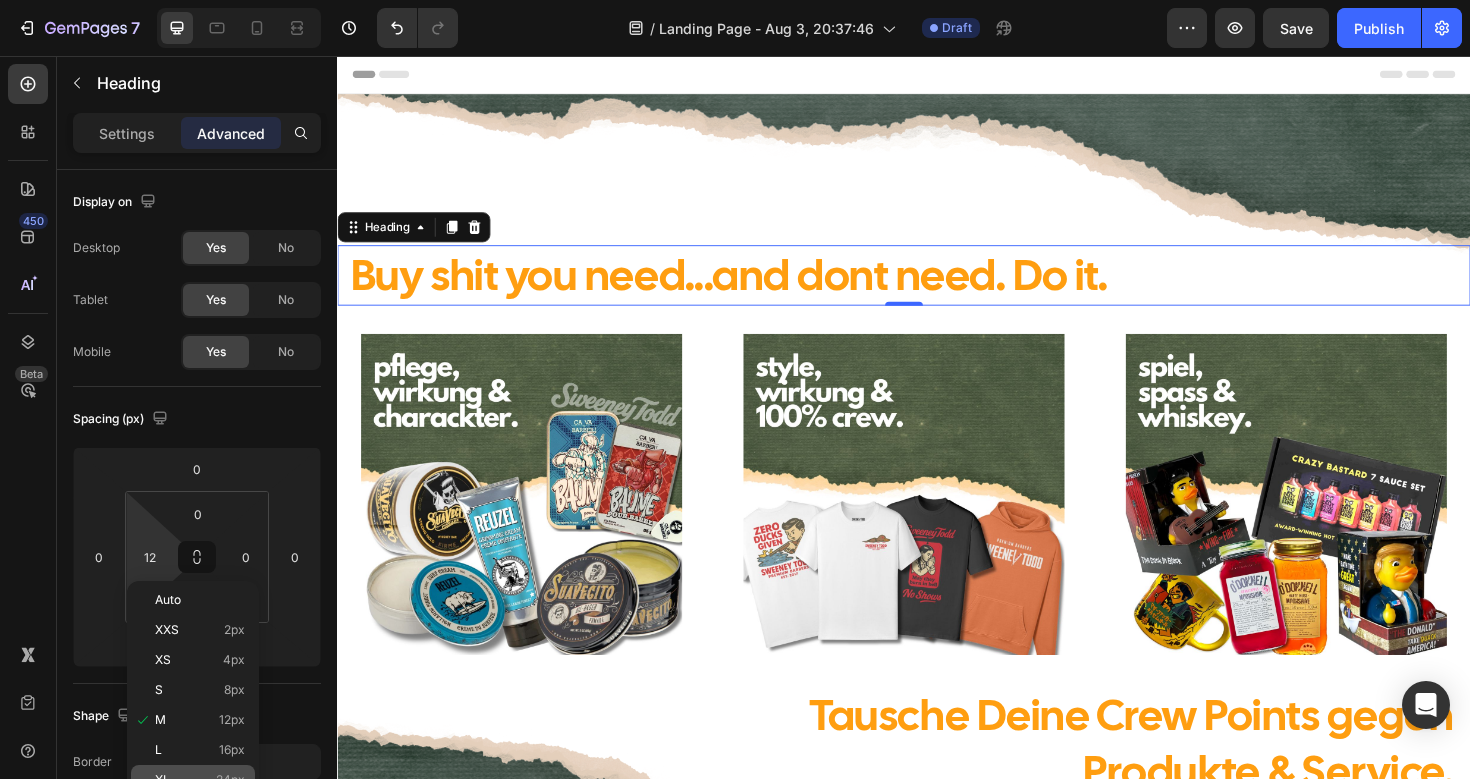 click on "XL 24px" at bounding box center [200, 780] 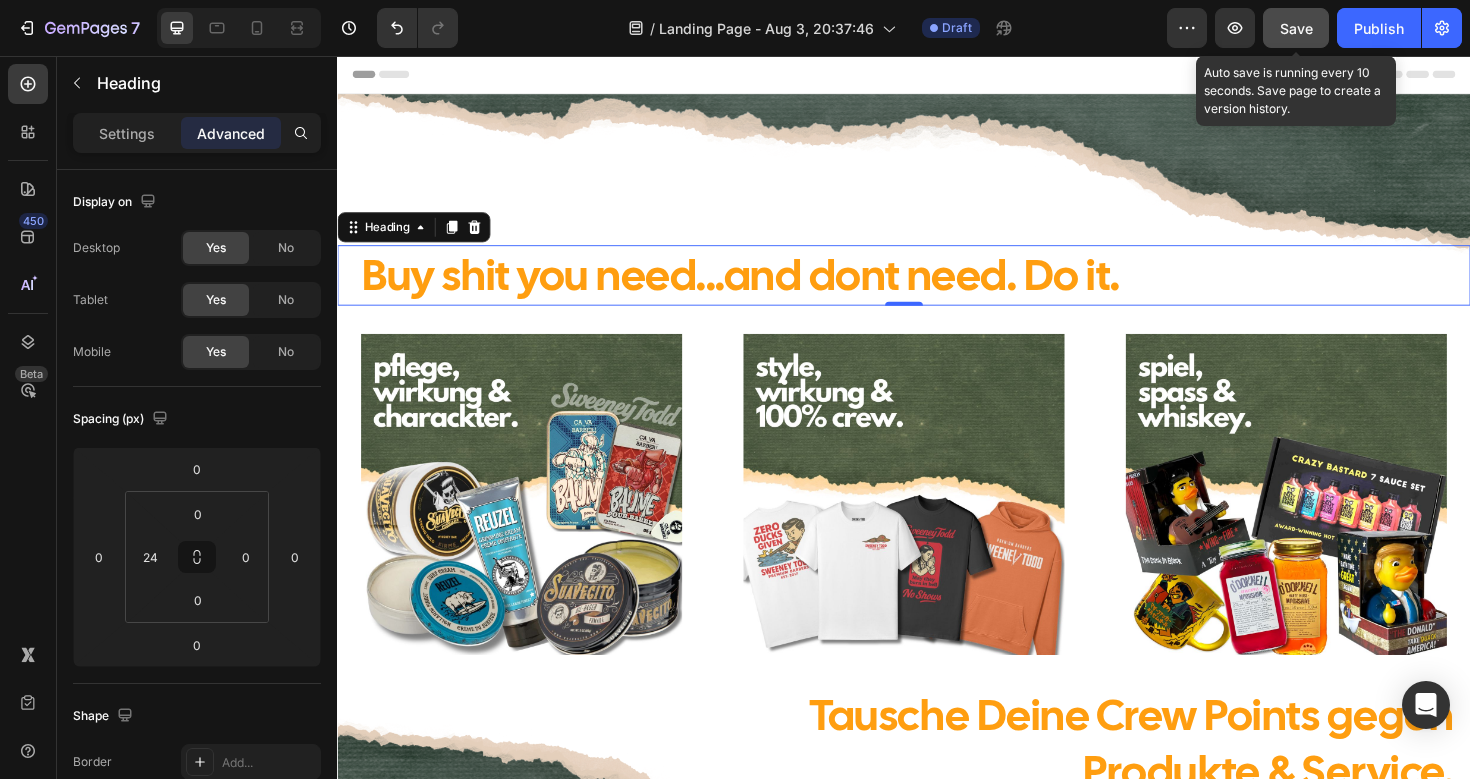 click on "Save" at bounding box center (1296, 28) 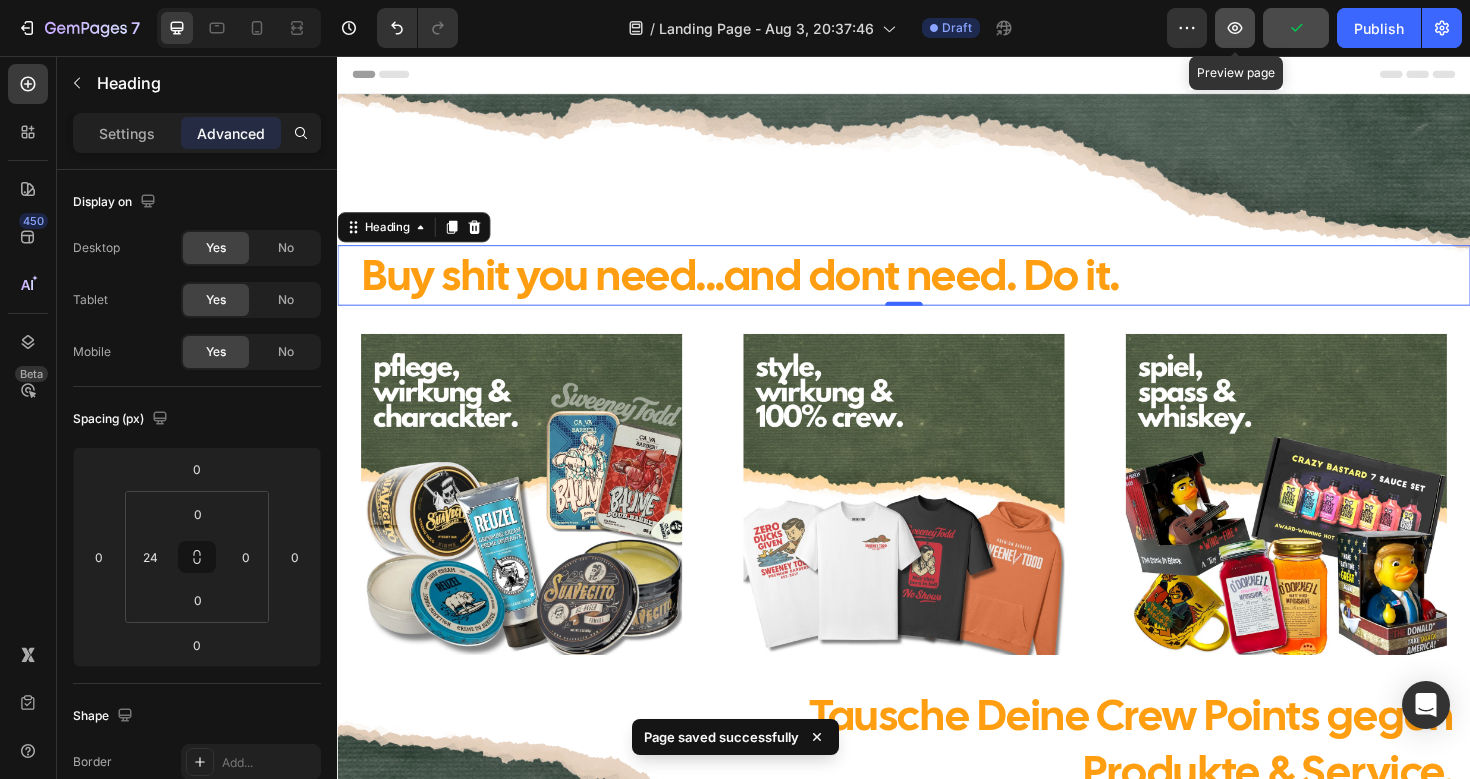 click 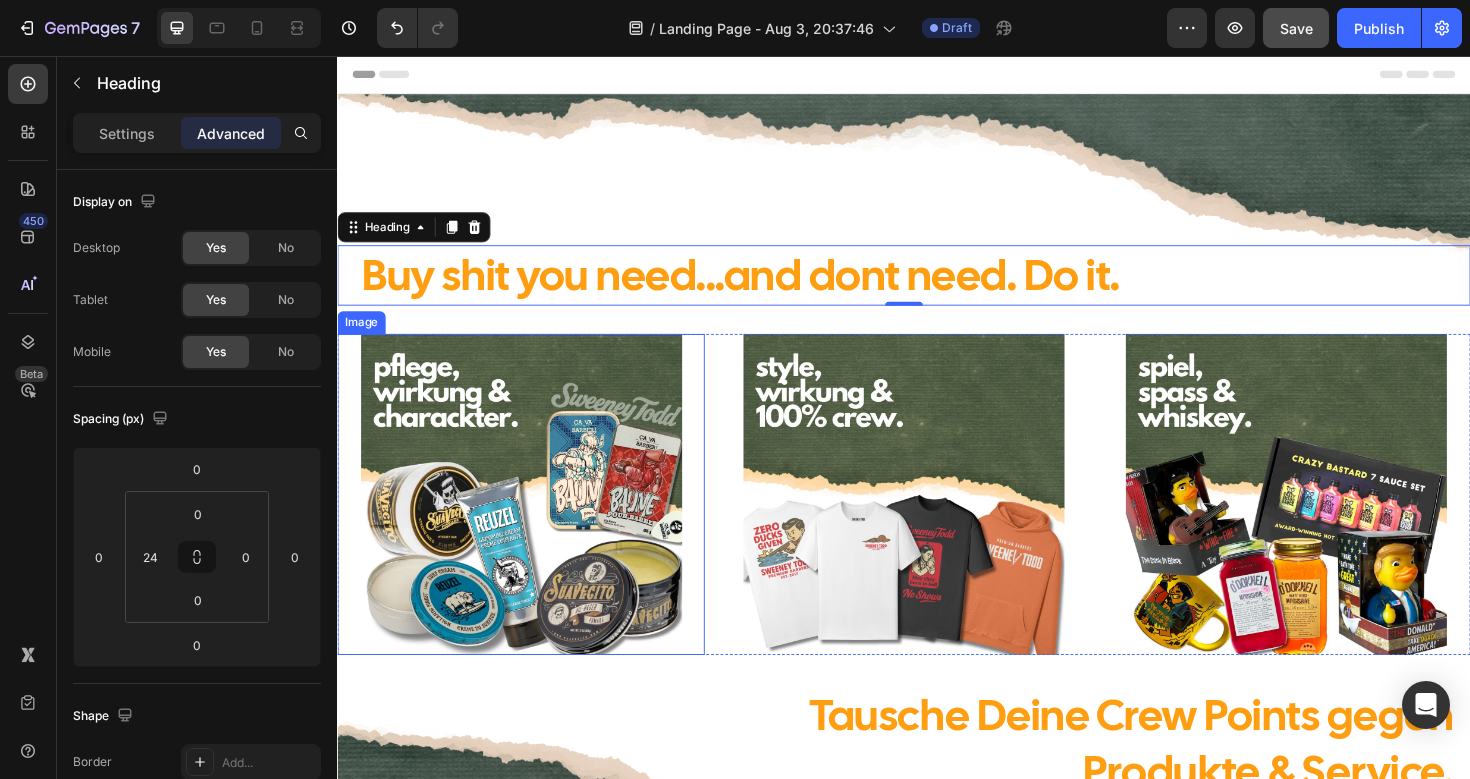 click at bounding box center (532, 520) 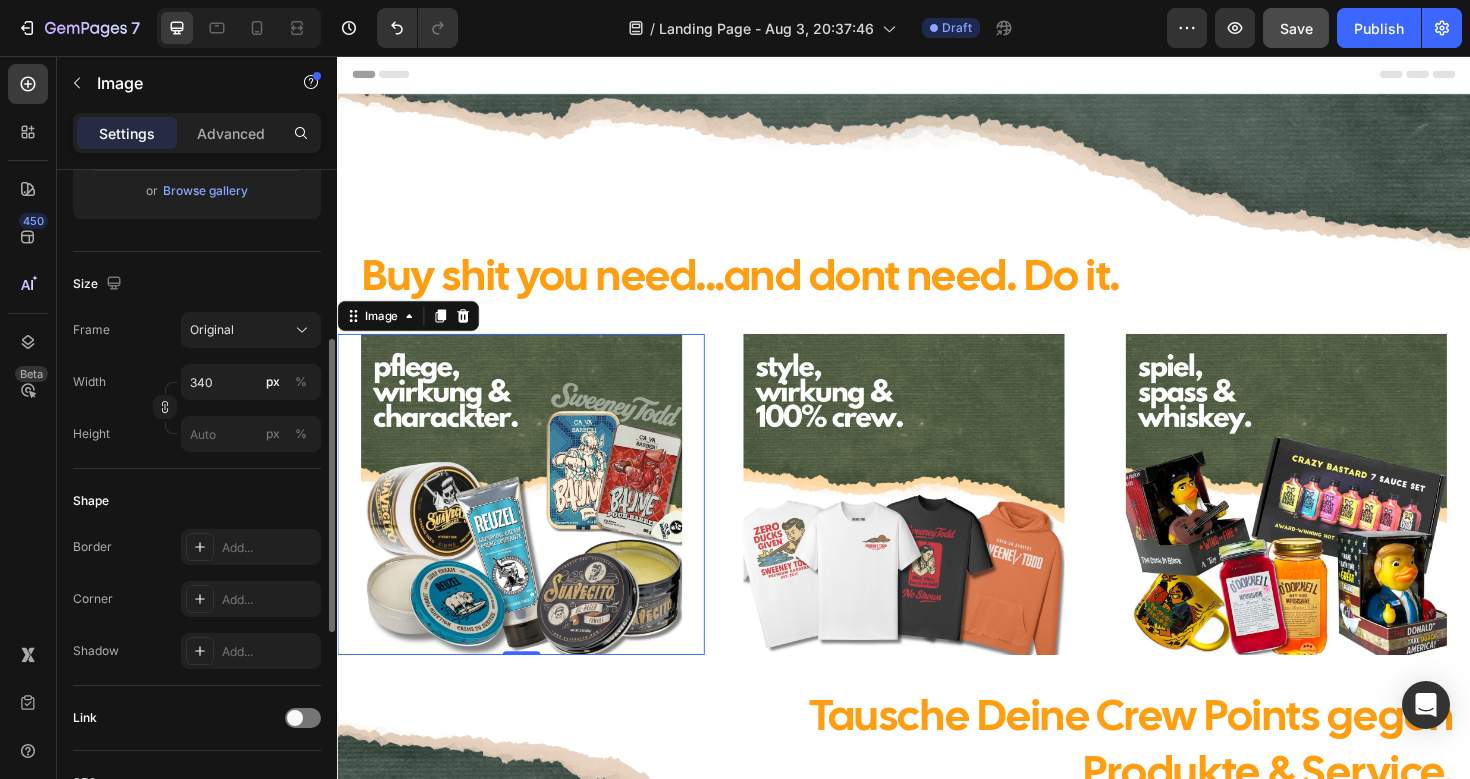 scroll, scrollTop: 397, scrollLeft: 0, axis: vertical 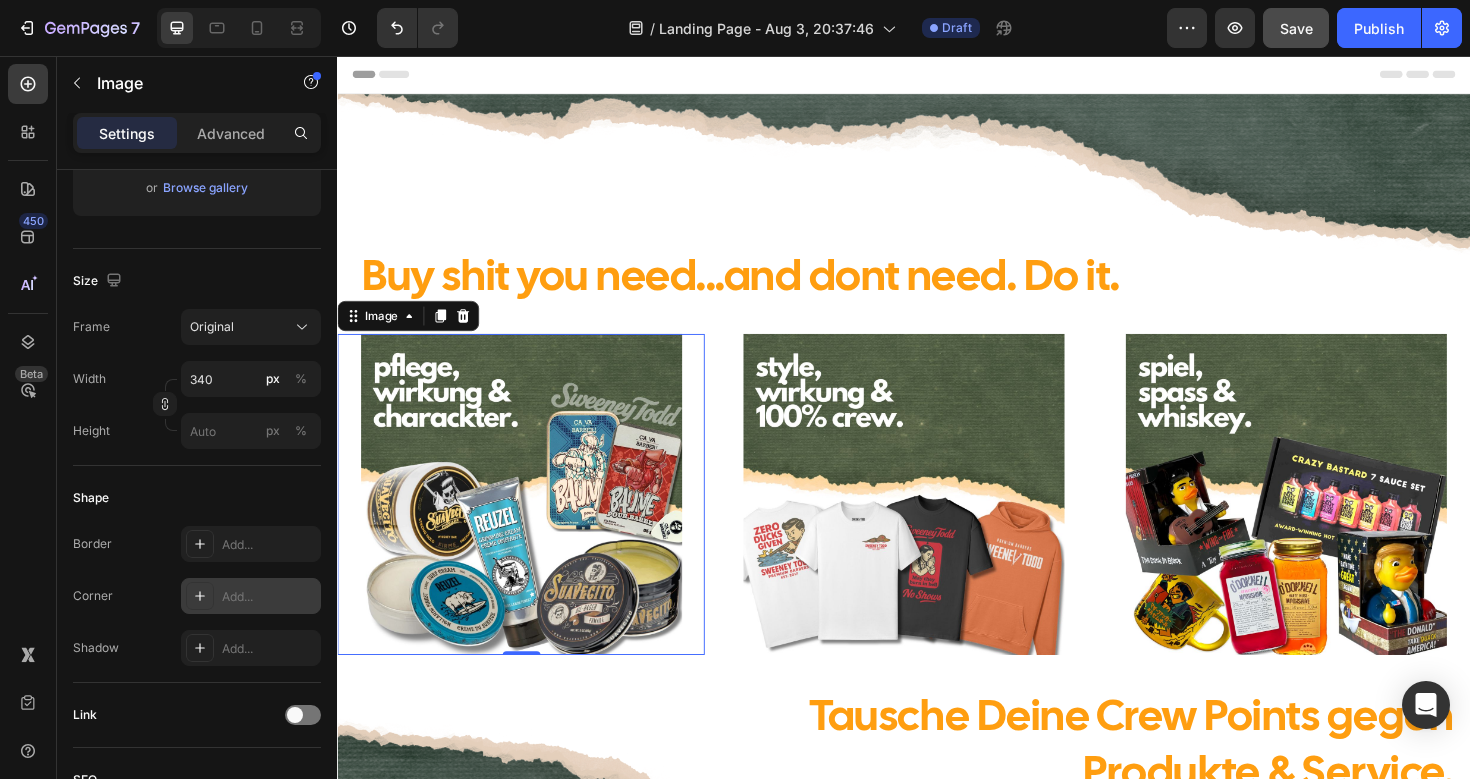 click on "Add..." at bounding box center [269, 597] 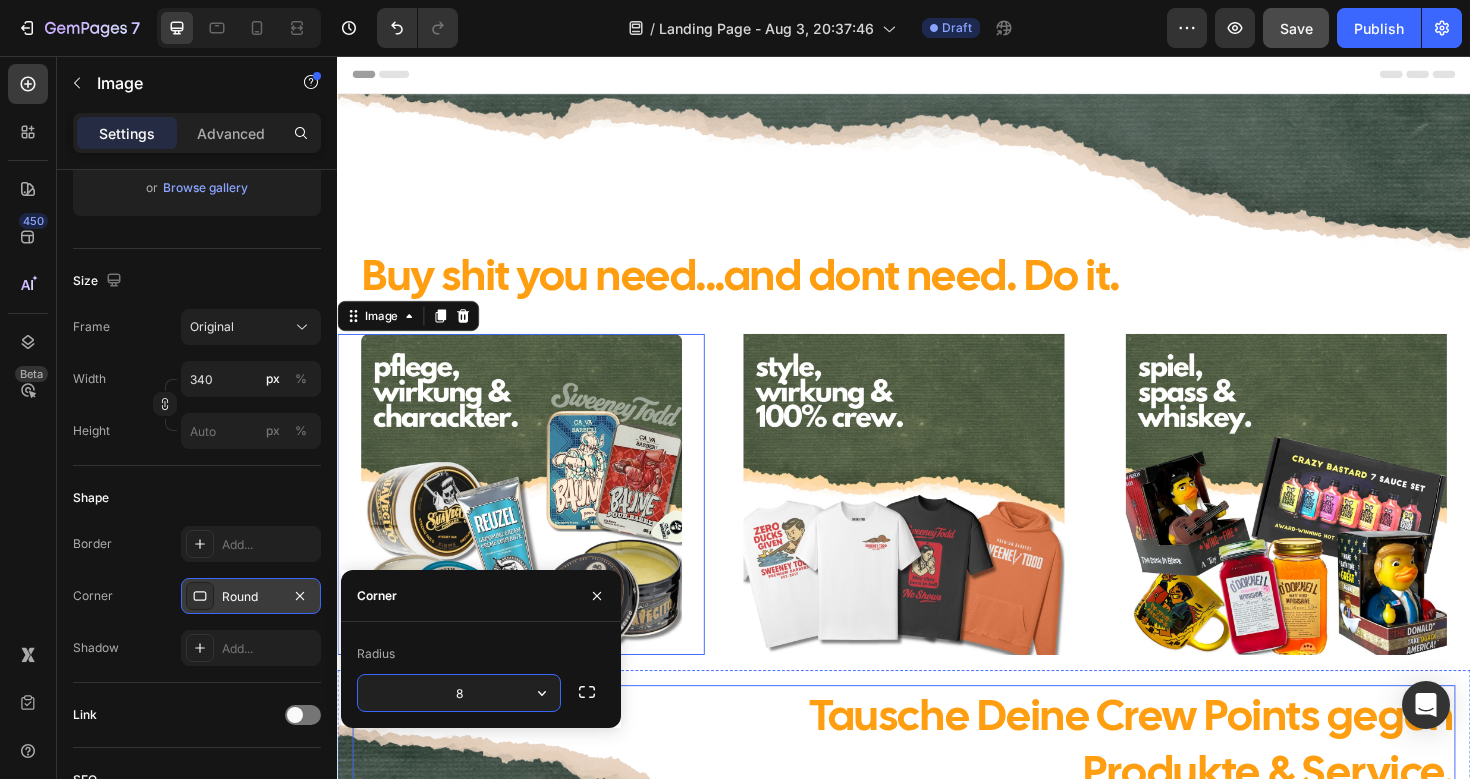 click on "Tausche Deine Crew Points gegen  Produkte & Service." at bounding box center [937, 784] 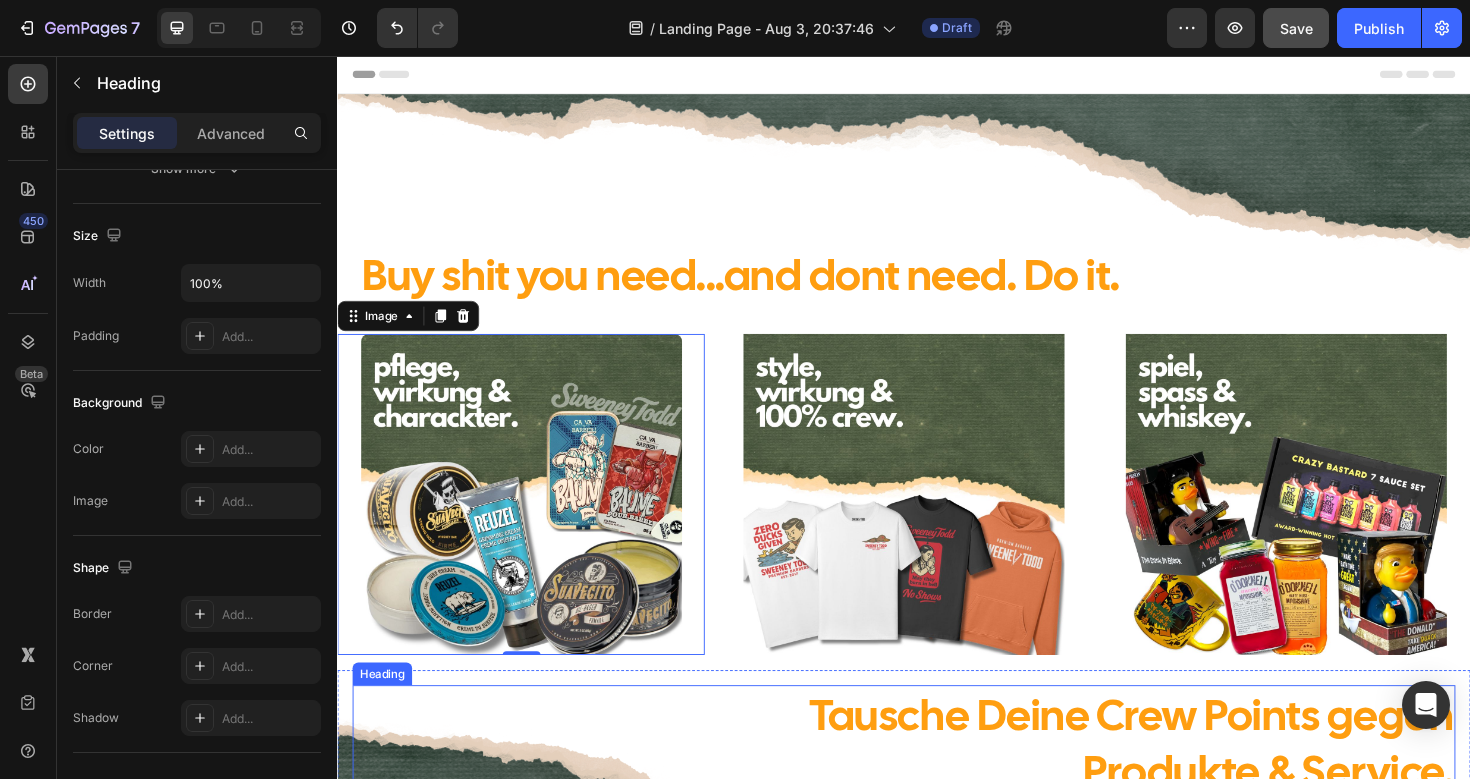 scroll, scrollTop: 0, scrollLeft: 0, axis: both 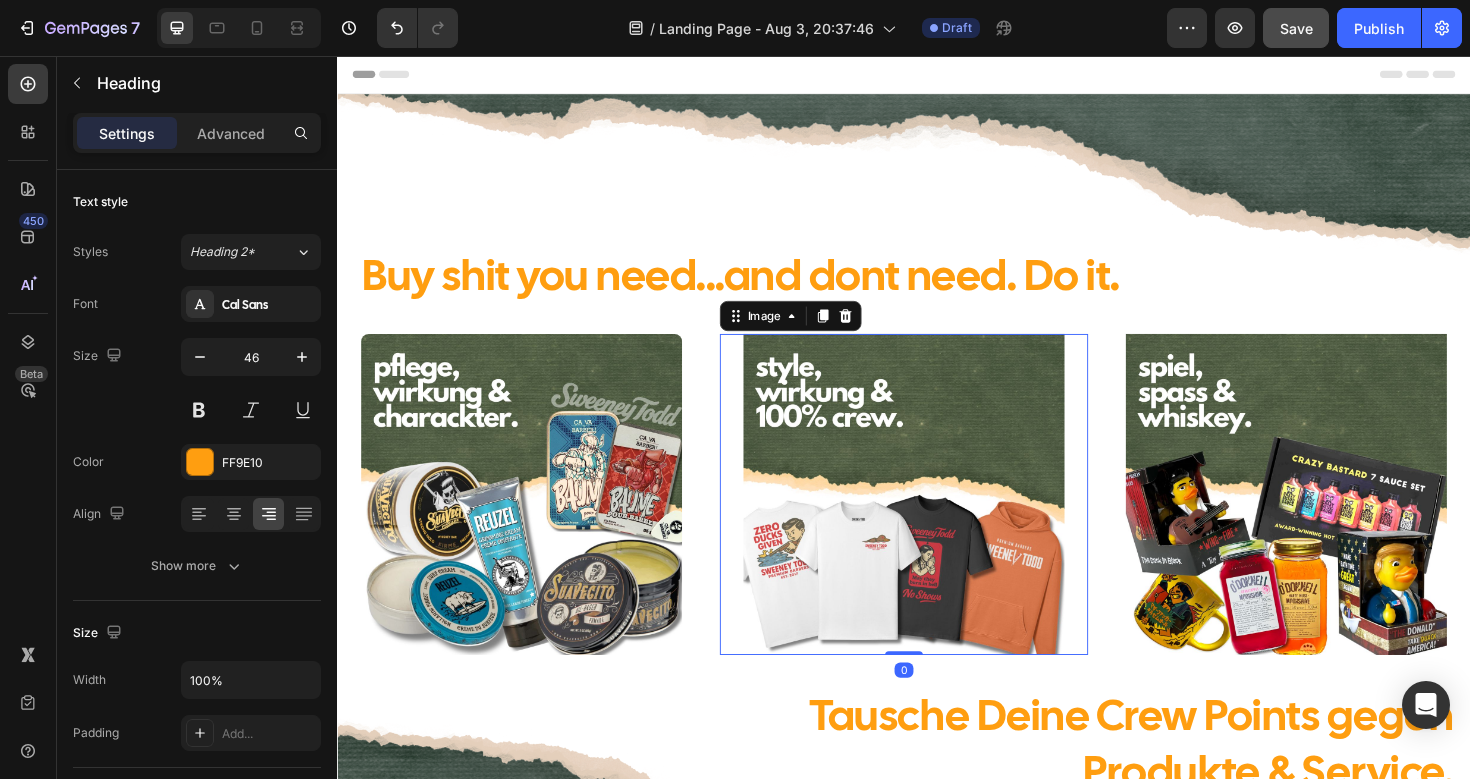 click at bounding box center (937, 520) 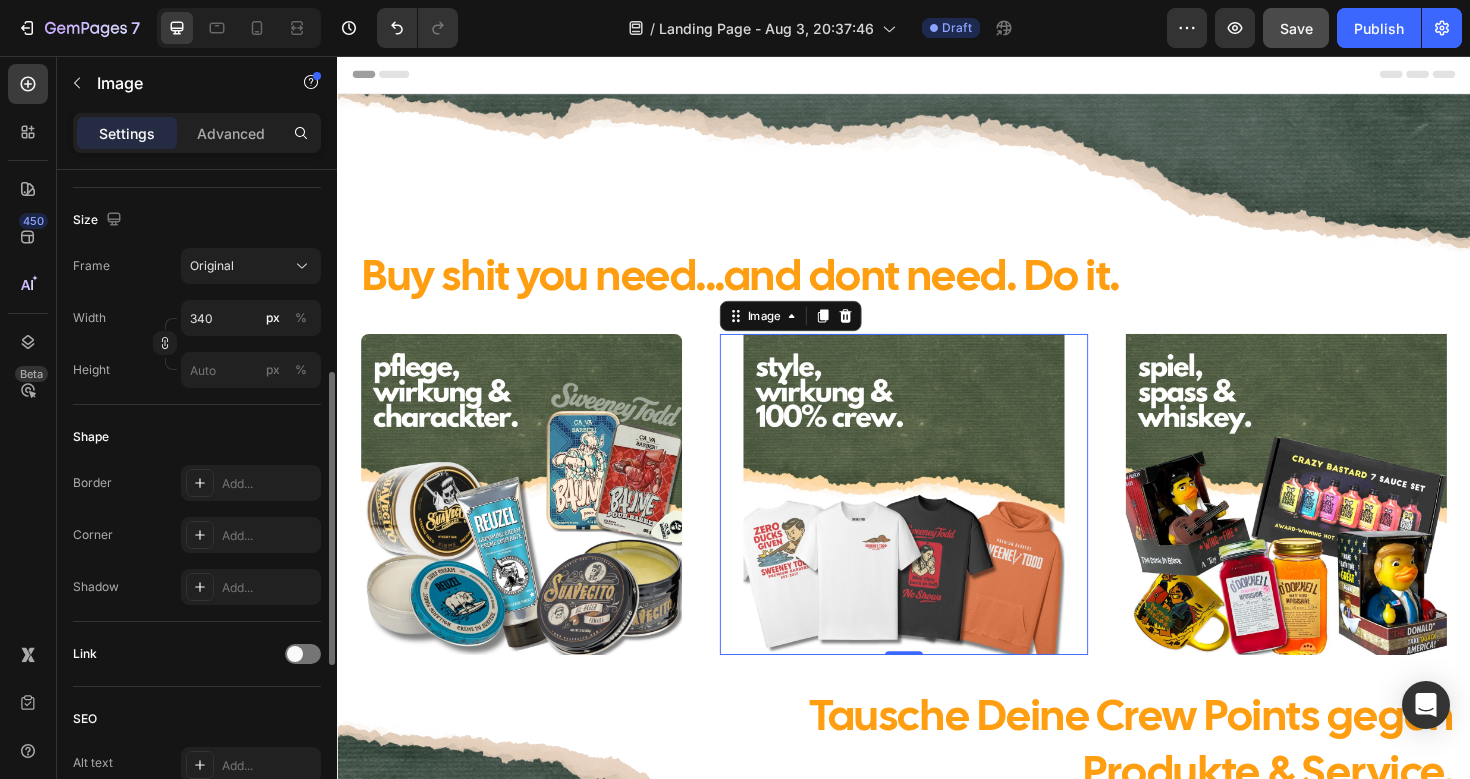 scroll, scrollTop: 487, scrollLeft: 0, axis: vertical 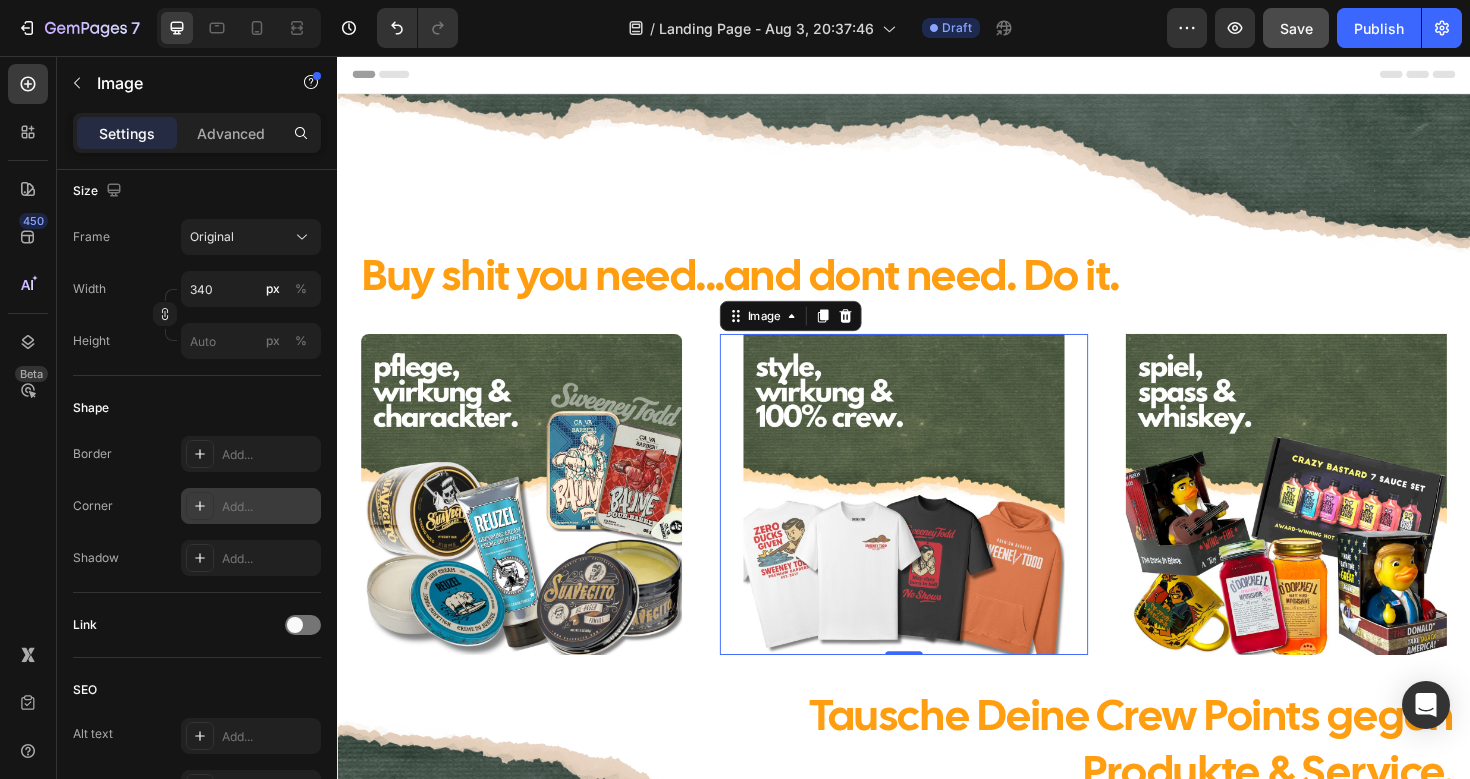 click on "Add..." at bounding box center (251, 506) 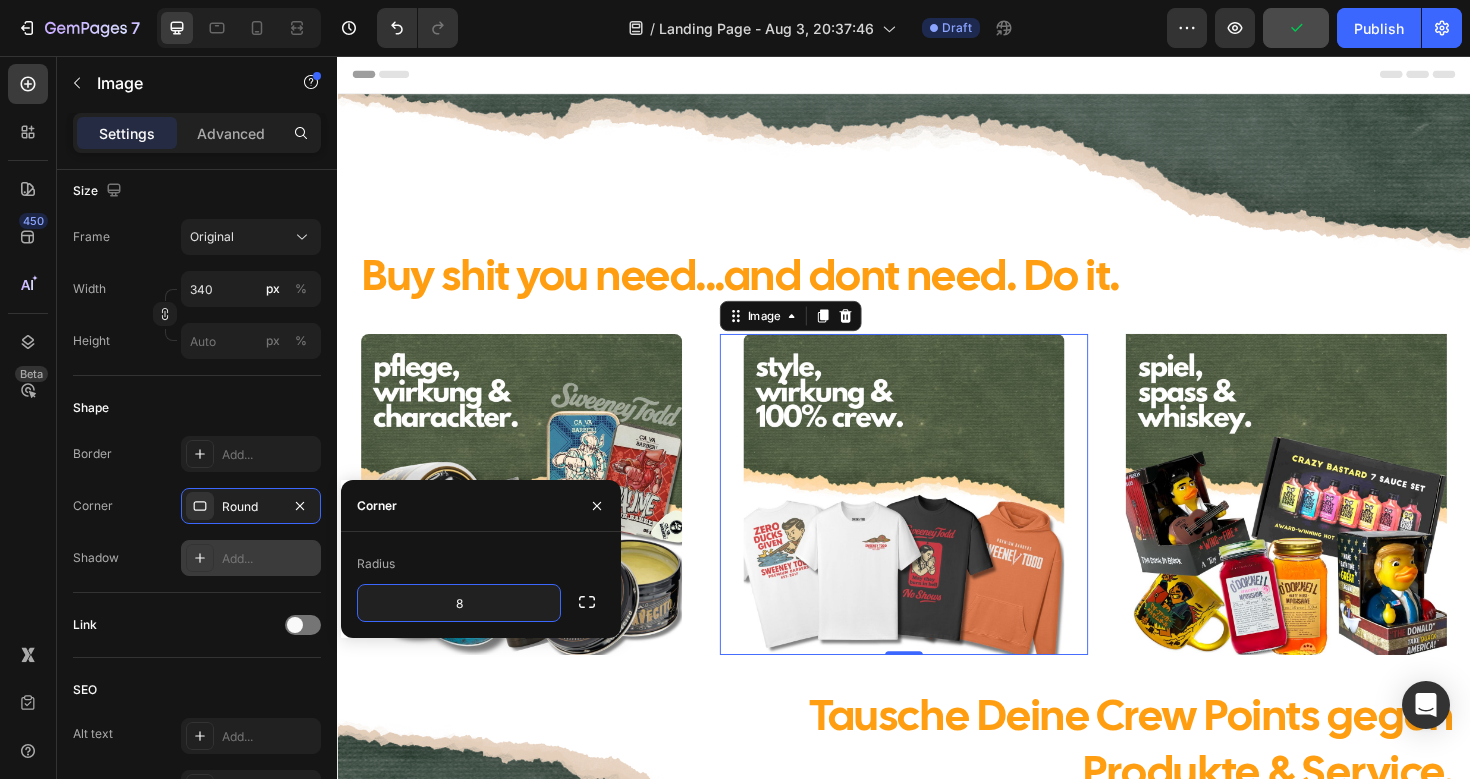 click on "Add..." at bounding box center [269, 559] 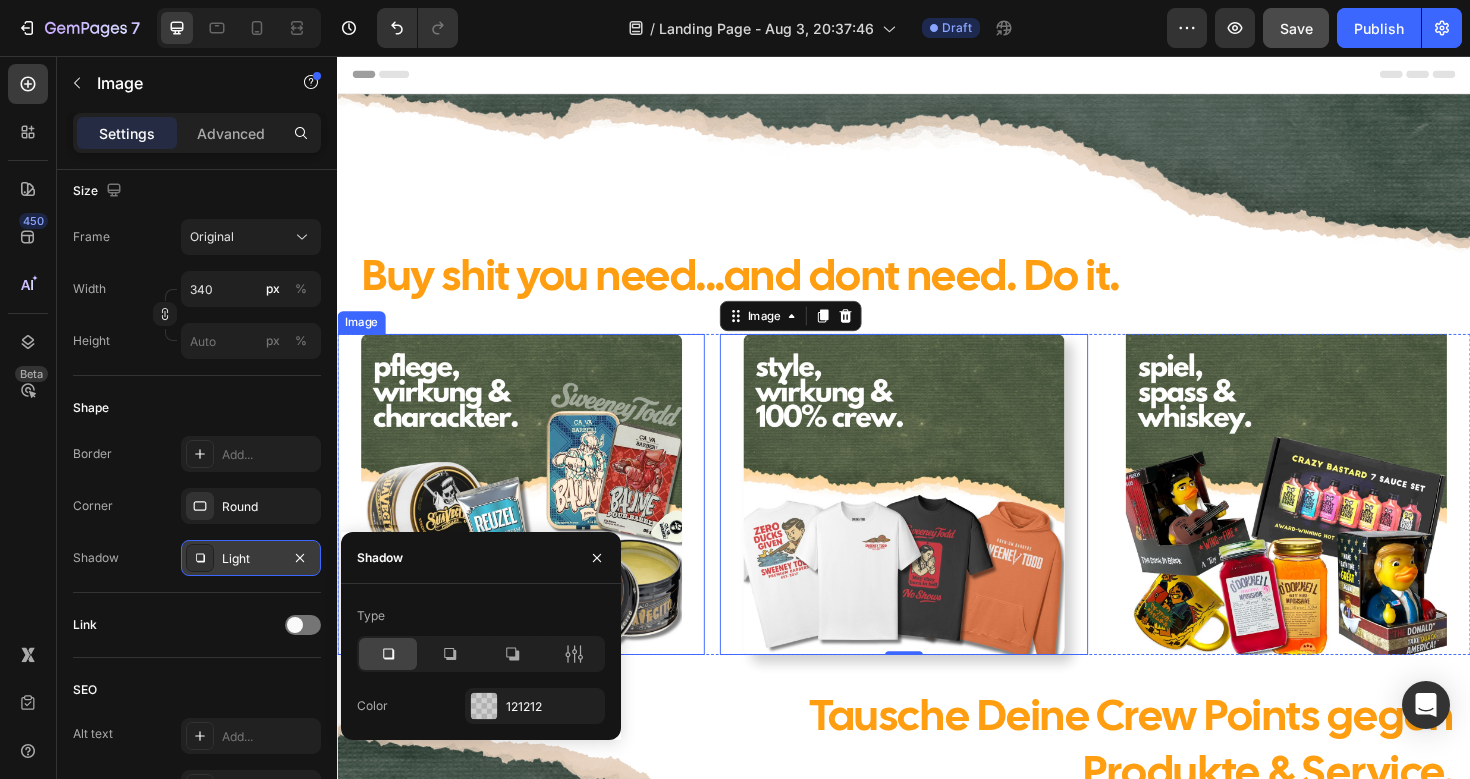 click at bounding box center (532, 520) 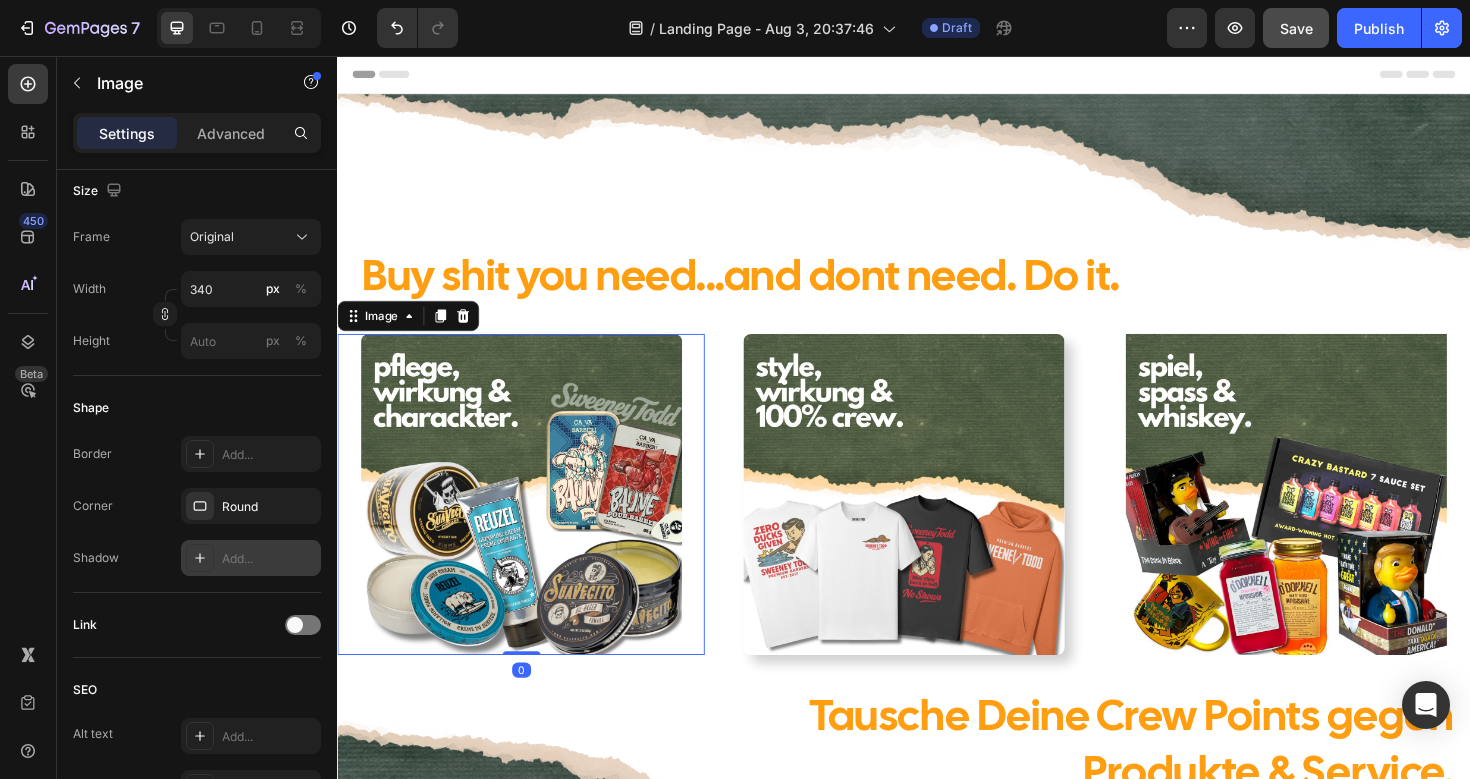 click on "Add..." at bounding box center (251, 558) 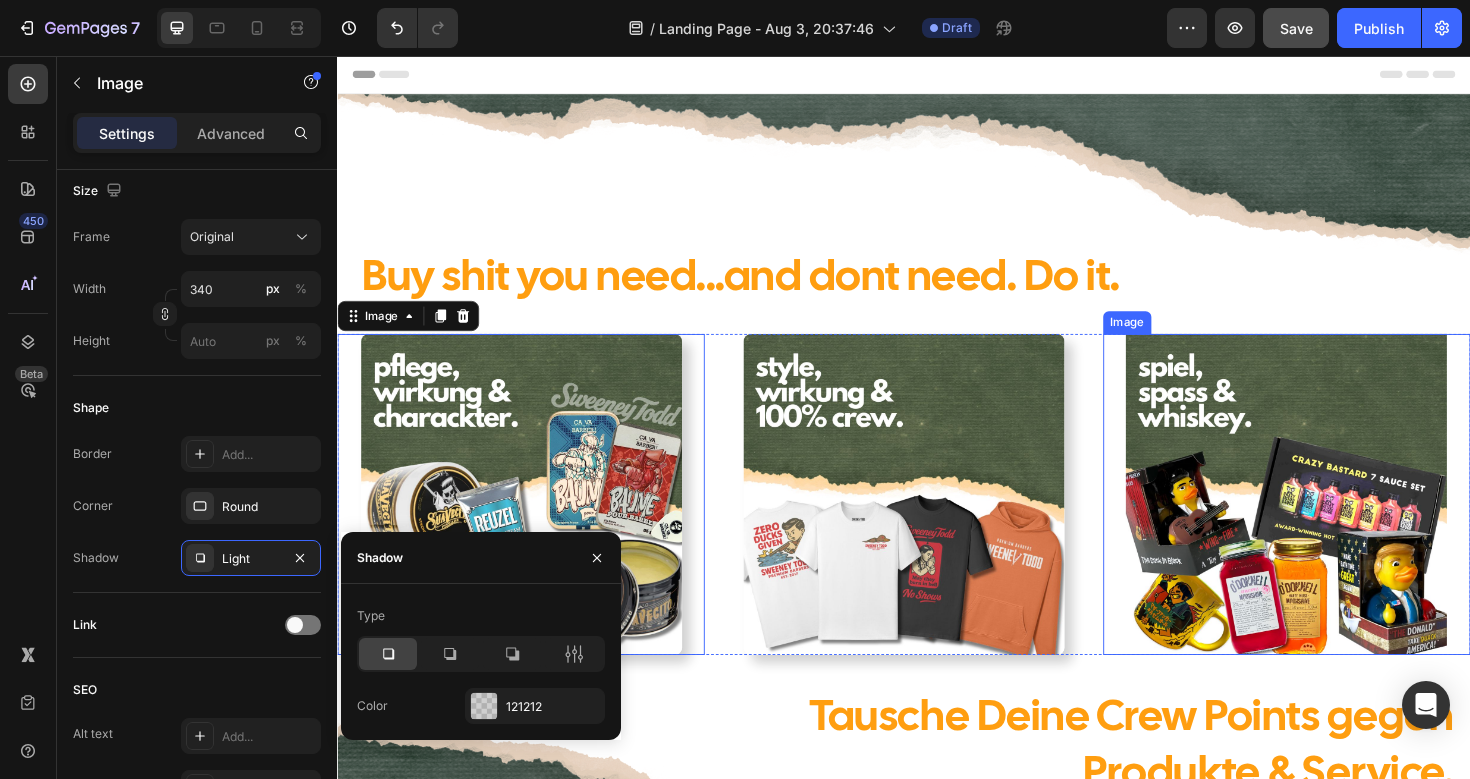 click at bounding box center (1342, 520) 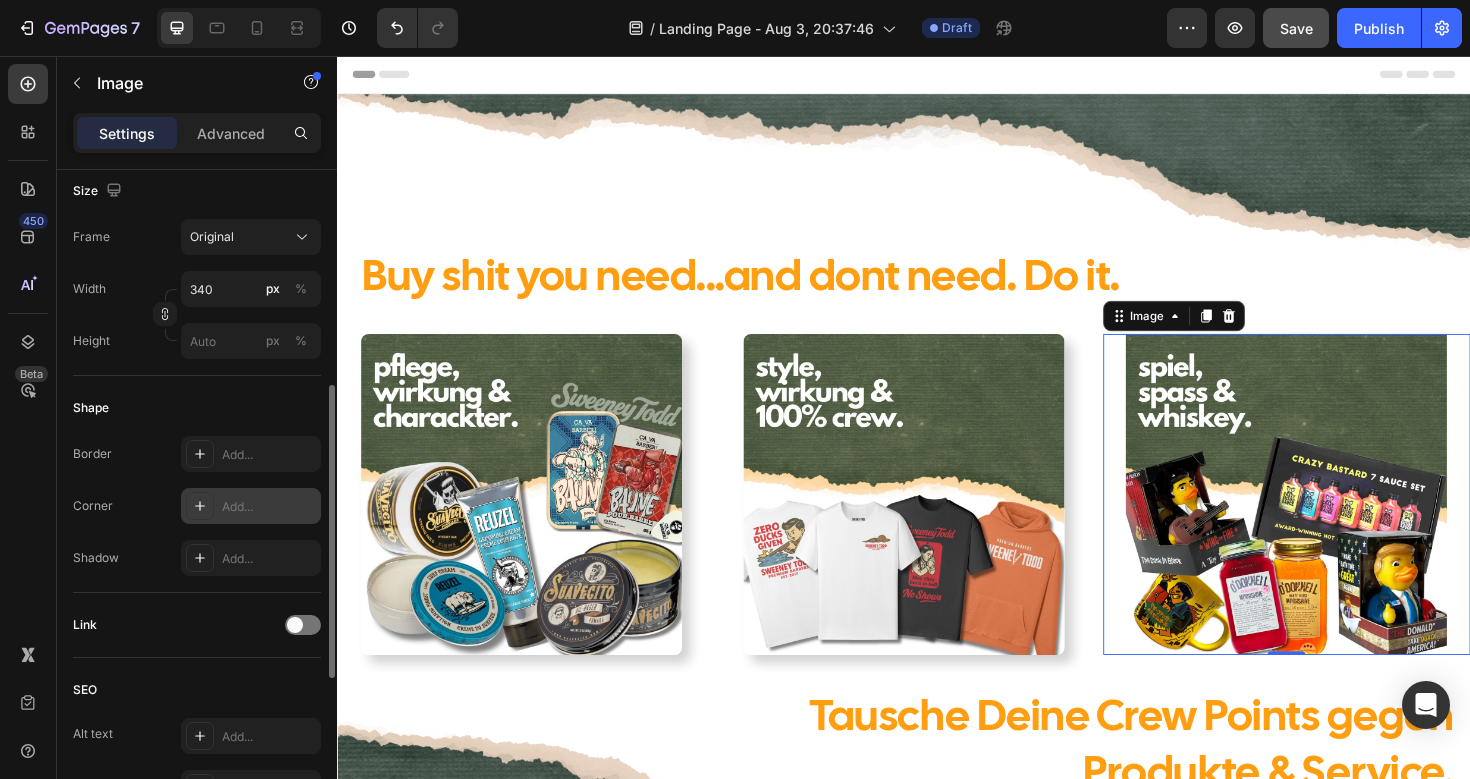 click on "Add..." at bounding box center (269, 507) 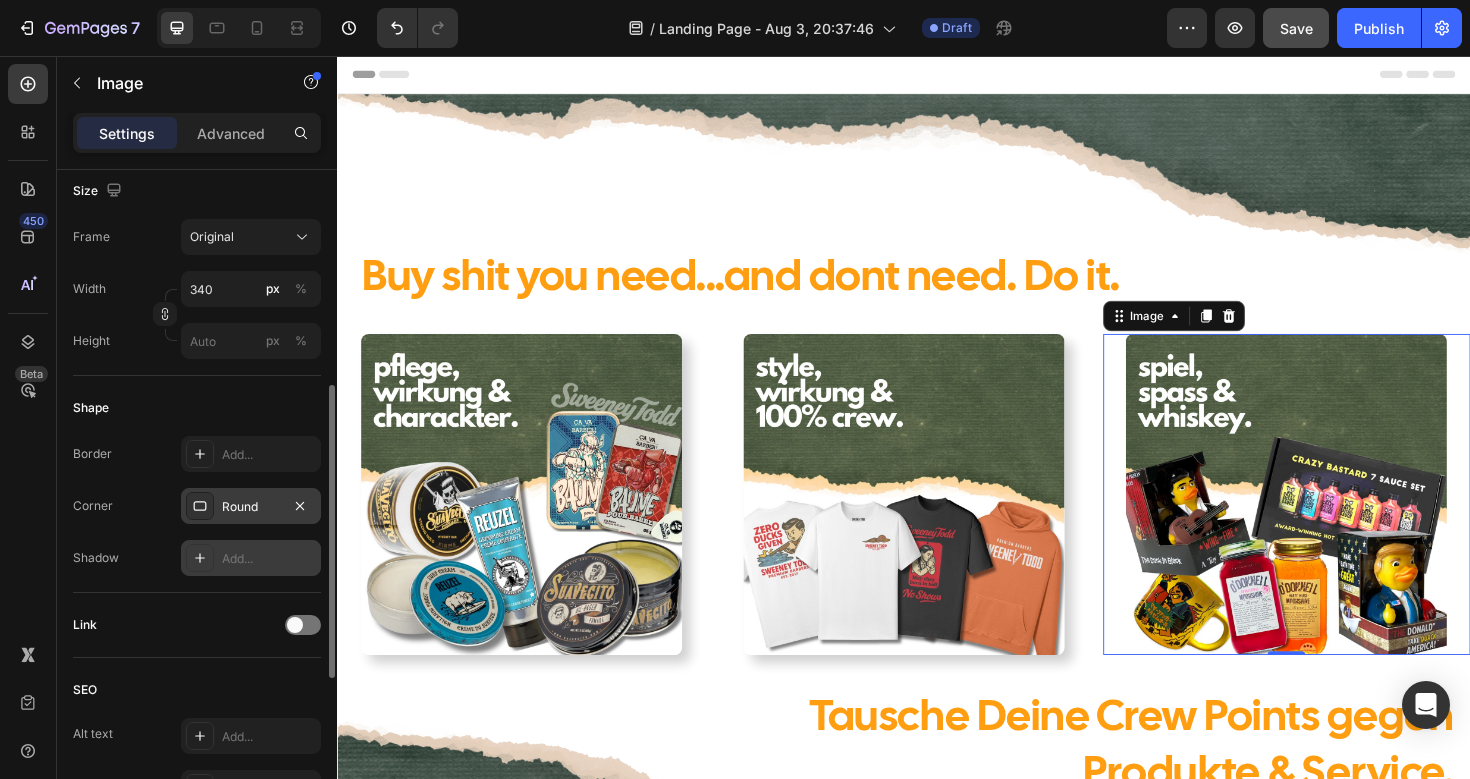 click on "Add..." at bounding box center (251, 558) 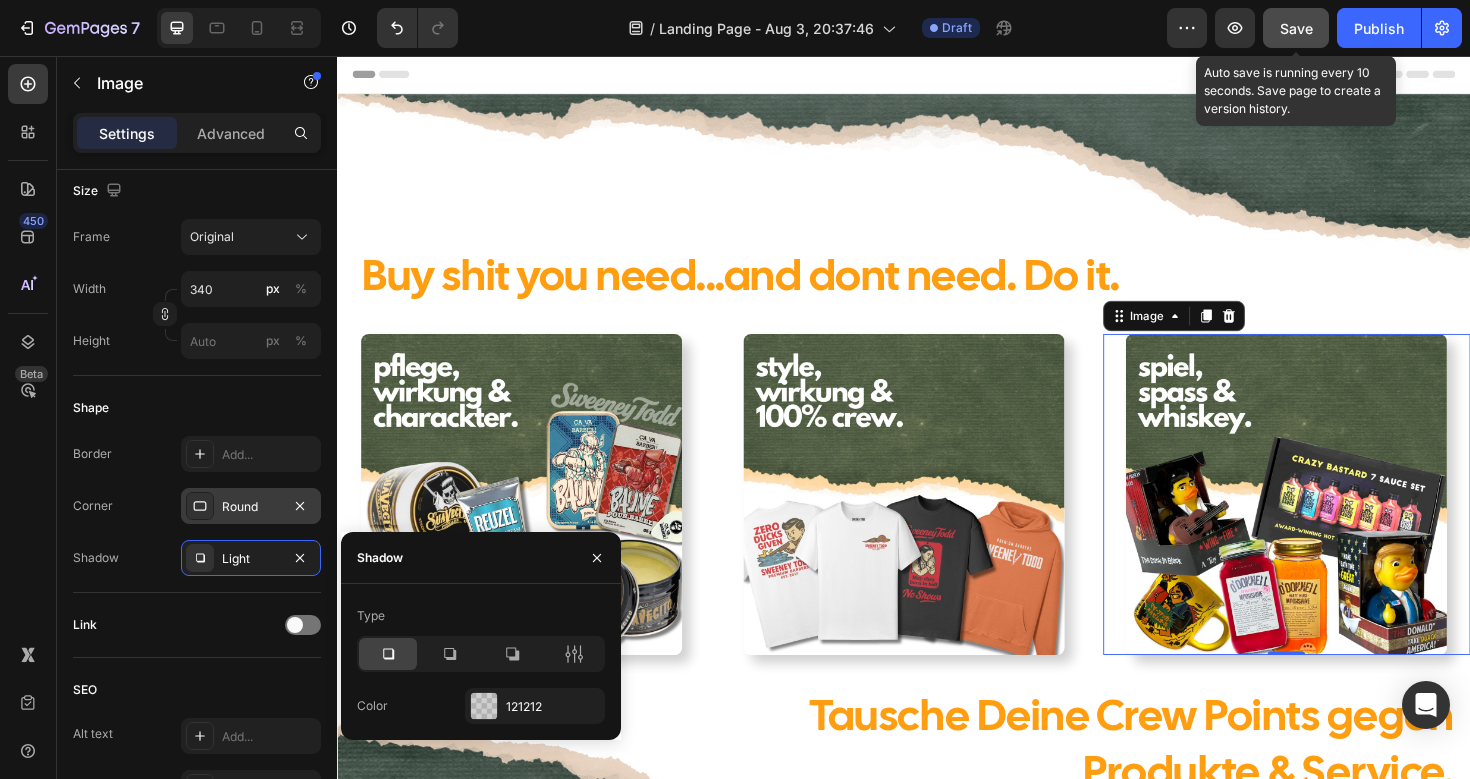 click on "Save" at bounding box center [1296, 28] 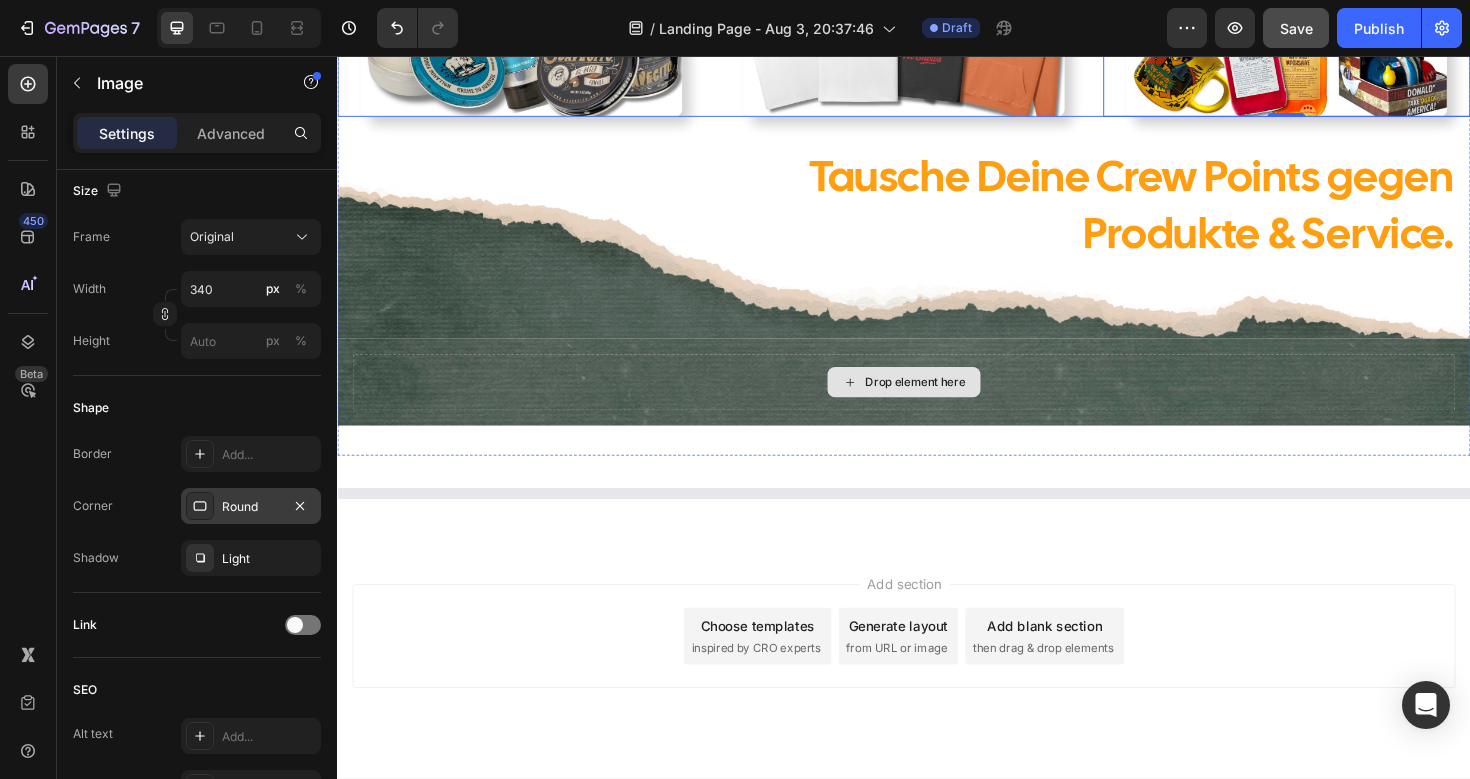 scroll, scrollTop: 612, scrollLeft: 0, axis: vertical 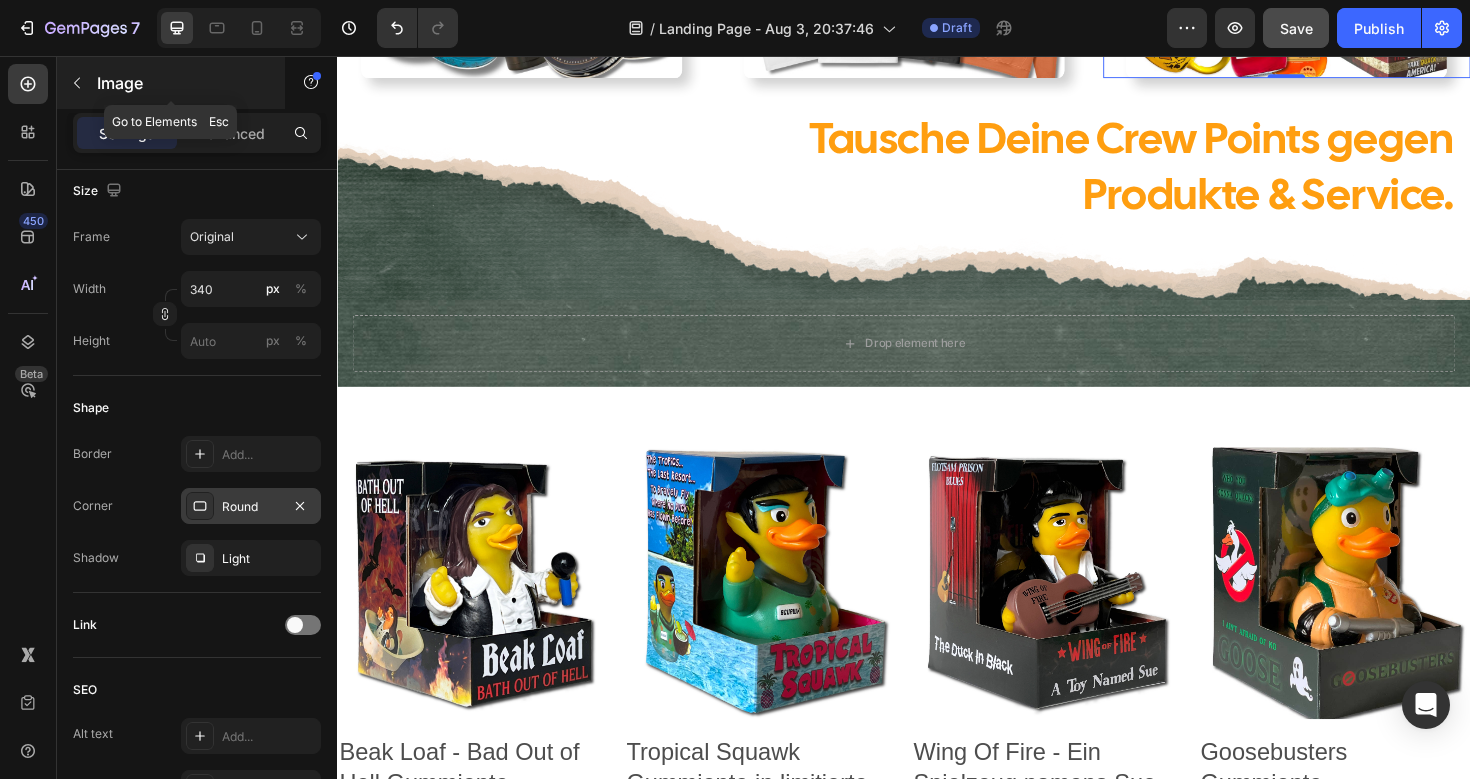 click 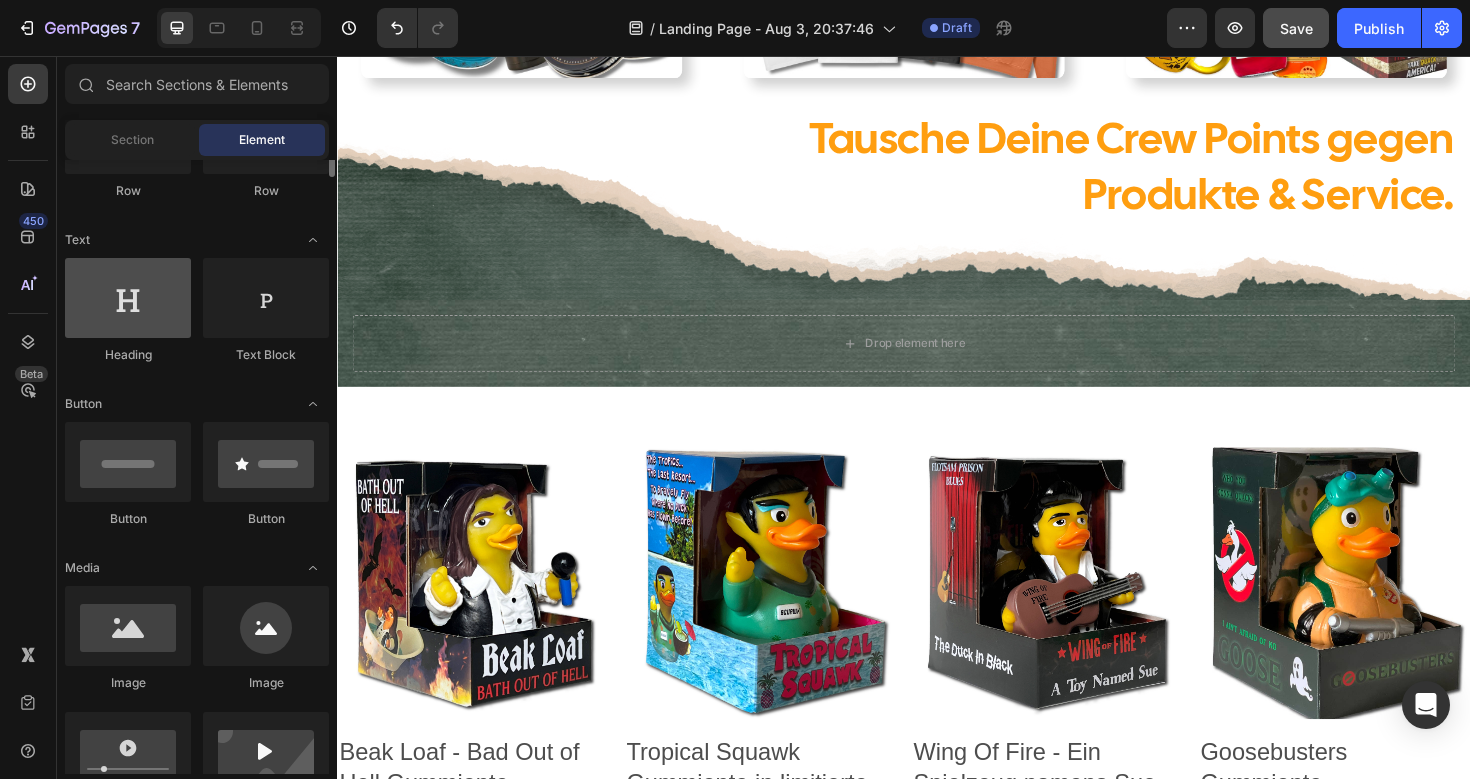 scroll, scrollTop: 0, scrollLeft: 0, axis: both 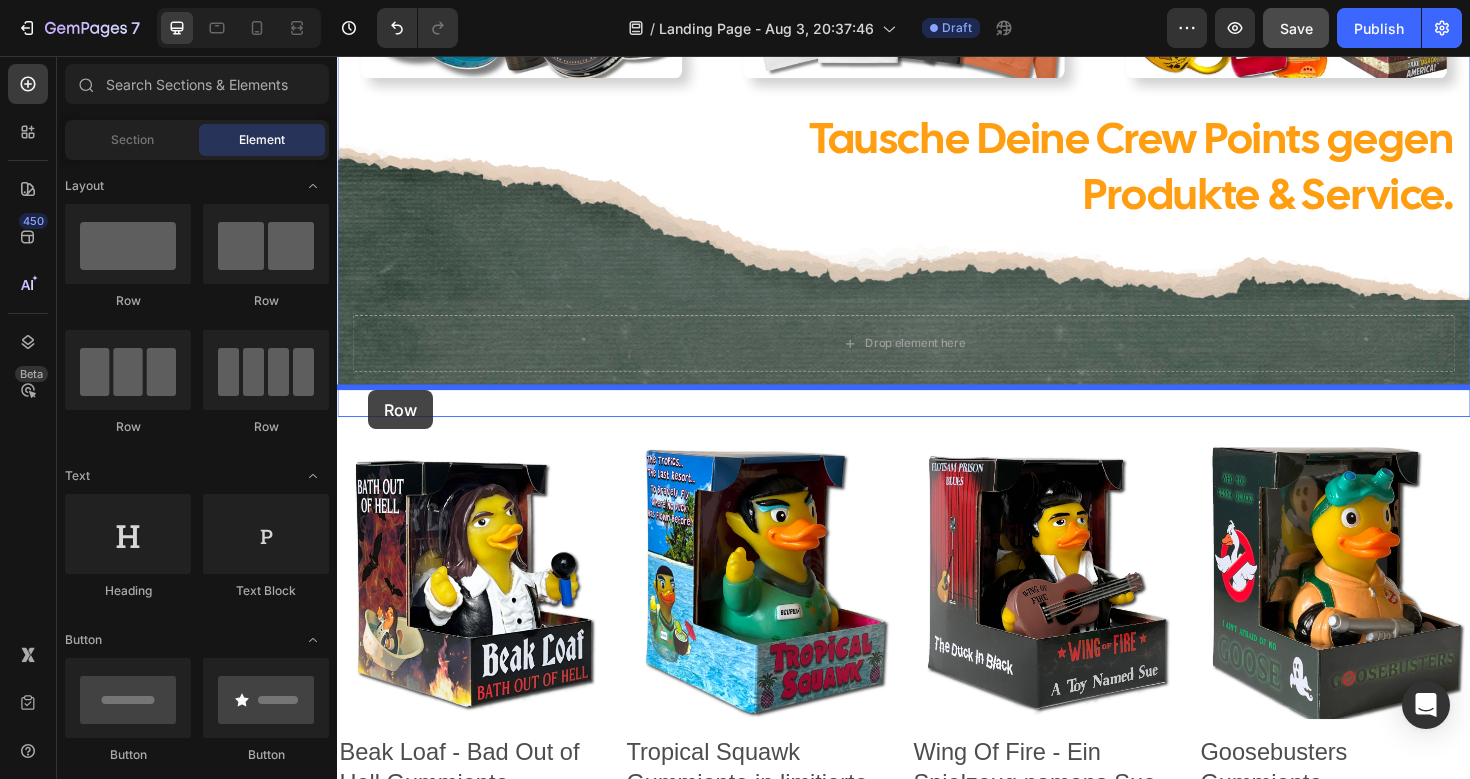 drag, startPoint x: 448, startPoint y: 314, endPoint x: 370, endPoint y: 410, distance: 123.69317 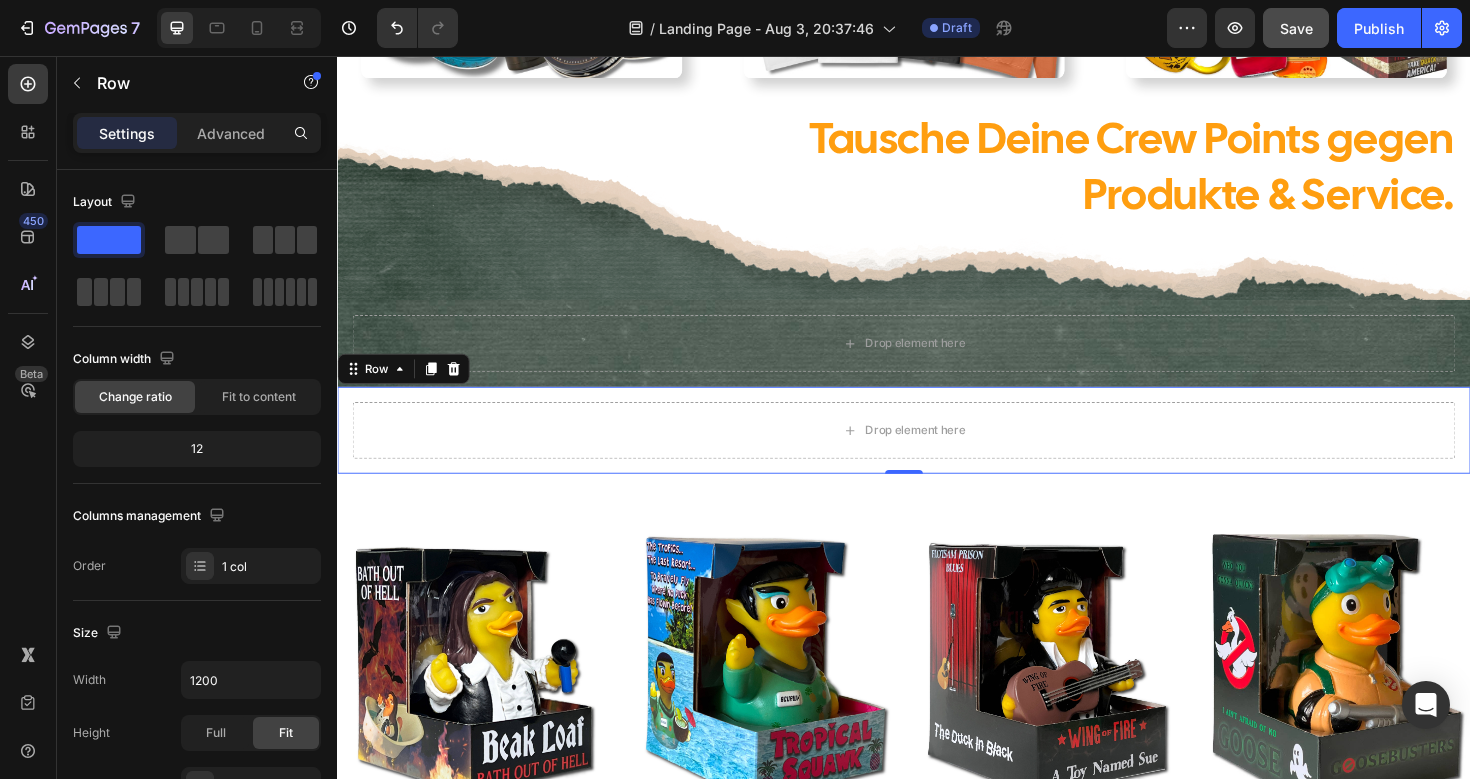 click on "Drop element here Row   0" at bounding box center (937, 452) 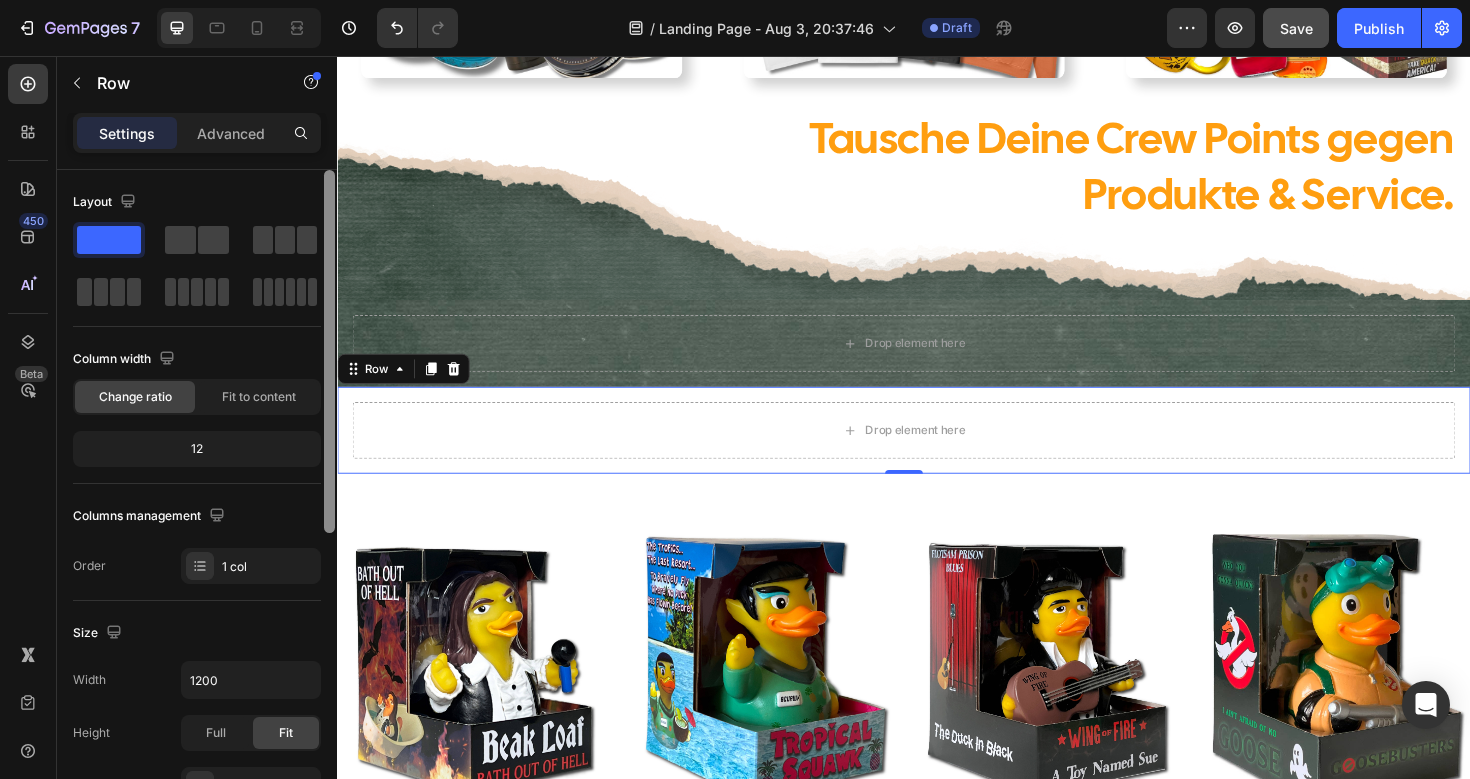 click at bounding box center [329, 503] 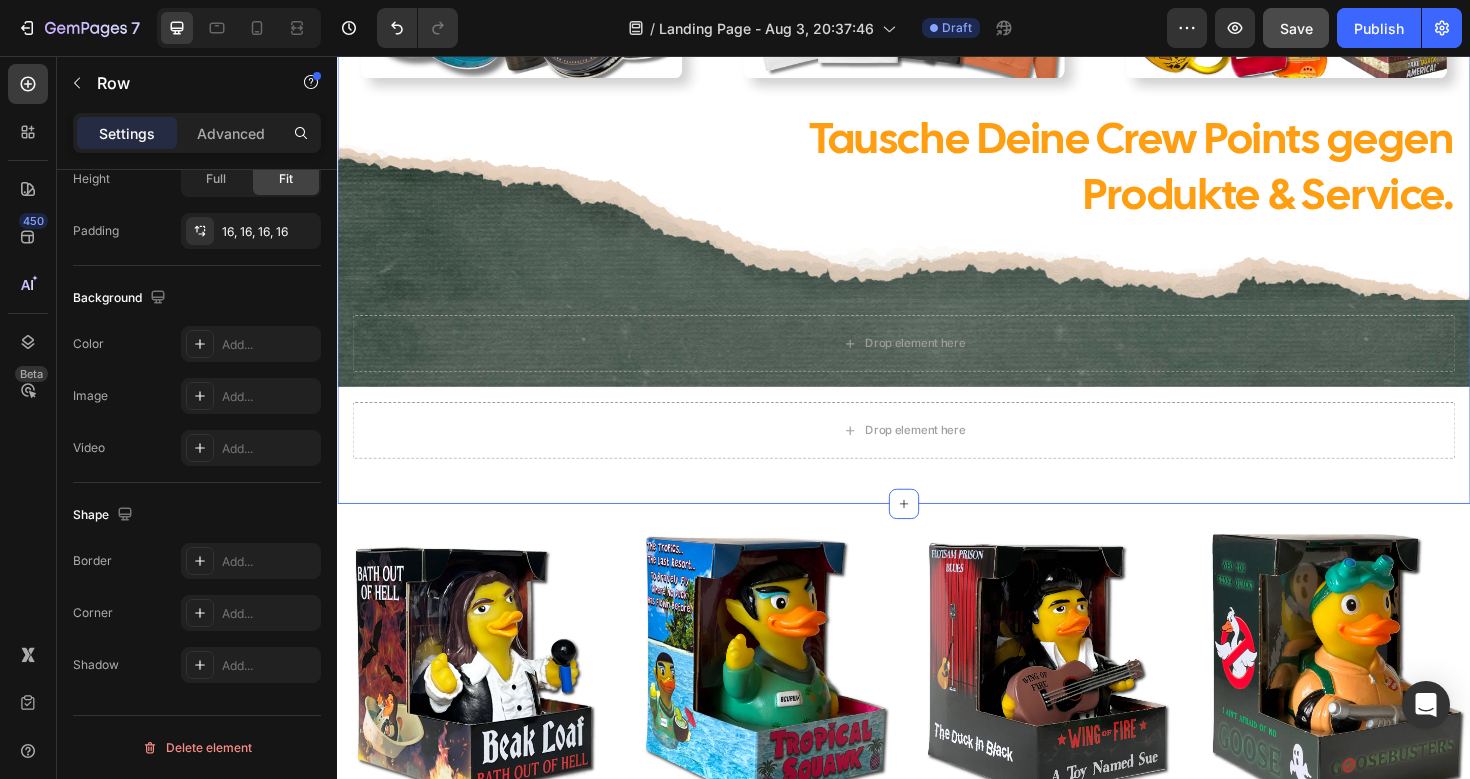 click on "Image Image Image Row Tausche Deine Crew Points gegen Produkte & Service. Heading Heading Row
Row
Row
Row
Row Text
Heading
Text Block Button
Button
Button Media
Image
Image" at bounding box center (937, 128) 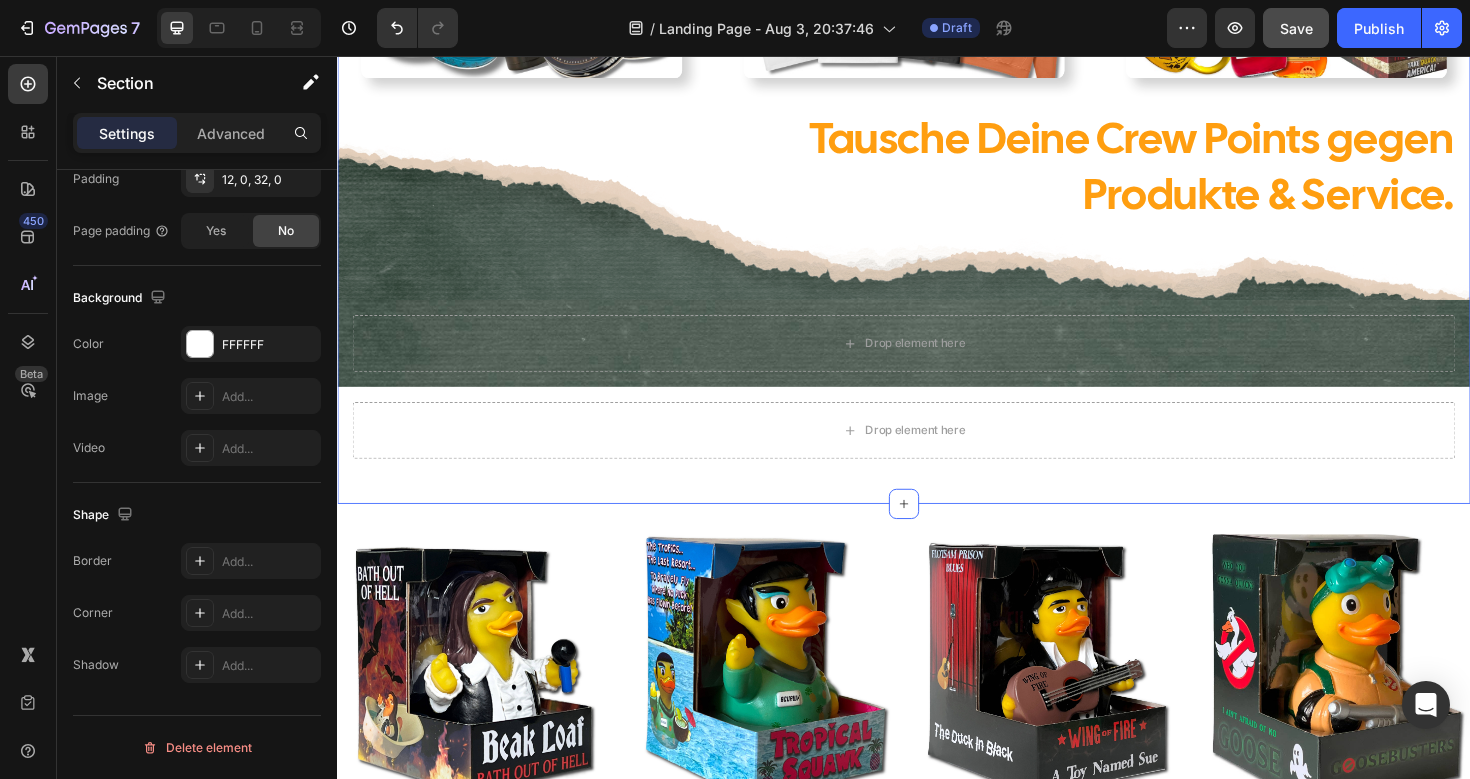 scroll, scrollTop: 0, scrollLeft: 0, axis: both 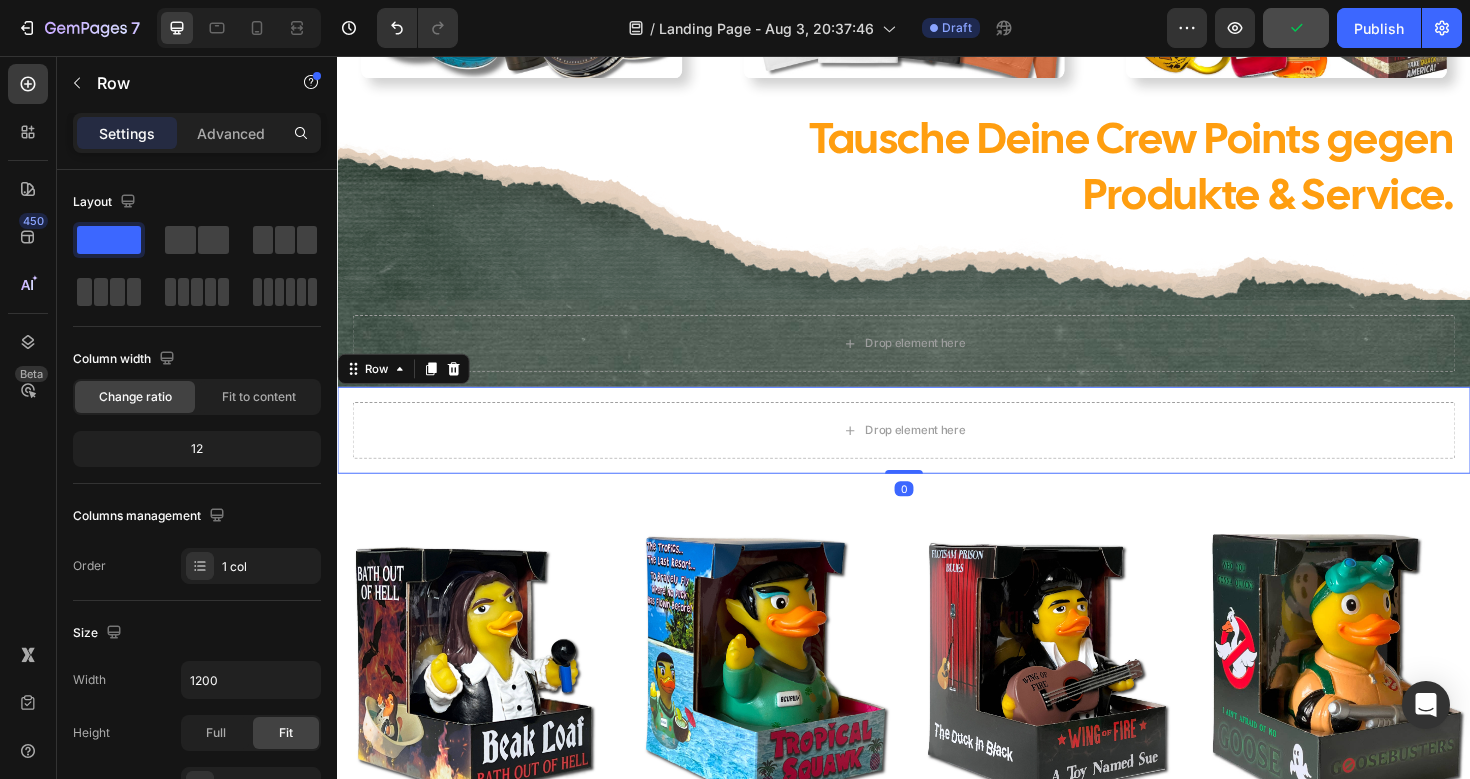 click on "Drop element here Row   0" at bounding box center (937, 452) 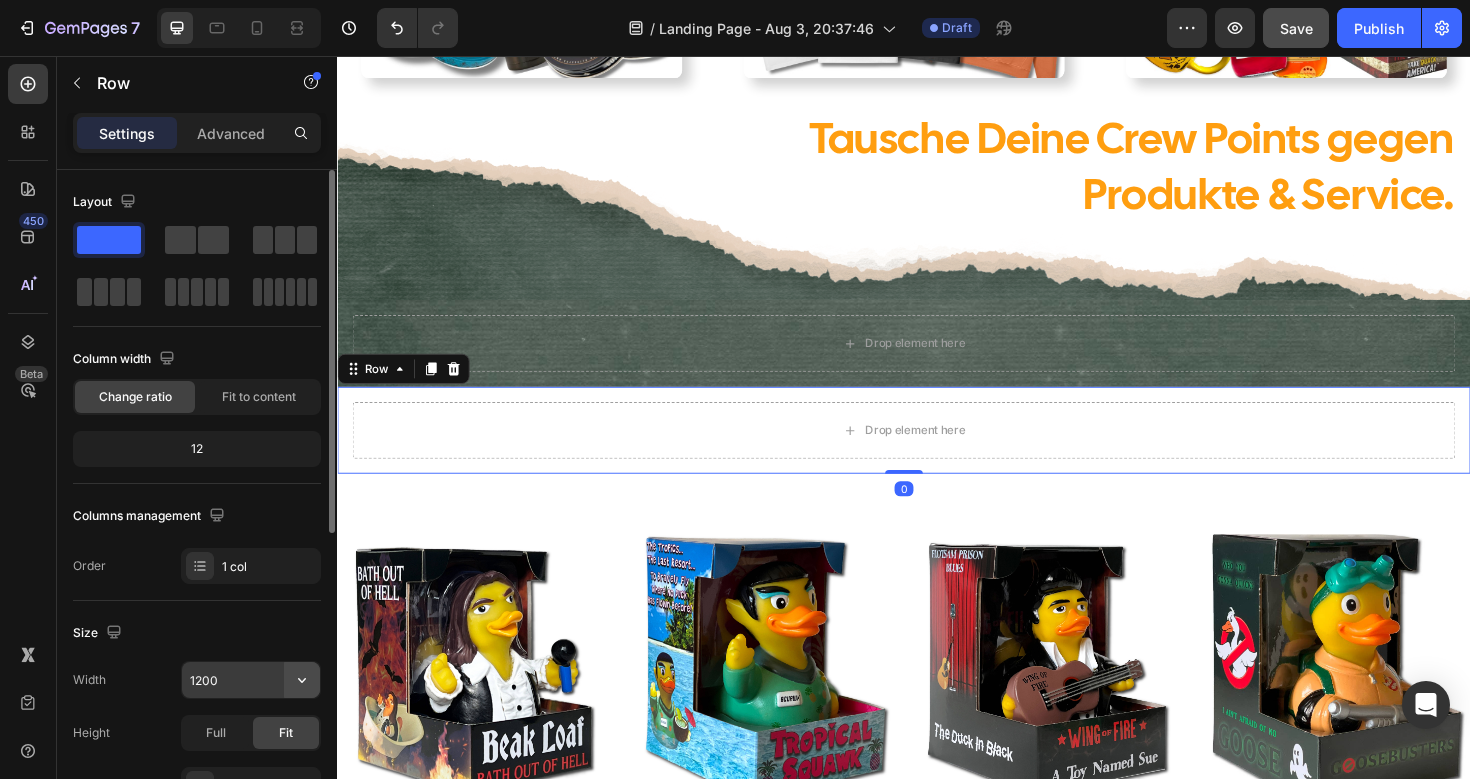 click 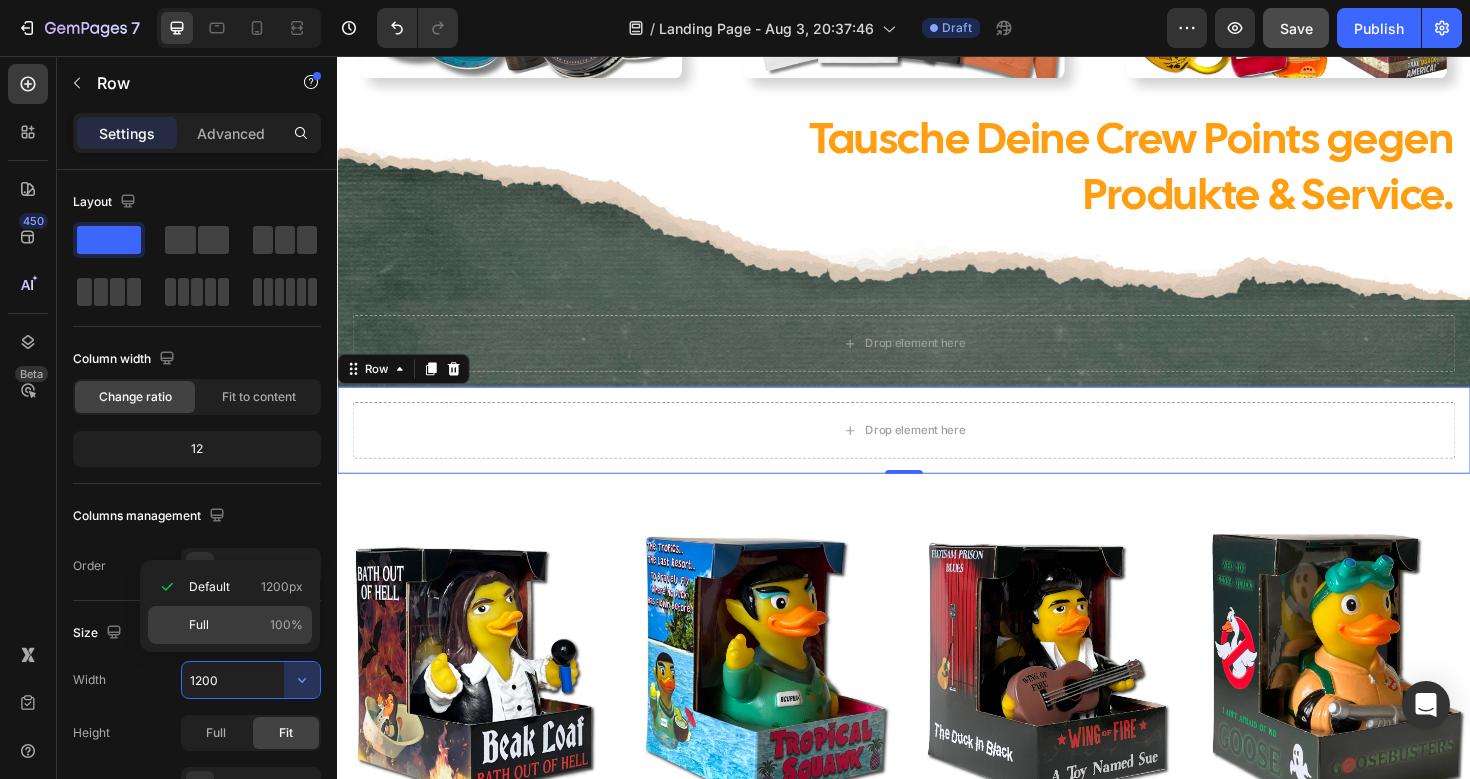 click on "Full 100%" at bounding box center (246, 625) 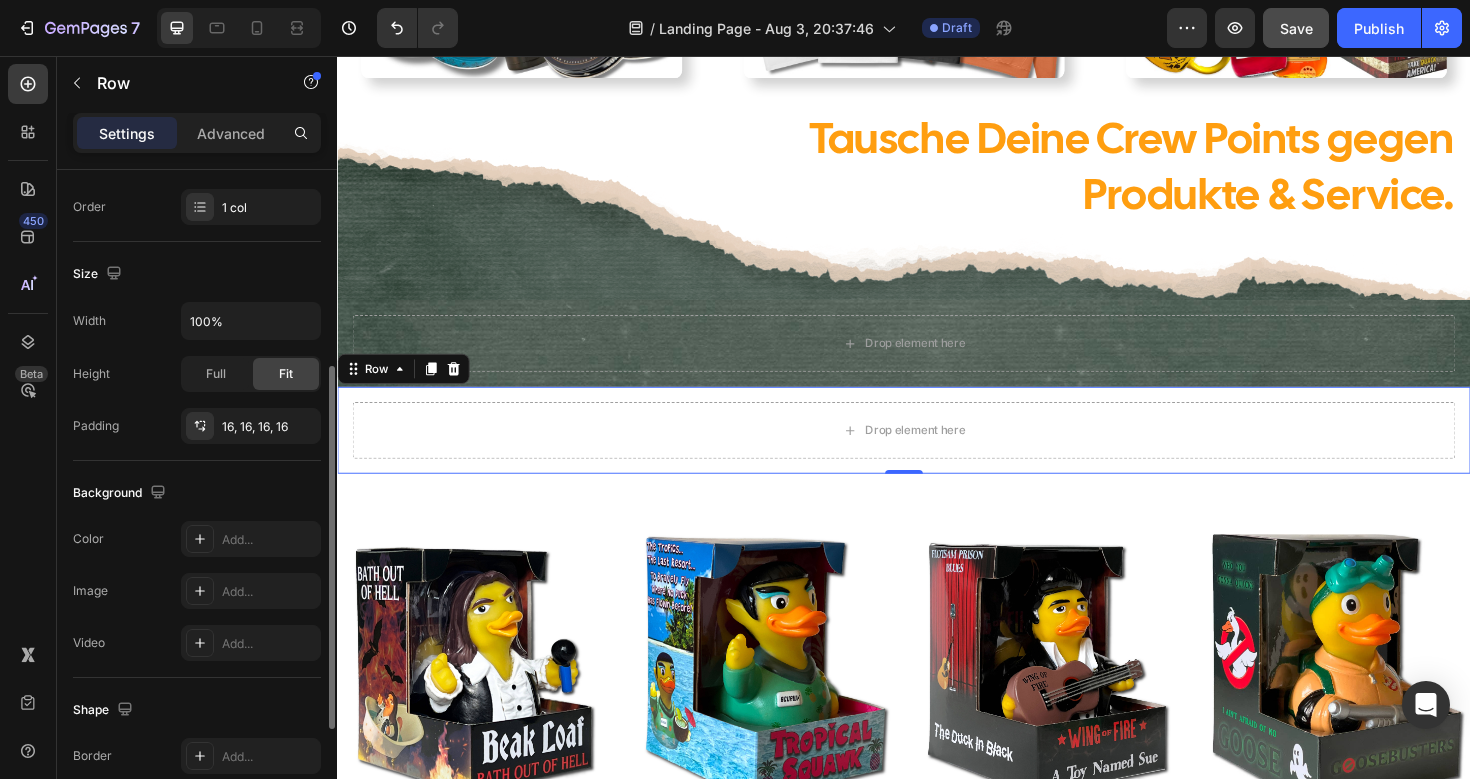 scroll, scrollTop: 366, scrollLeft: 0, axis: vertical 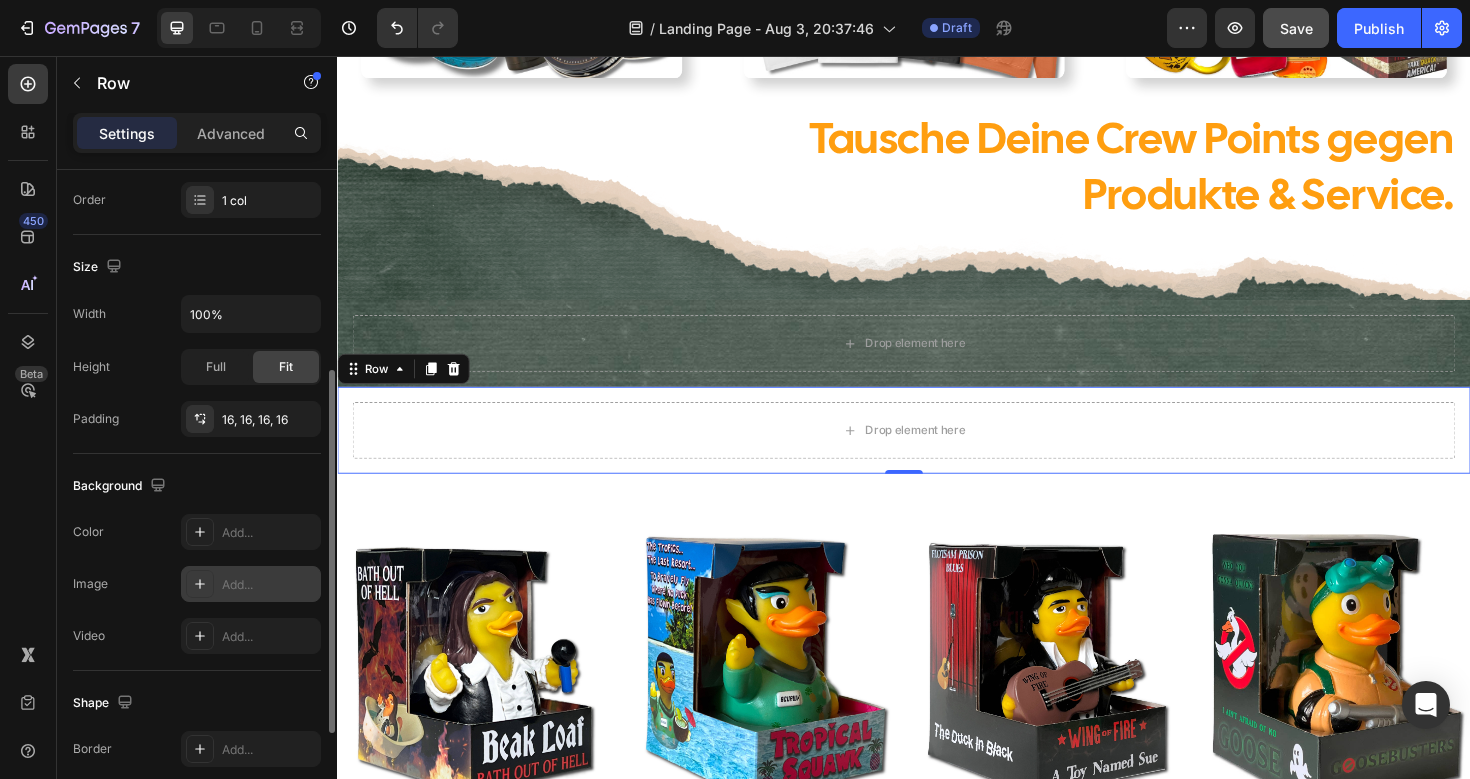 click on "Add..." at bounding box center [269, 585] 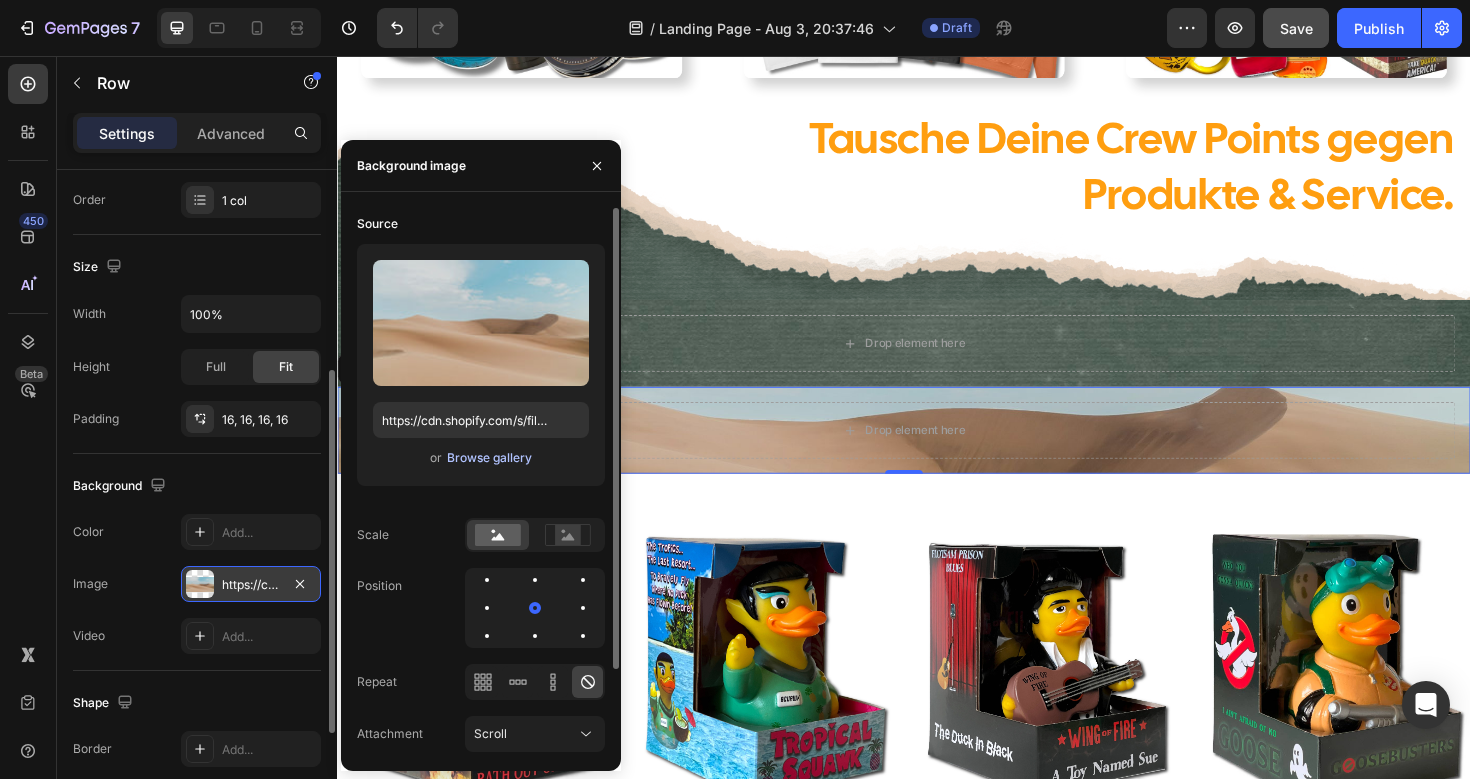 click on "Browse gallery" at bounding box center (489, 458) 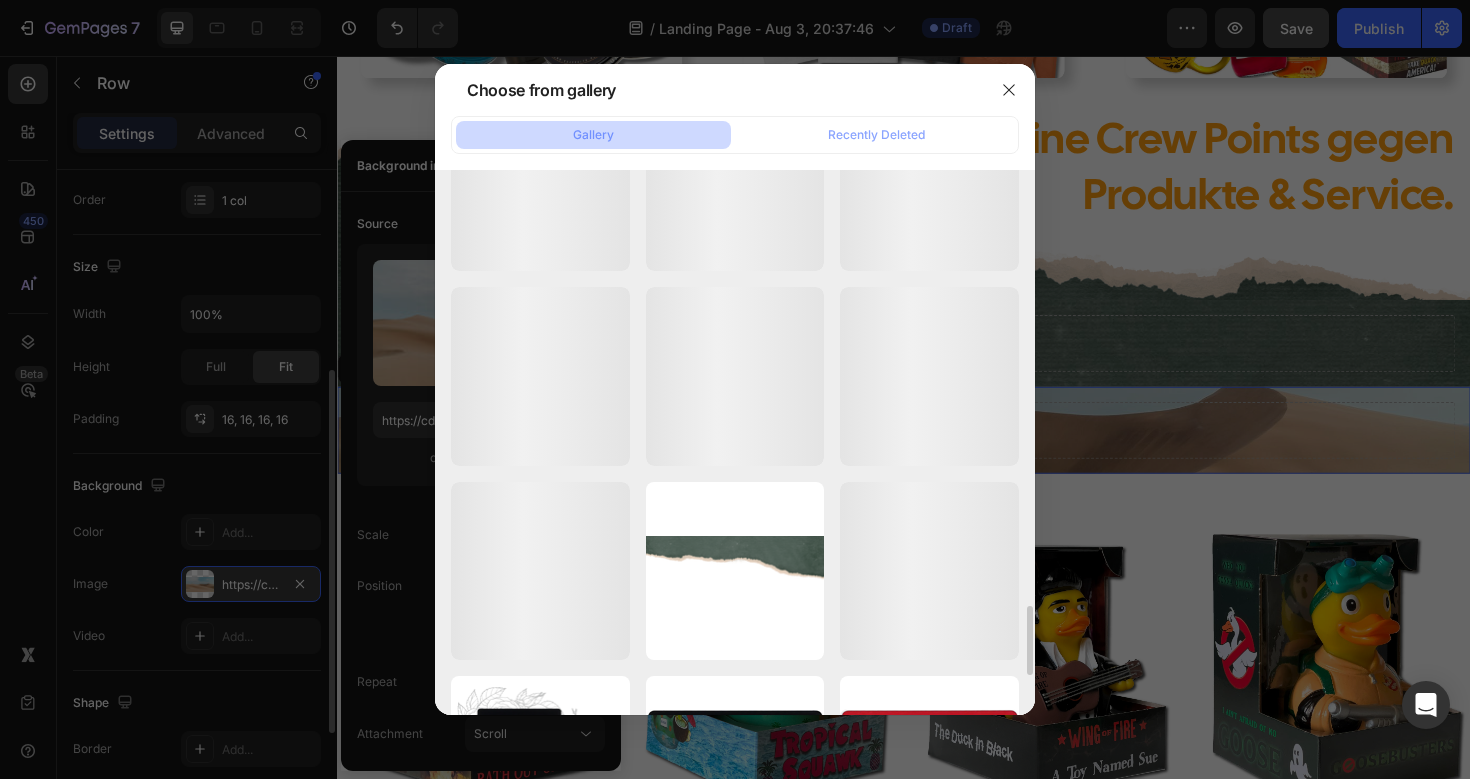 scroll, scrollTop: 3408, scrollLeft: 0, axis: vertical 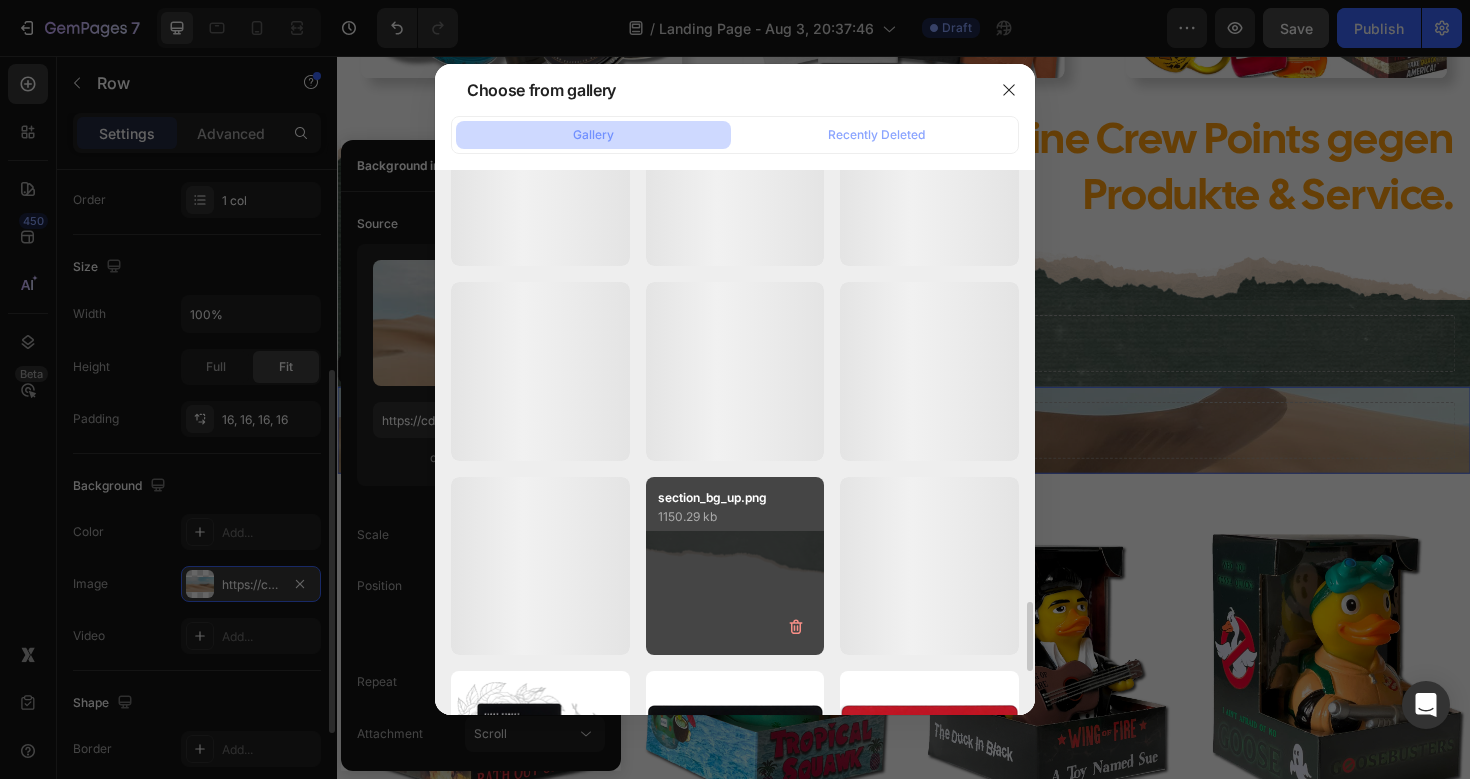 click on "section_bg_up.png 1150.29 kb" at bounding box center (735, 566) 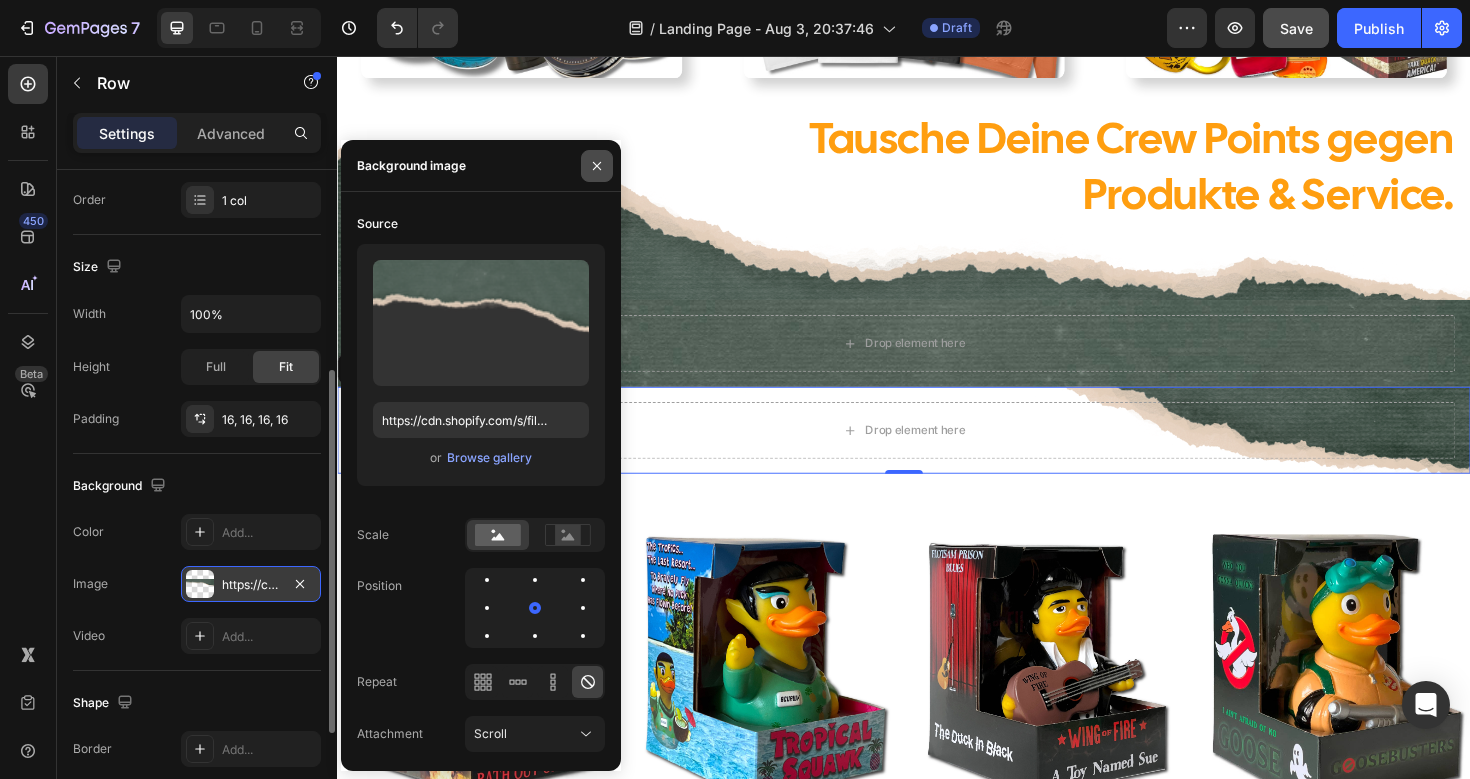 click 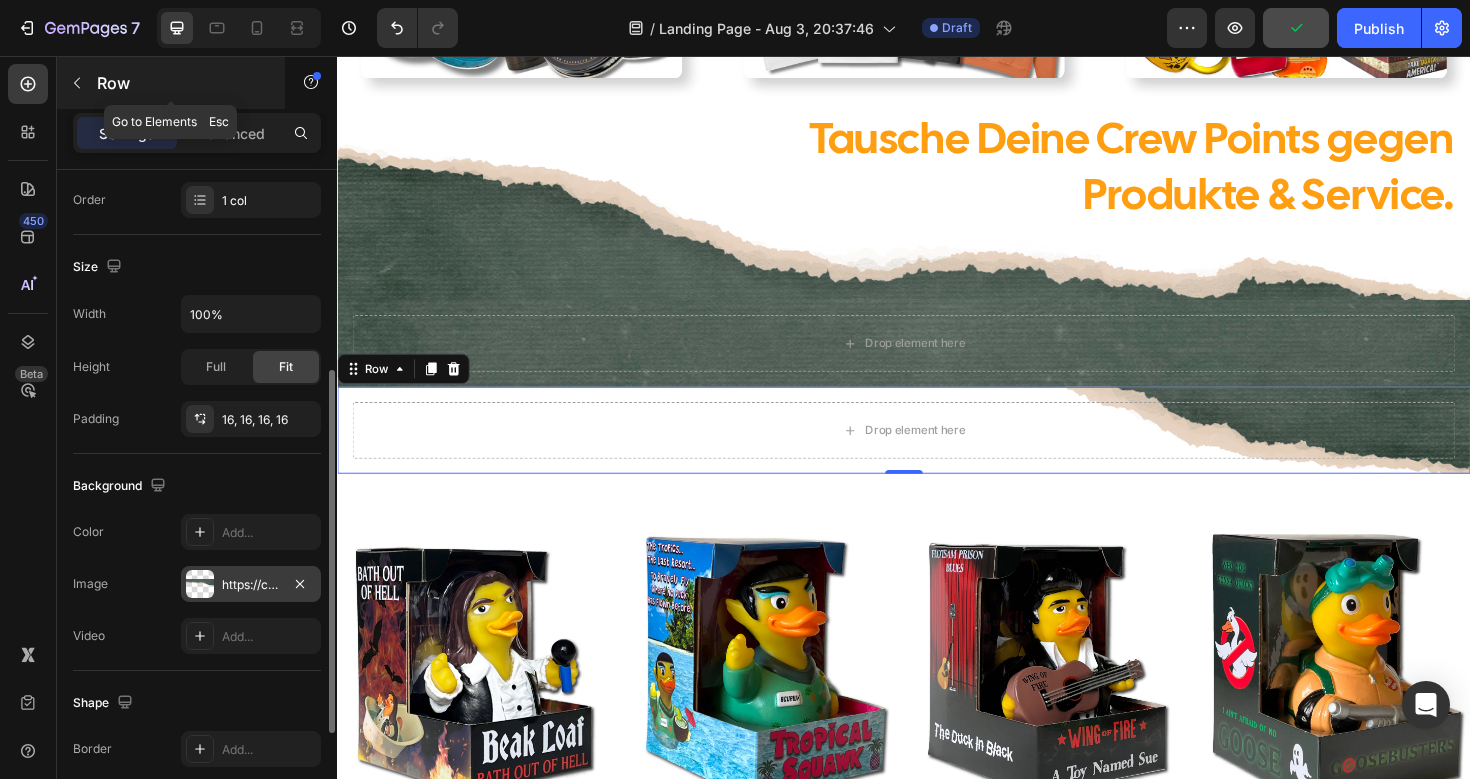 click 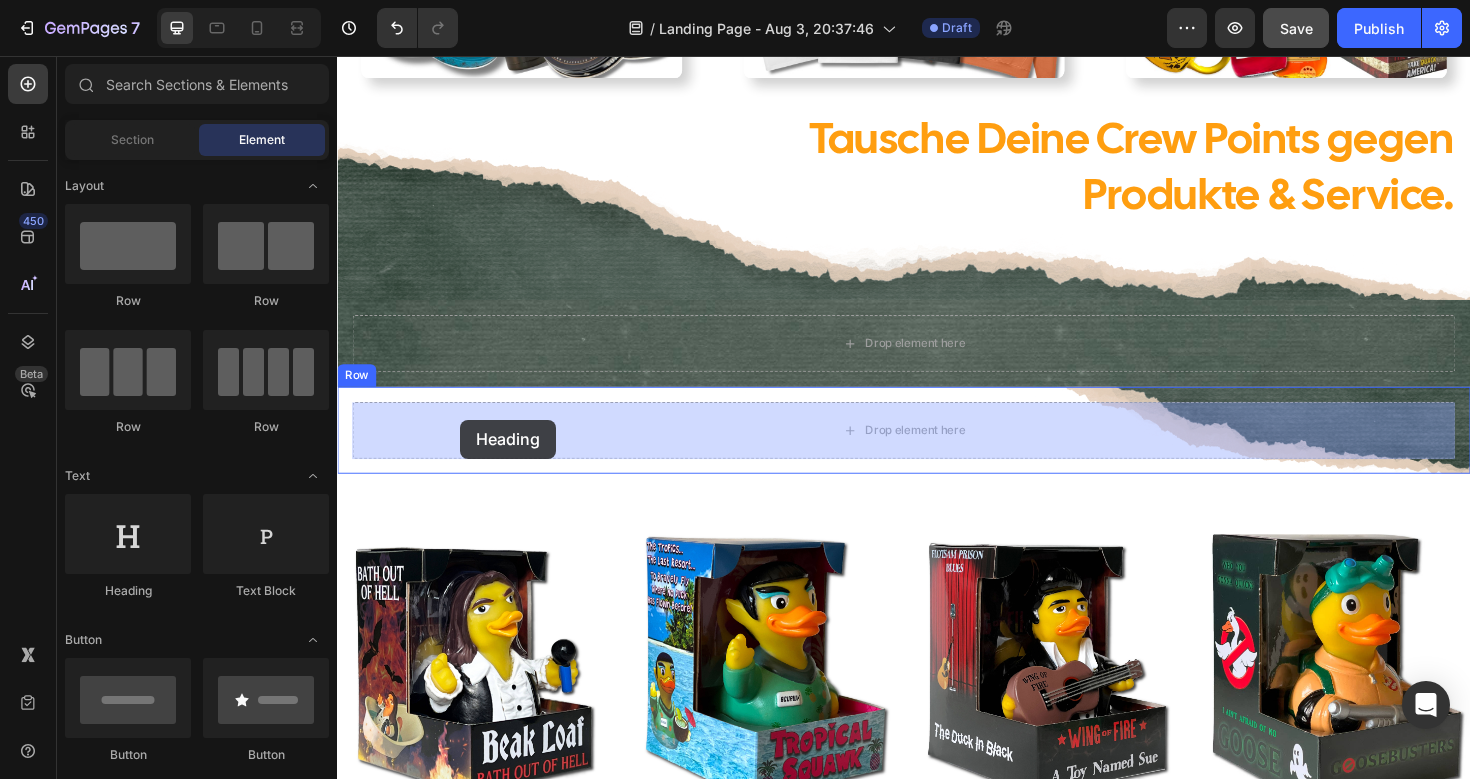 drag, startPoint x: 467, startPoint y: 592, endPoint x: 464, endPoint y: 441, distance: 151.0298 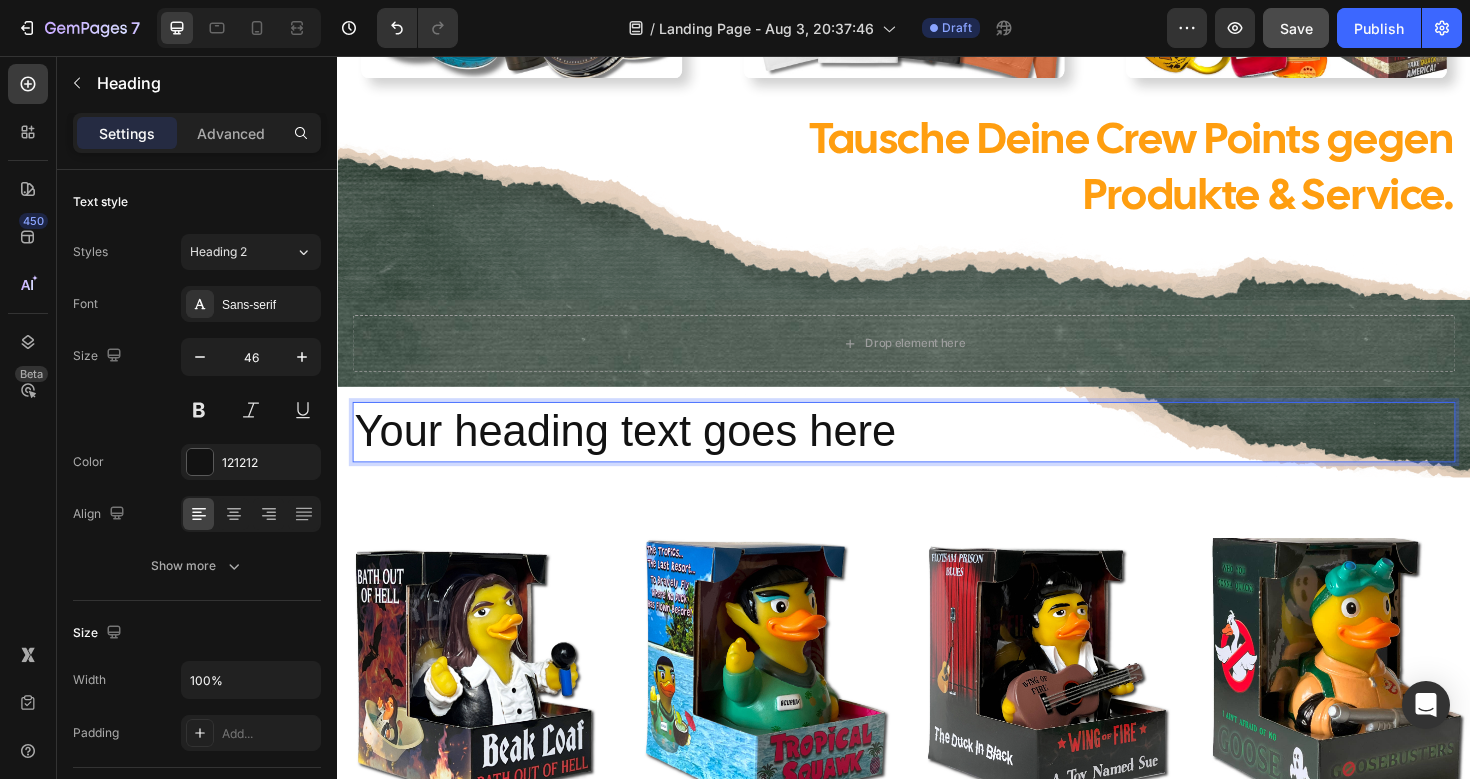 click on "Your heading text goes here" at bounding box center (937, 454) 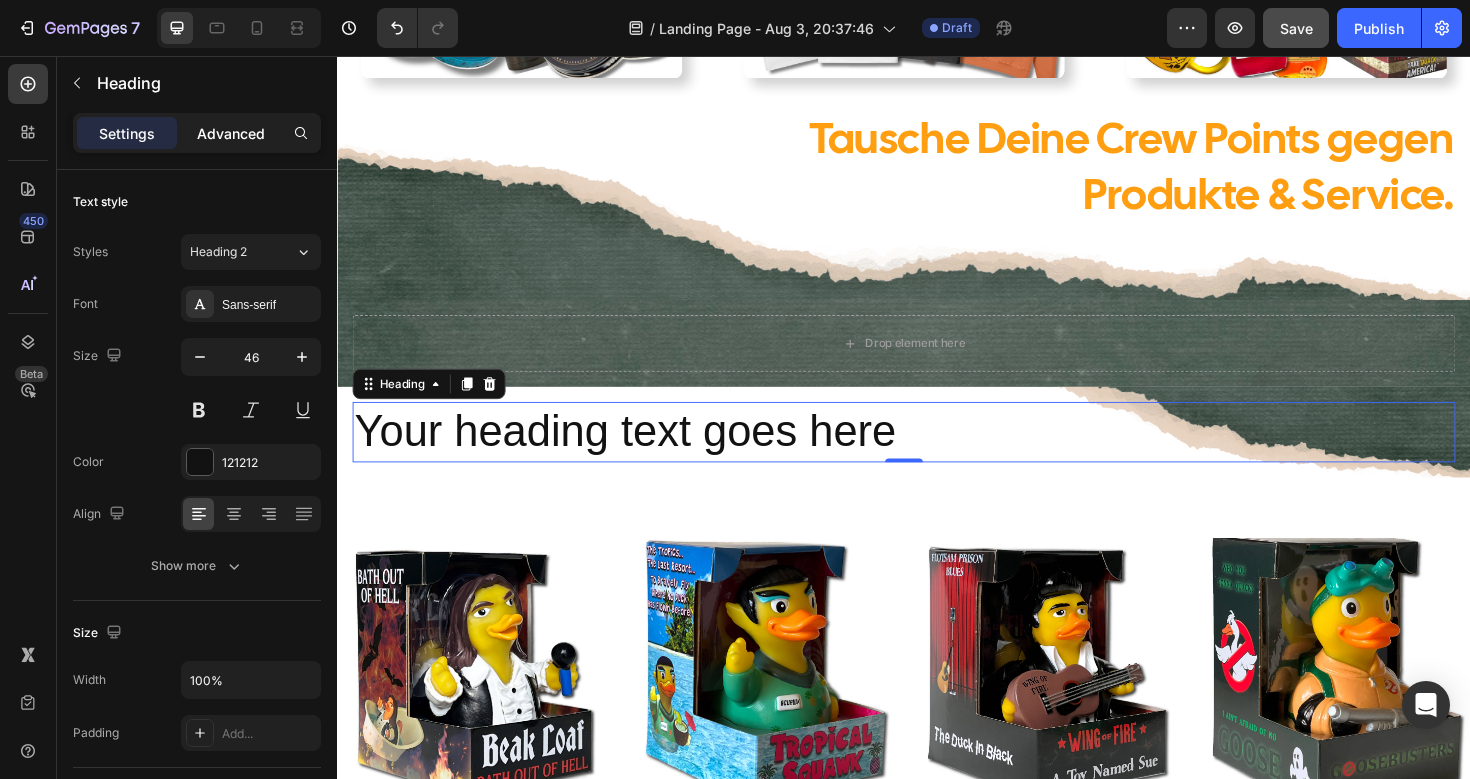 click on "Advanced" at bounding box center (231, 133) 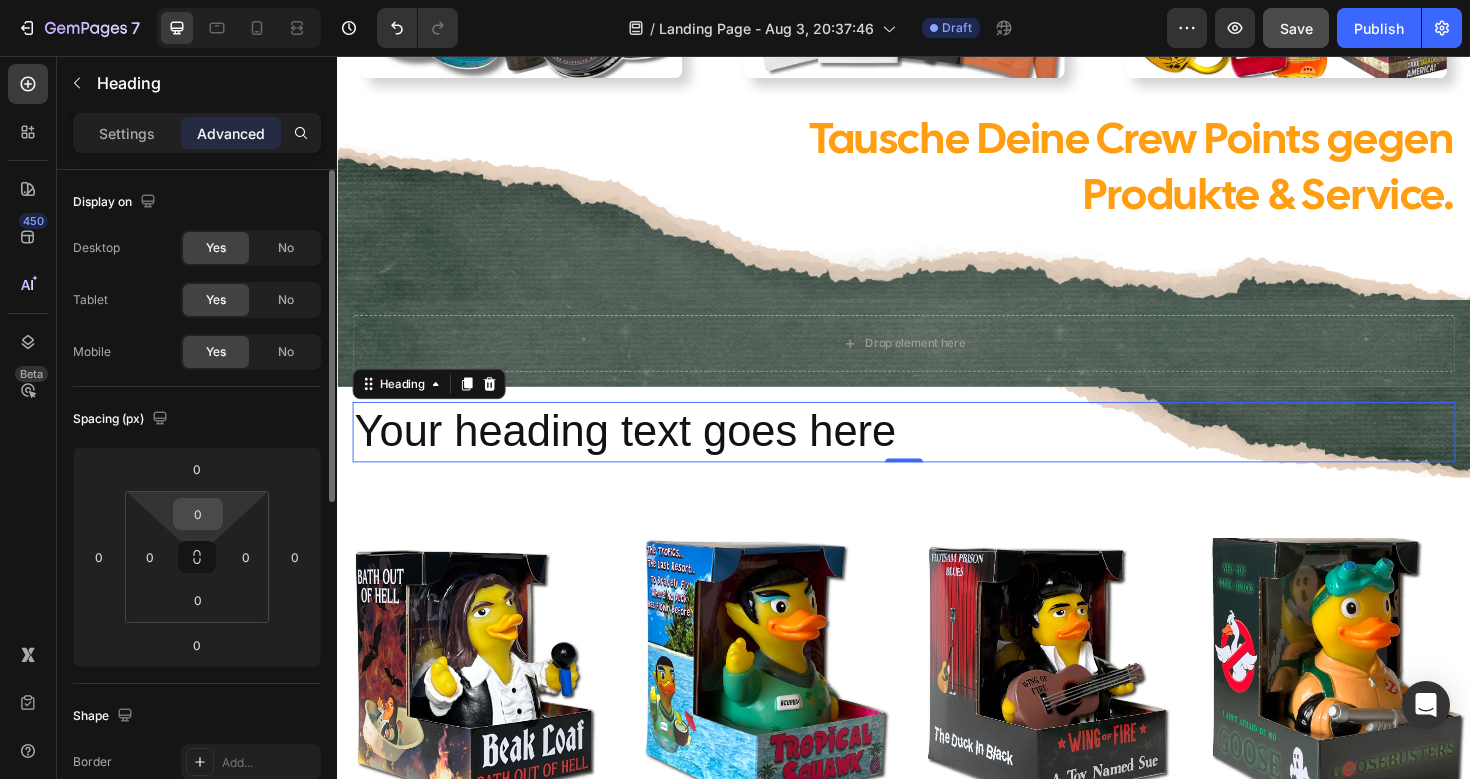 click on "0" at bounding box center (198, 514) 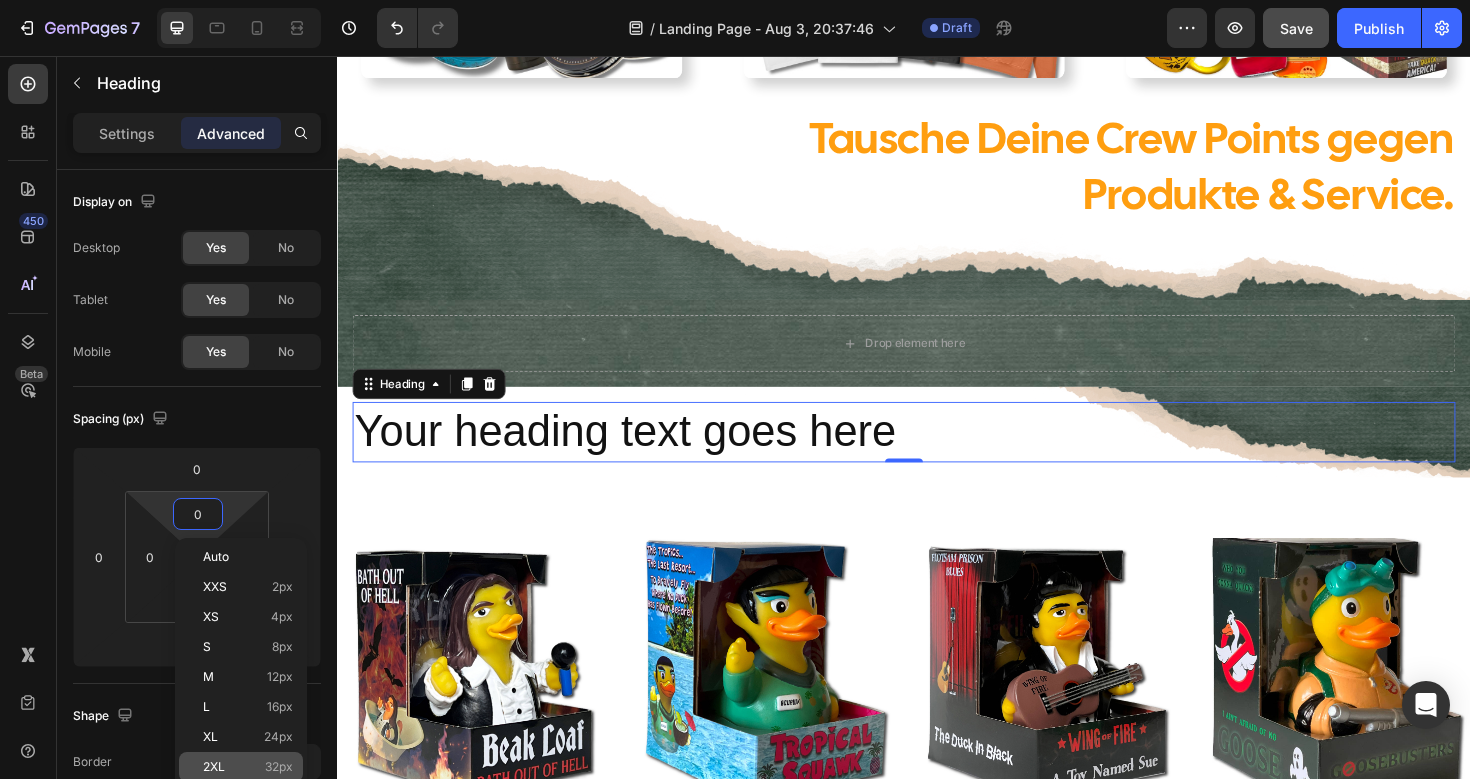 click on "2XL 32px" at bounding box center (248, 767) 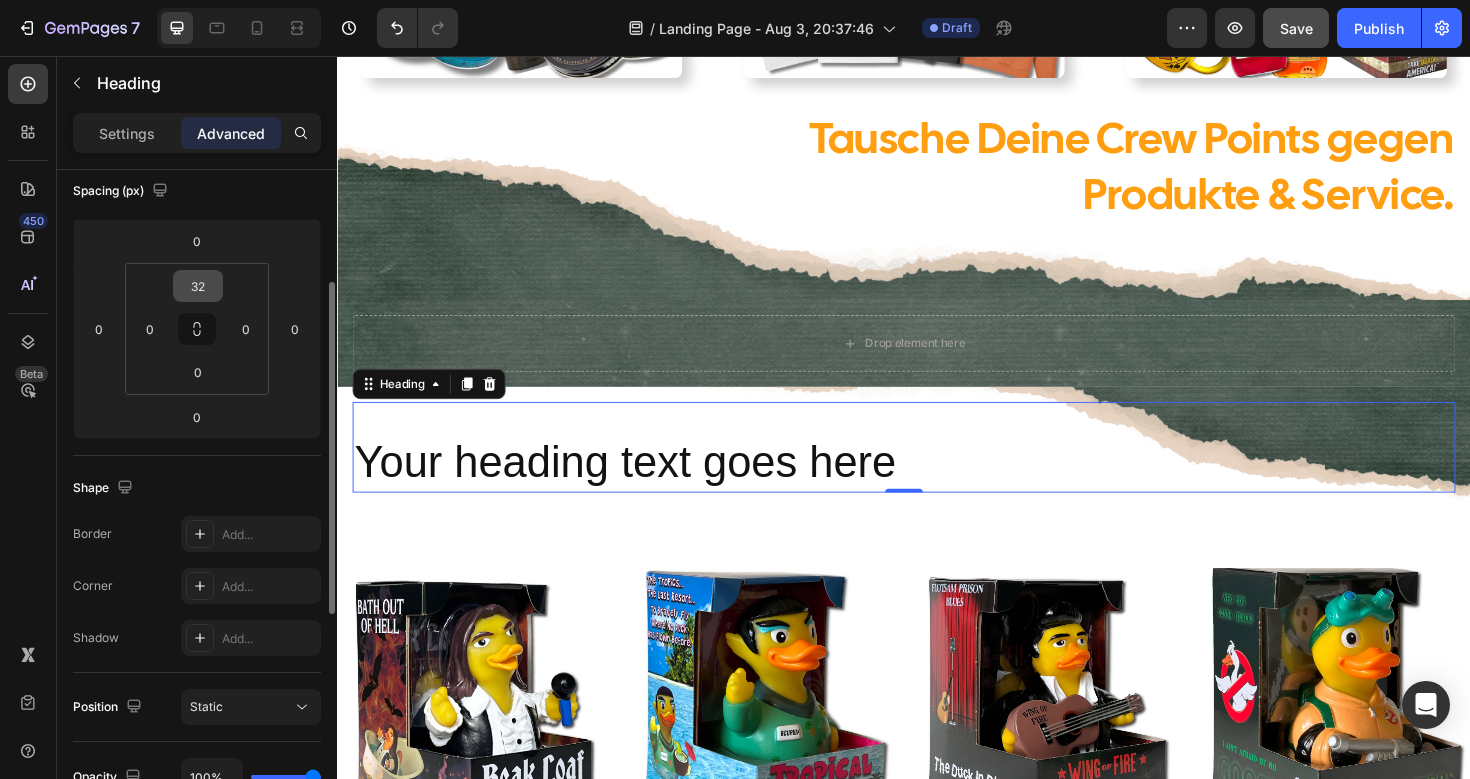 scroll, scrollTop: 225, scrollLeft: 0, axis: vertical 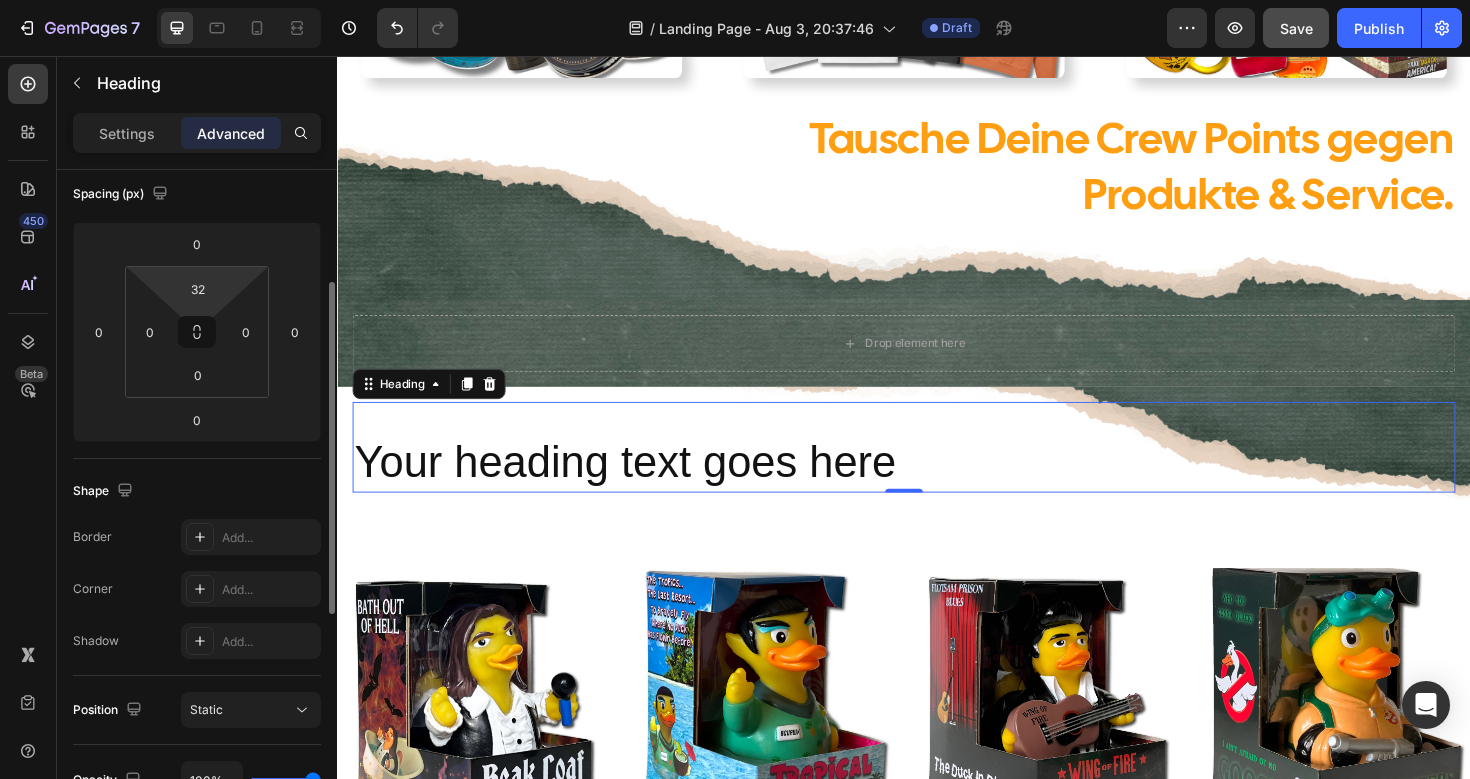 click on "7 Version history / Landing Page - Aug 3, 20:37:46 Draft Preview Save Publish 450 Beta Sections(18) Elements(83) Section Element Hero Section Product Detail Brands Trusted Badges Guarantee Product Breakdown How to use Testimonials Compare Bundle FAQs Social Proof Brand Story Product List Collection Blog List Contact Sticky Add to Cart Custom Footer Browse Library 450 Layout
Row
Row
Row
Row Text
Heading
Text Block Button
Button
Button Media
Image
Image" at bounding box center (735, 0) 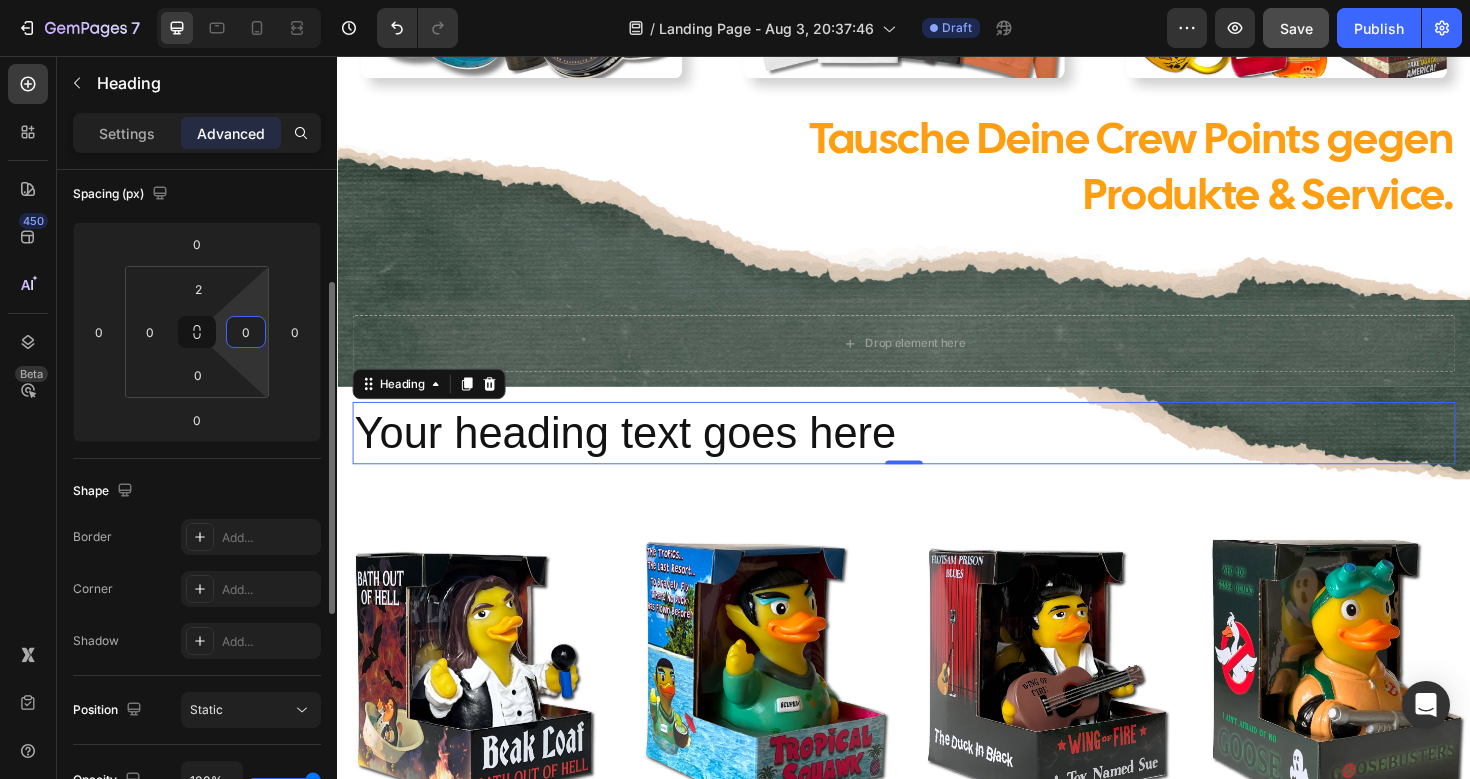 click on "7 Version history / Landing Page - Aug 3, 20:37:46 Draft Preview Save Publish 450 Beta Sections(18) Elements(83) Section Element Hero Section Product Detail Brands Trusted Badges Guarantee Product Breakdown How to use Testimonials Compare Bundle FAQs Social Proof Brand Story Product List Collection Blog List Contact Sticky Add to Cart Custom Footer Browse Library 450 Layout
Row
Row
Row
Row Text
Heading
Text Block Button
Button
Button Media
Image
Image" at bounding box center [735, 0] 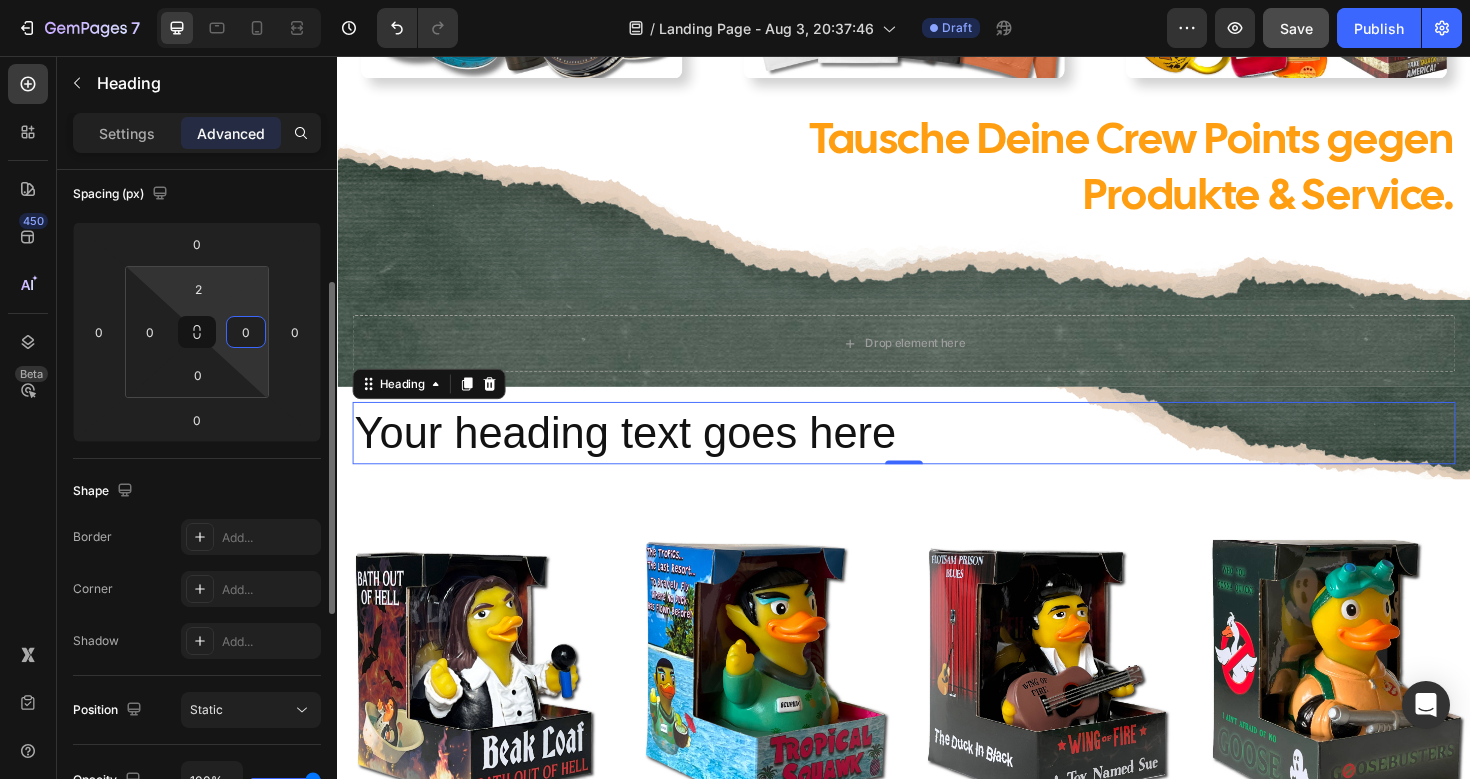 click on "7 Version history / Landing Page - Aug 3, 20:37:46 Draft Preview Save Publish 450 Beta Sections(18) Elements(83) Section Element Hero Section Product Detail Brands Trusted Badges Guarantee Product Breakdown How to use Testimonials Compare Bundle FAQs Social Proof Brand Story Product List Collection Blog List Contact Sticky Add to Cart Custom Footer Browse Library 450 Layout
Row
Row
Row
Row Text
Heading
Text Block Button
Button
Button Media
Image
Image" at bounding box center (735, 0) 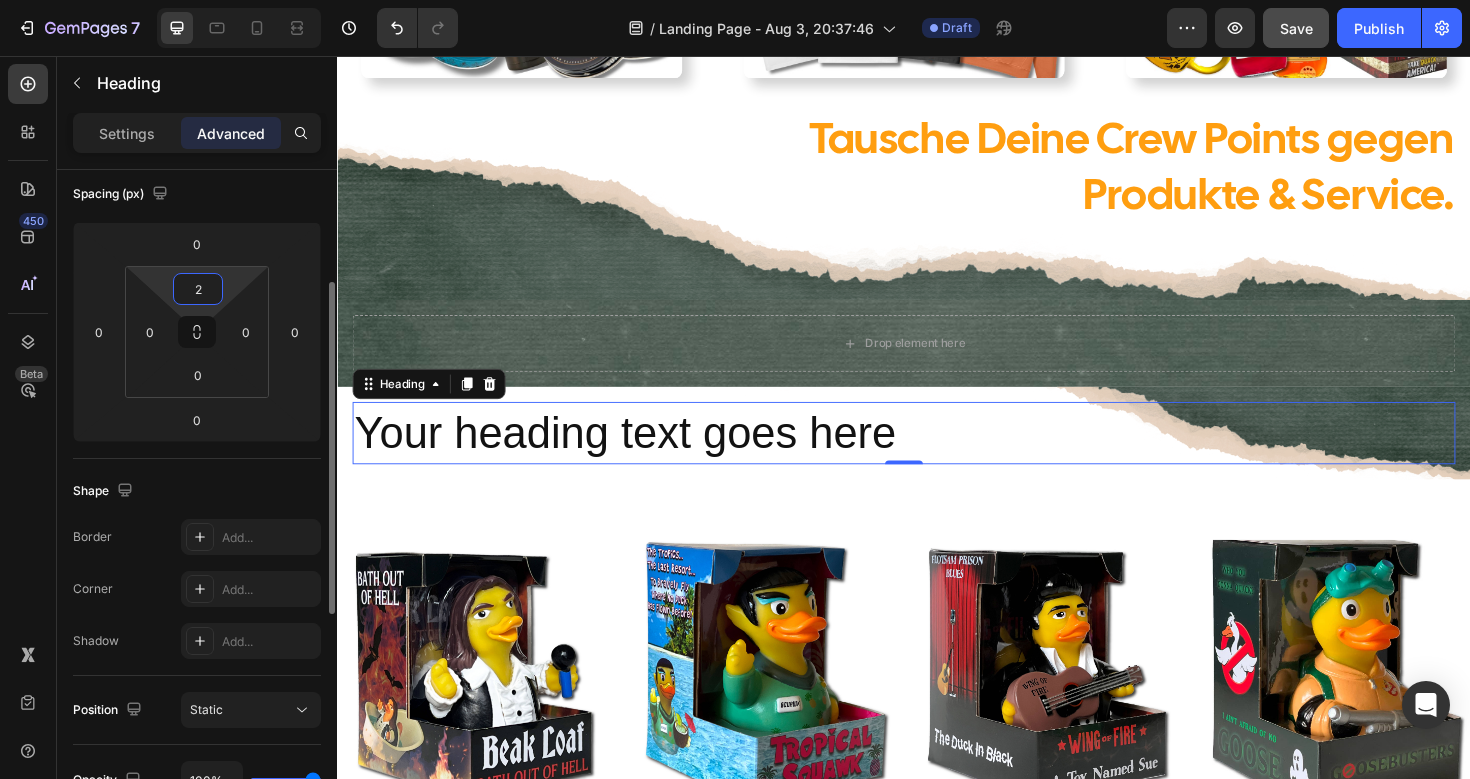 click on "2" at bounding box center [198, 289] 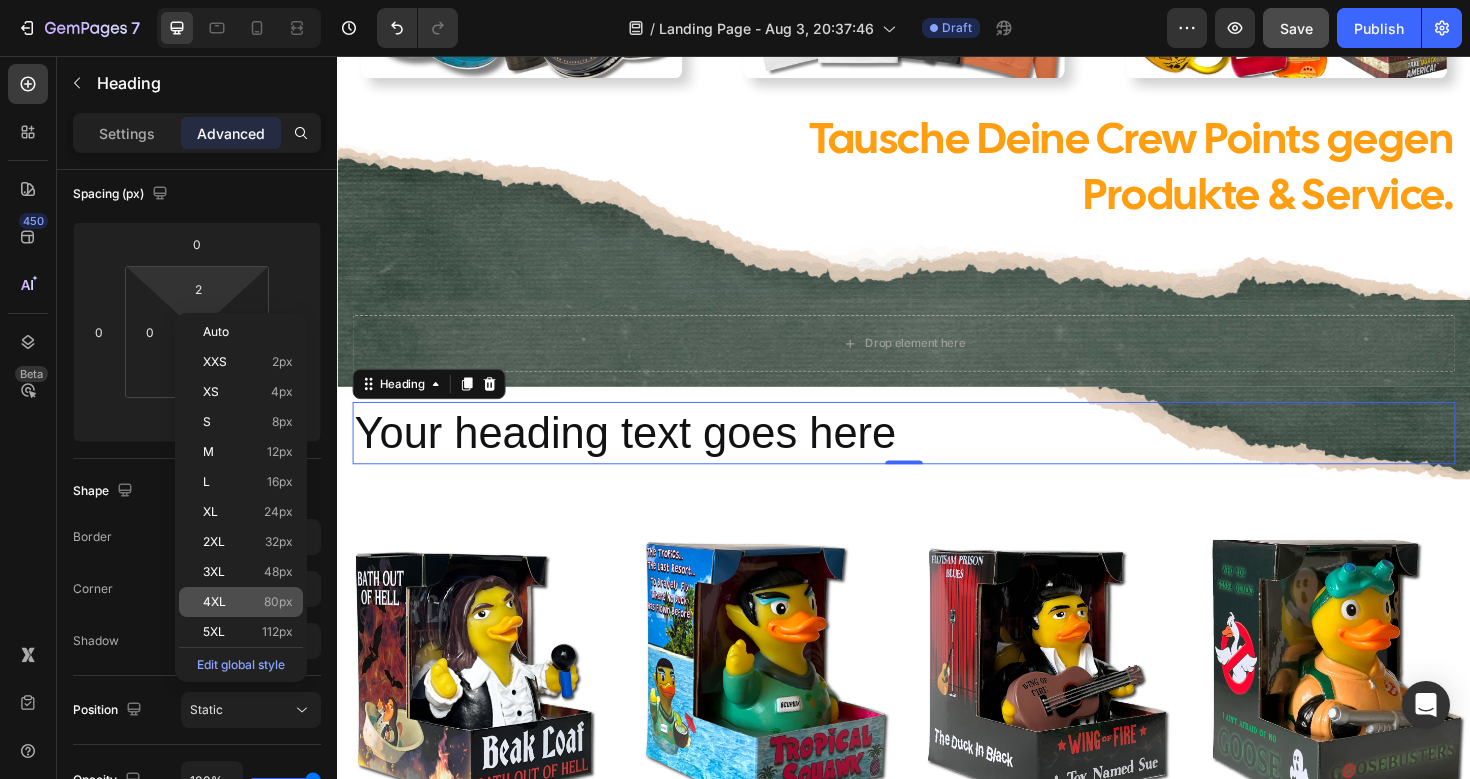 click on "4XL" at bounding box center (214, 602) 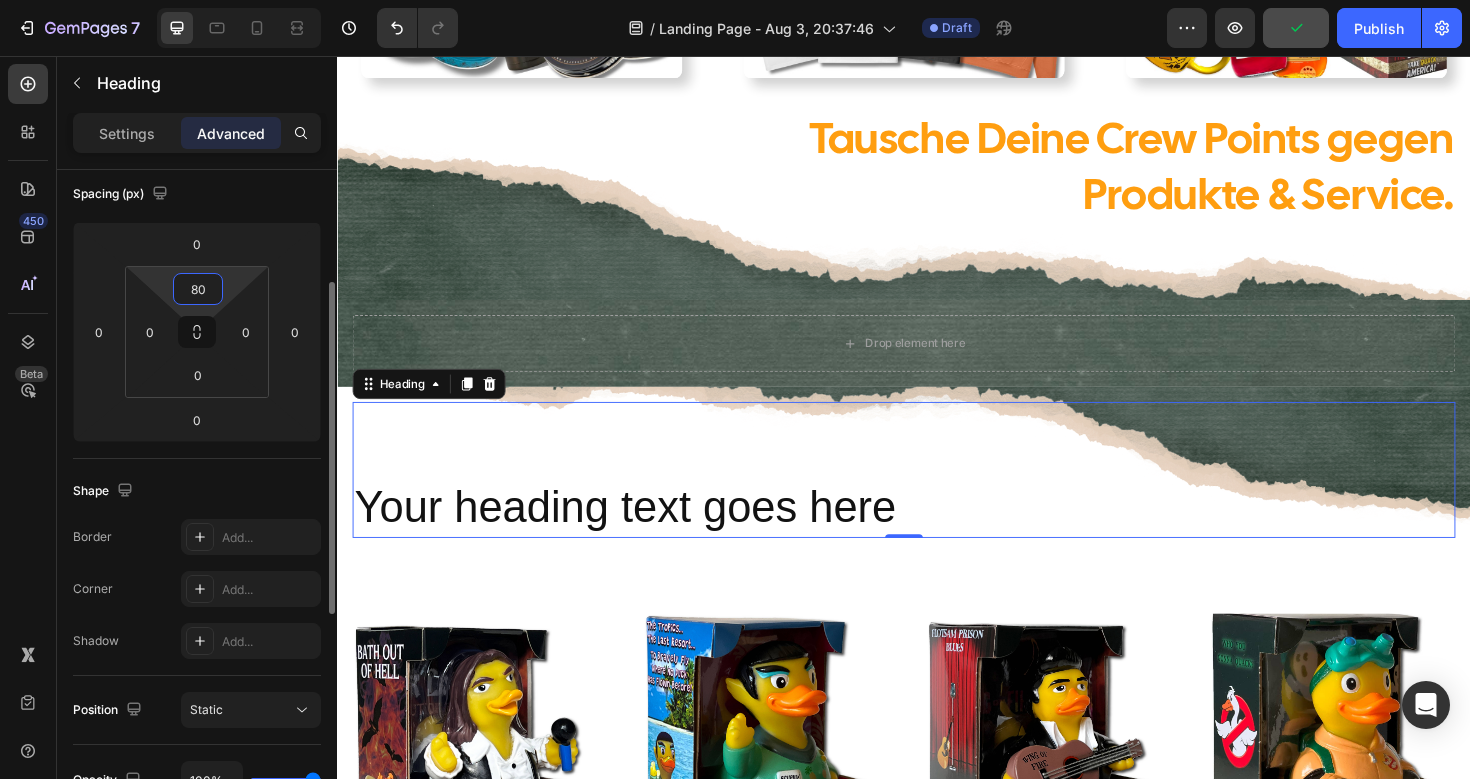click on "80" at bounding box center (198, 289) 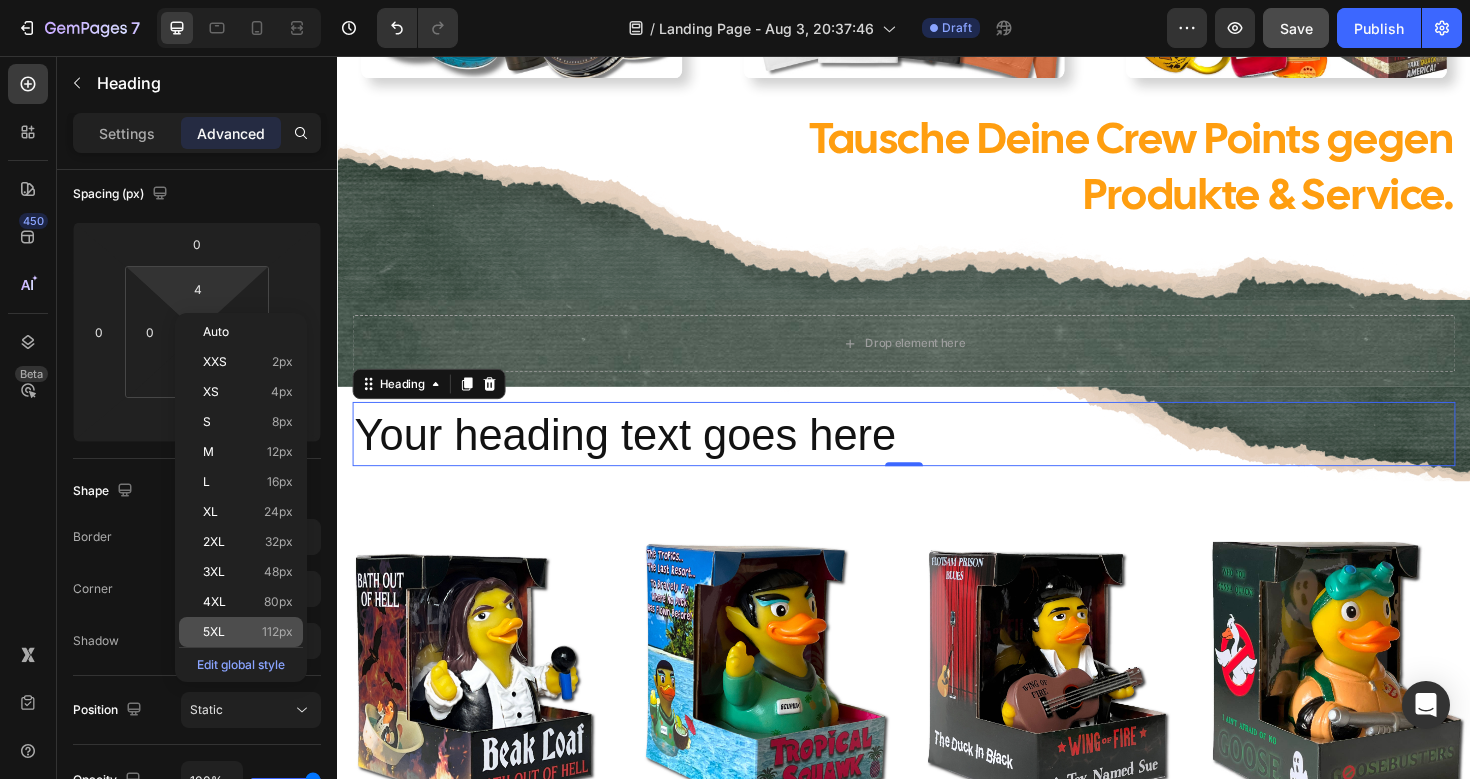 click on "5XL" at bounding box center (214, 632) 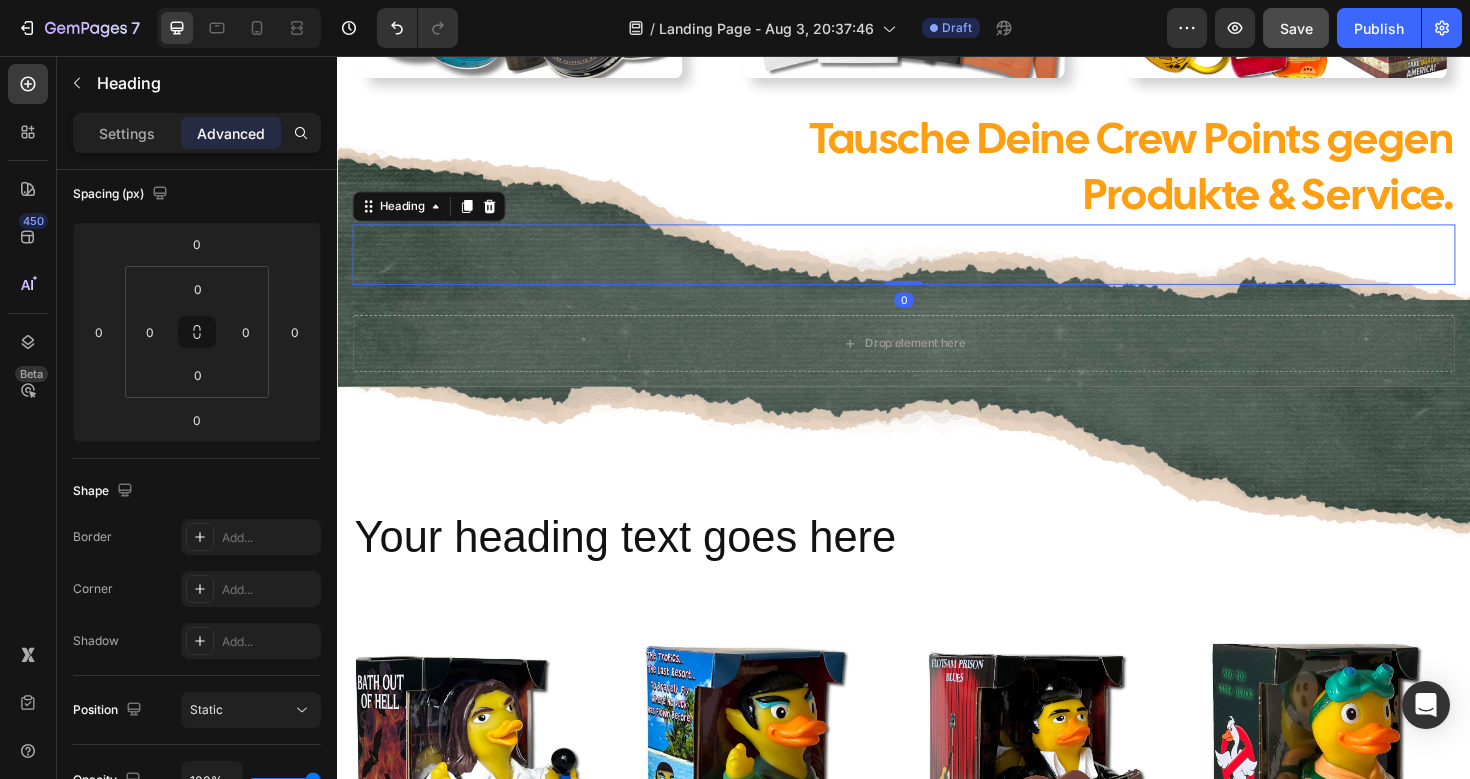 click at bounding box center (937, 266) 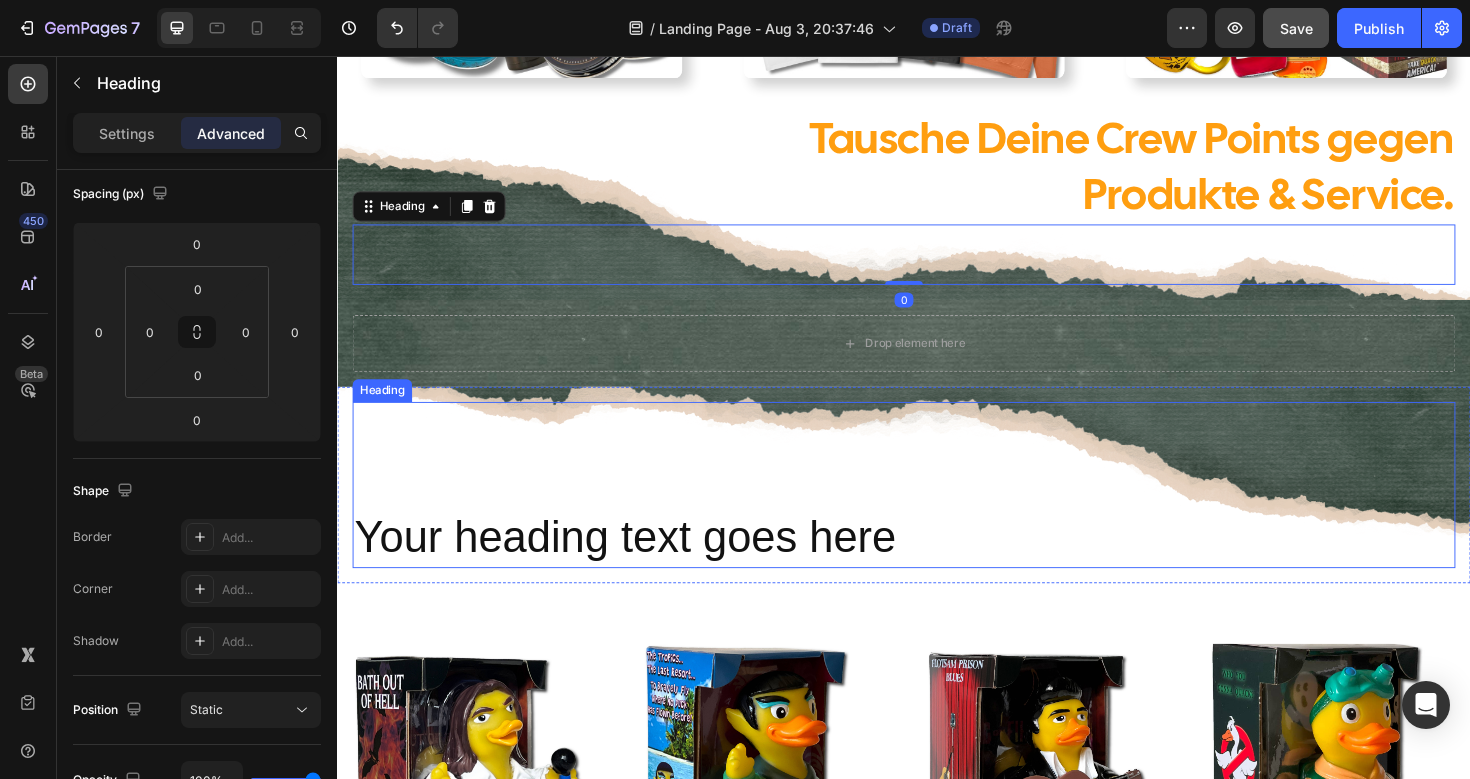 click on "Your heading text goes here" at bounding box center (937, 566) 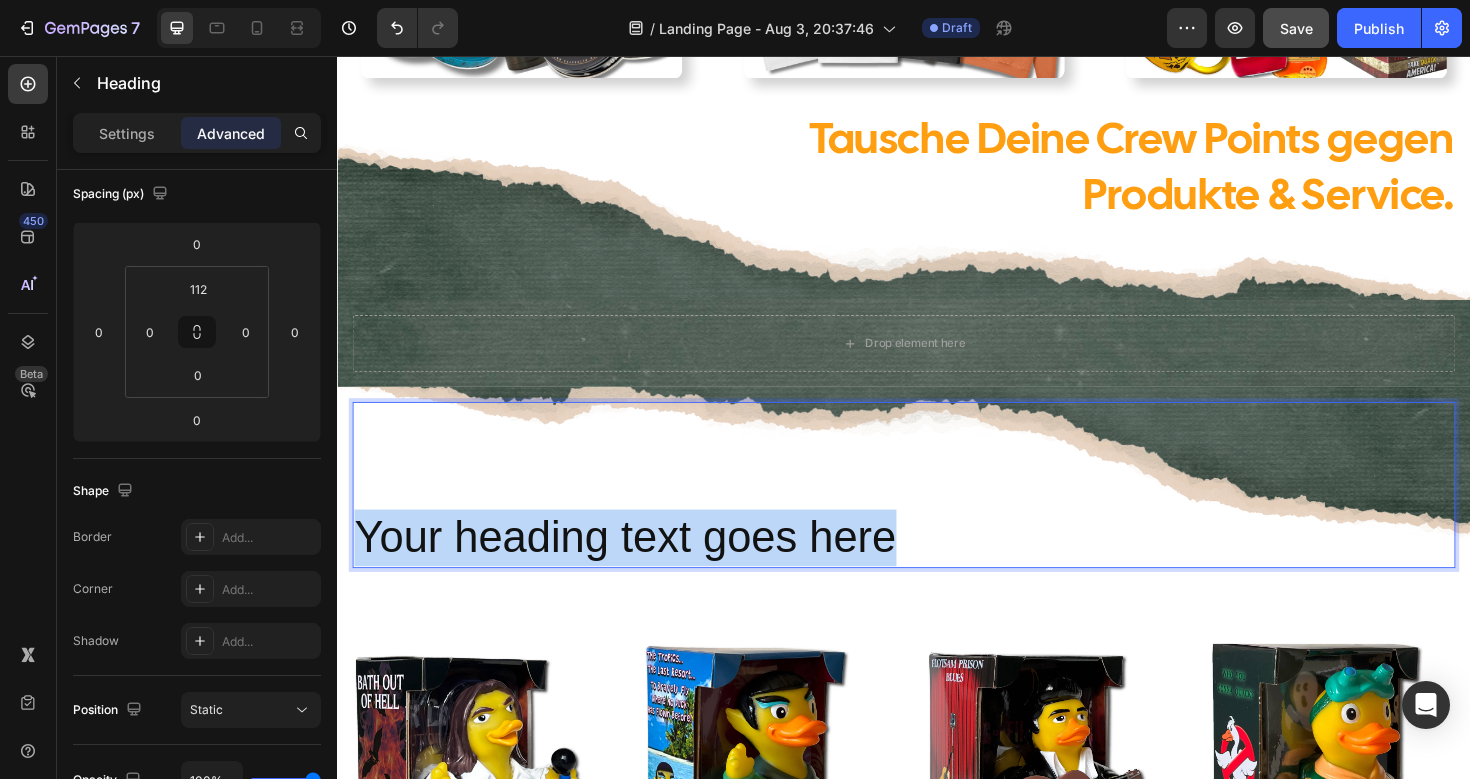 click on "Your heading text goes here" at bounding box center (937, 566) 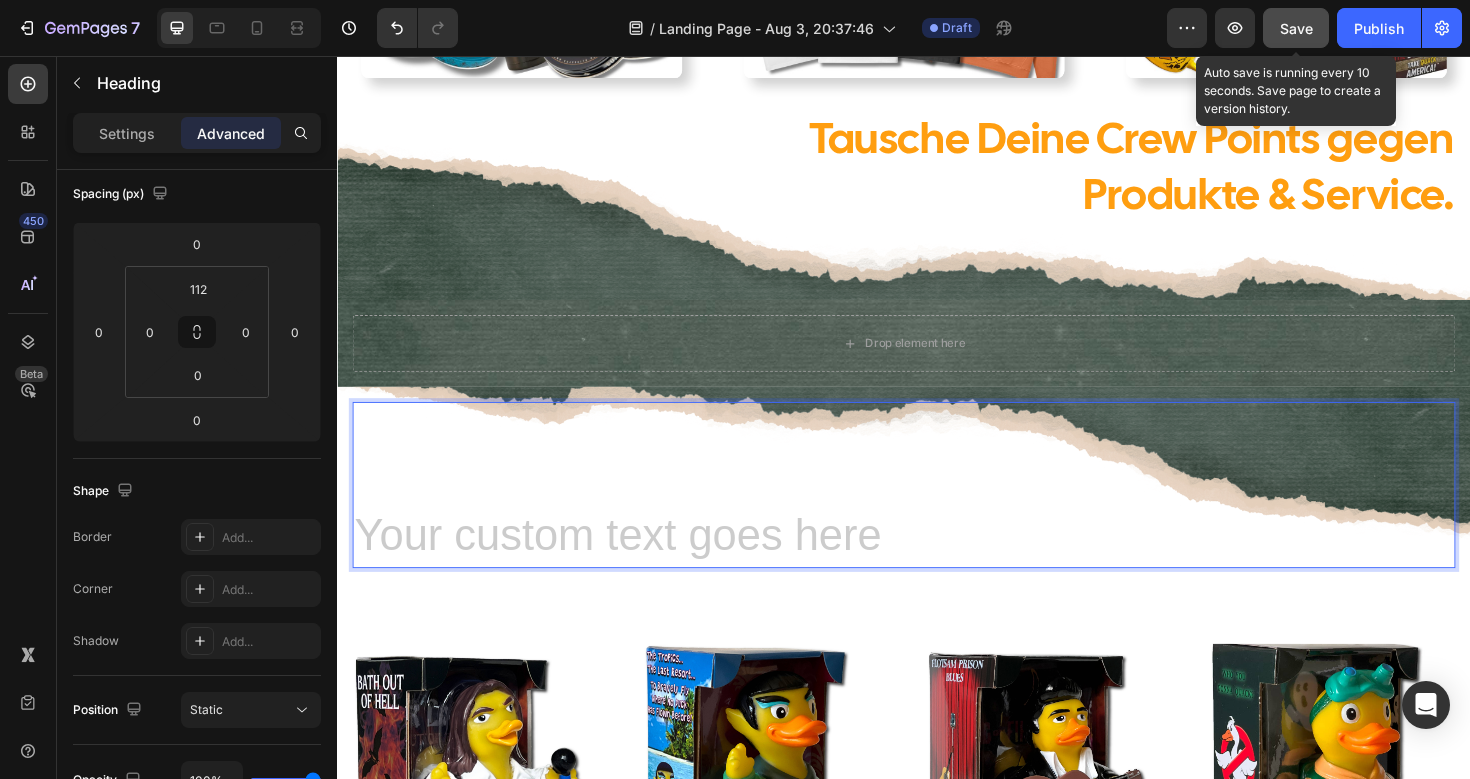 click on "Save" at bounding box center [1296, 28] 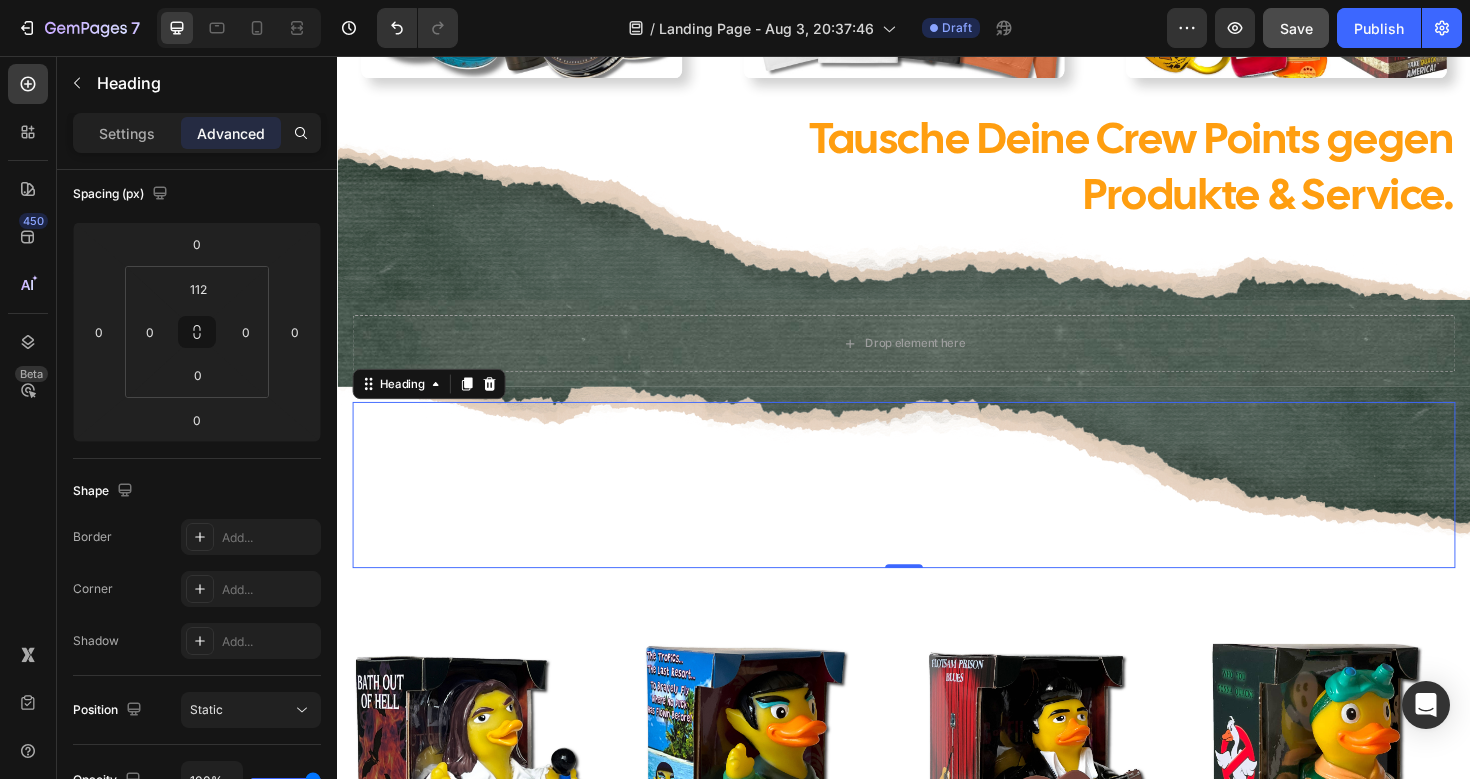 click at bounding box center (937, 566) 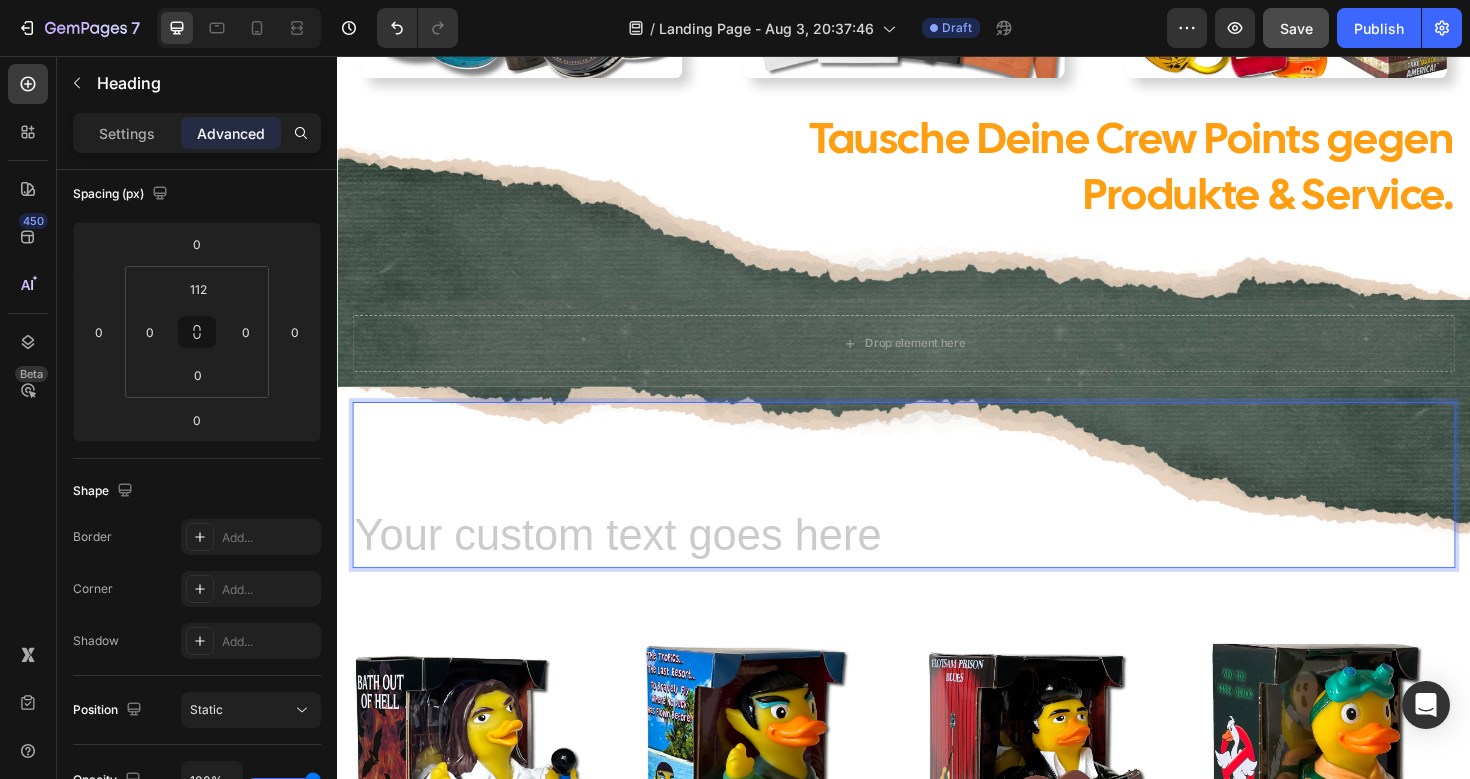 click on "Heading   0" at bounding box center [937, 510] 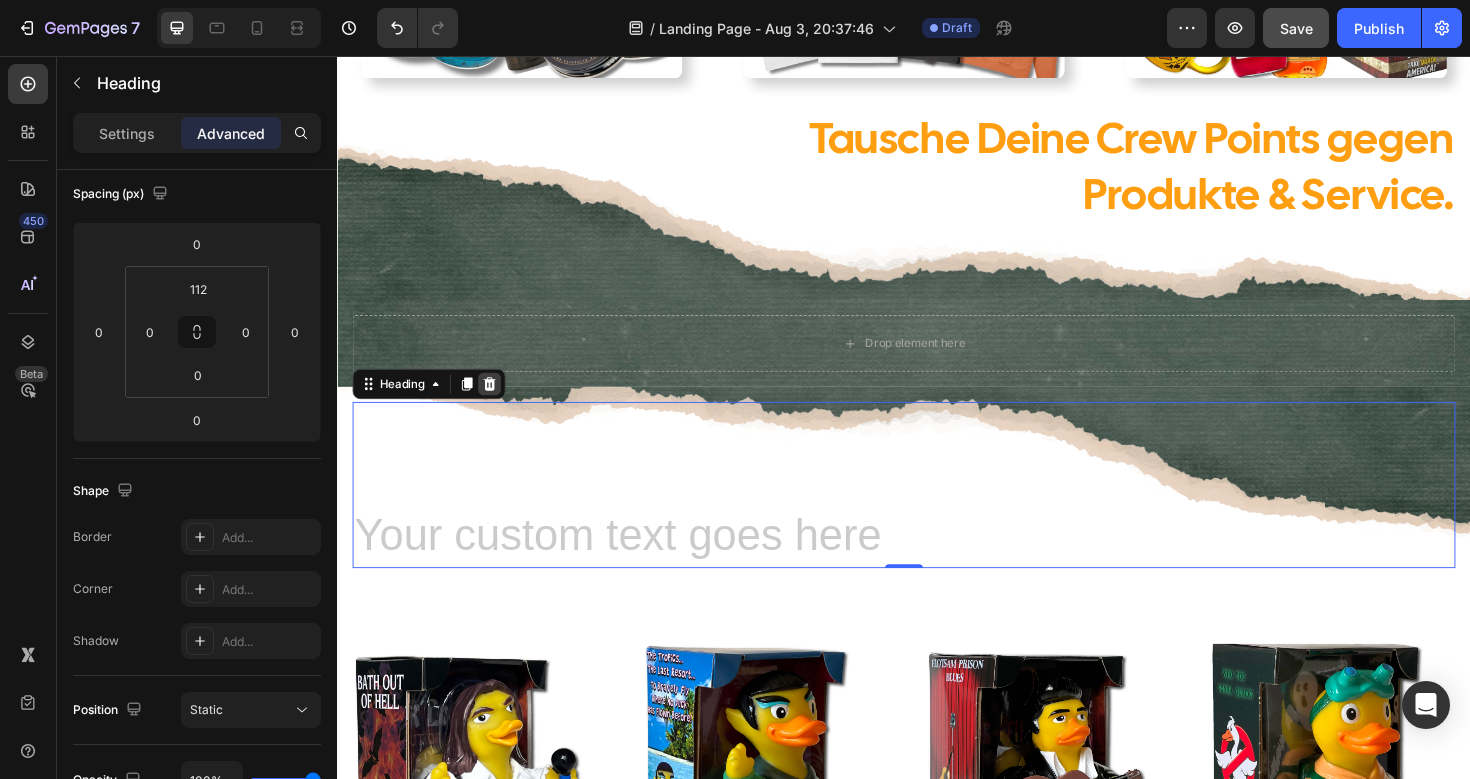 click 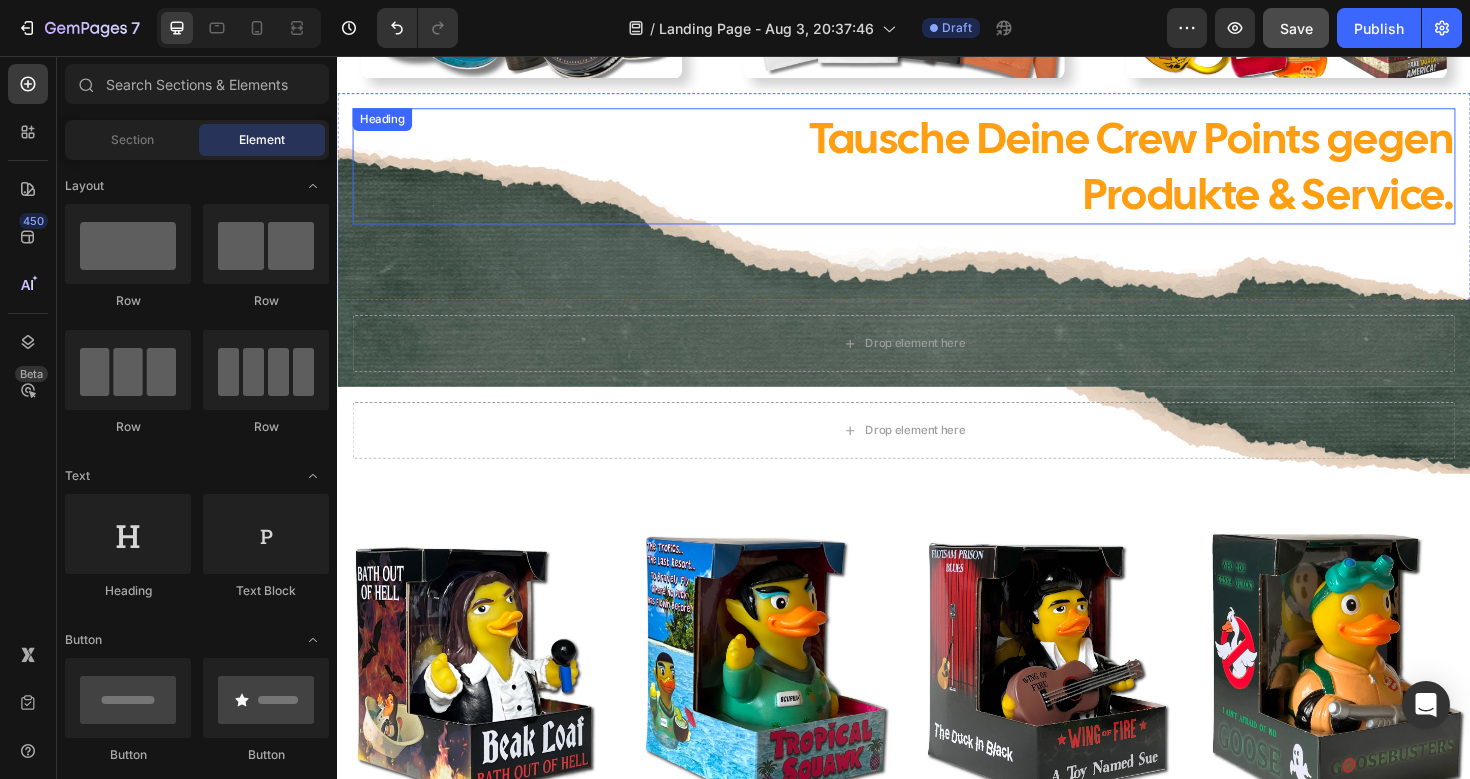 click on "Tausche Deine Crew Points gegen  Produkte & Service." at bounding box center [937, 173] 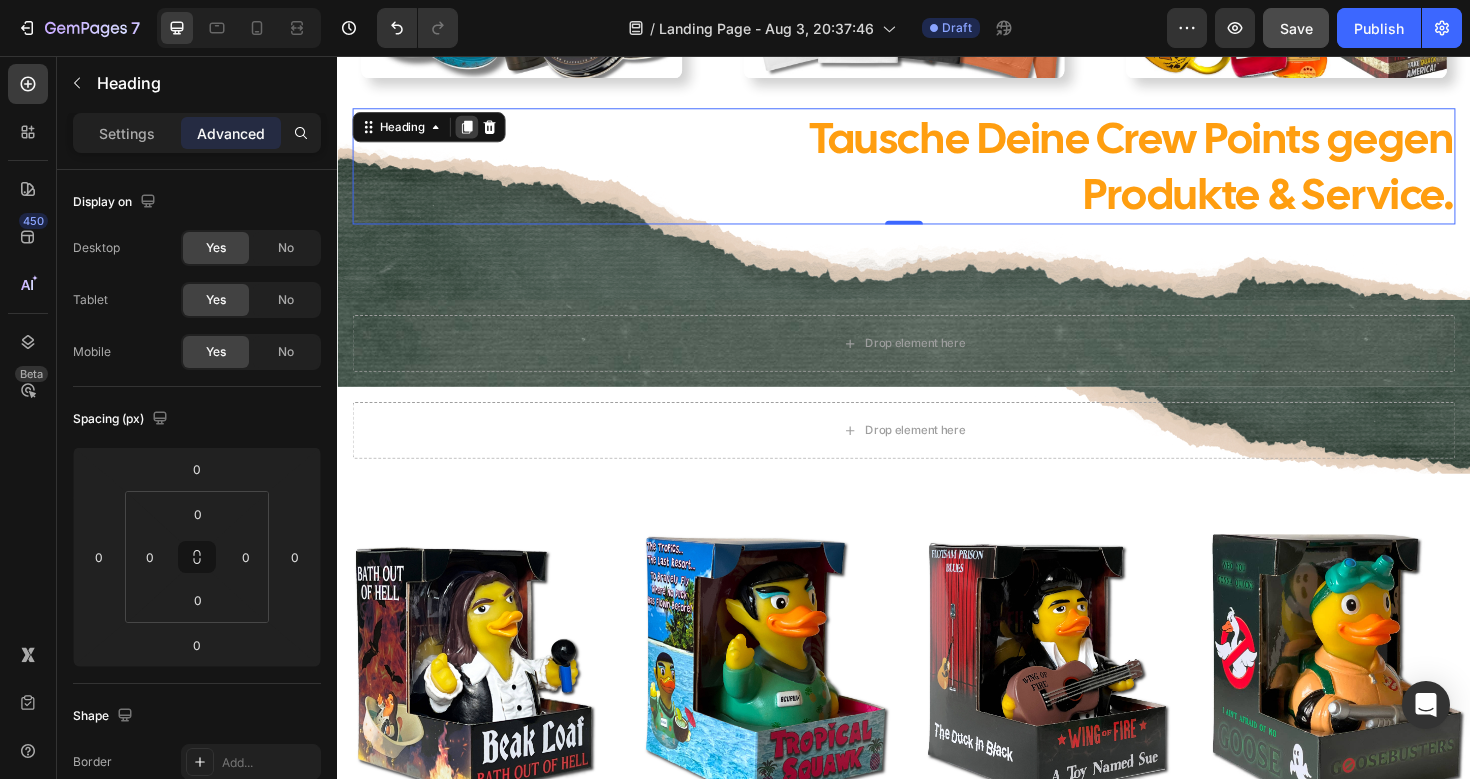 click 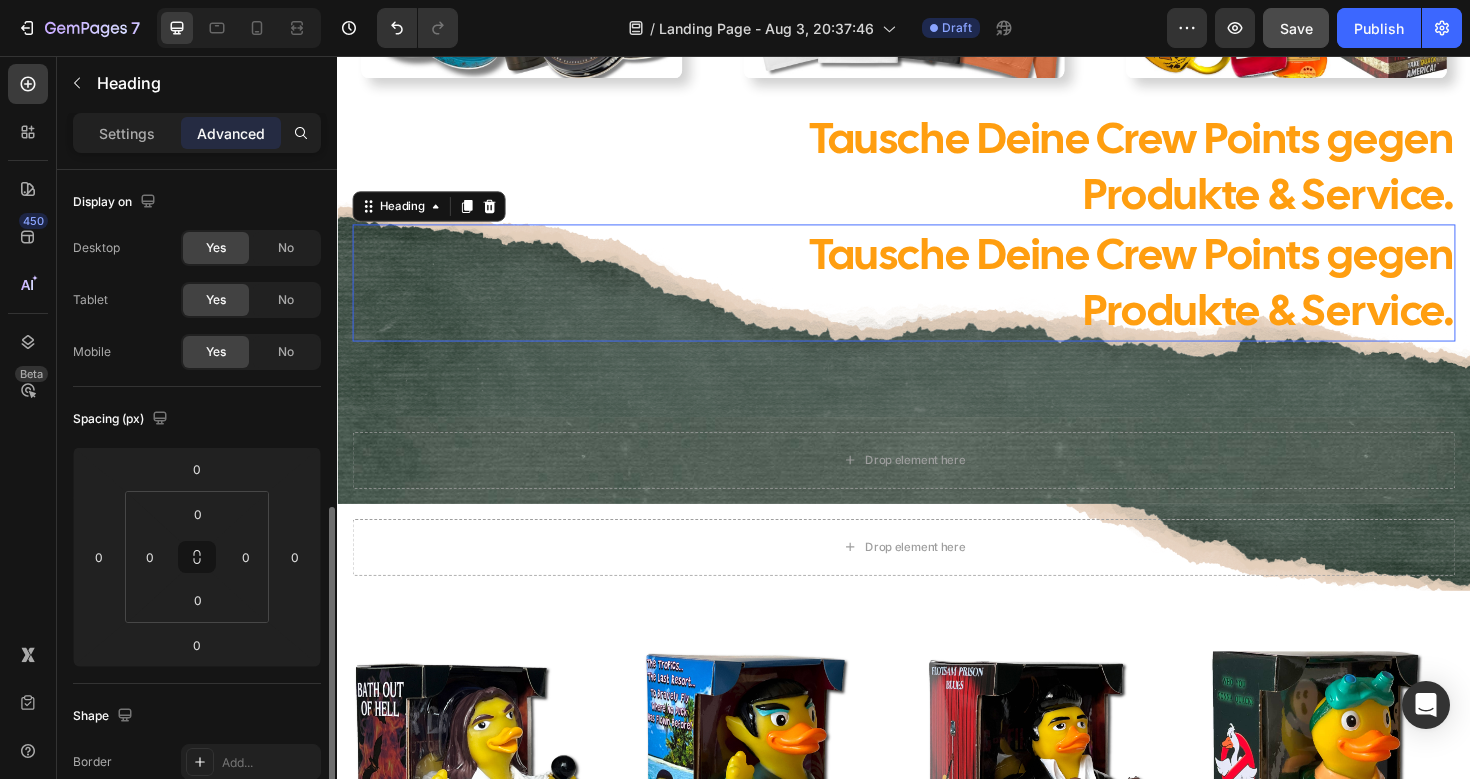 scroll, scrollTop: 225, scrollLeft: 0, axis: vertical 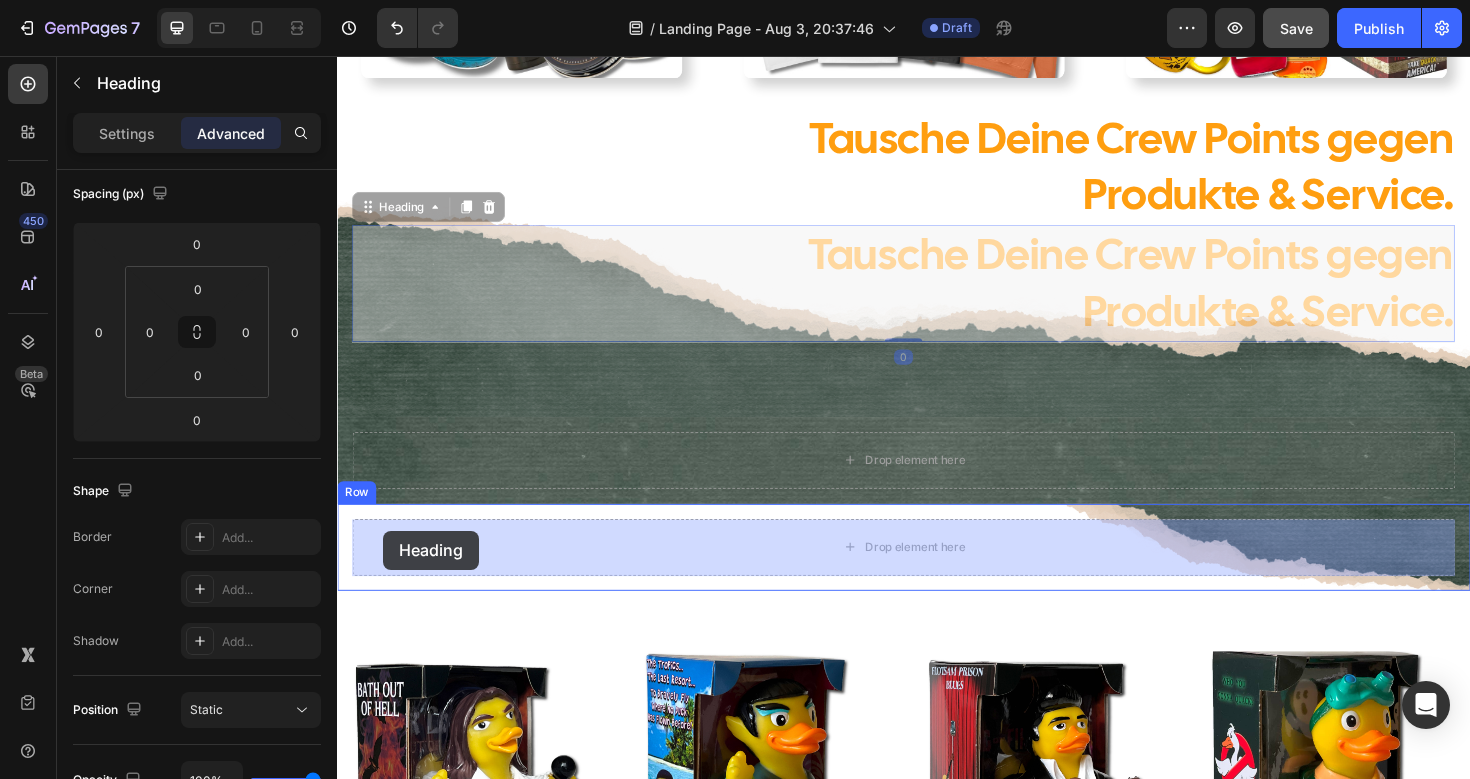 drag, startPoint x: 369, startPoint y: 209, endPoint x: 386, endPoint y: 559, distance: 350.41263 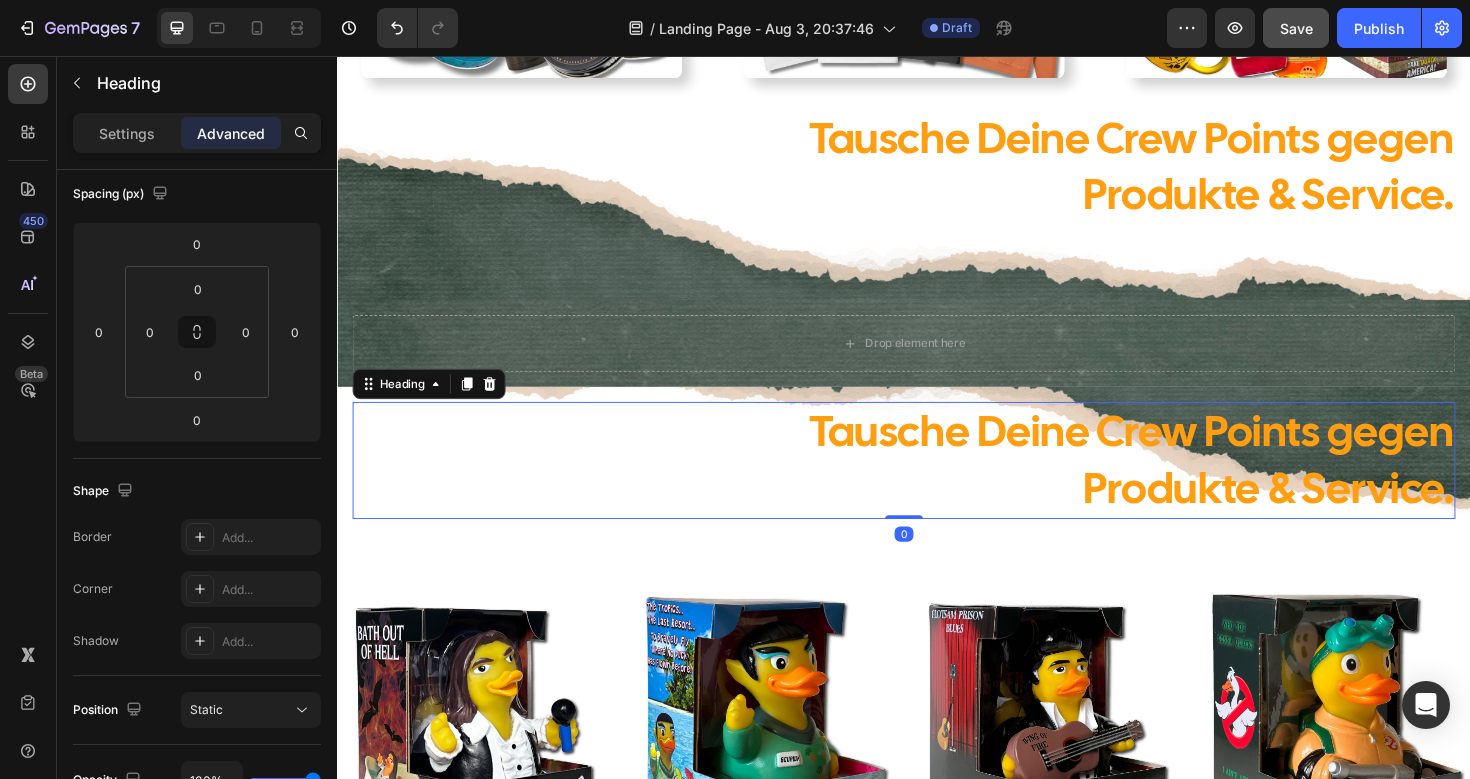 click on "Tausche Deine Crew Points gegen  Produkte & Service." at bounding box center [937, 484] 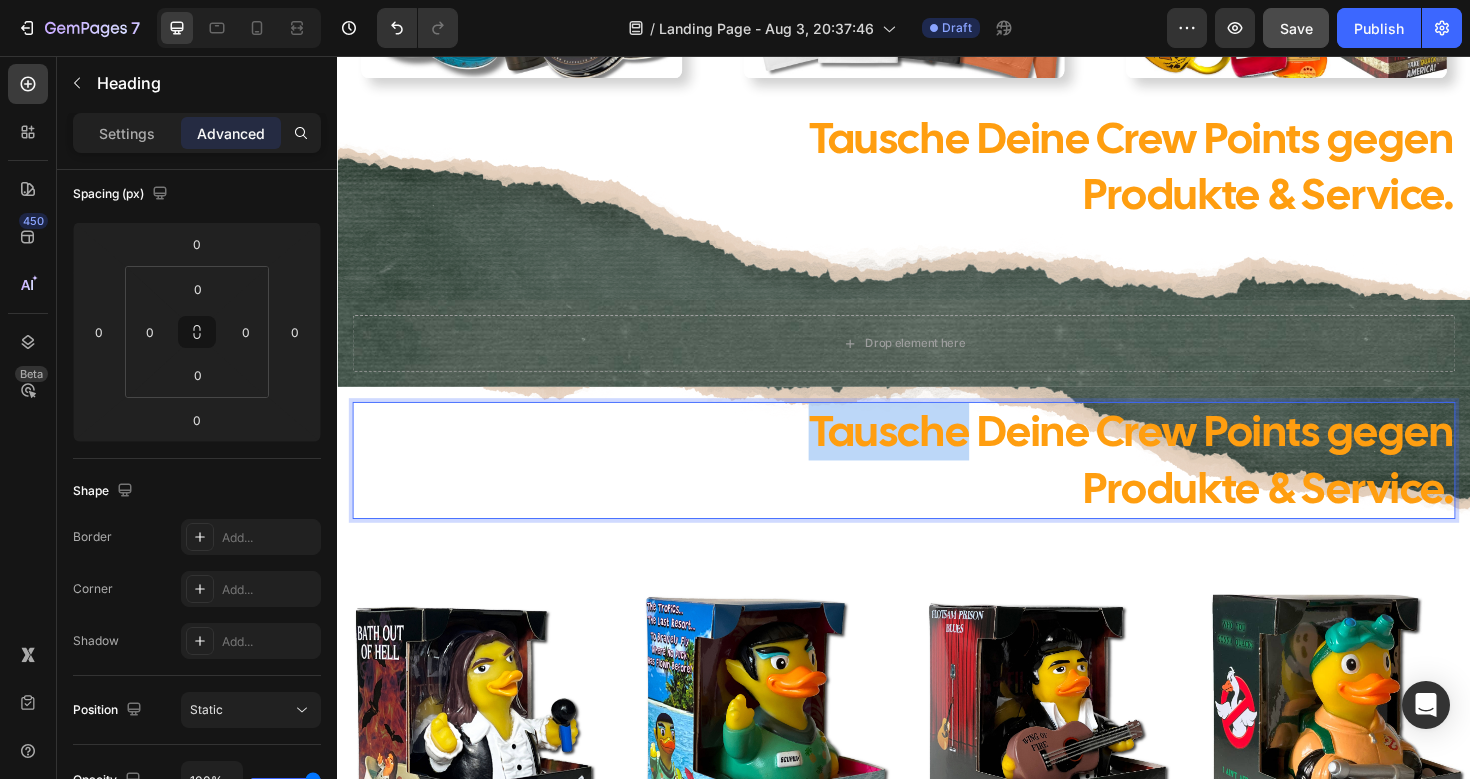 click on "Tausche Deine Crew Points gegen  Produkte & Service." at bounding box center (937, 484) 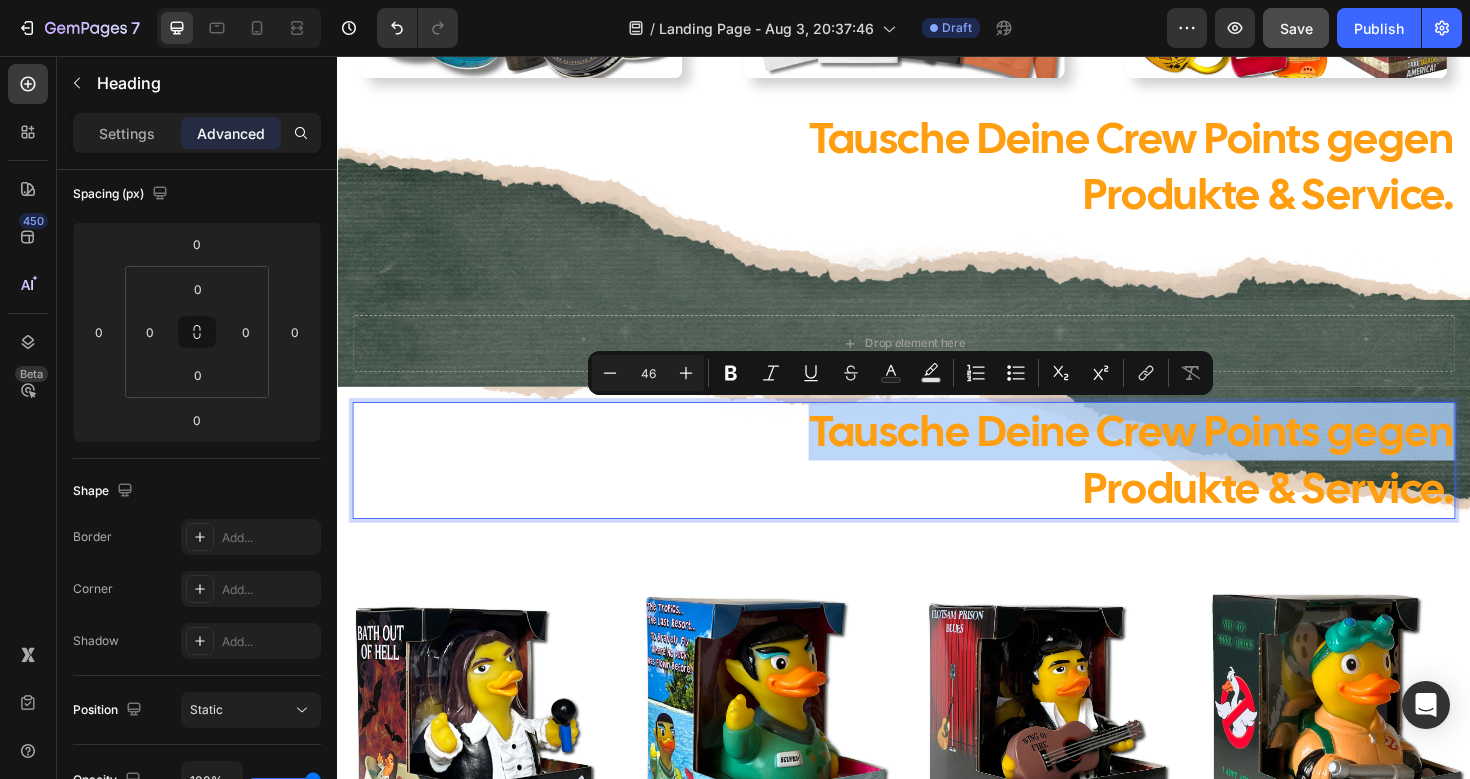 click on "Tausche Deine Crew Points gegen  Produkte & Service." at bounding box center [937, 484] 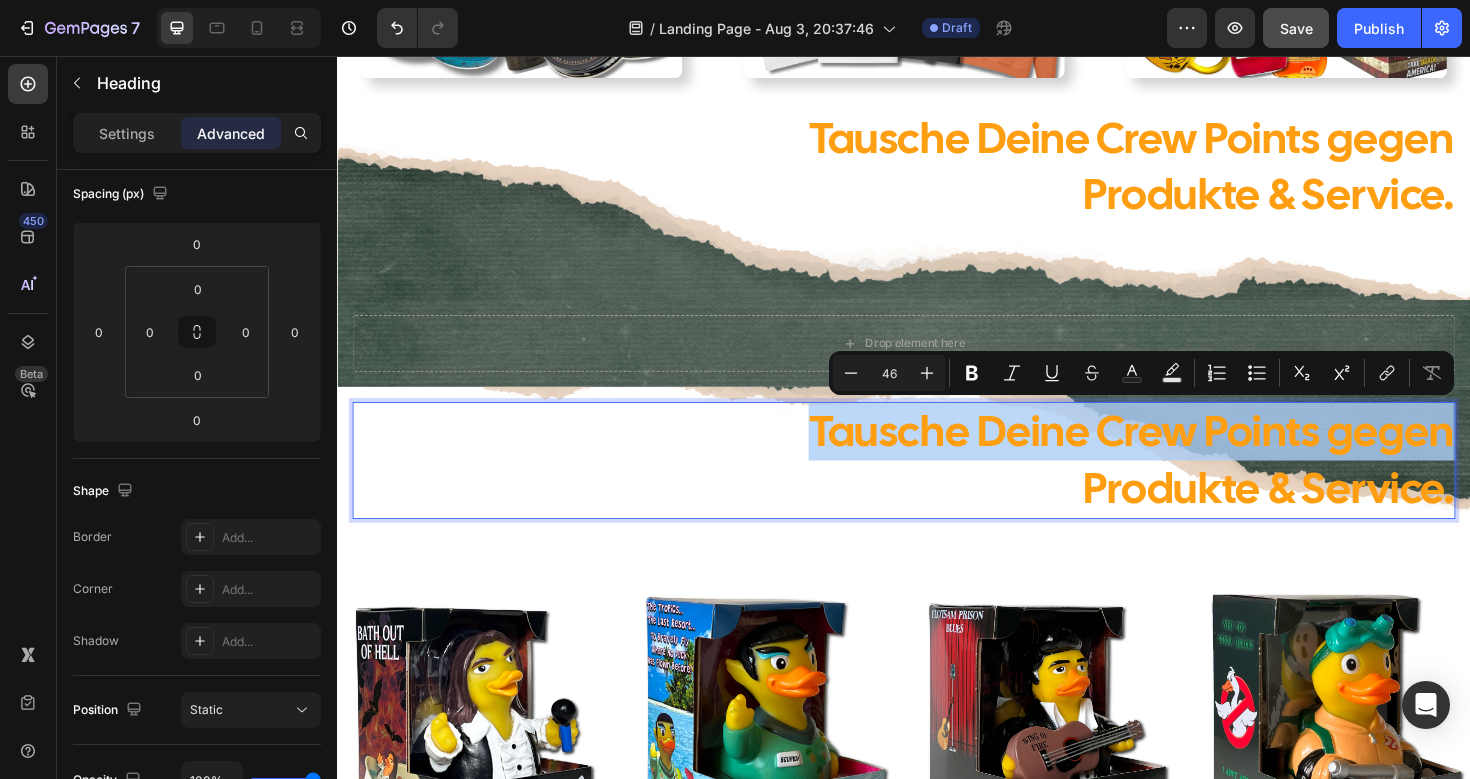 click on "Tausche Deine Crew Points gegen  Produkte & Service." at bounding box center [937, 484] 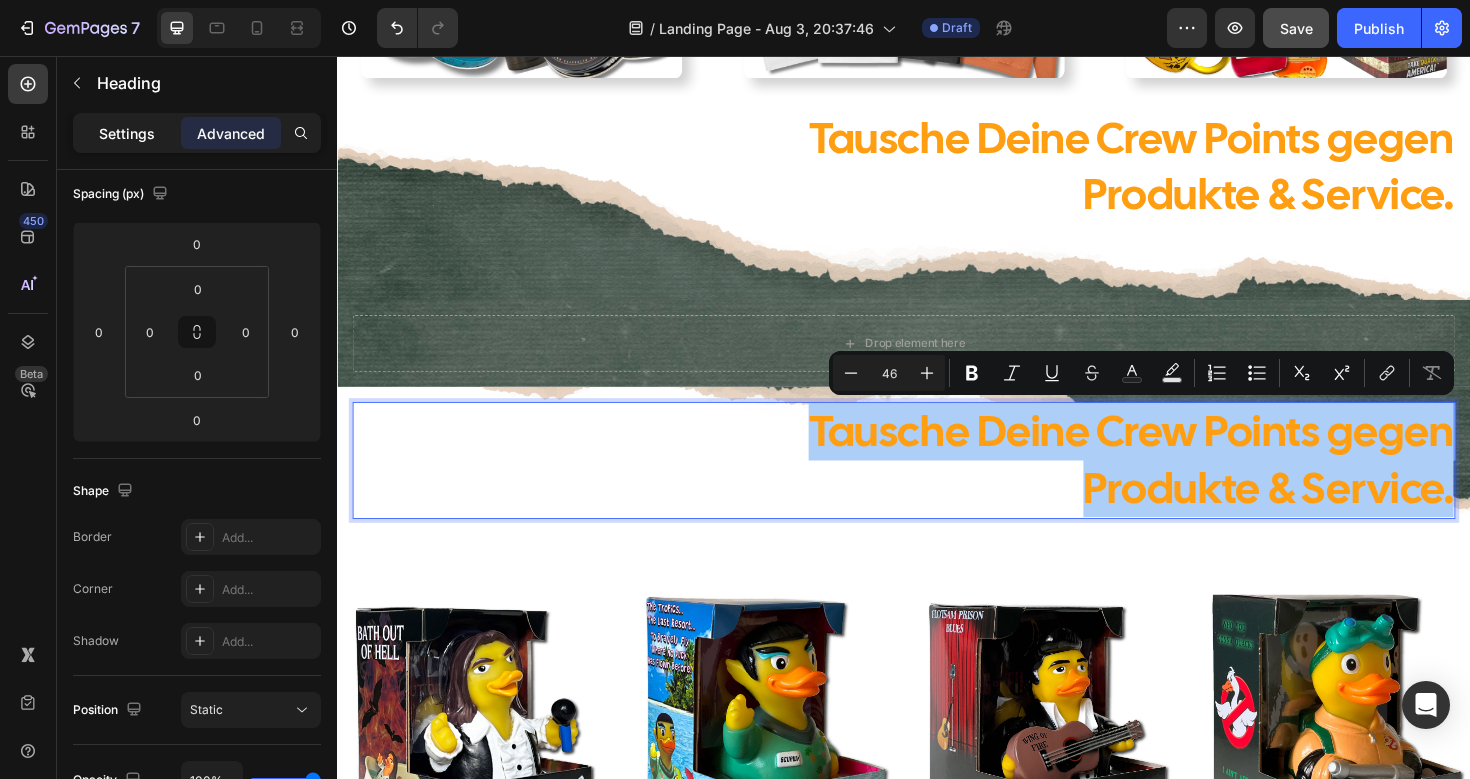 click on "Settings" at bounding box center (127, 133) 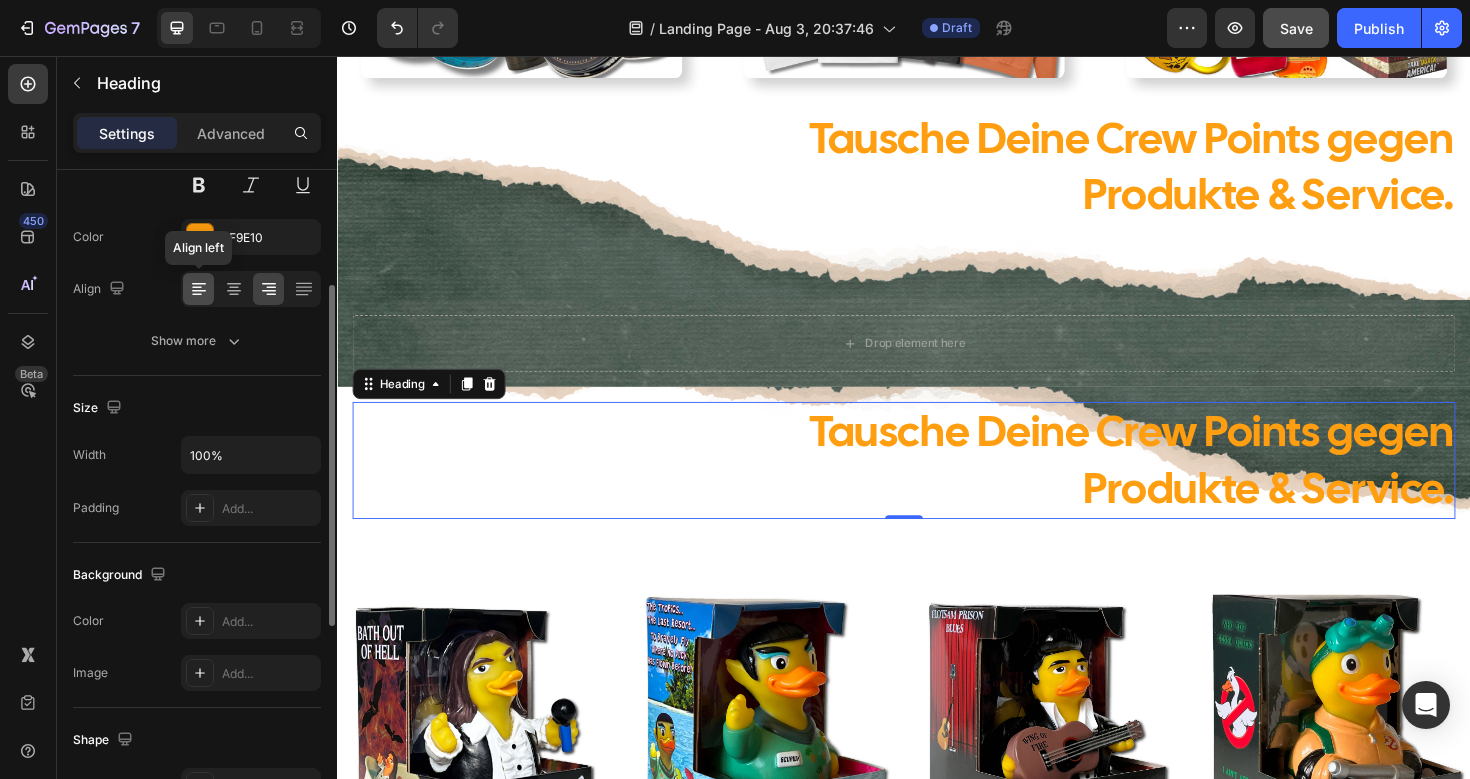 click 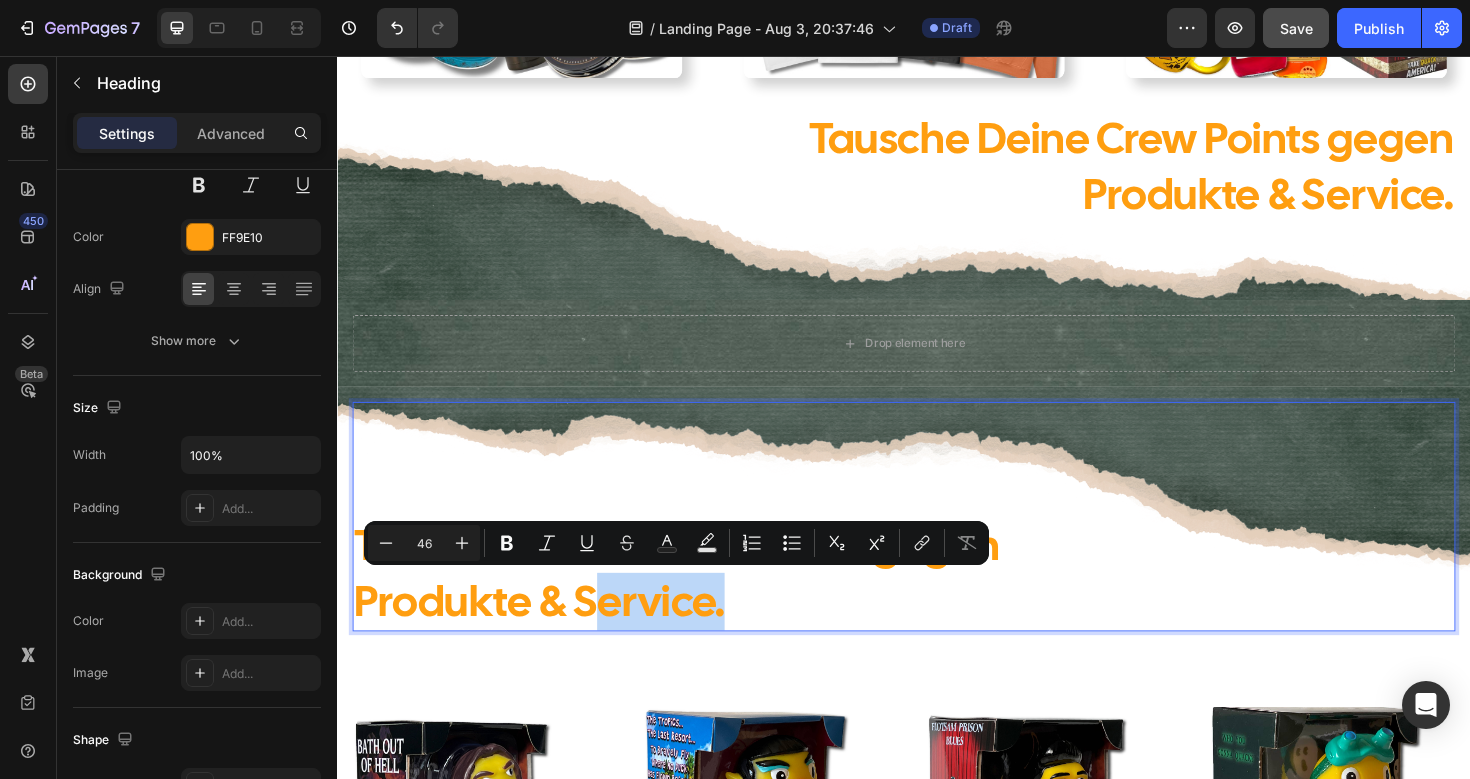 drag, startPoint x: 755, startPoint y: 650, endPoint x: 610, endPoint y: 612, distance: 149.89664 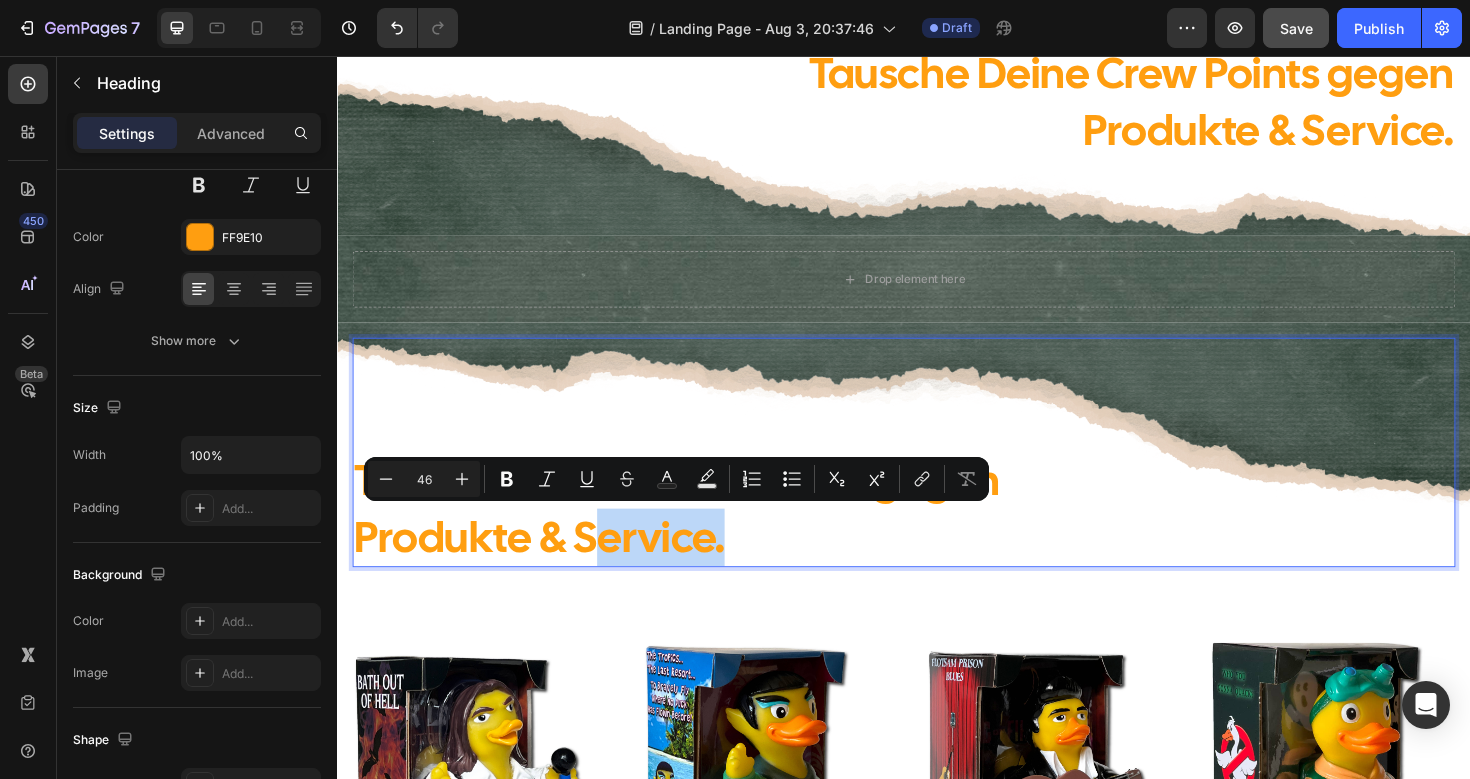 scroll, scrollTop: 681, scrollLeft: 0, axis: vertical 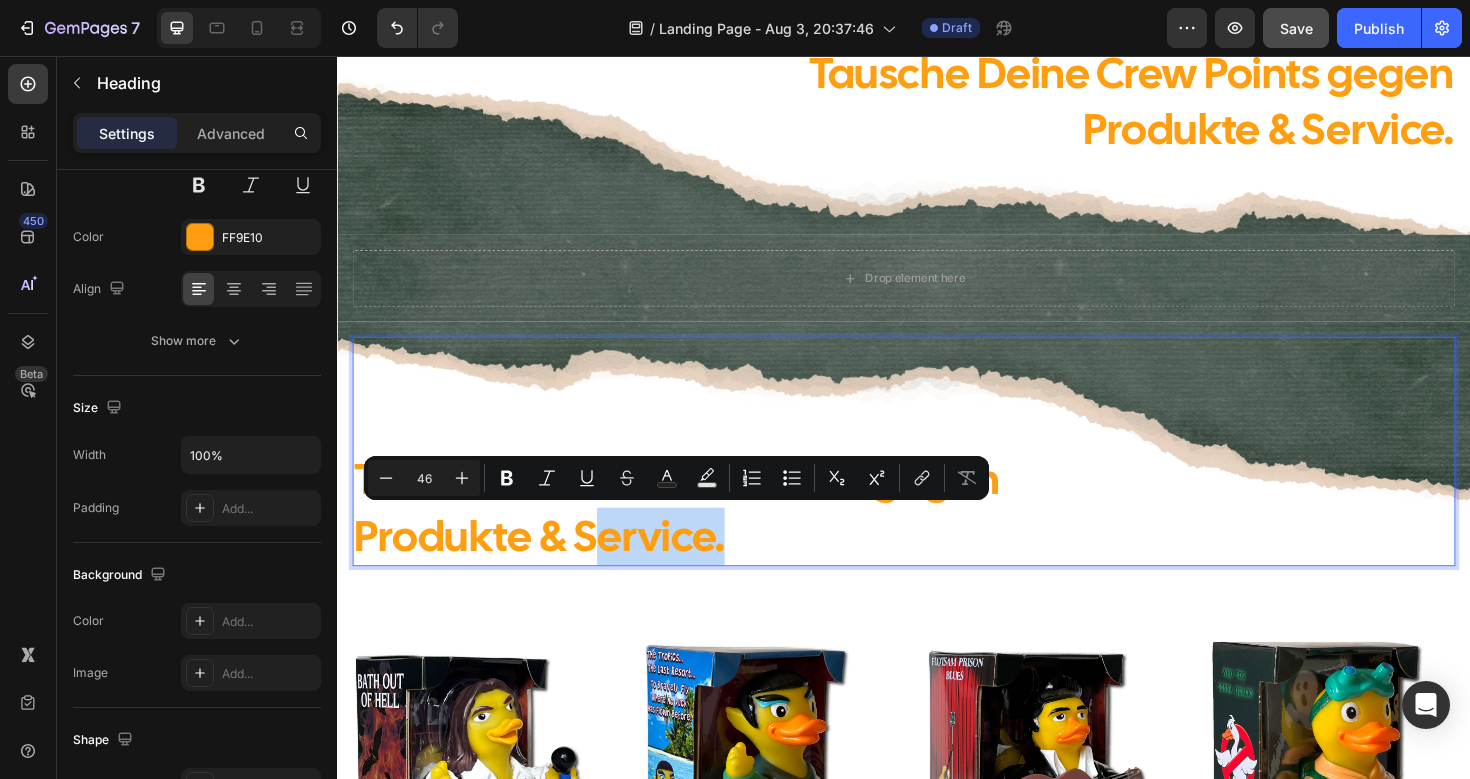 click on "Tausche Deine Crew Points gegen  Produkte & Service." at bounding box center (937, 474) 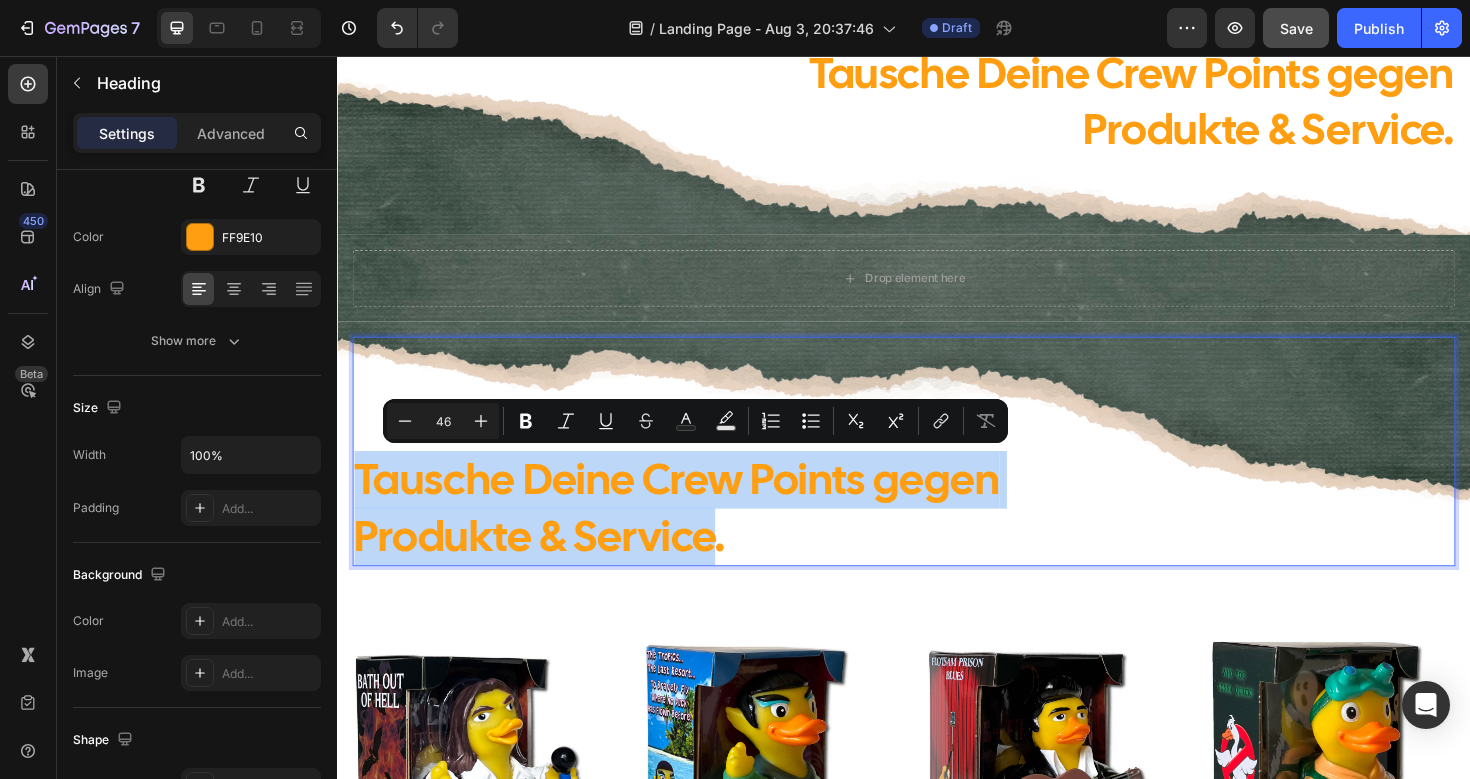 drag, startPoint x: 740, startPoint y: 558, endPoint x: 357, endPoint y: 499, distance: 387.51773 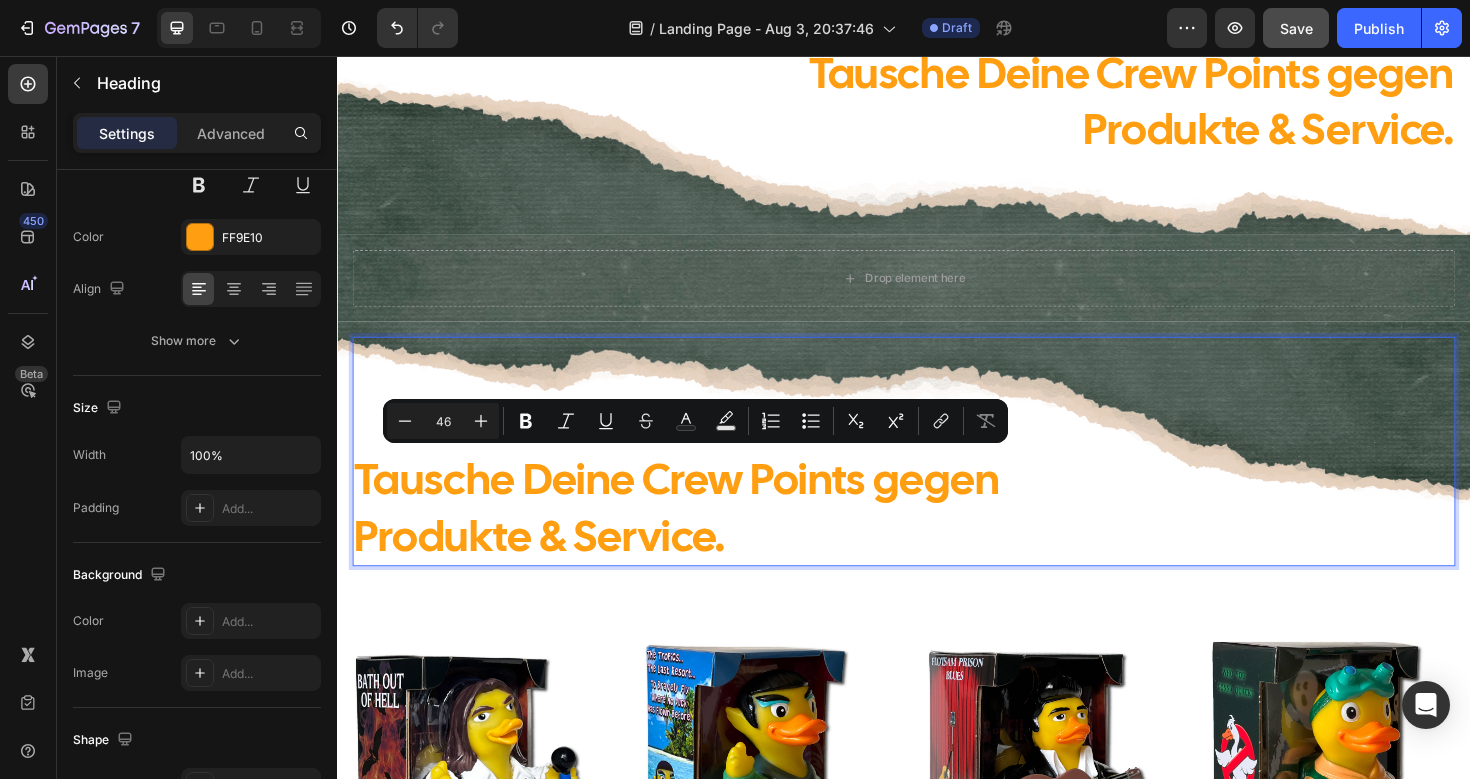 click on "Tausche Deine Crew Points gegen  Produkte & Service." at bounding box center (937, 474) 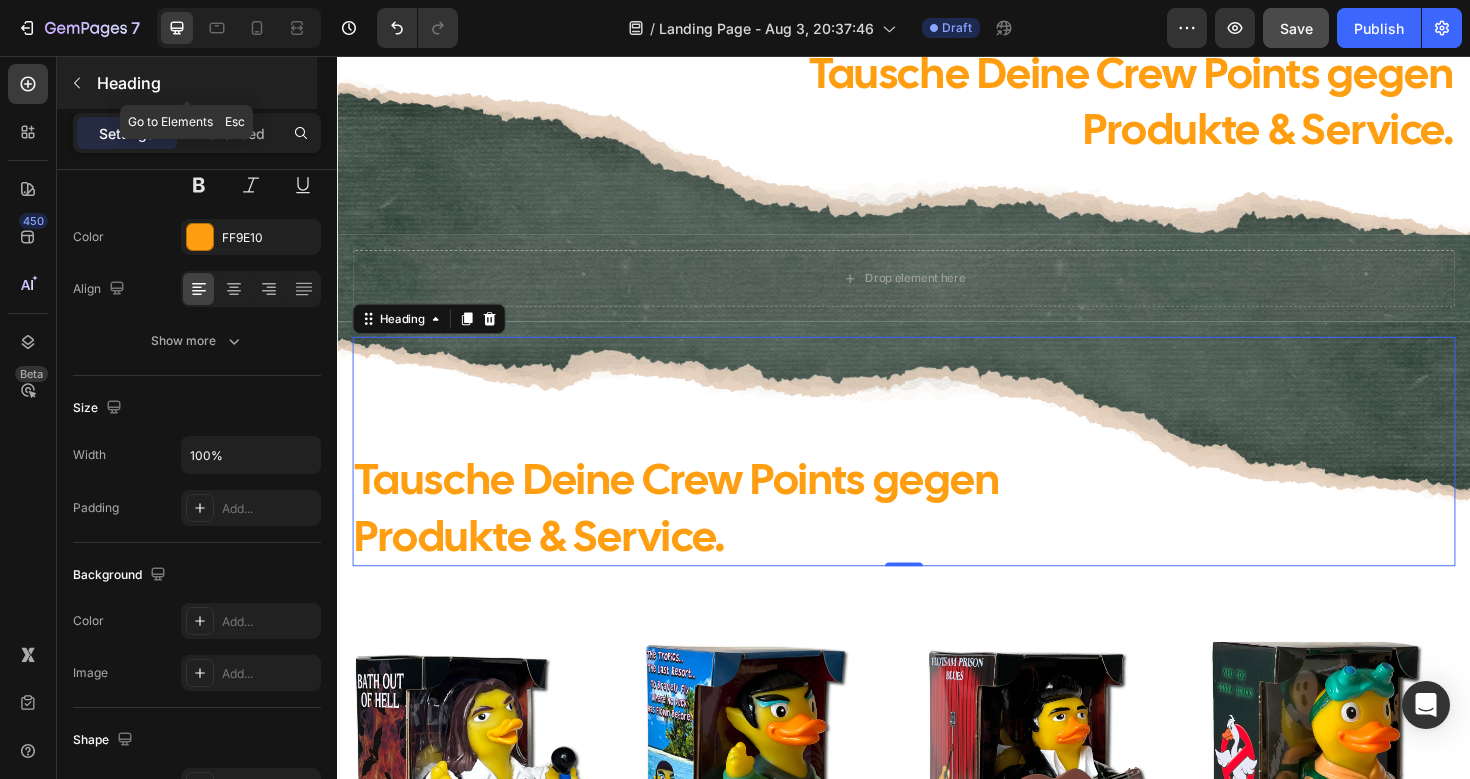 click 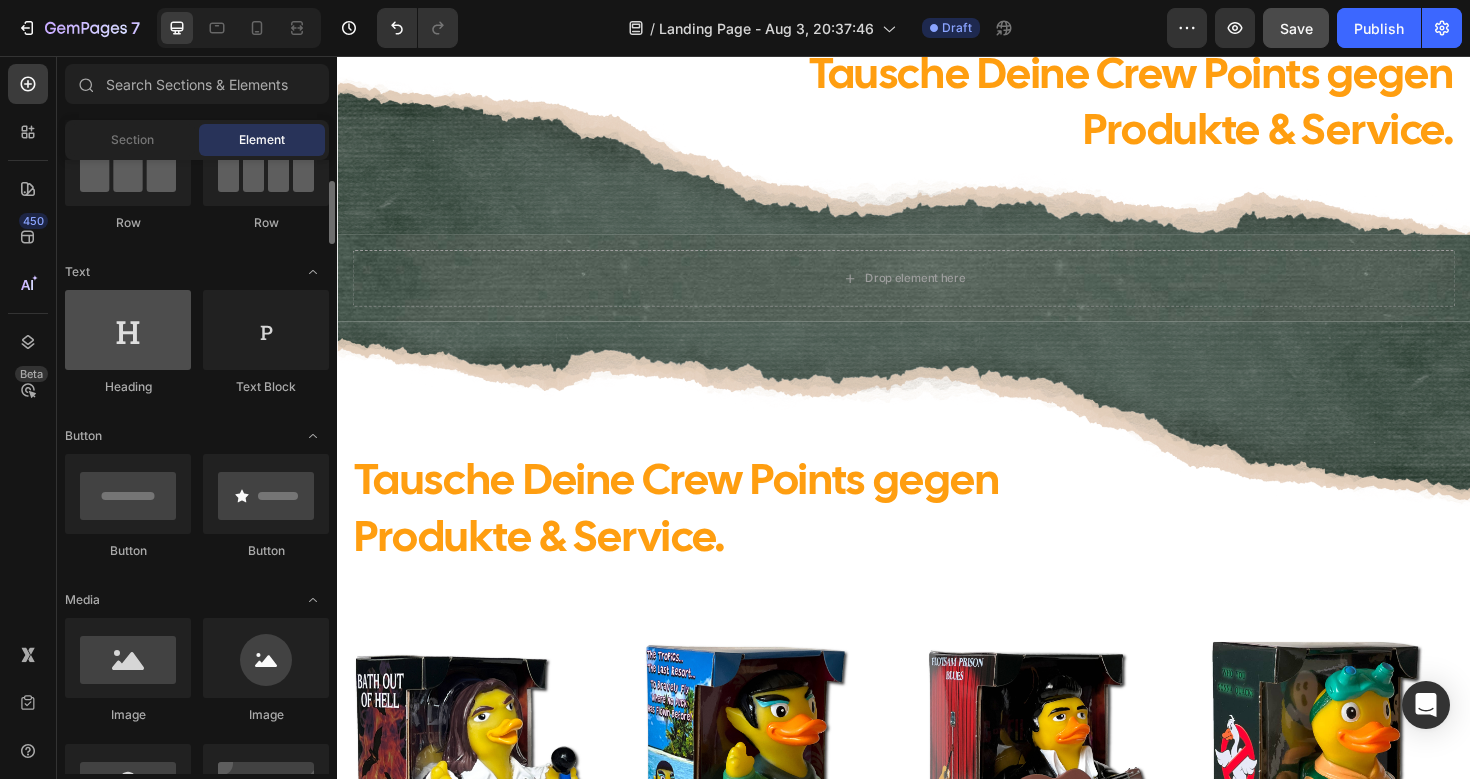 scroll, scrollTop: 246, scrollLeft: 0, axis: vertical 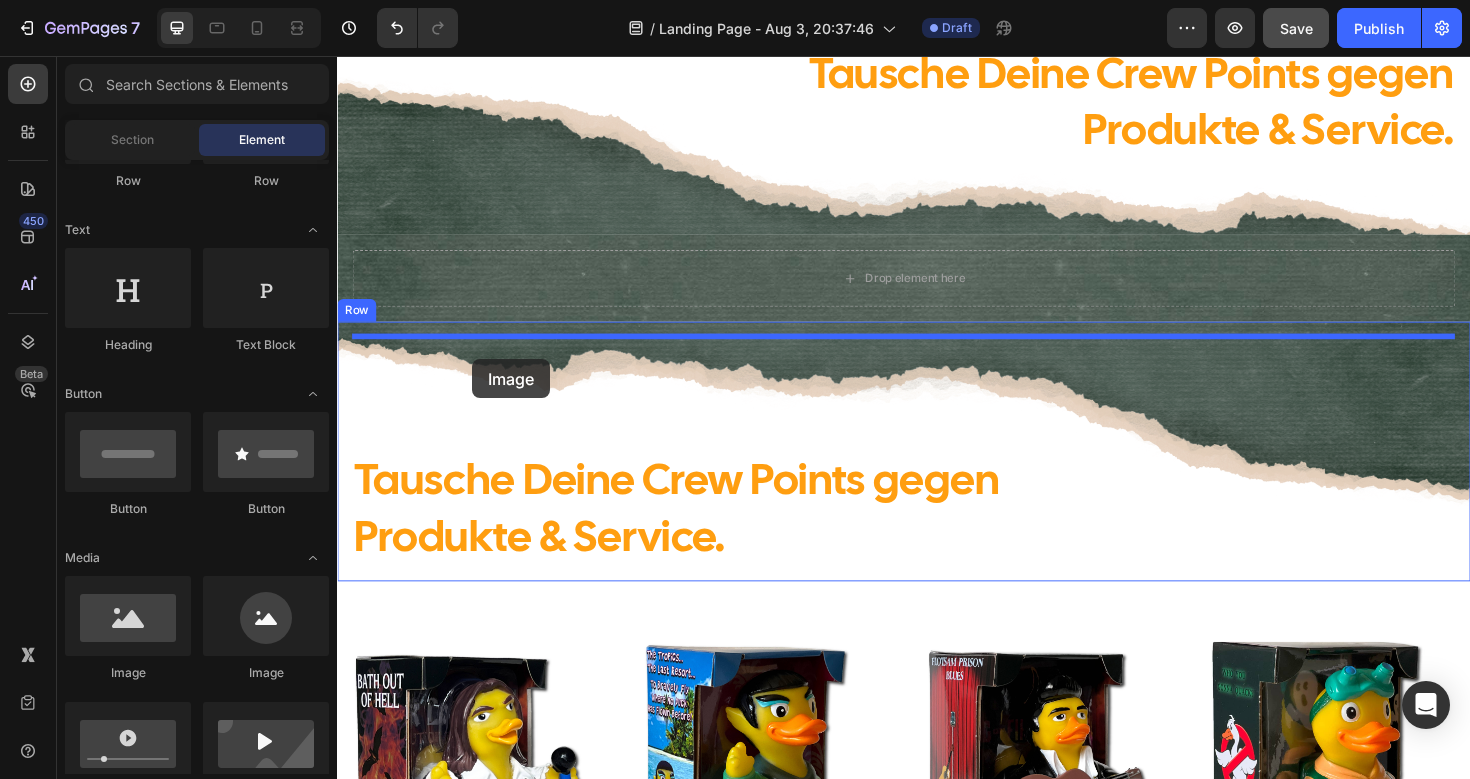 drag, startPoint x: 472, startPoint y: 670, endPoint x: 480, endPoint y: 377, distance: 293.1092 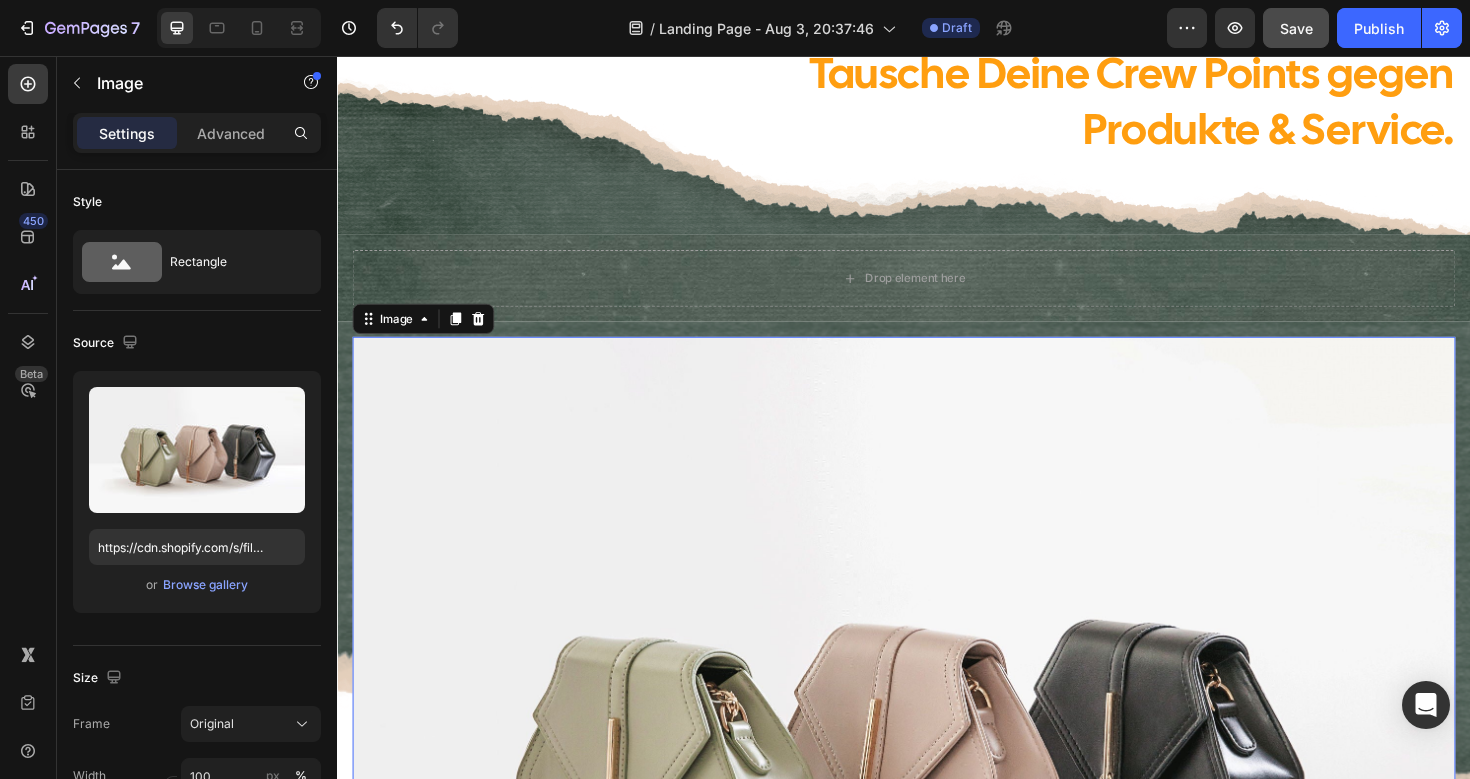 click at bounding box center [937, 791] 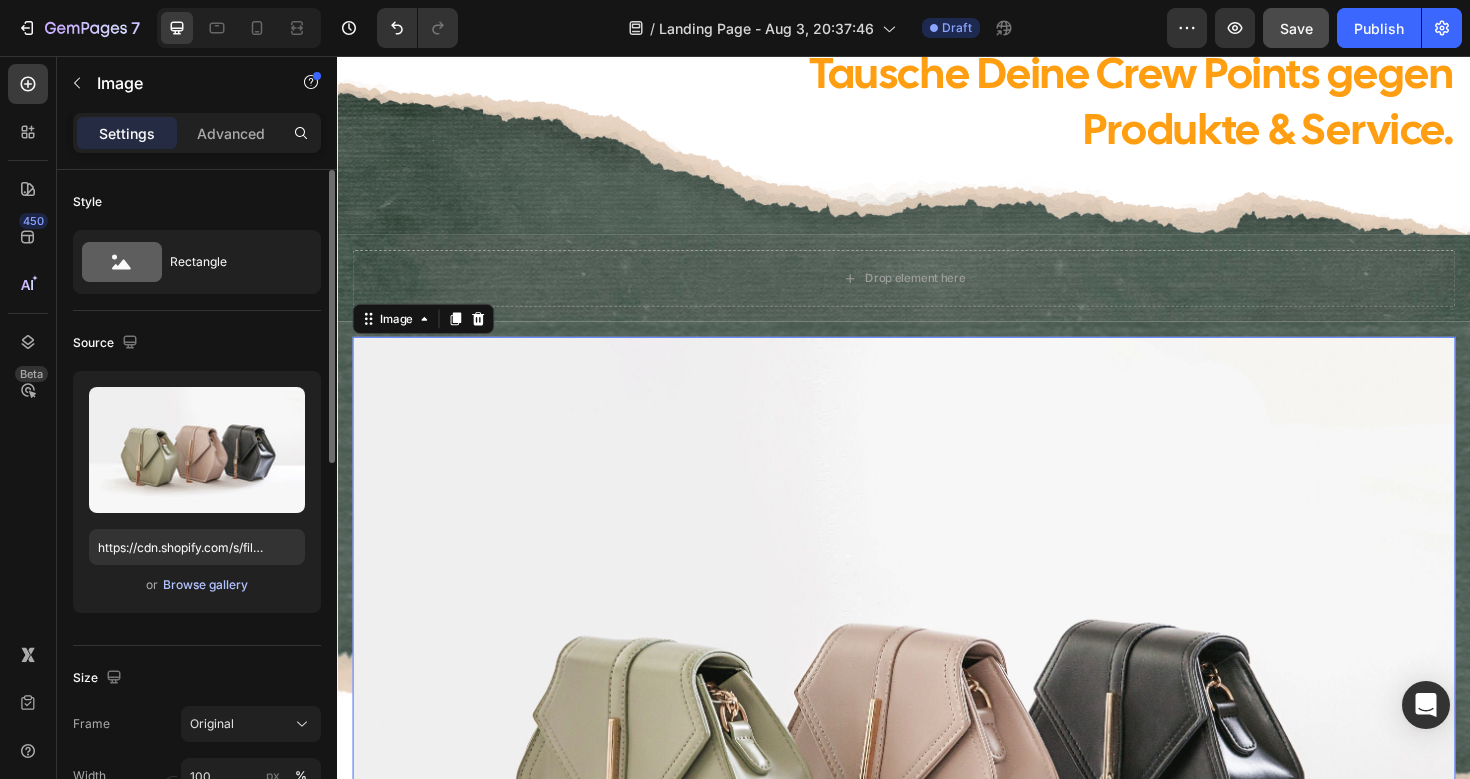 click on "Browse gallery" at bounding box center (205, 585) 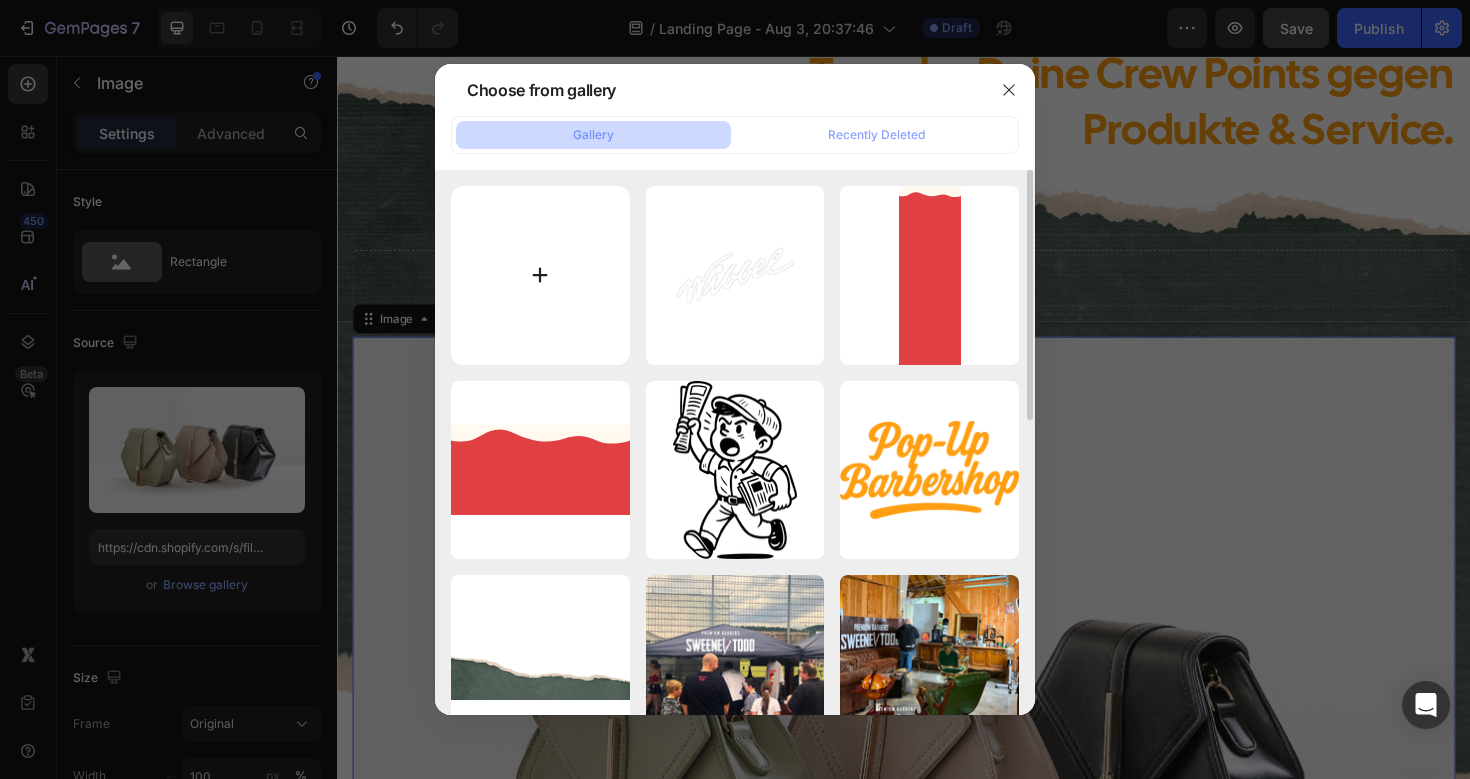 click at bounding box center (540, 275) 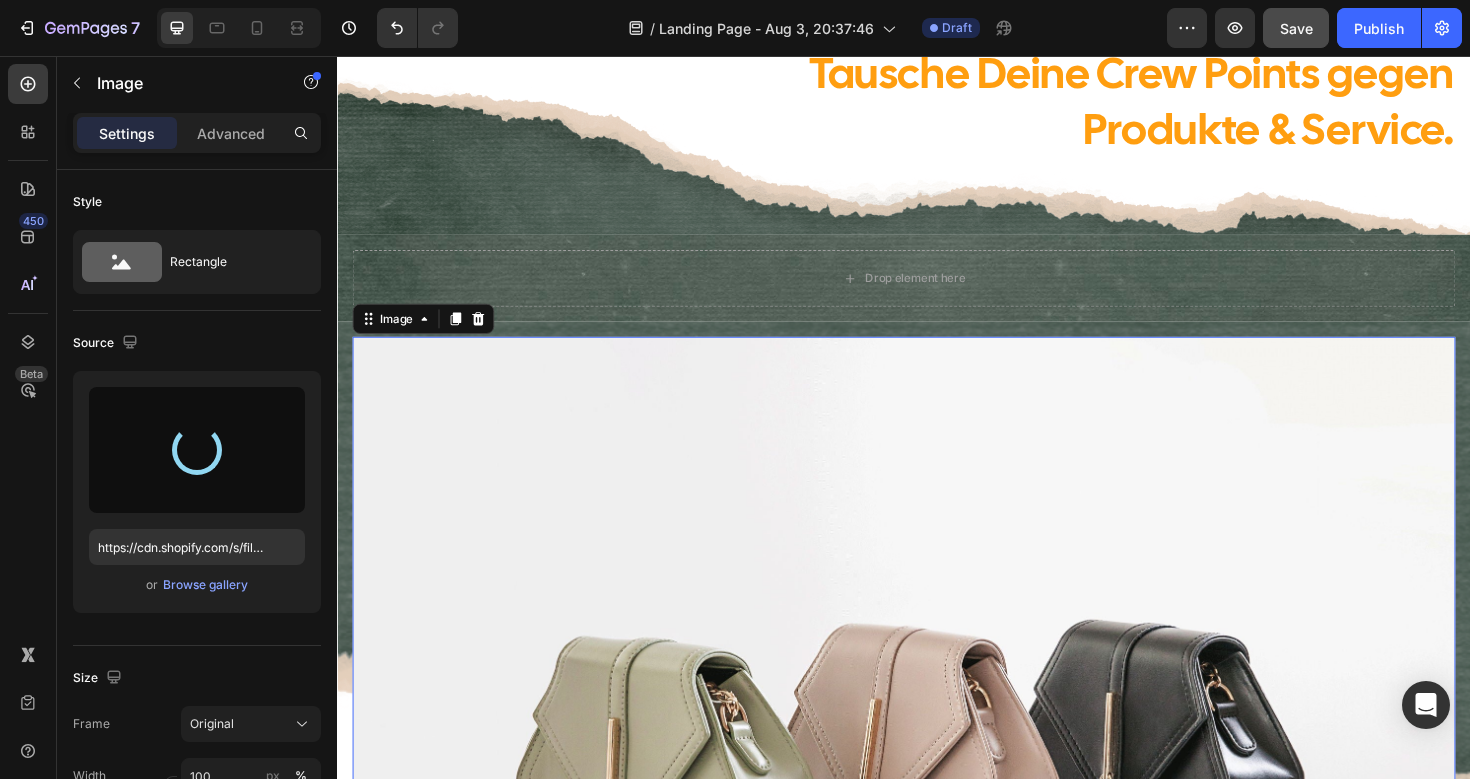 type on "https://cdn.shopify.com/s/files/1/0910/3386/2467/files/gempages_540342684171109508-2886a1dc-a691-4879-b5d2-69a5a5c99f11.png" 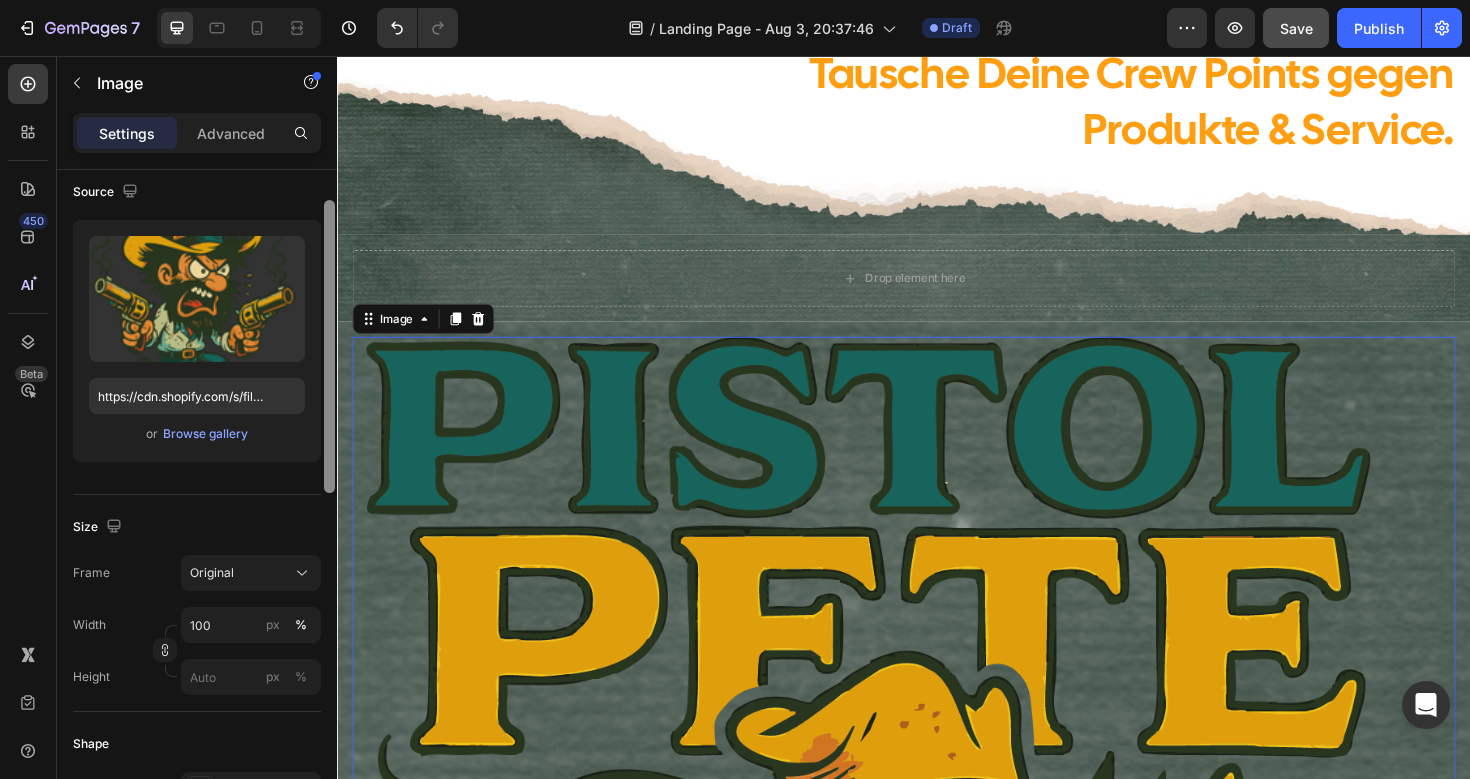 scroll, scrollTop: 163, scrollLeft: 0, axis: vertical 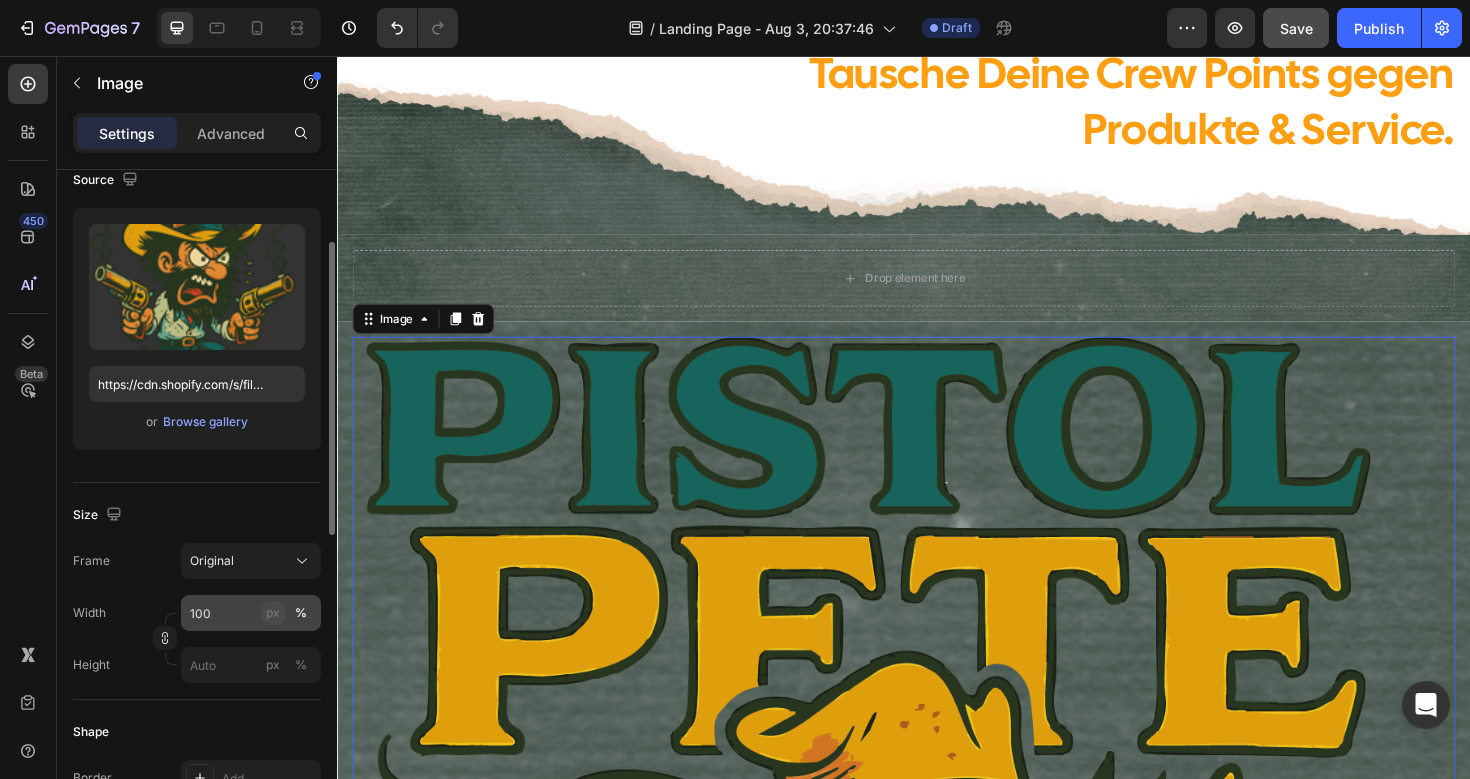 click on "px" 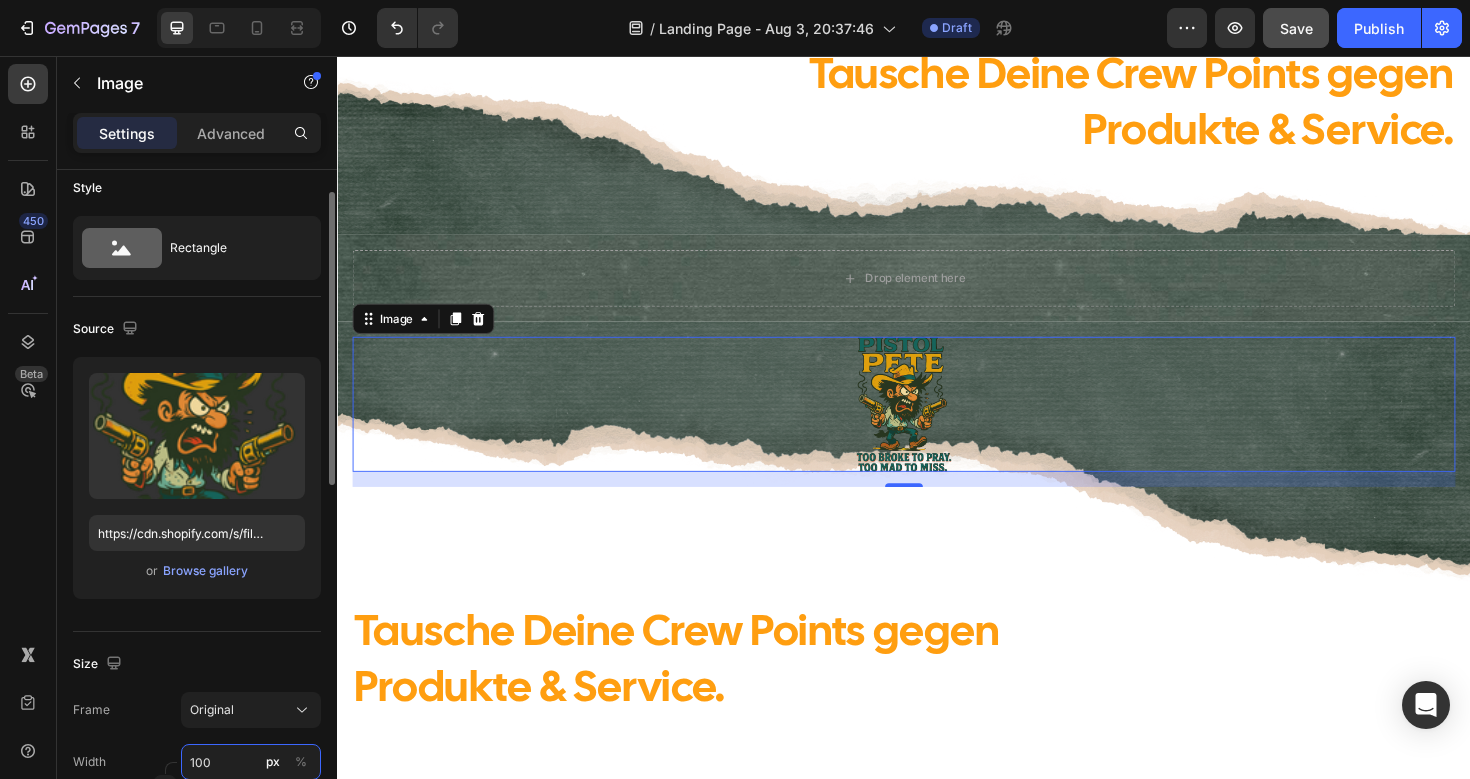 scroll, scrollTop: 11, scrollLeft: 0, axis: vertical 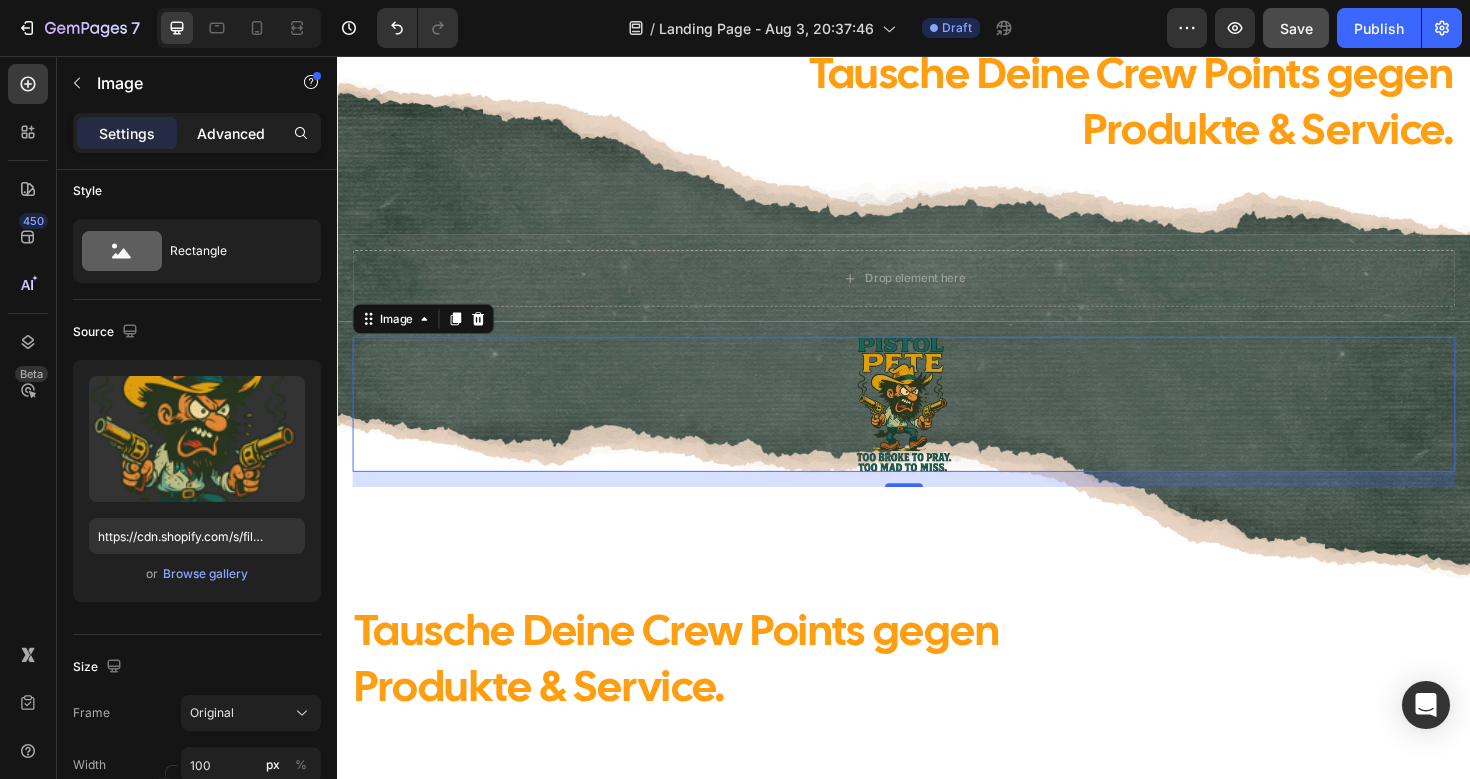 click on "Advanced" at bounding box center [231, 133] 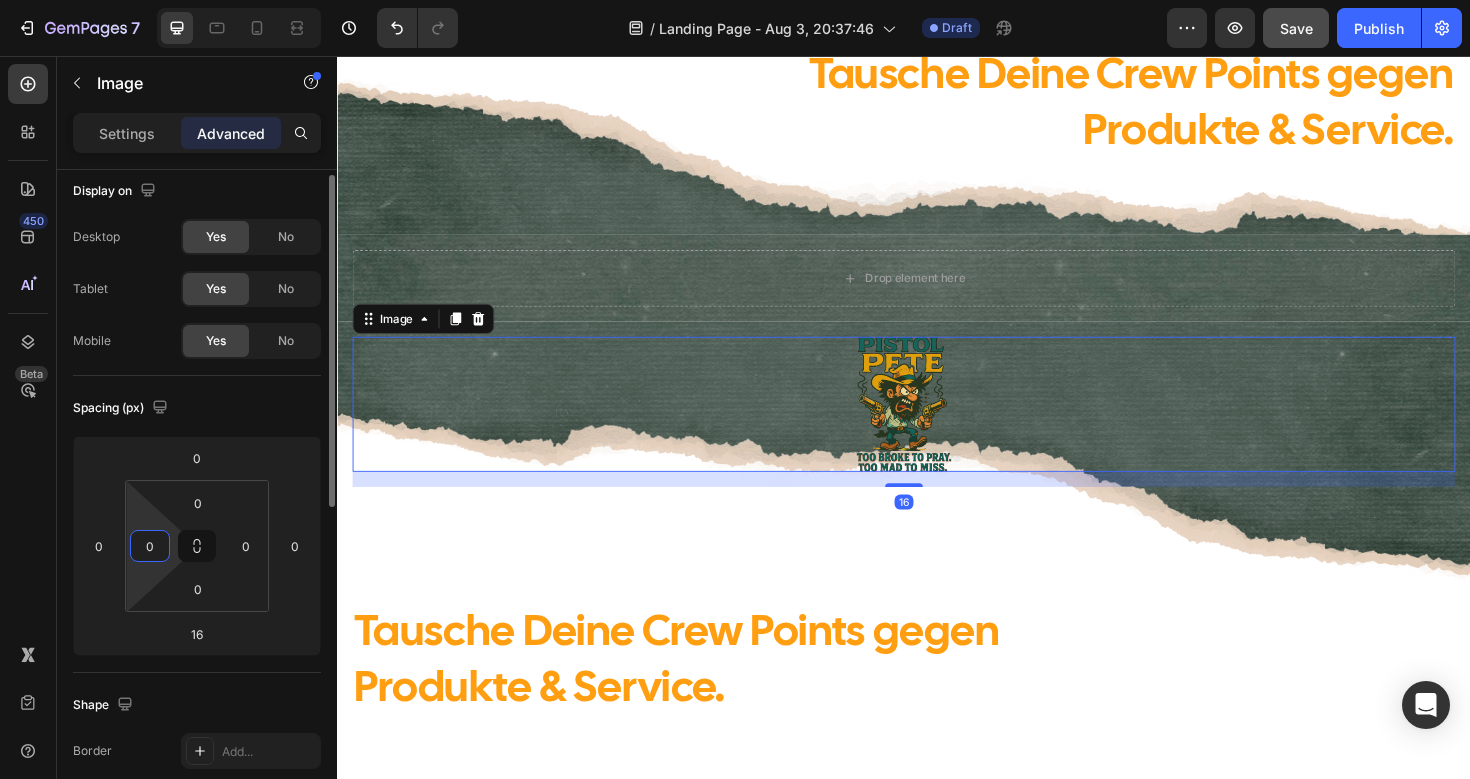 click on "0" at bounding box center [150, 546] 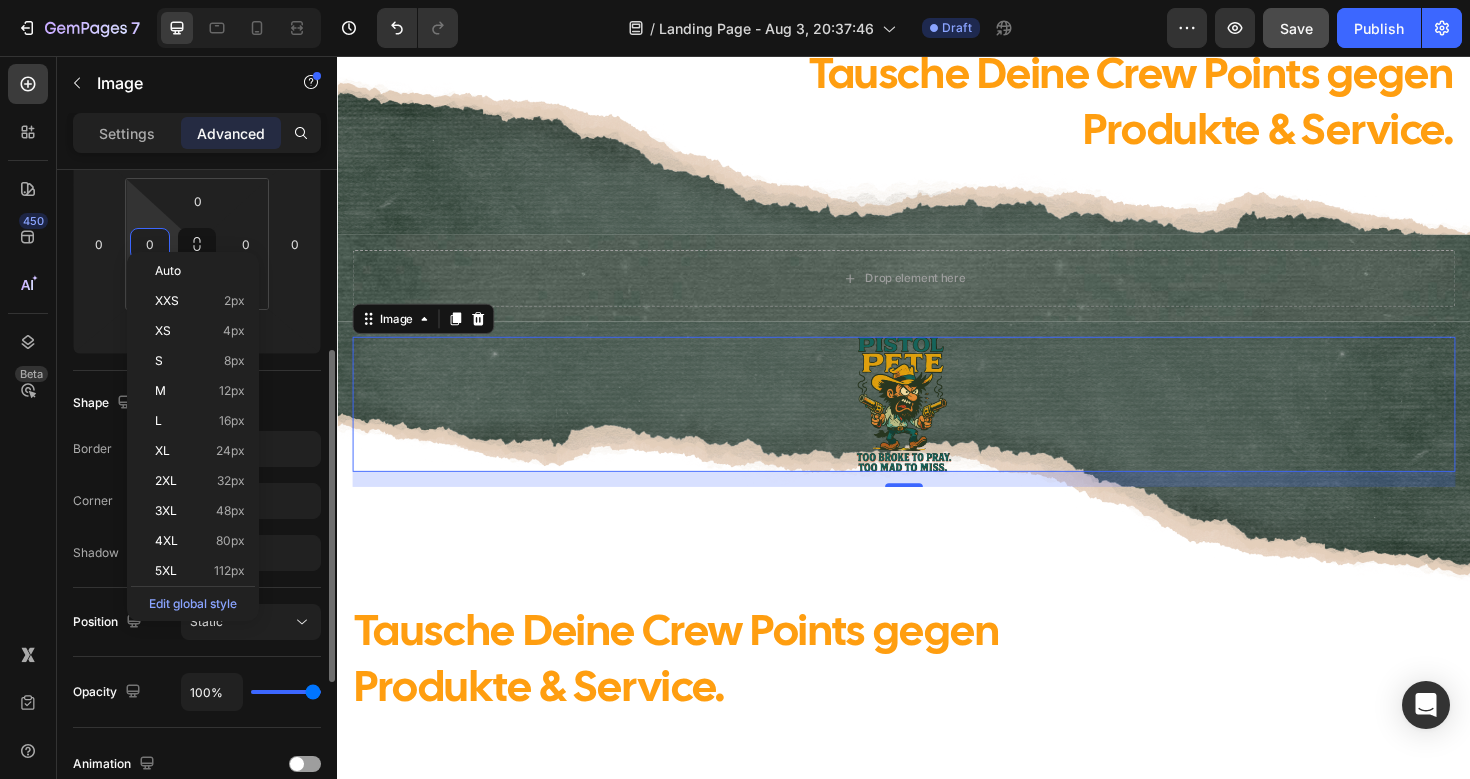 scroll, scrollTop: 329, scrollLeft: 0, axis: vertical 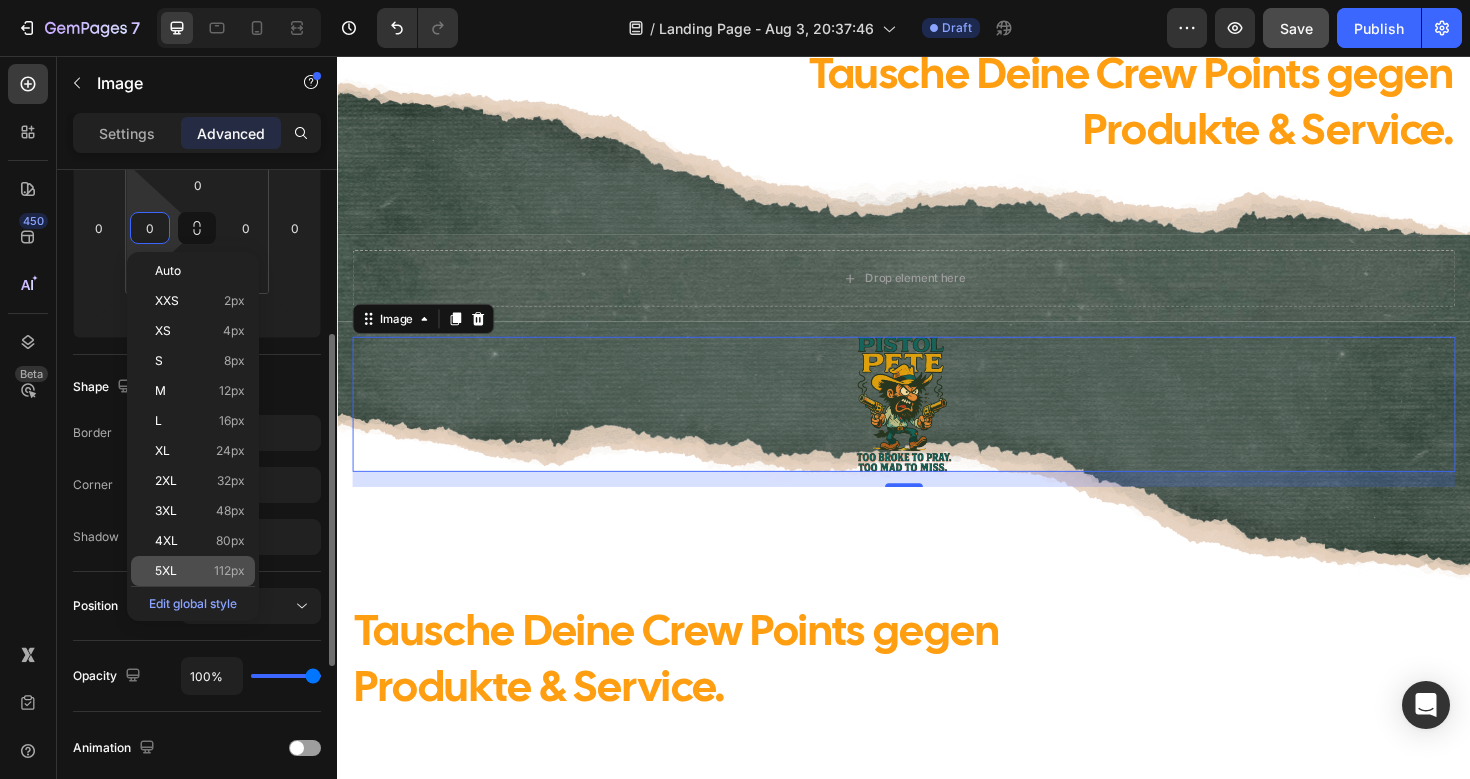 click on "112px" at bounding box center (229, 571) 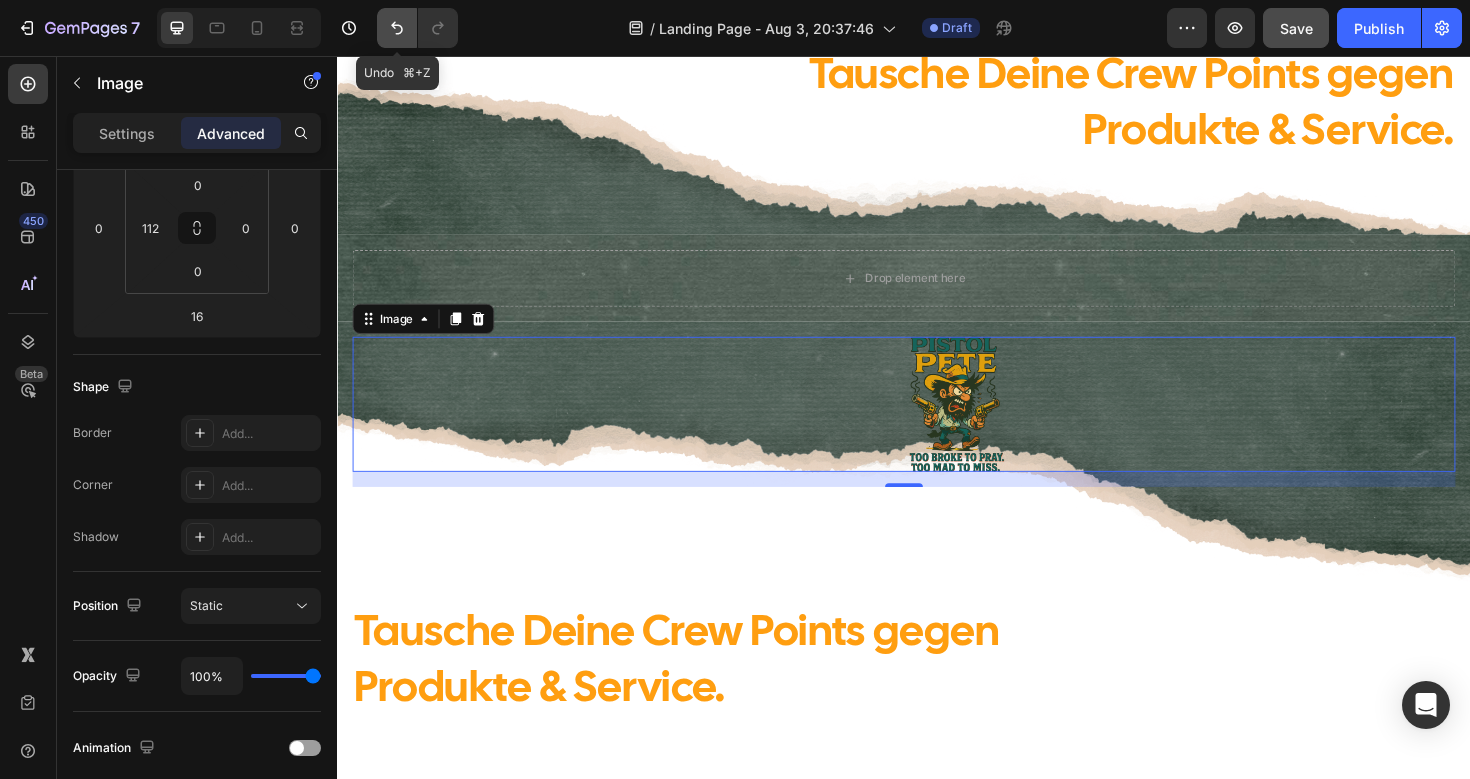 click 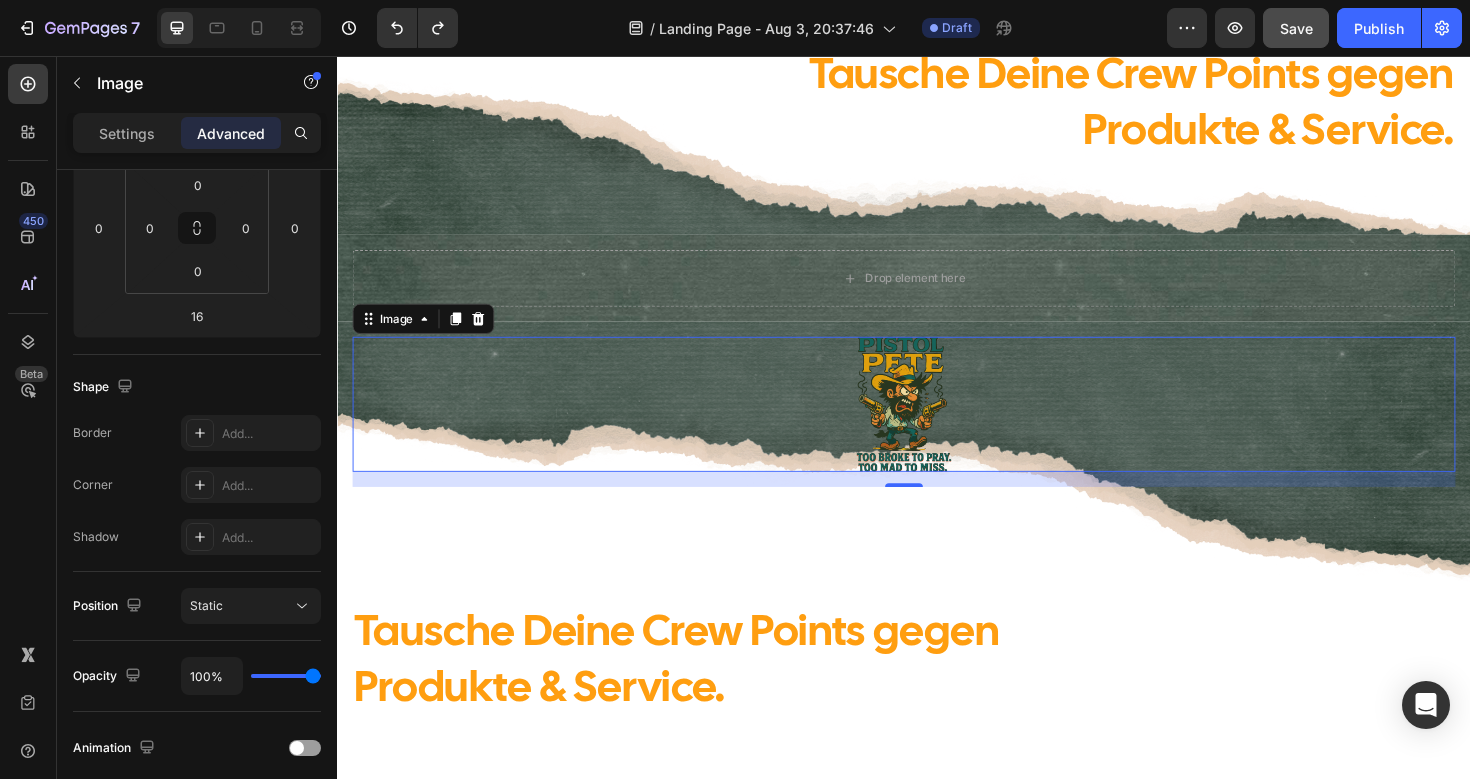 click at bounding box center (937, 424) 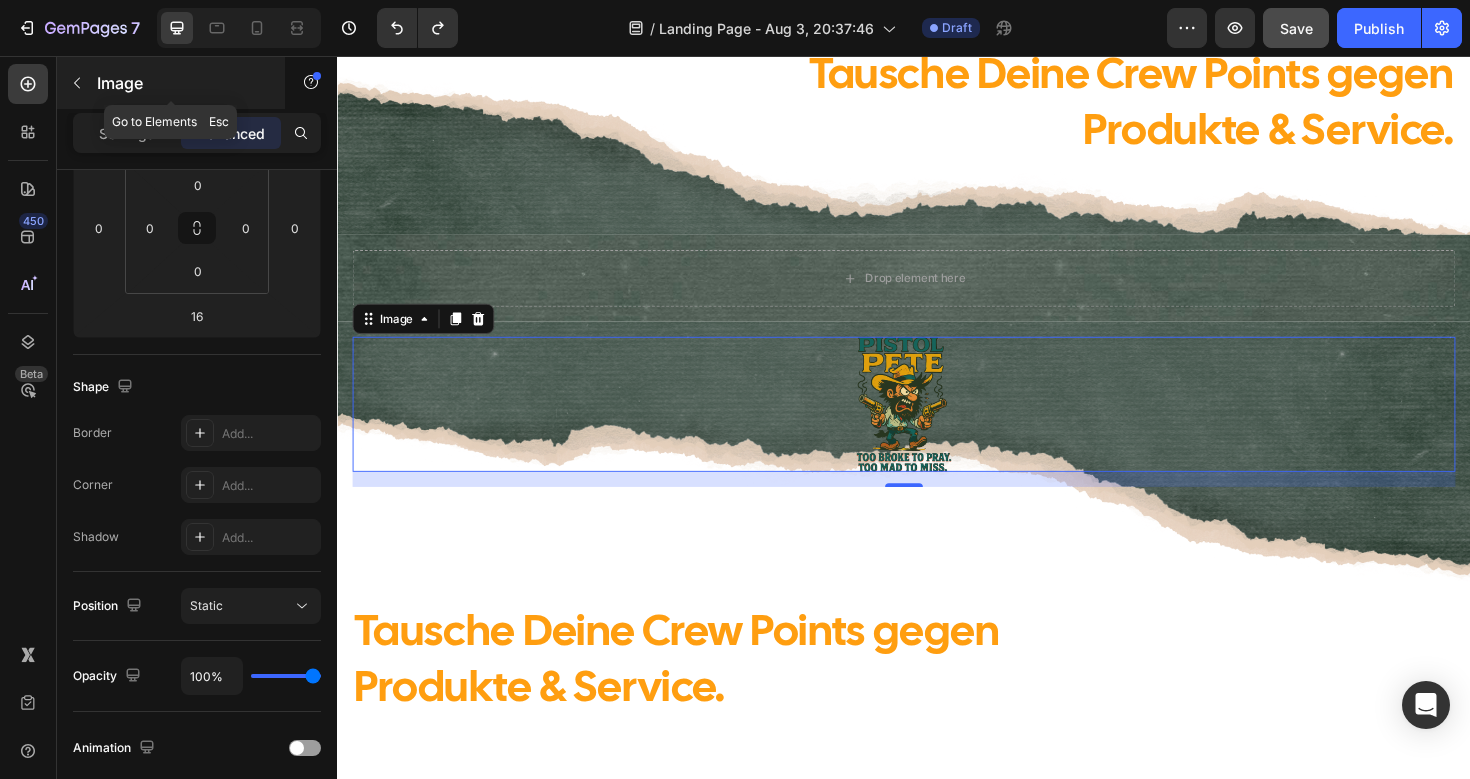 click 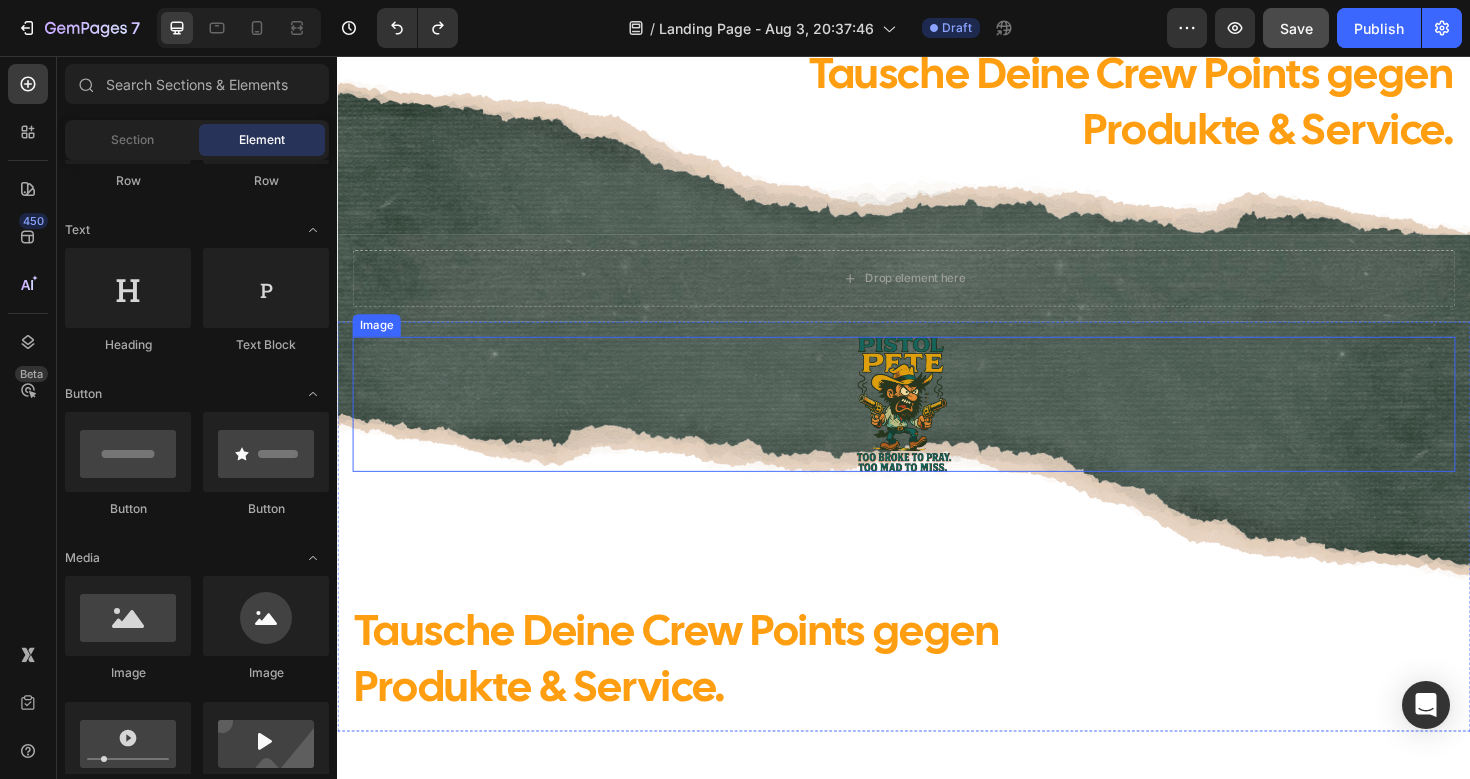 click at bounding box center [937, 424] 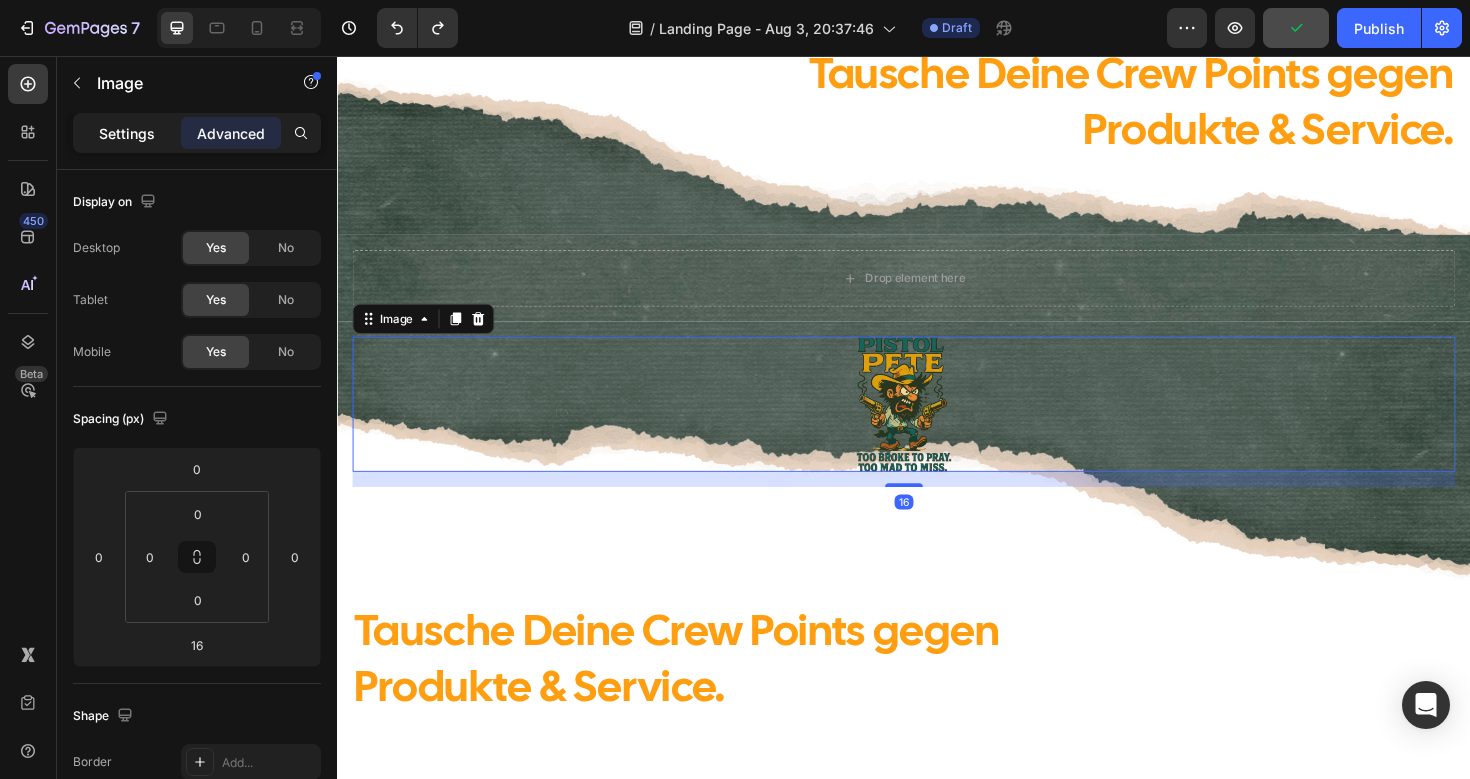 click on "Settings" 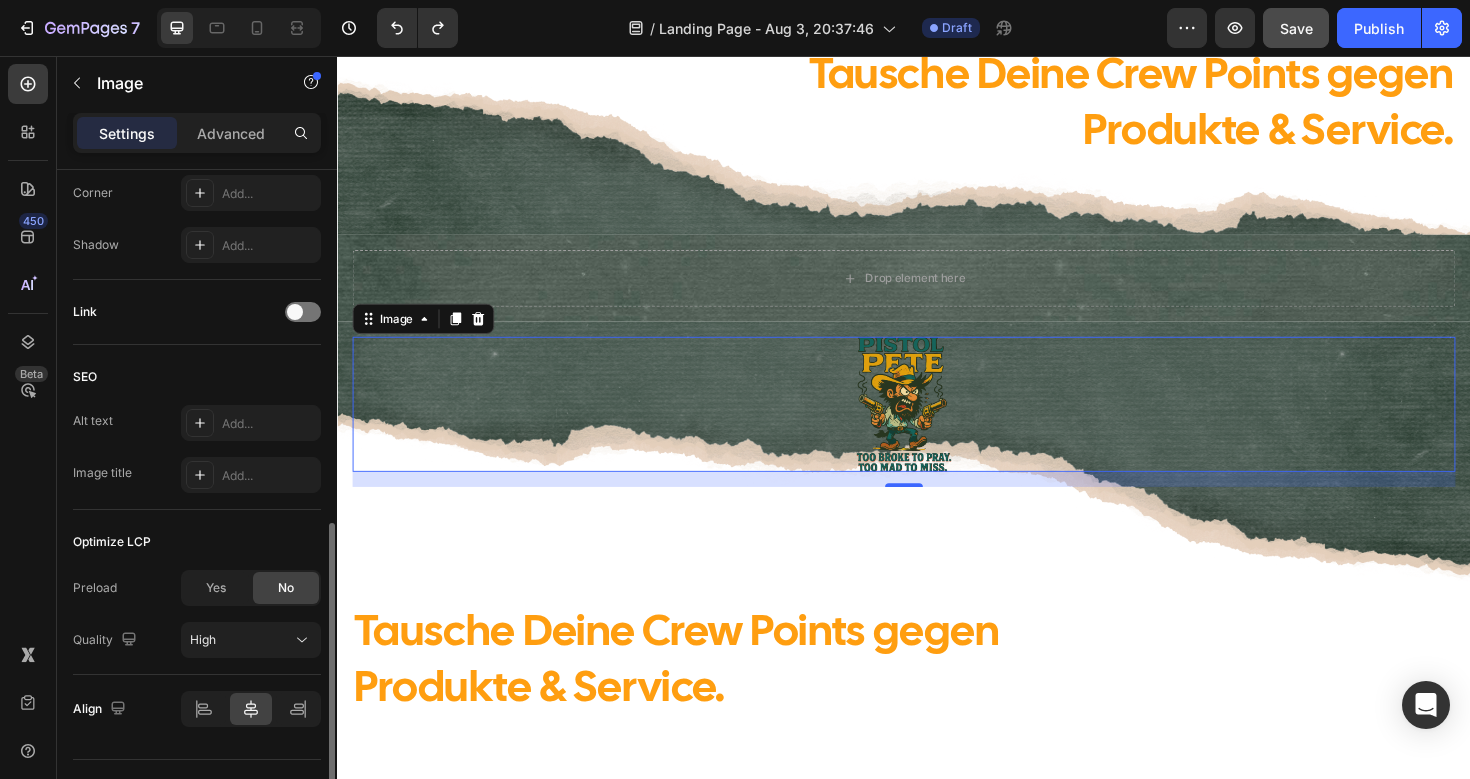 scroll, scrollTop: 844, scrollLeft: 0, axis: vertical 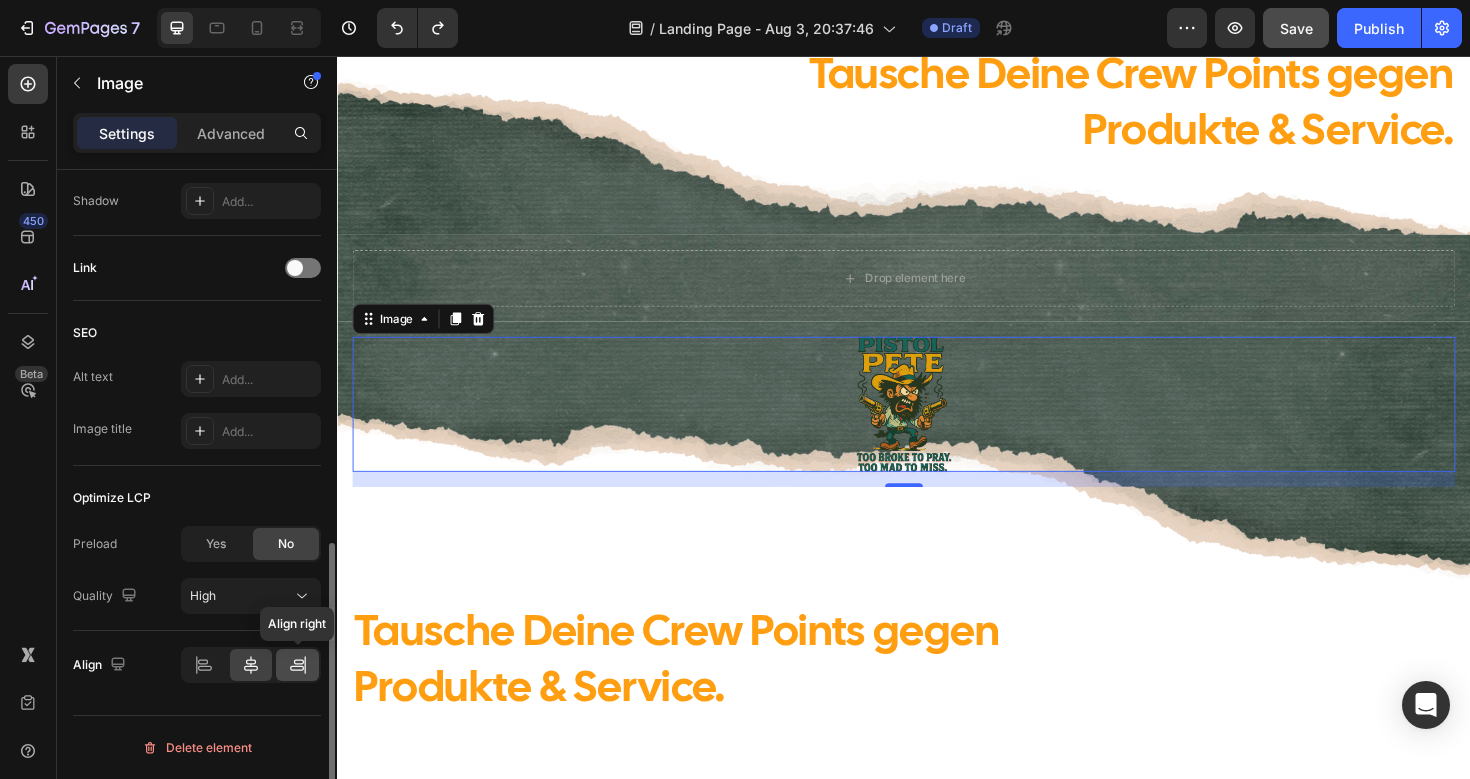 click 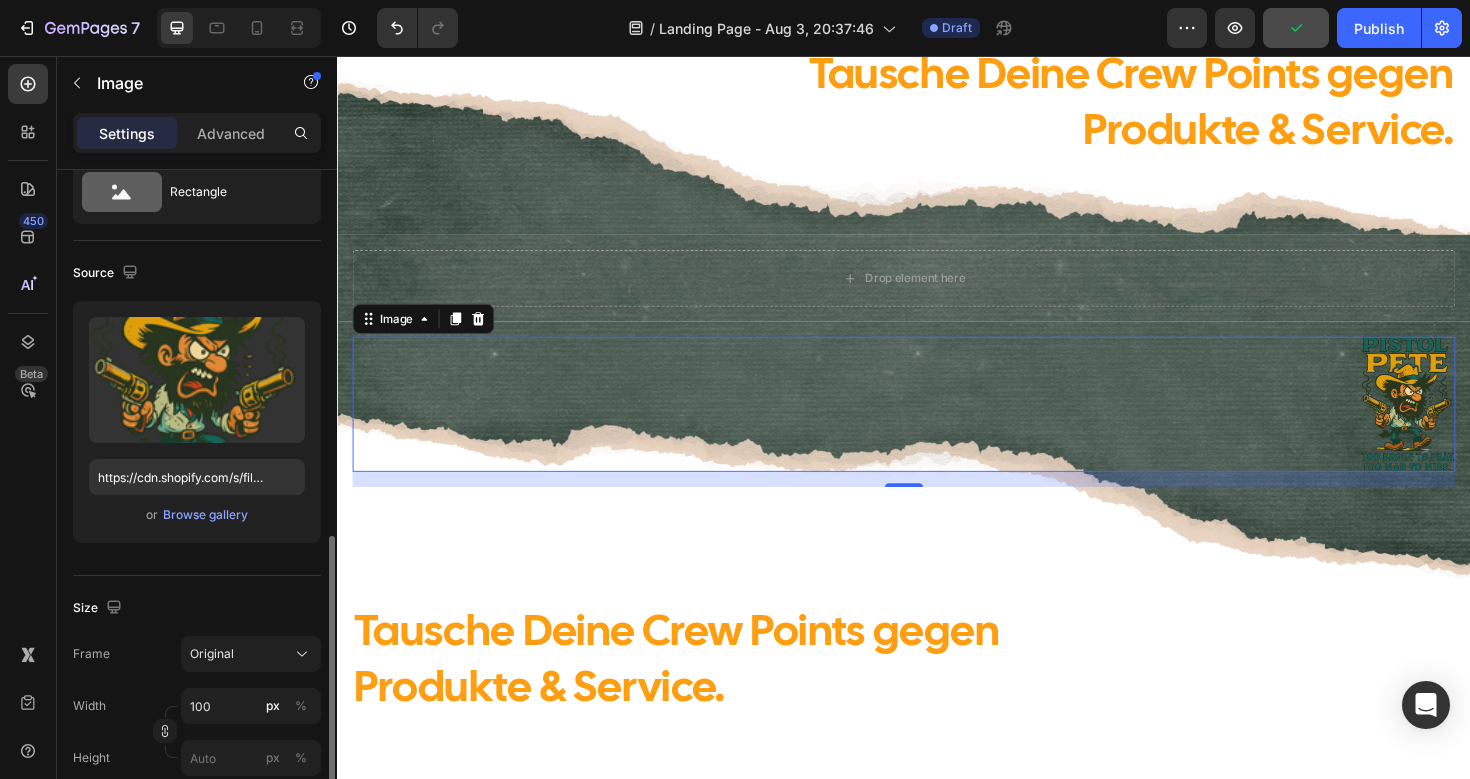 scroll, scrollTop: 0, scrollLeft: 0, axis: both 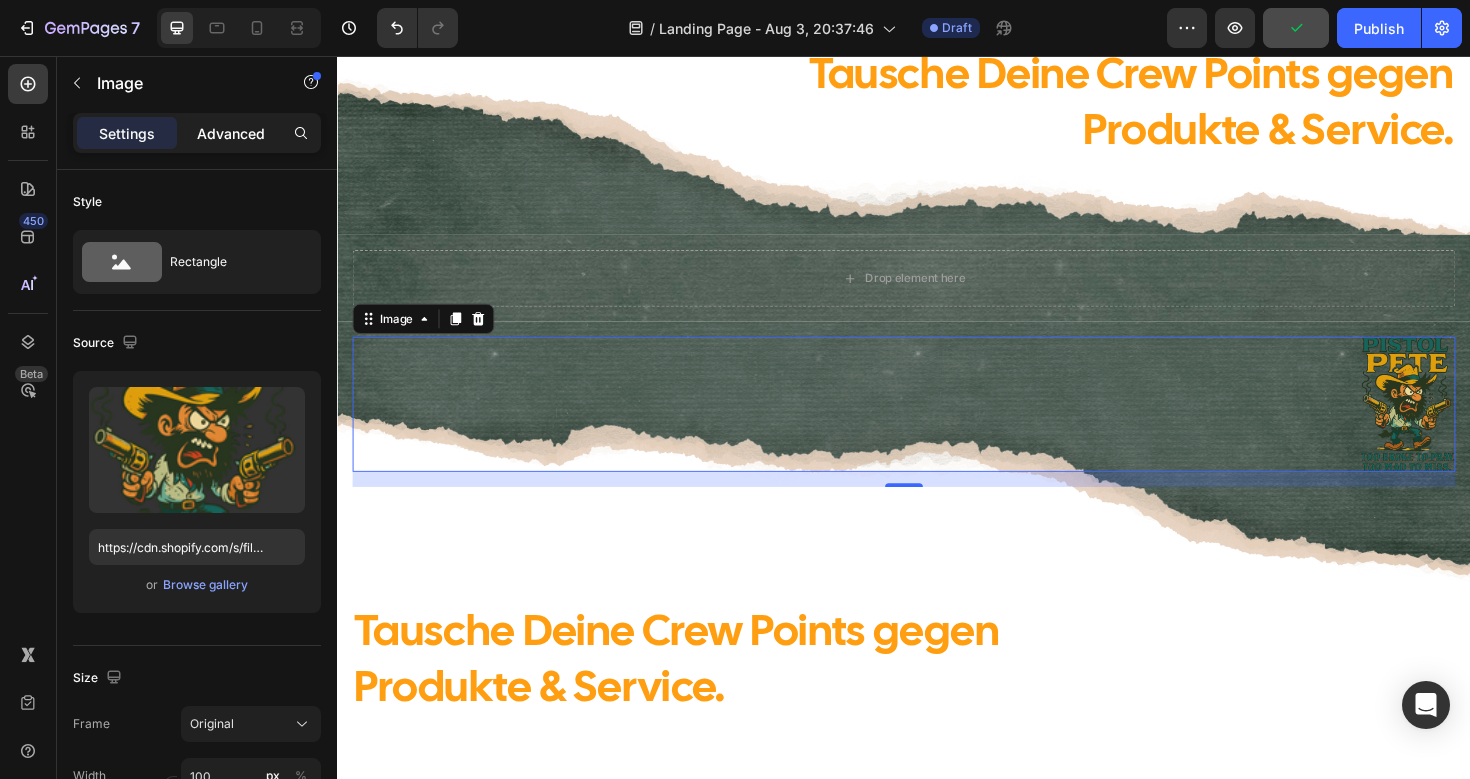 click on "Advanced" 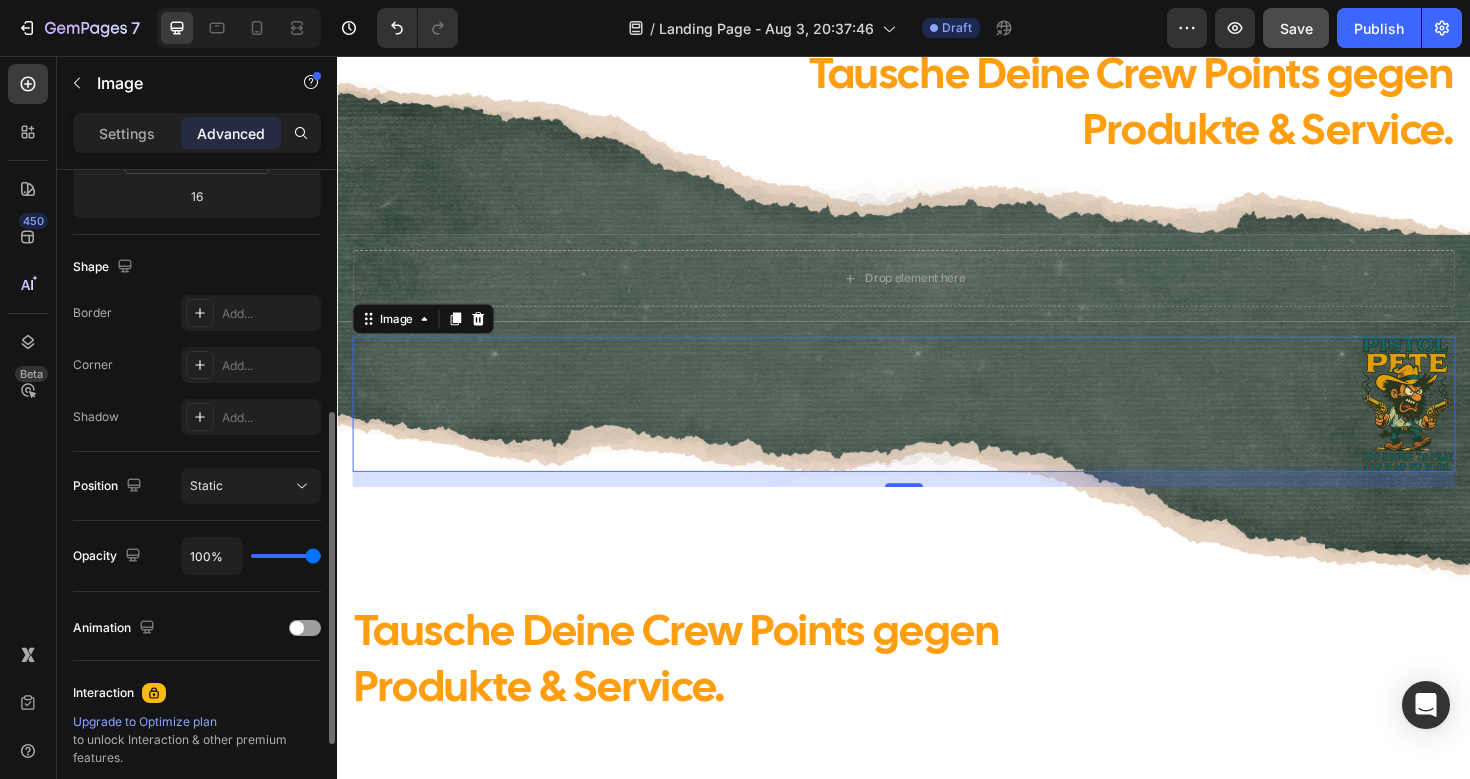 scroll, scrollTop: 464, scrollLeft: 0, axis: vertical 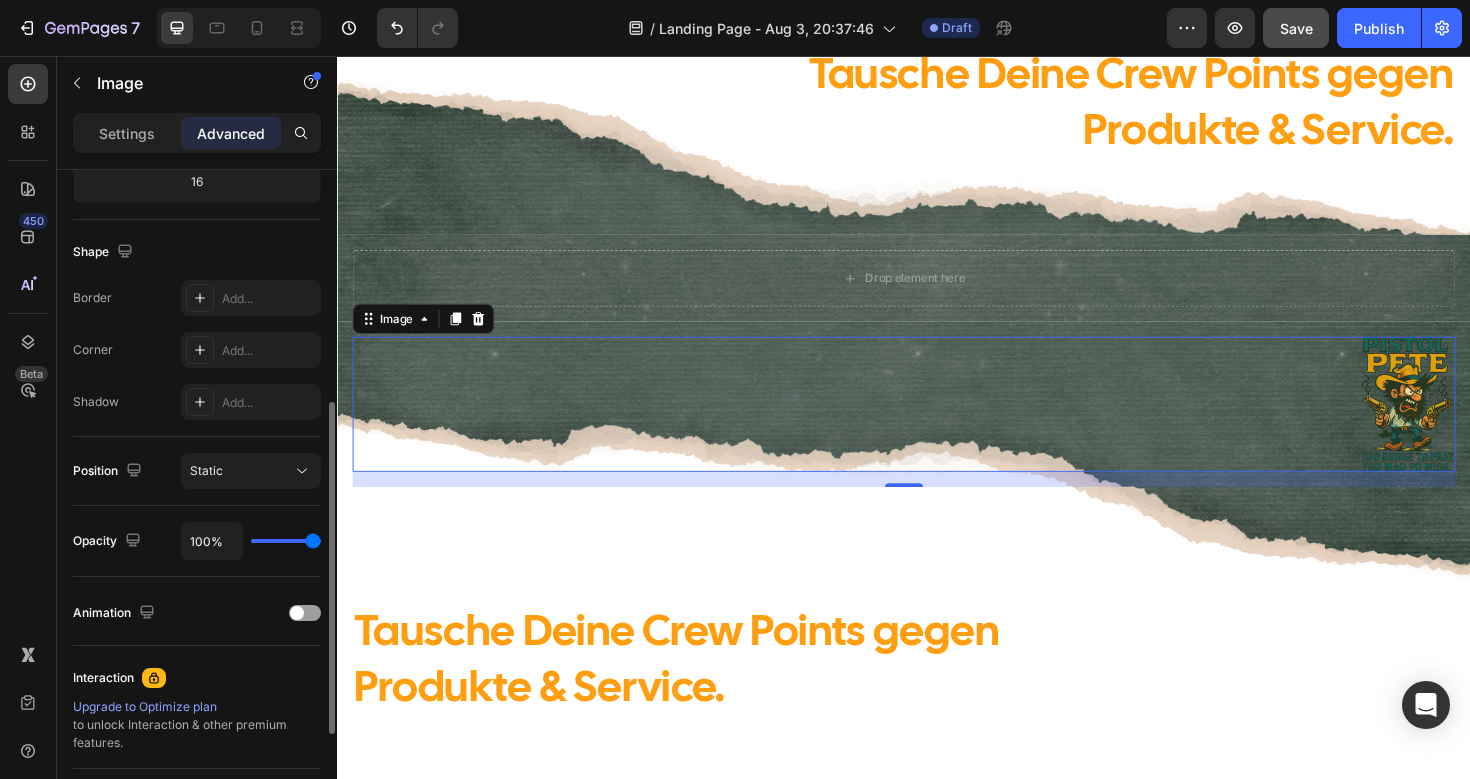 type on "18%" 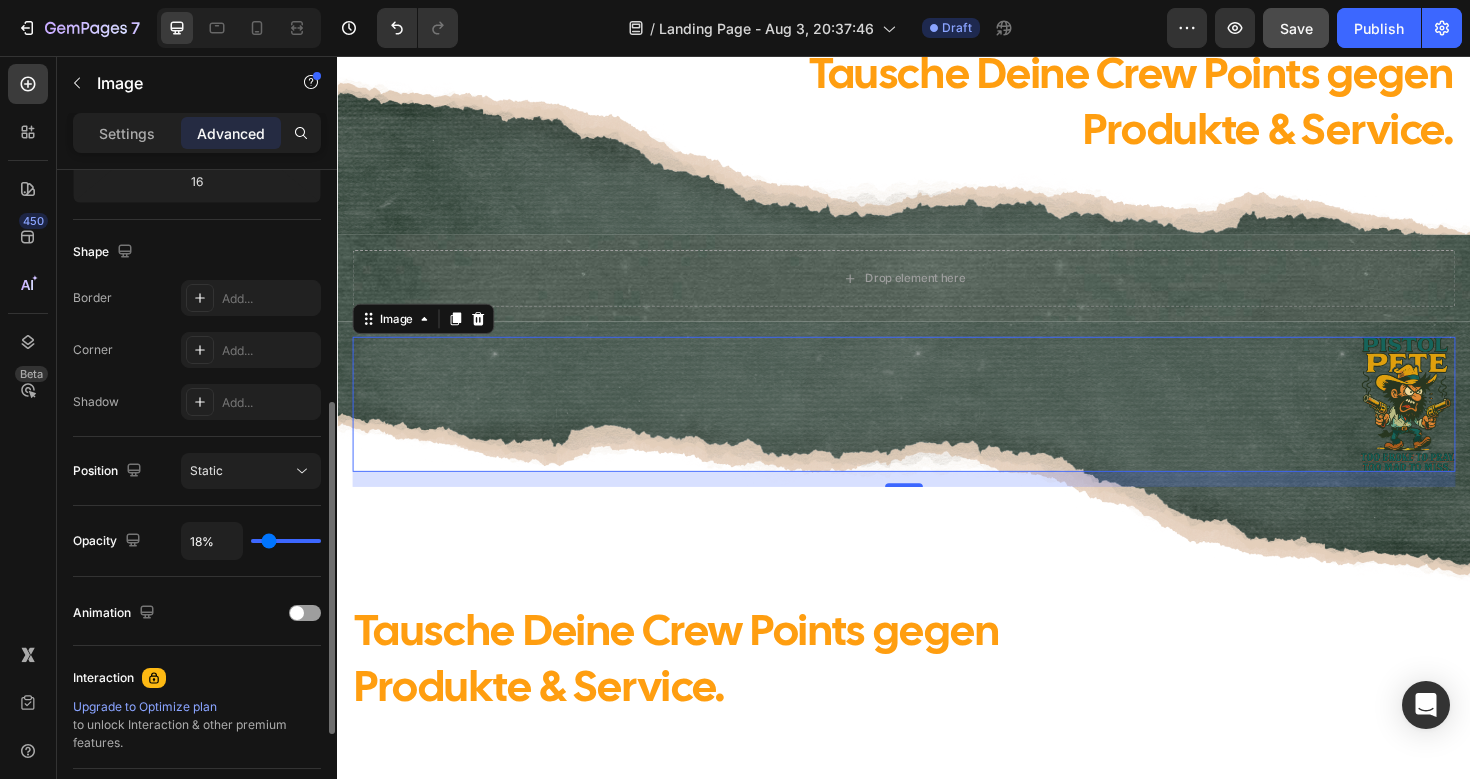 type on "18" 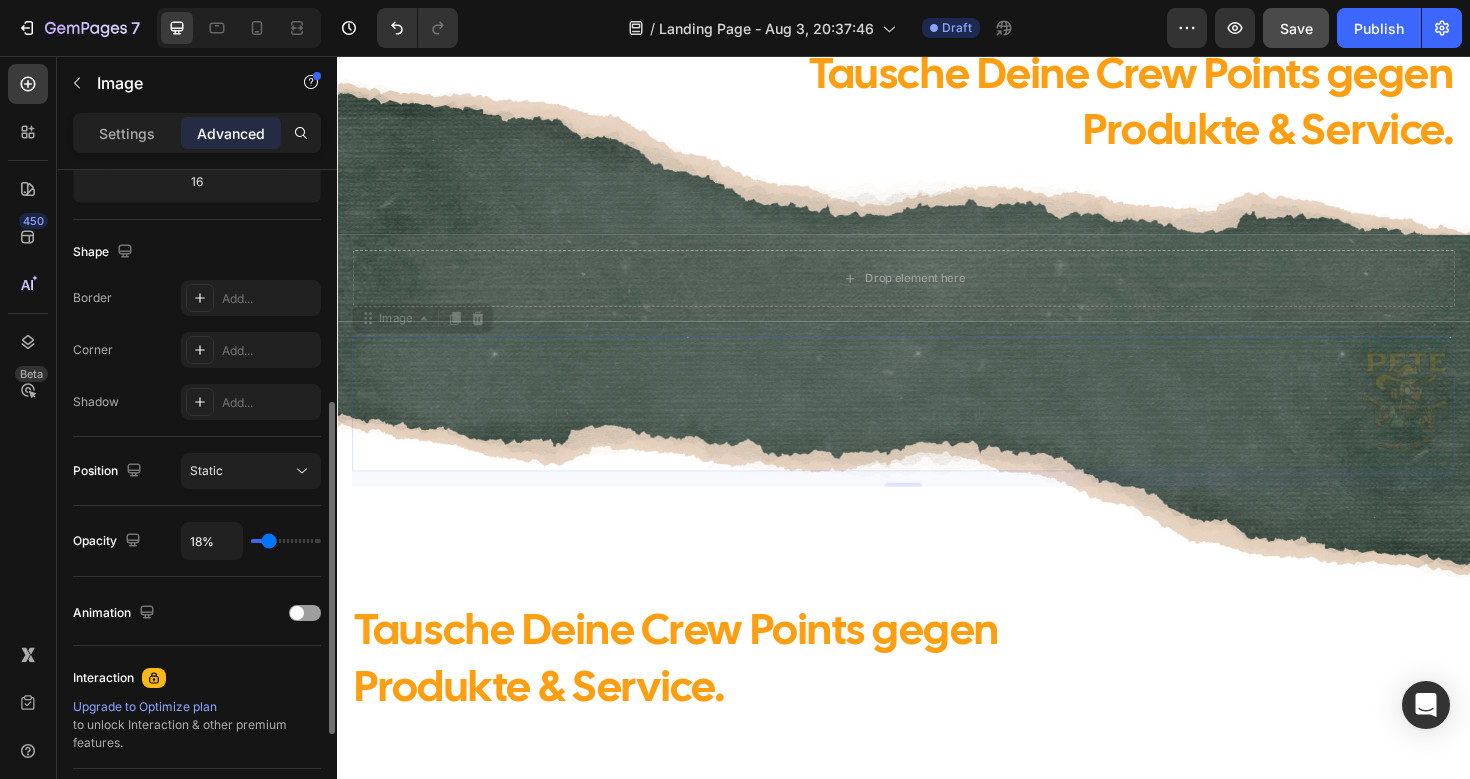 type on "21%" 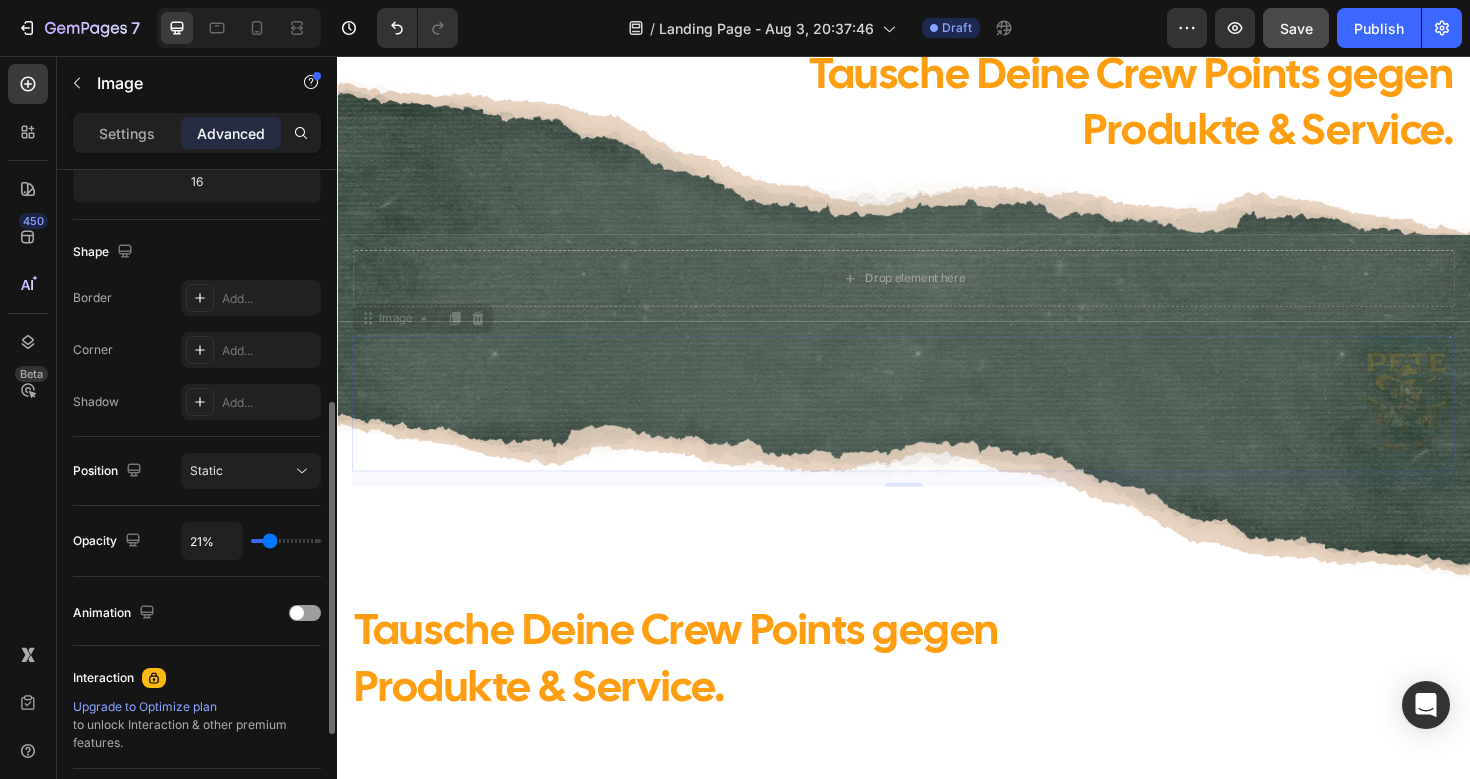 type on "22%" 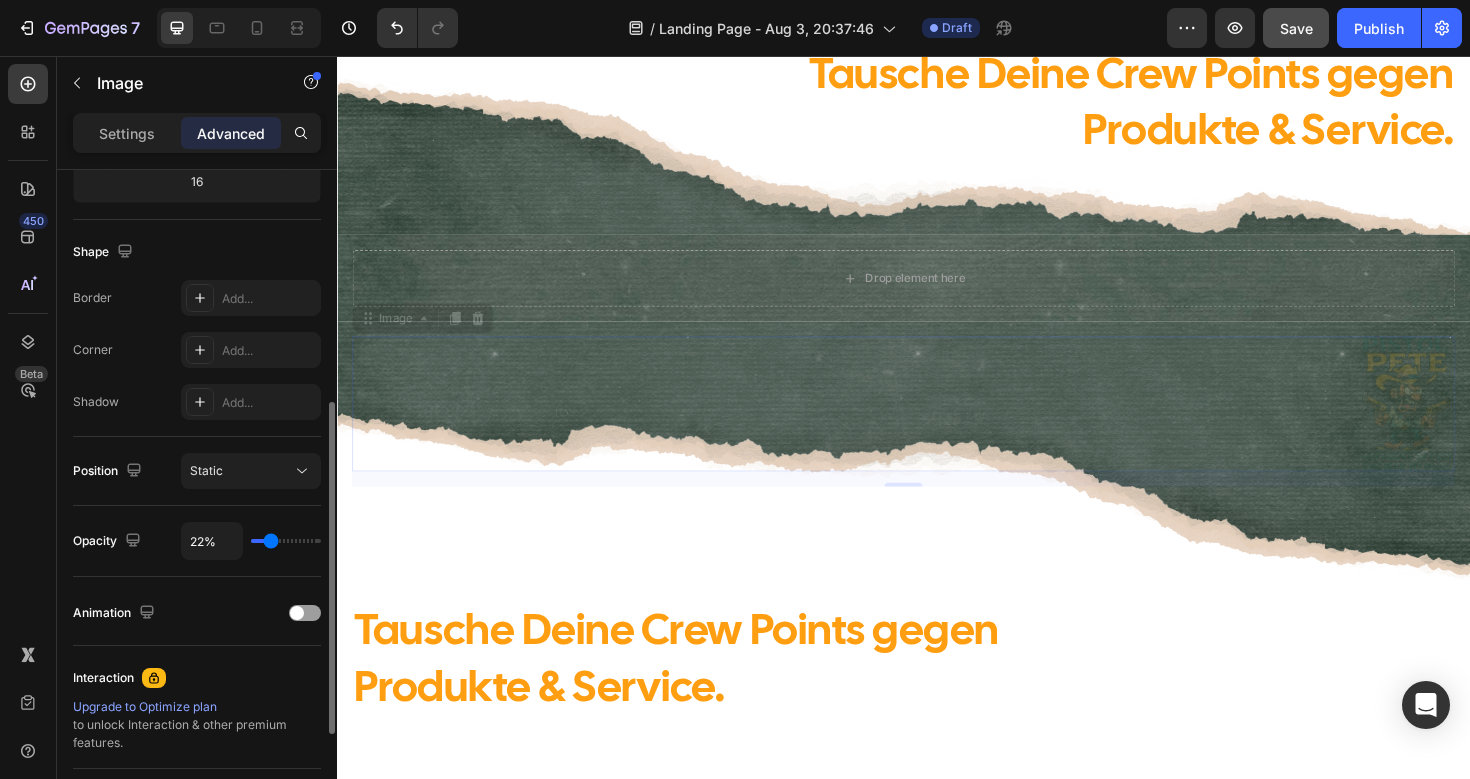 type on "24%" 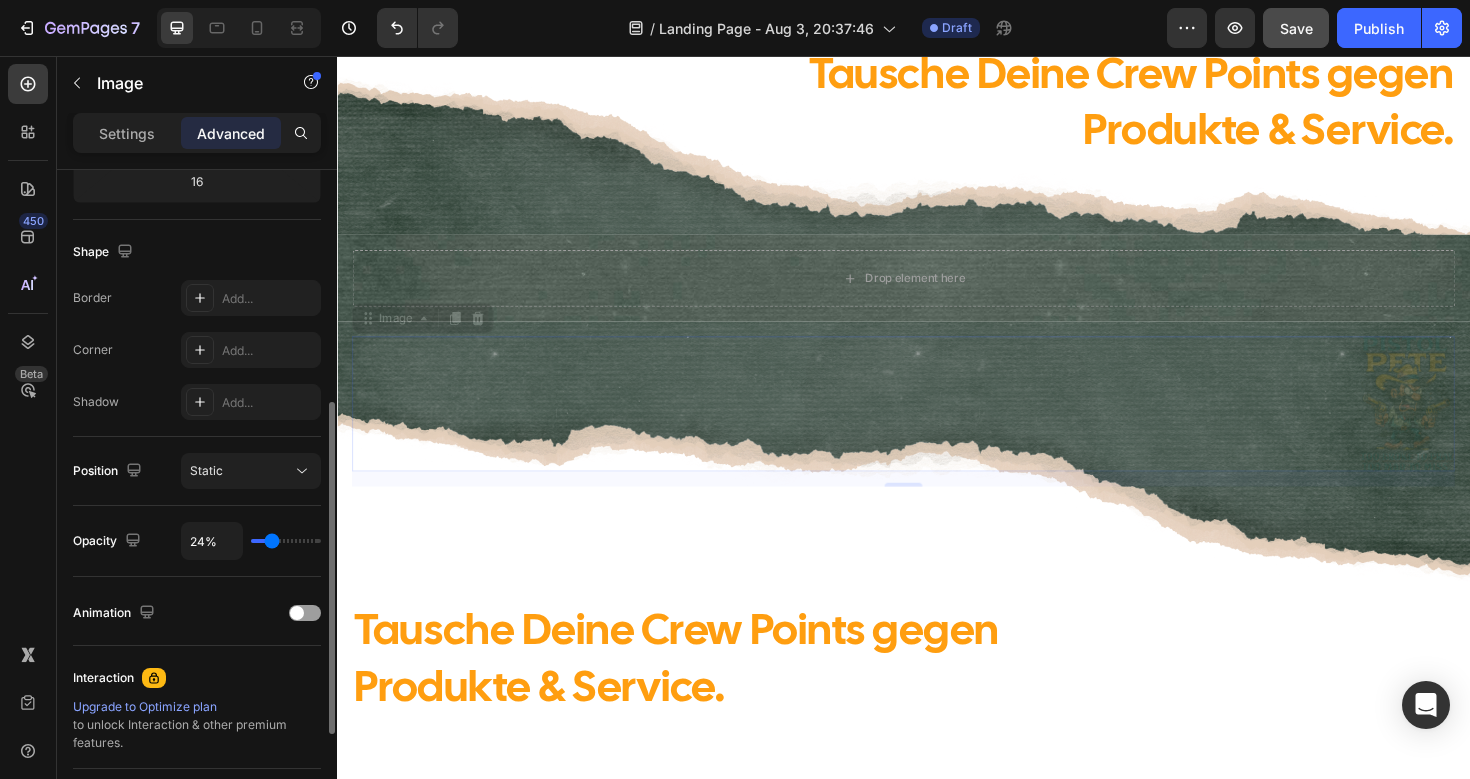 type on "27%" 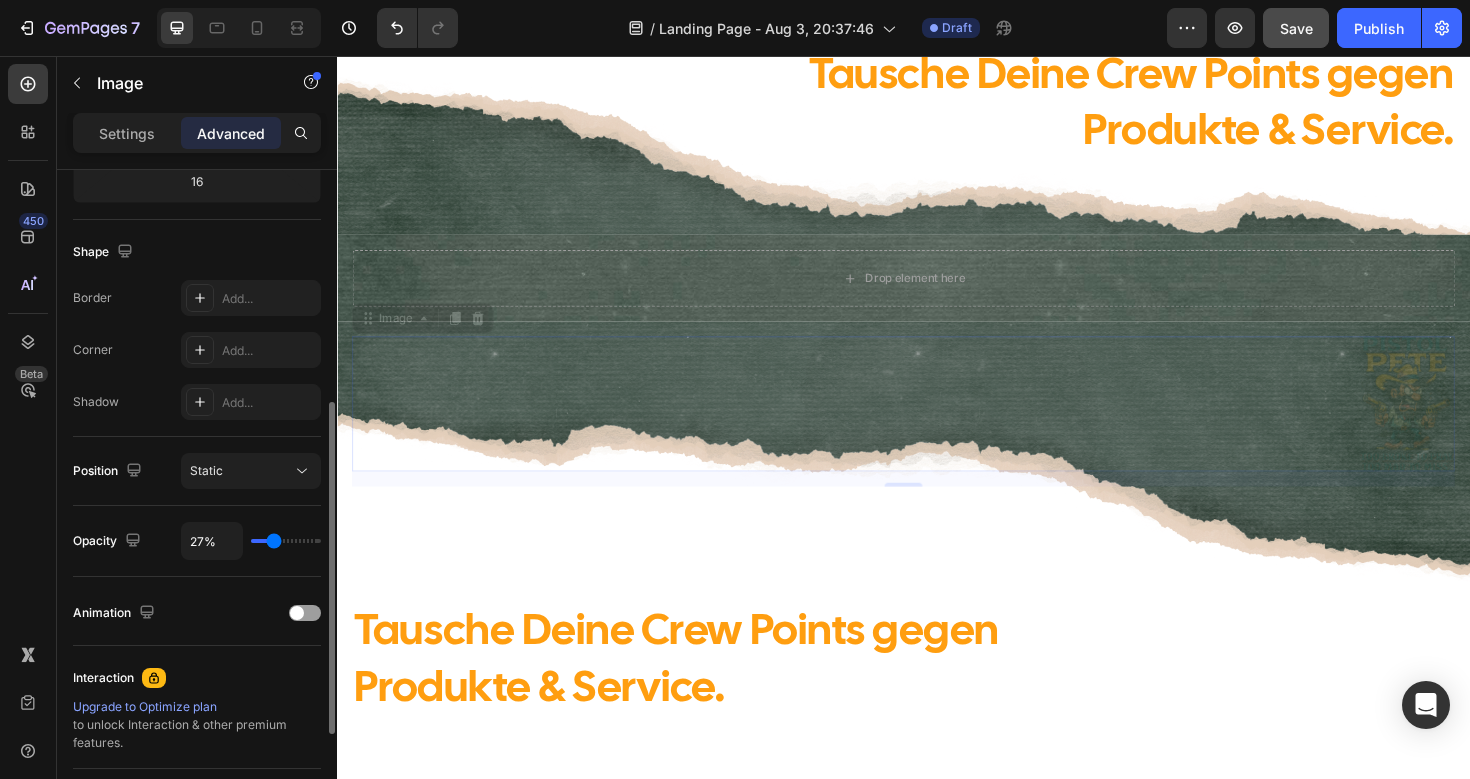 type on "29%" 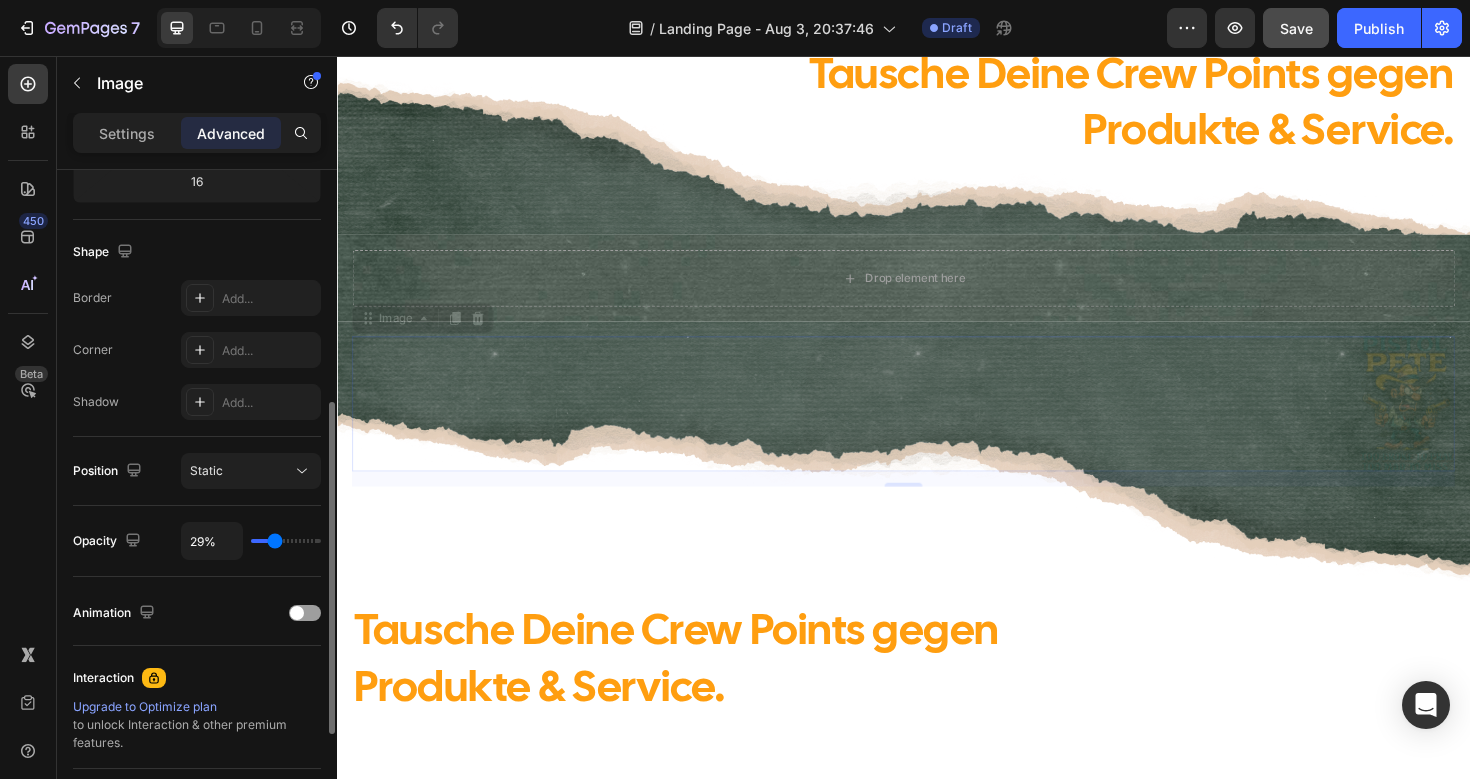 type on "32%" 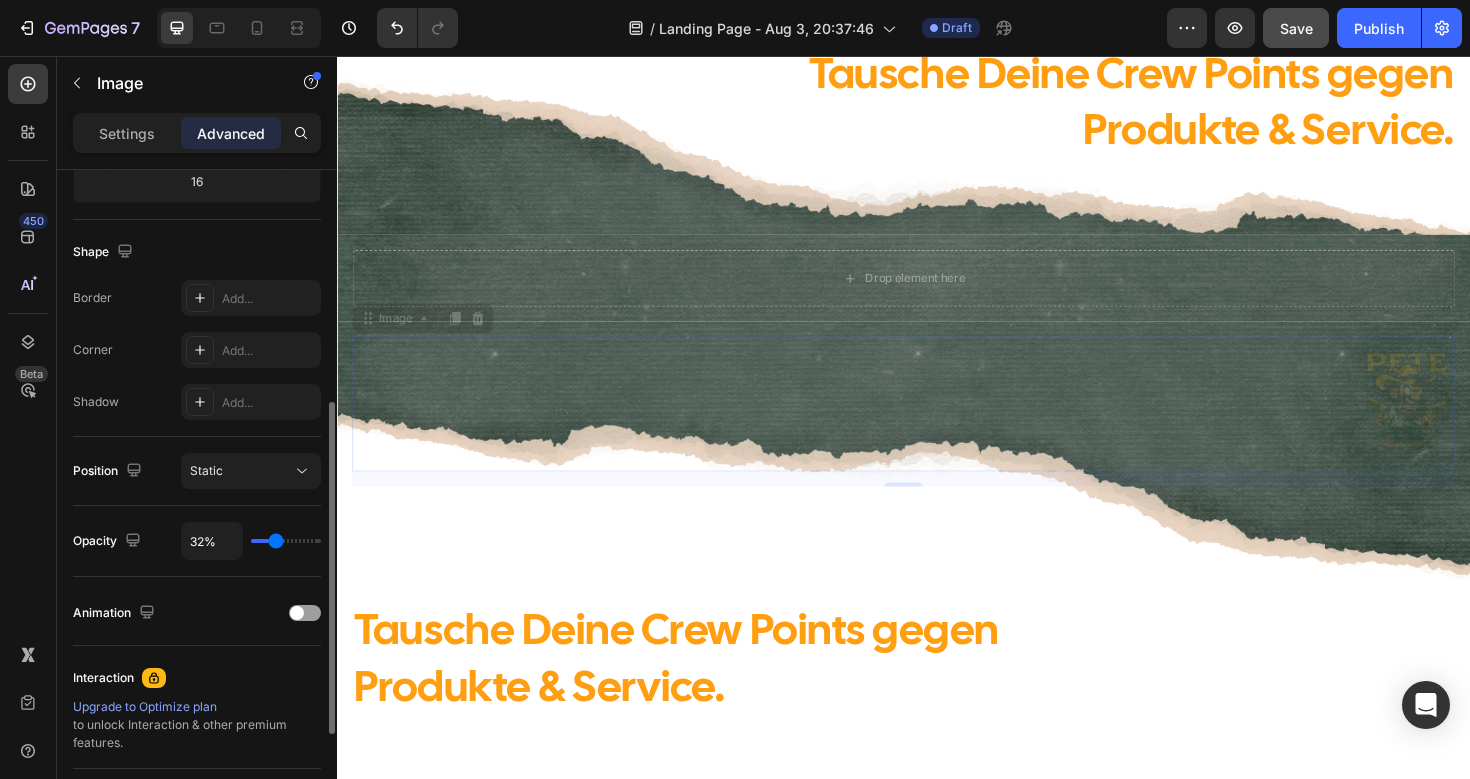 type on "34%" 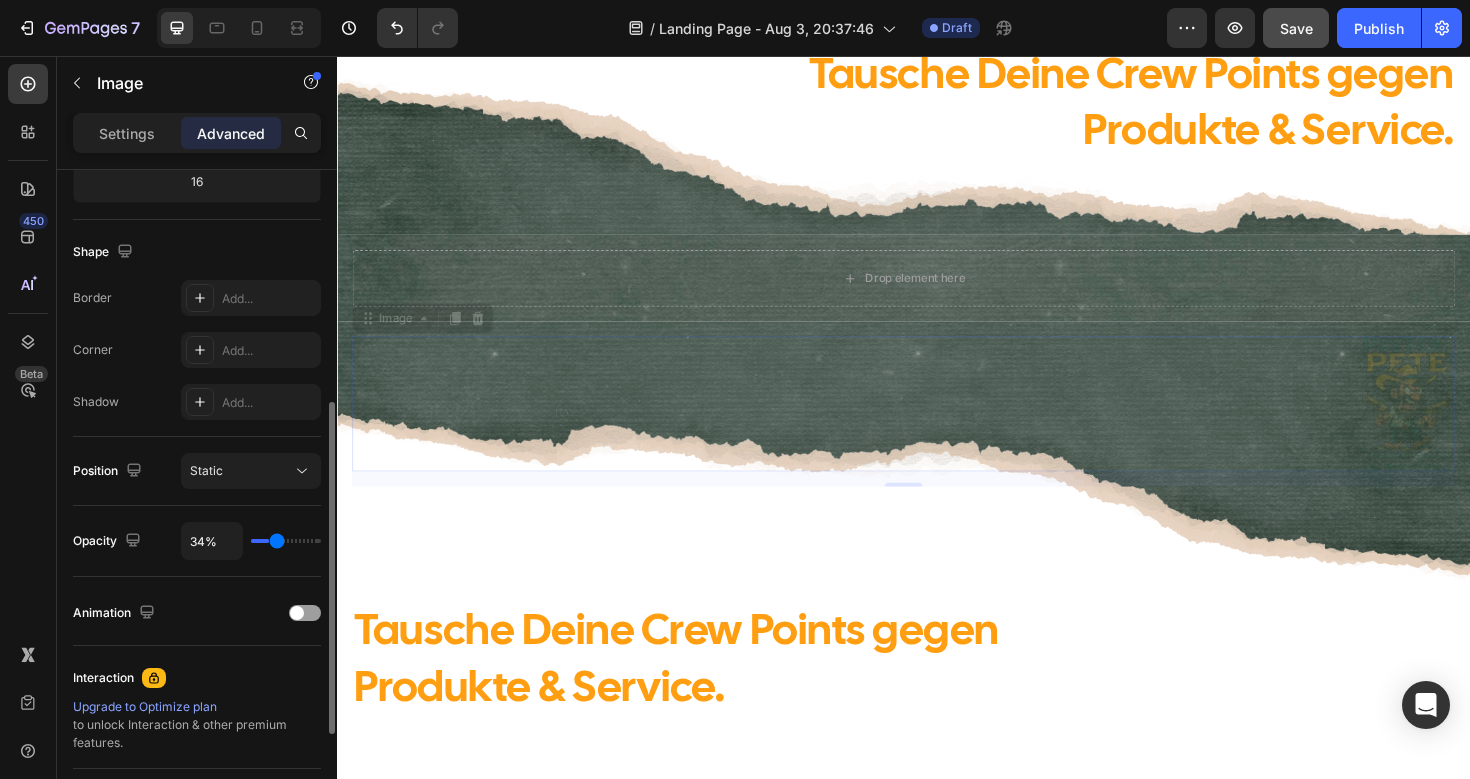 type on "35%" 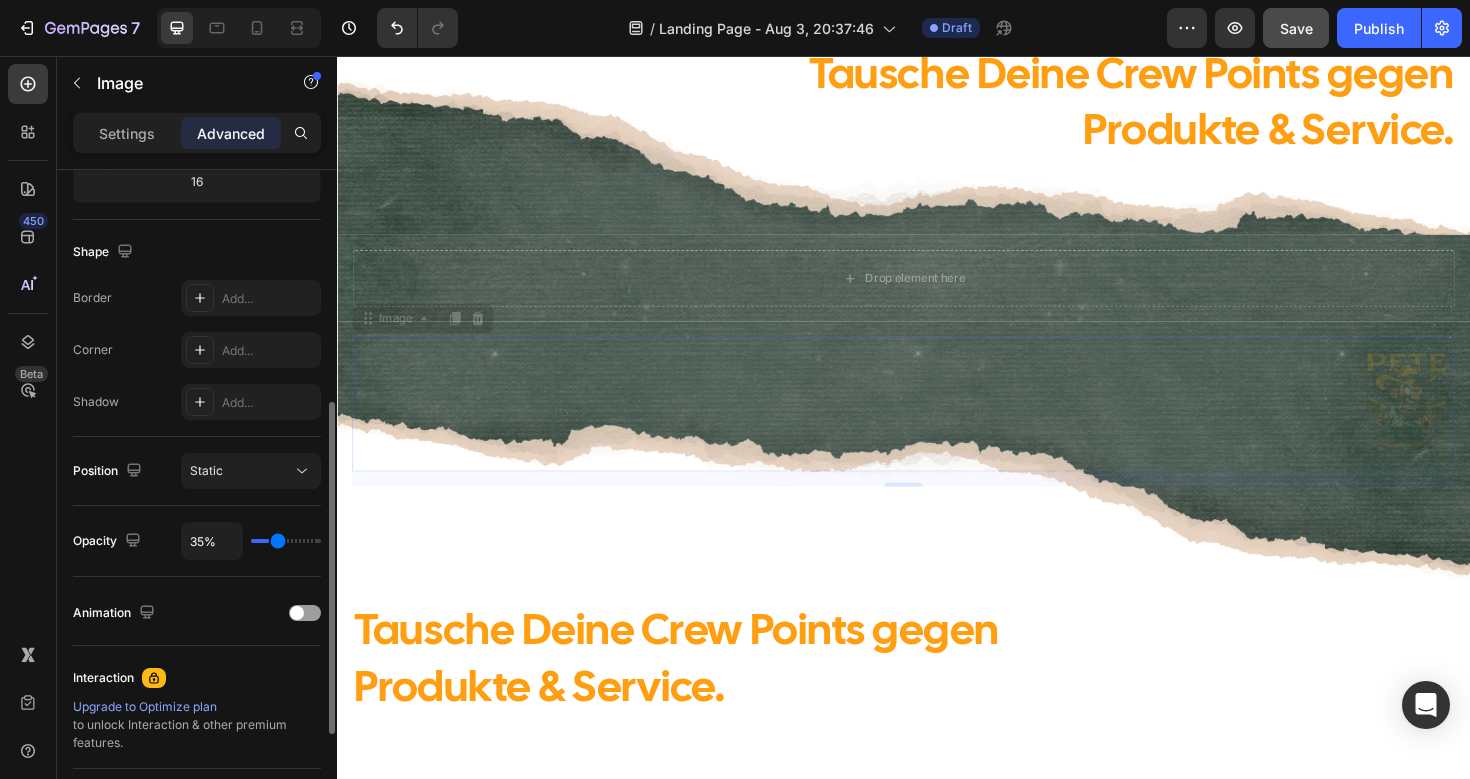 type on "36%" 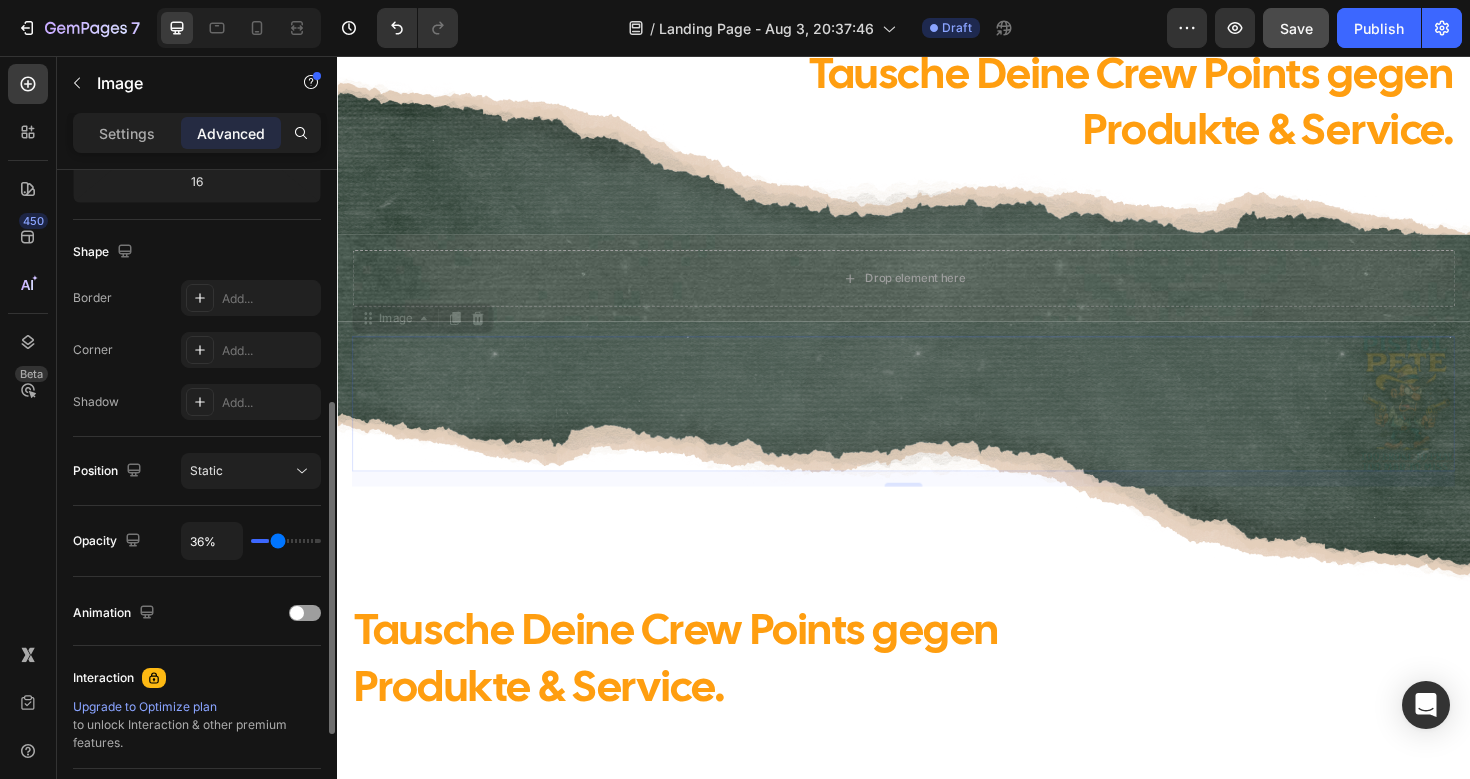 type on "37%" 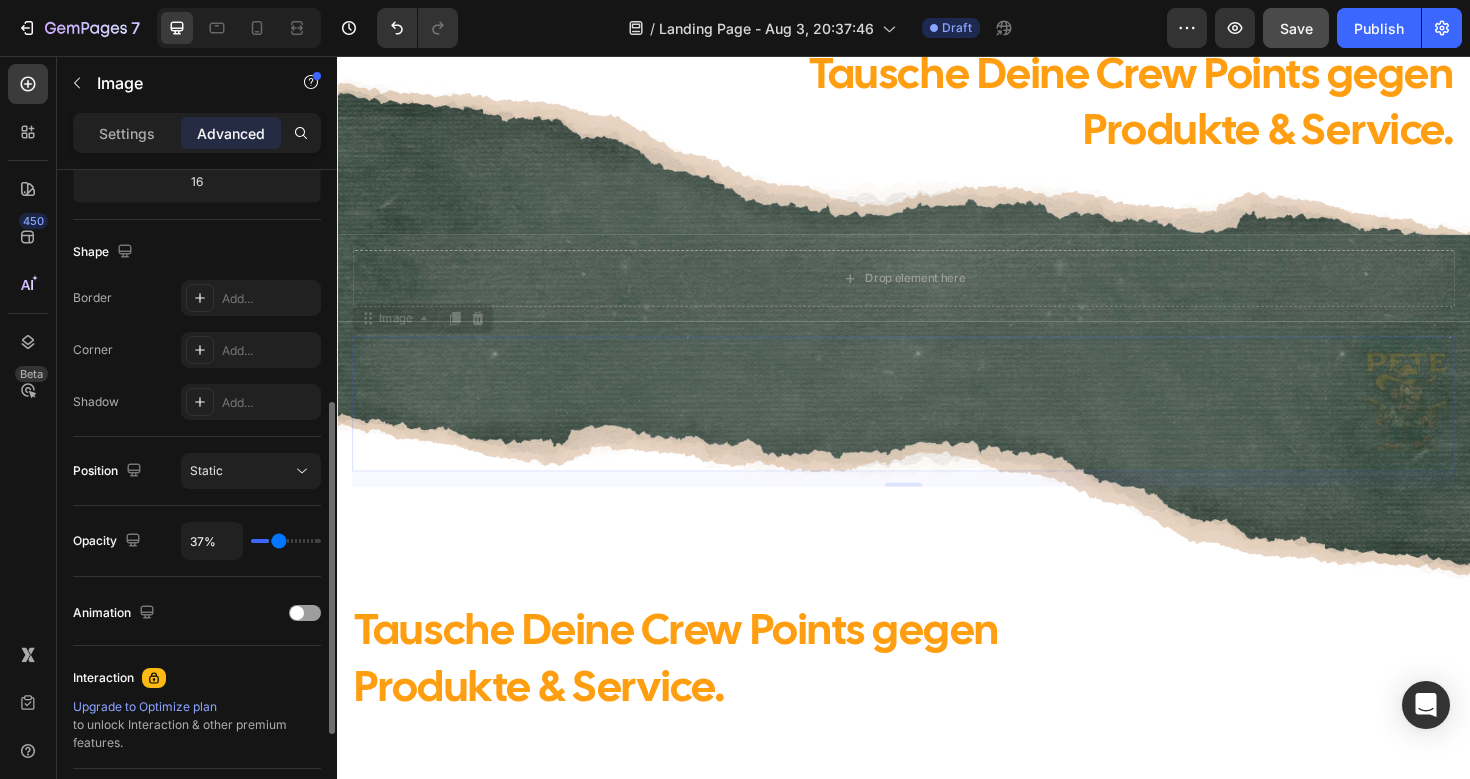 type on "38%" 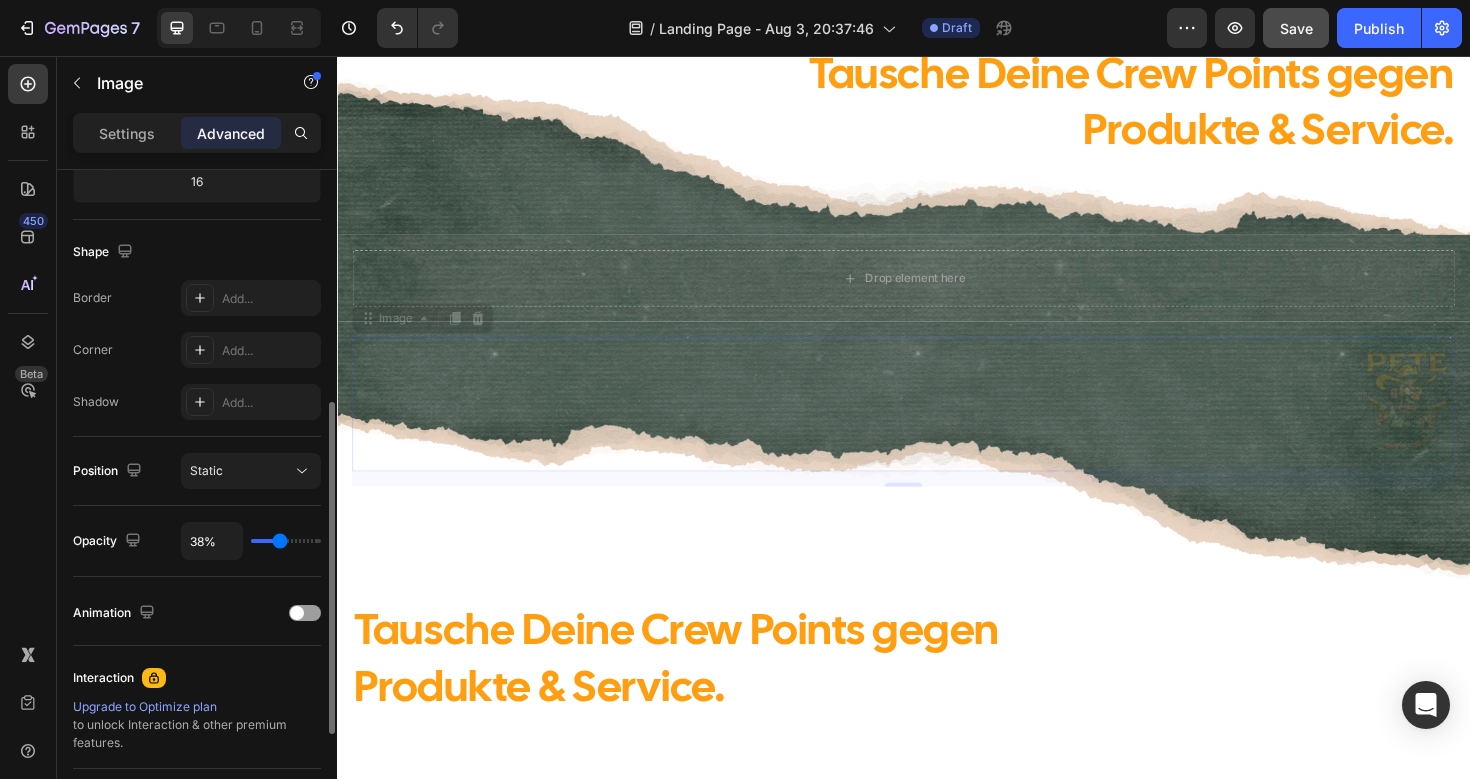 type on "39%" 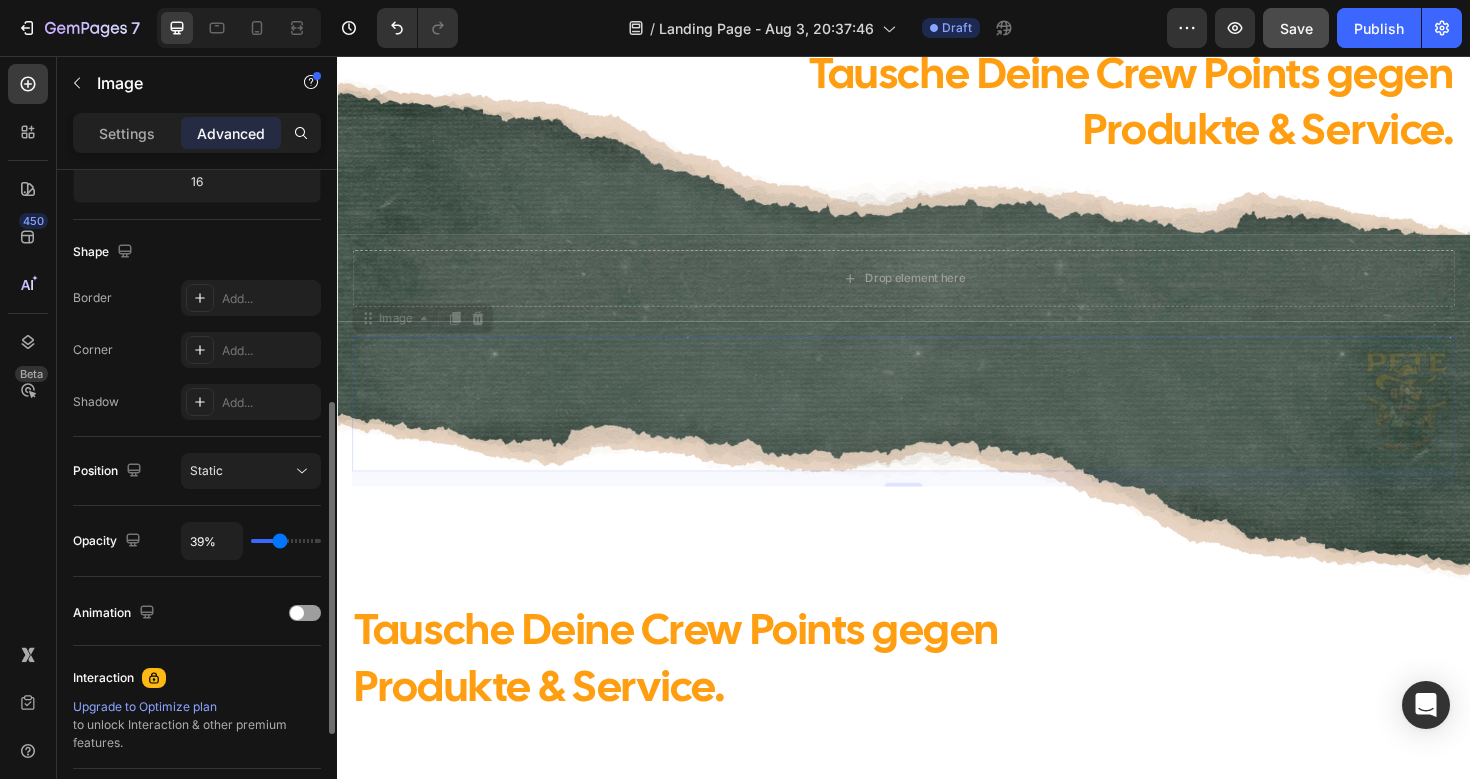type on "40%" 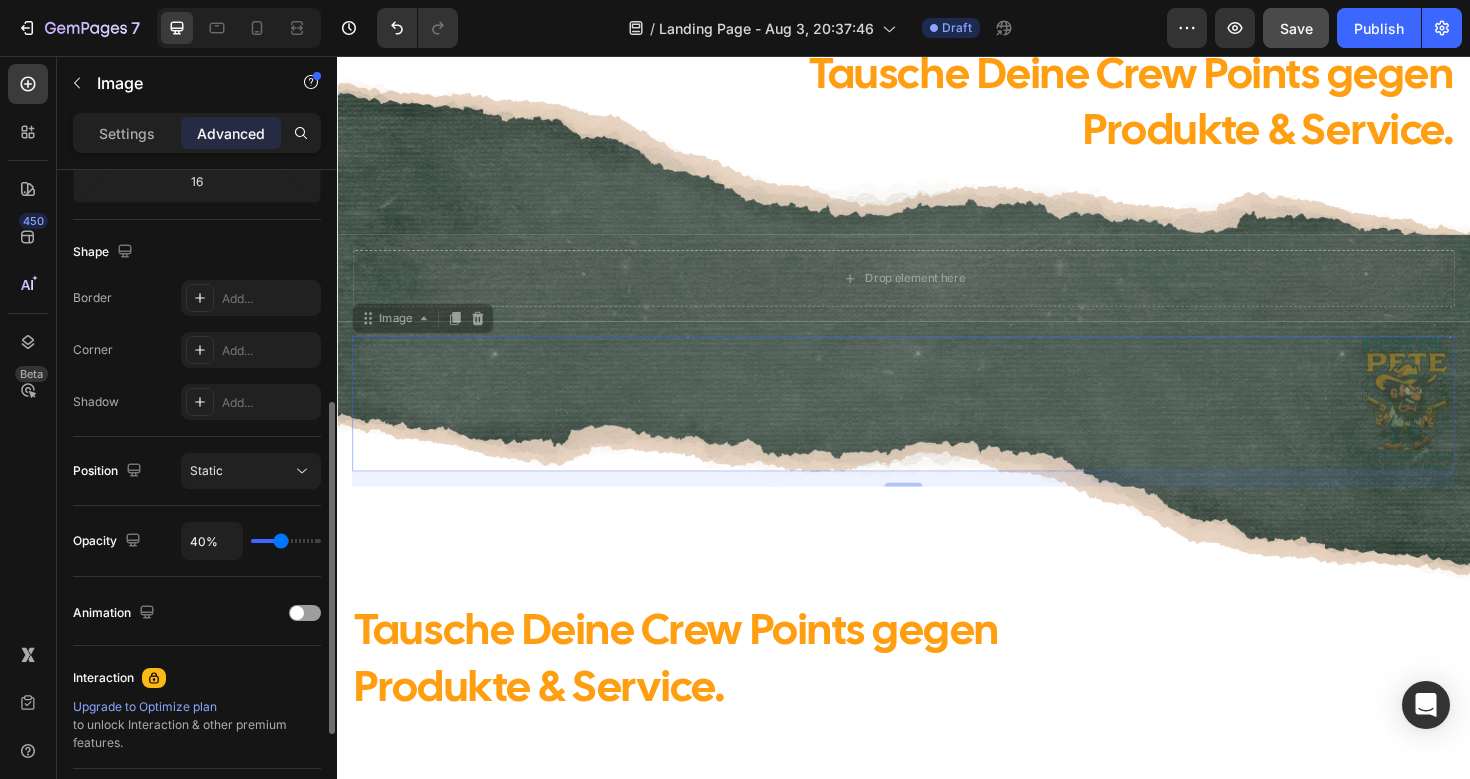 type on "40" 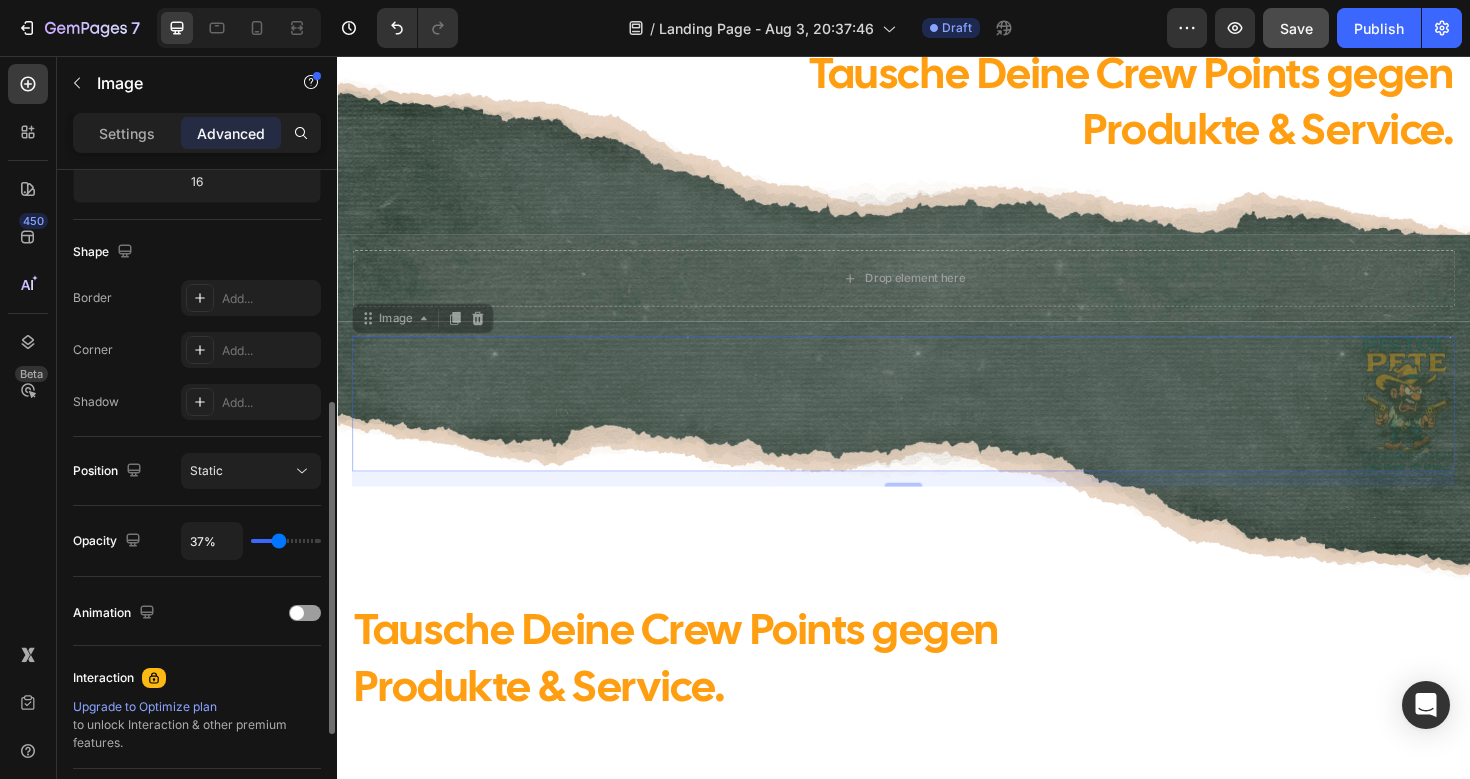 type on "38%" 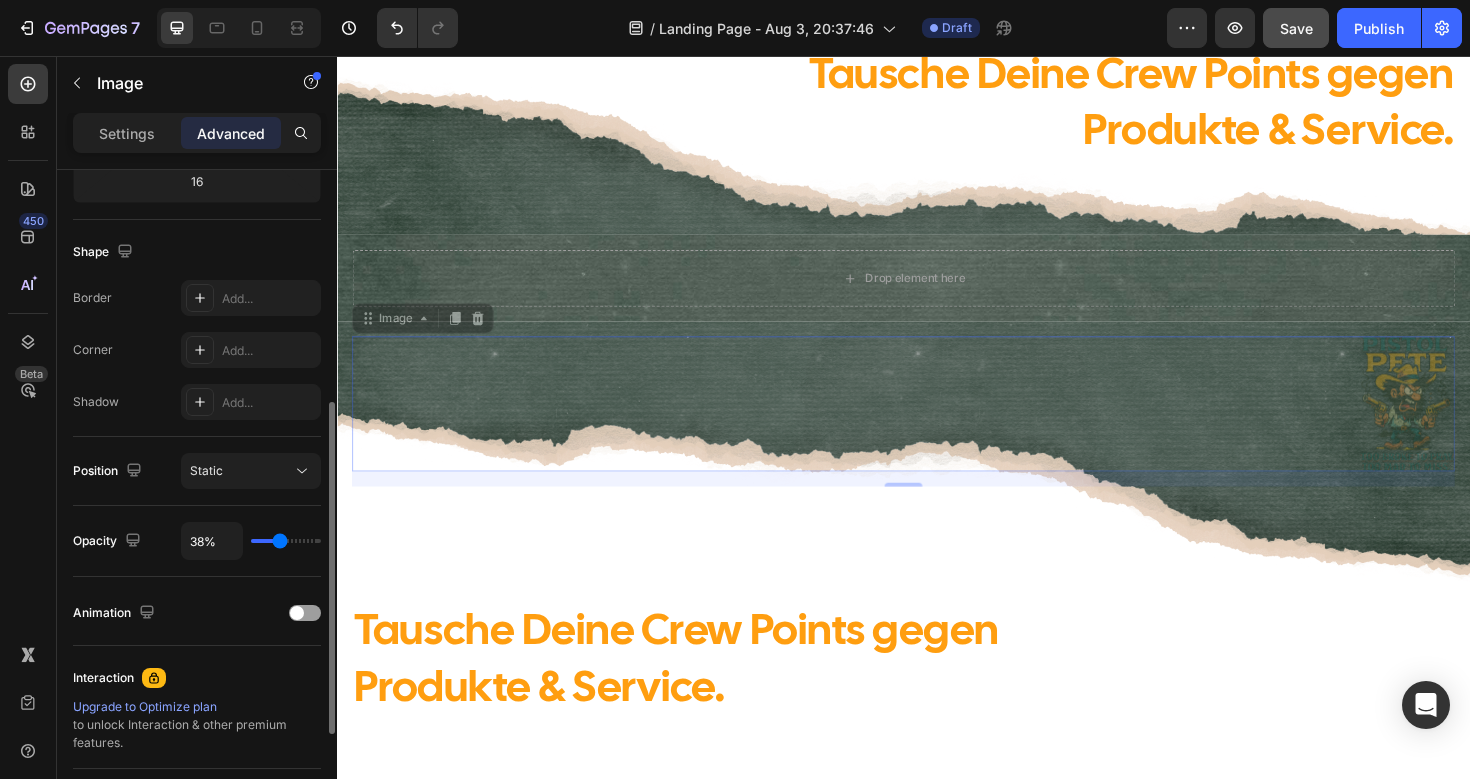 type on "39%" 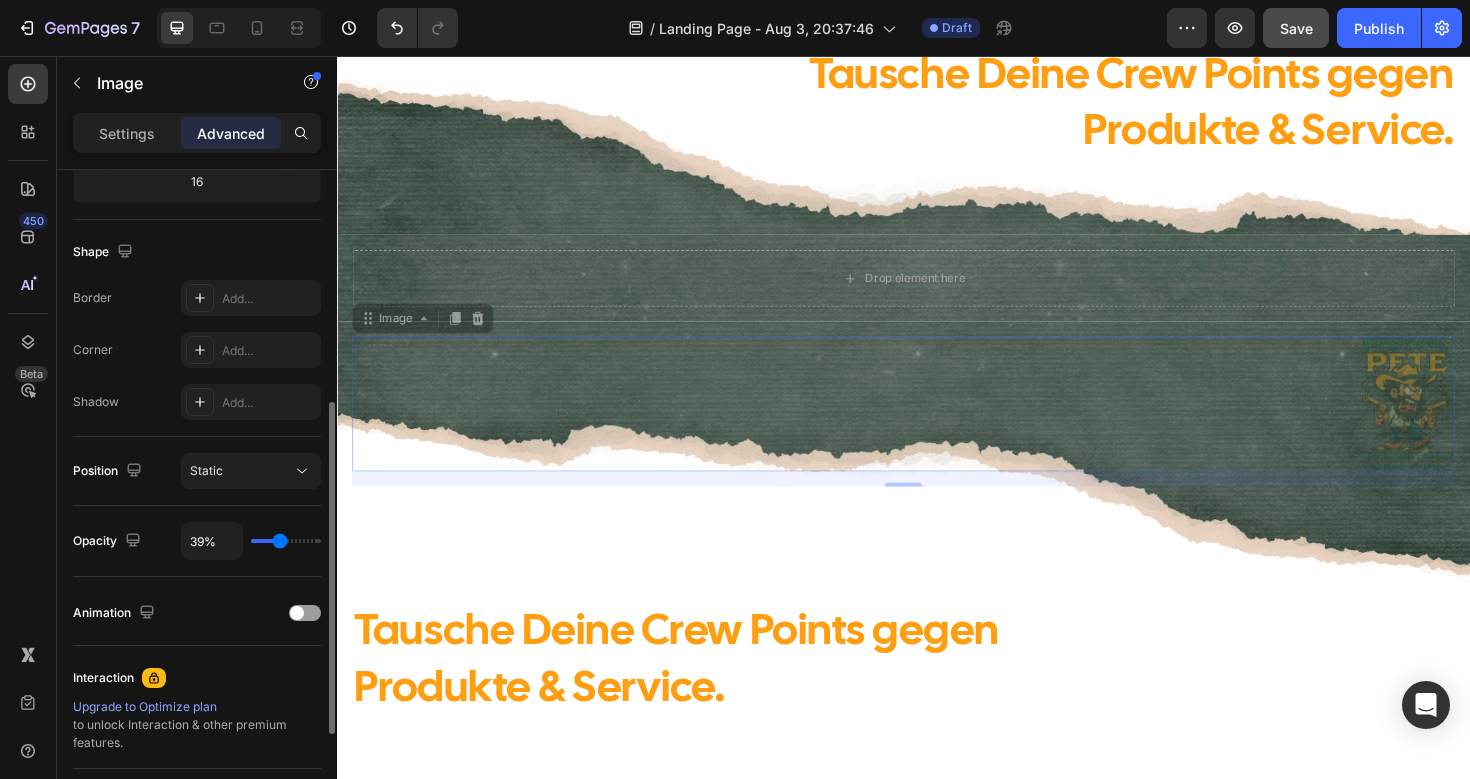 type on "40%" 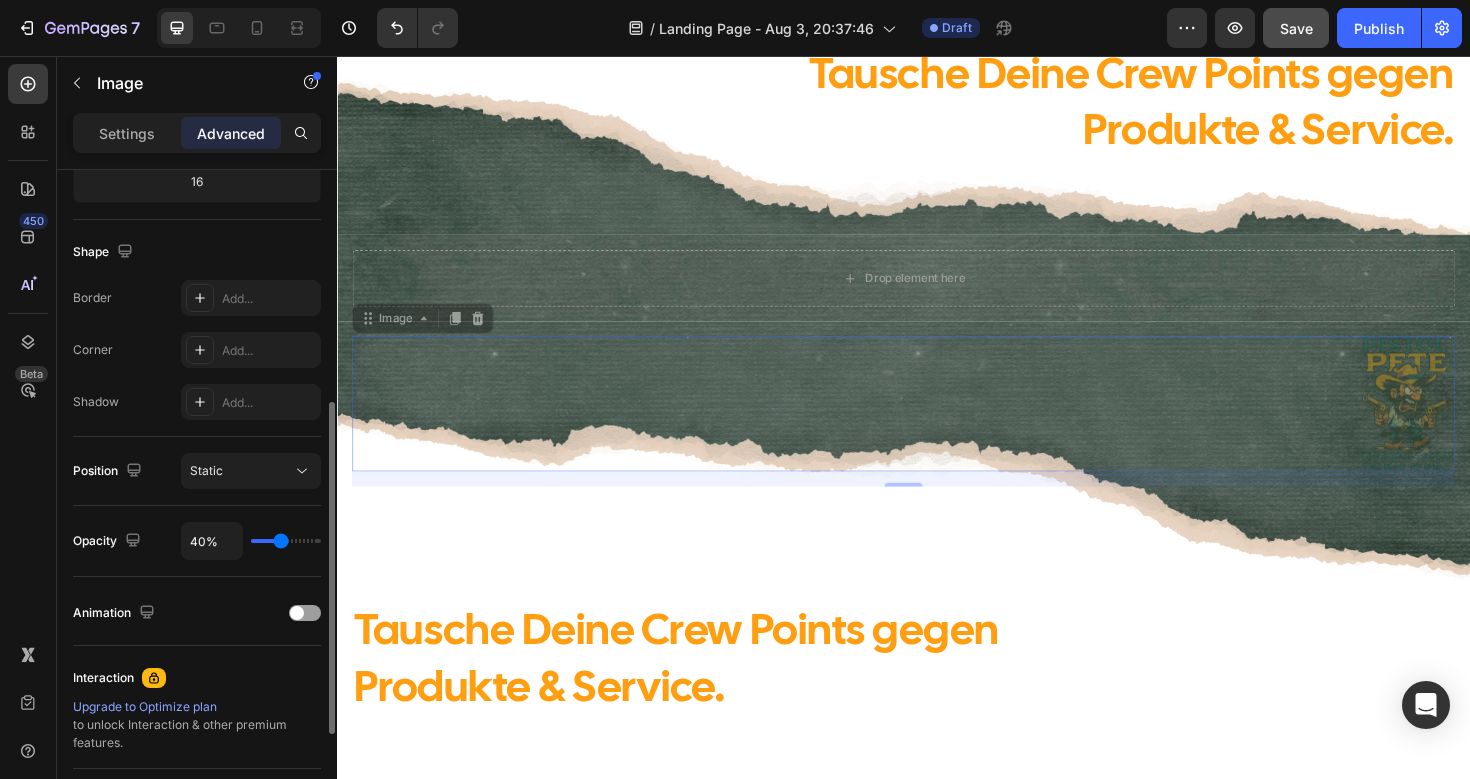 type on "41%" 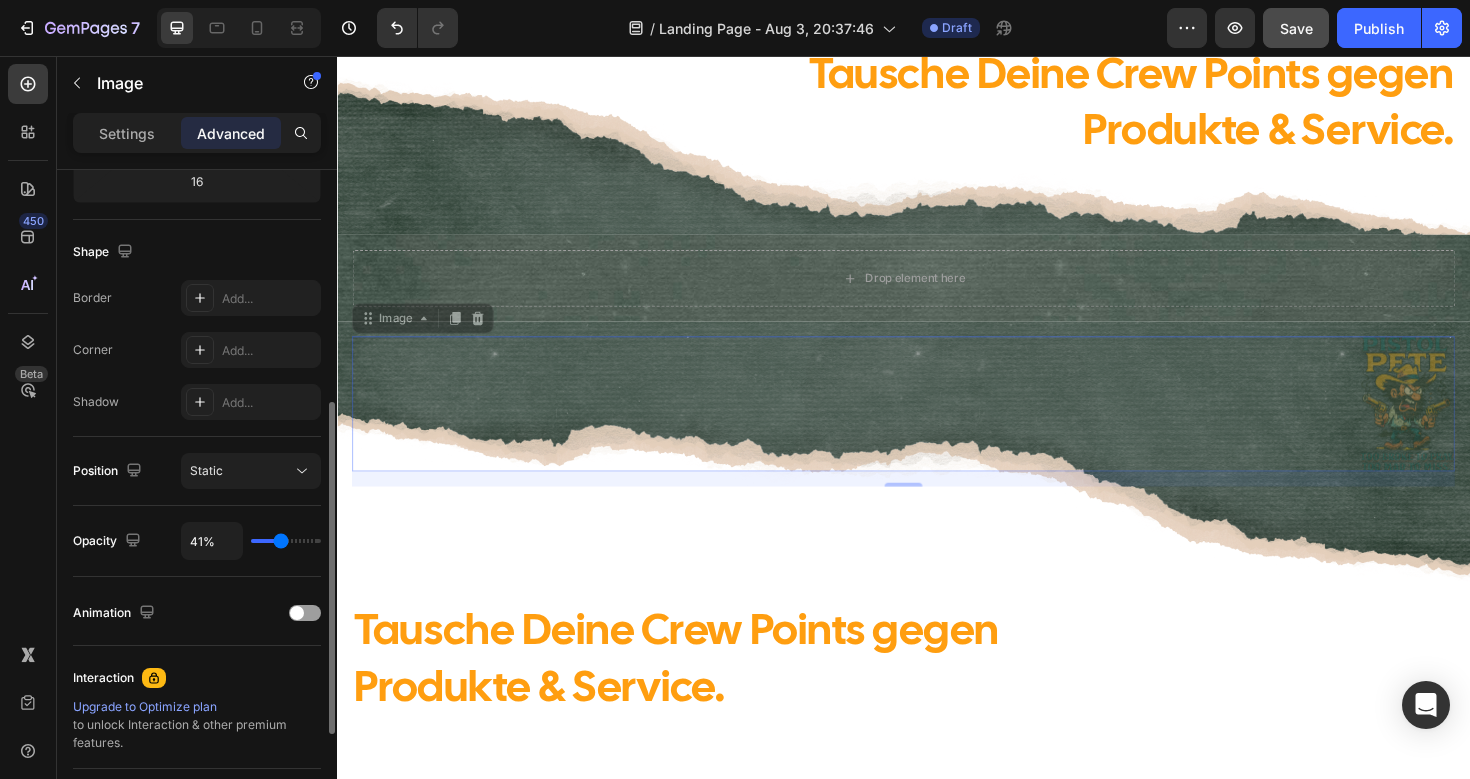 type on "42%" 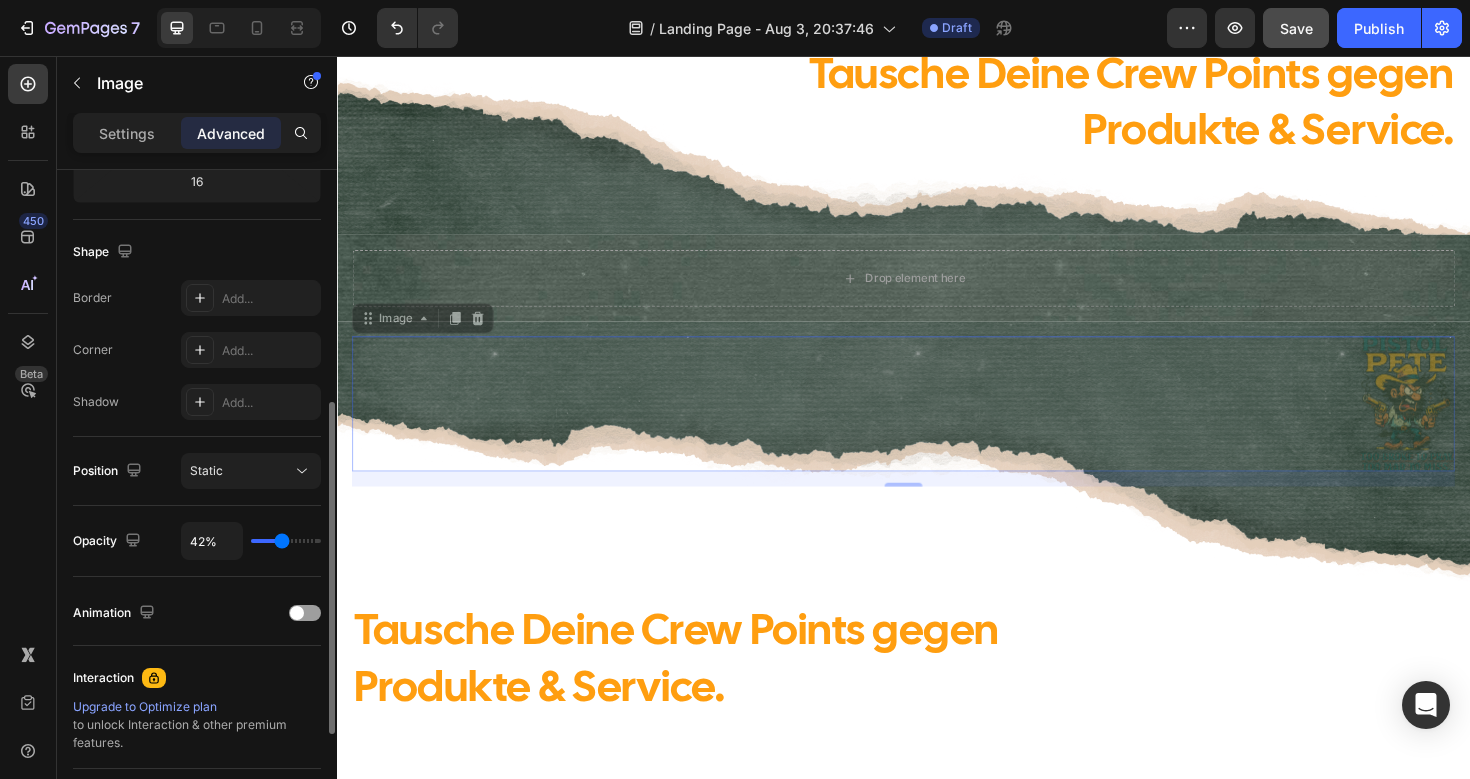 type on "43%" 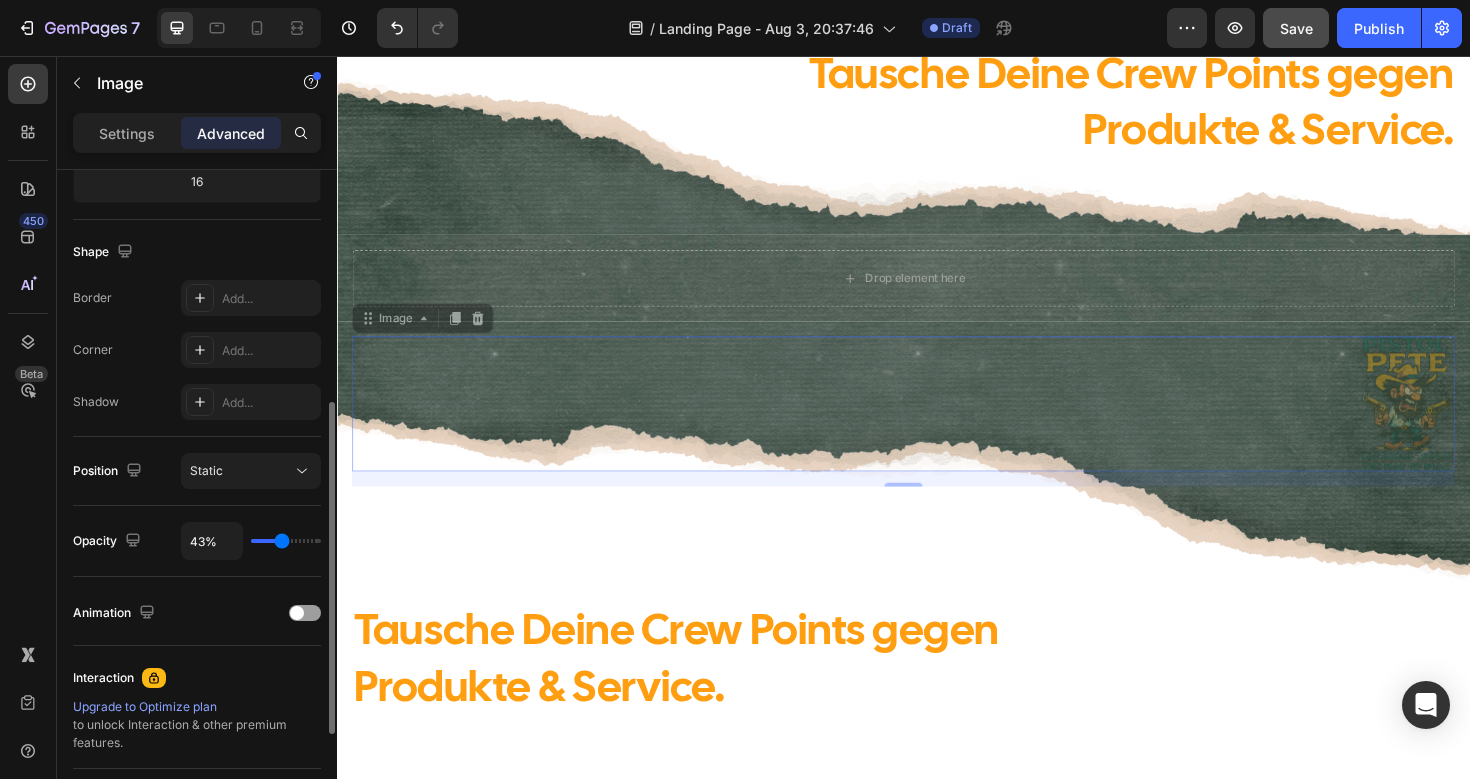 type on "44%" 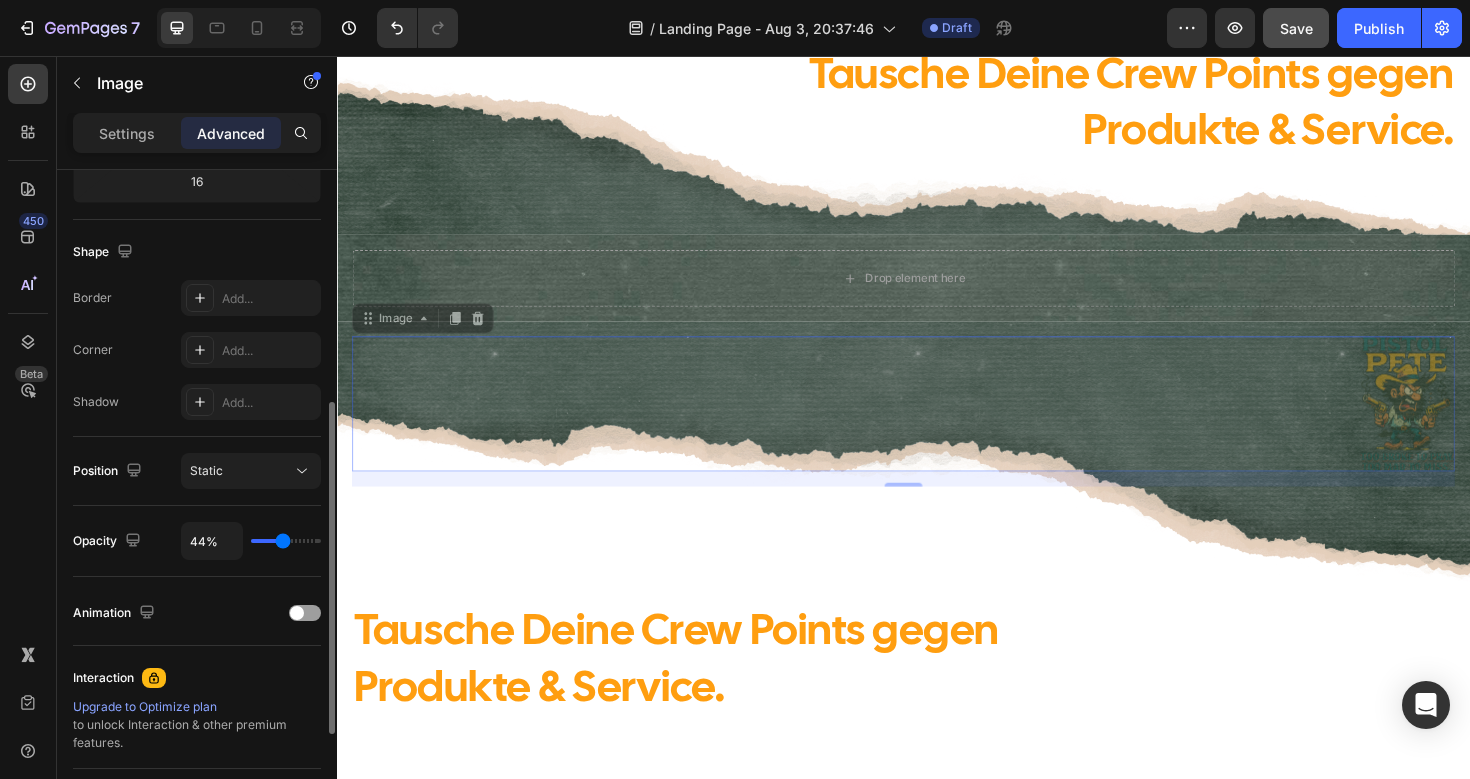 type on "45%" 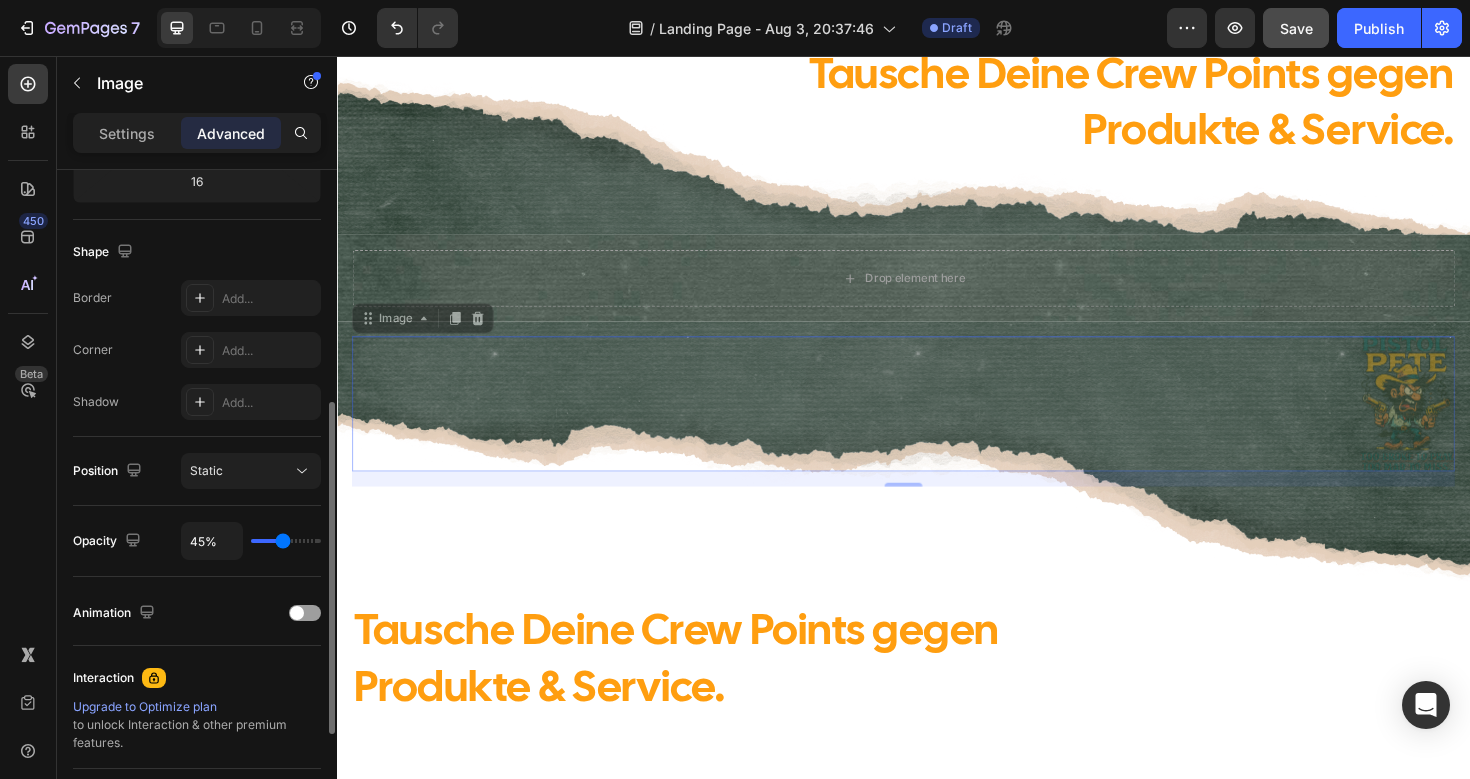 type on "46%" 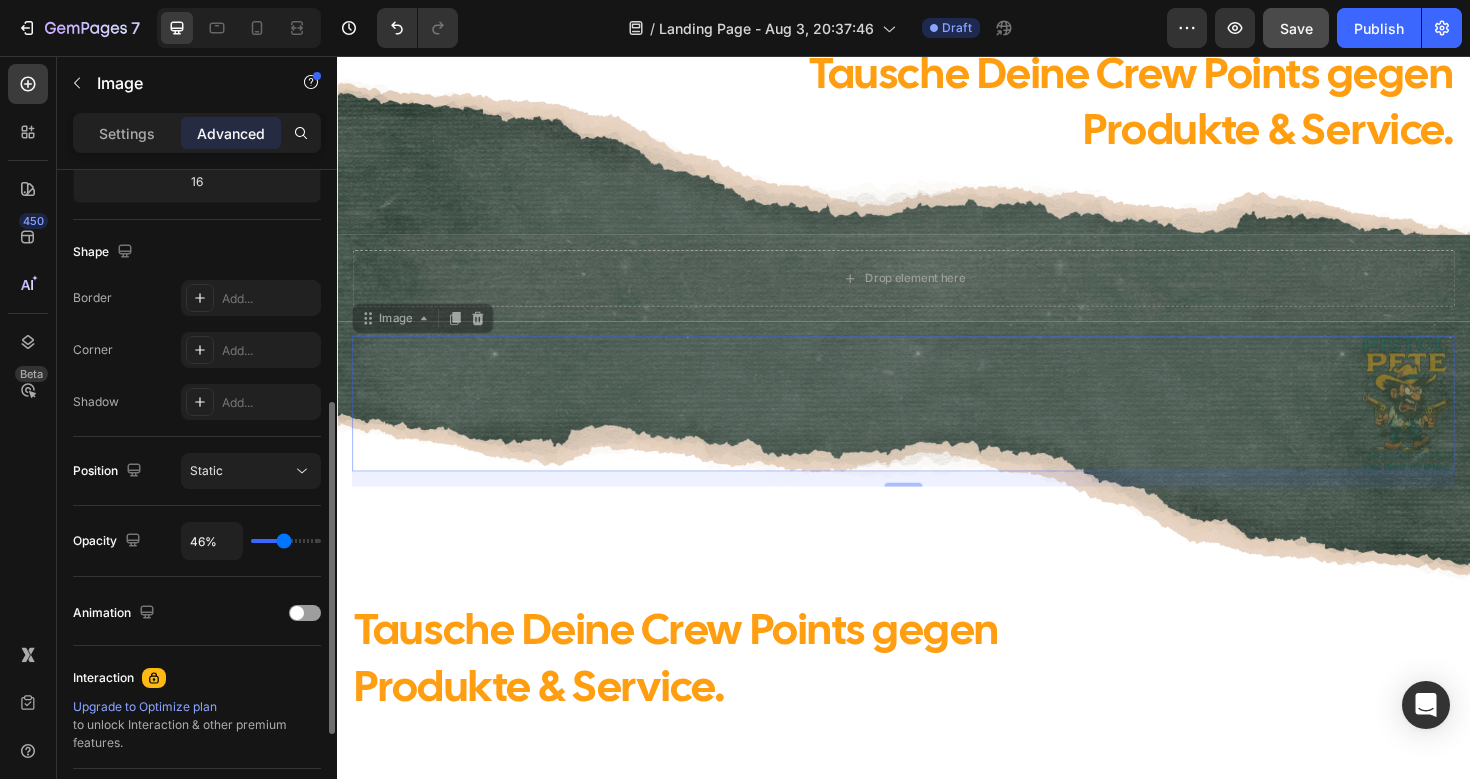 type on "47%" 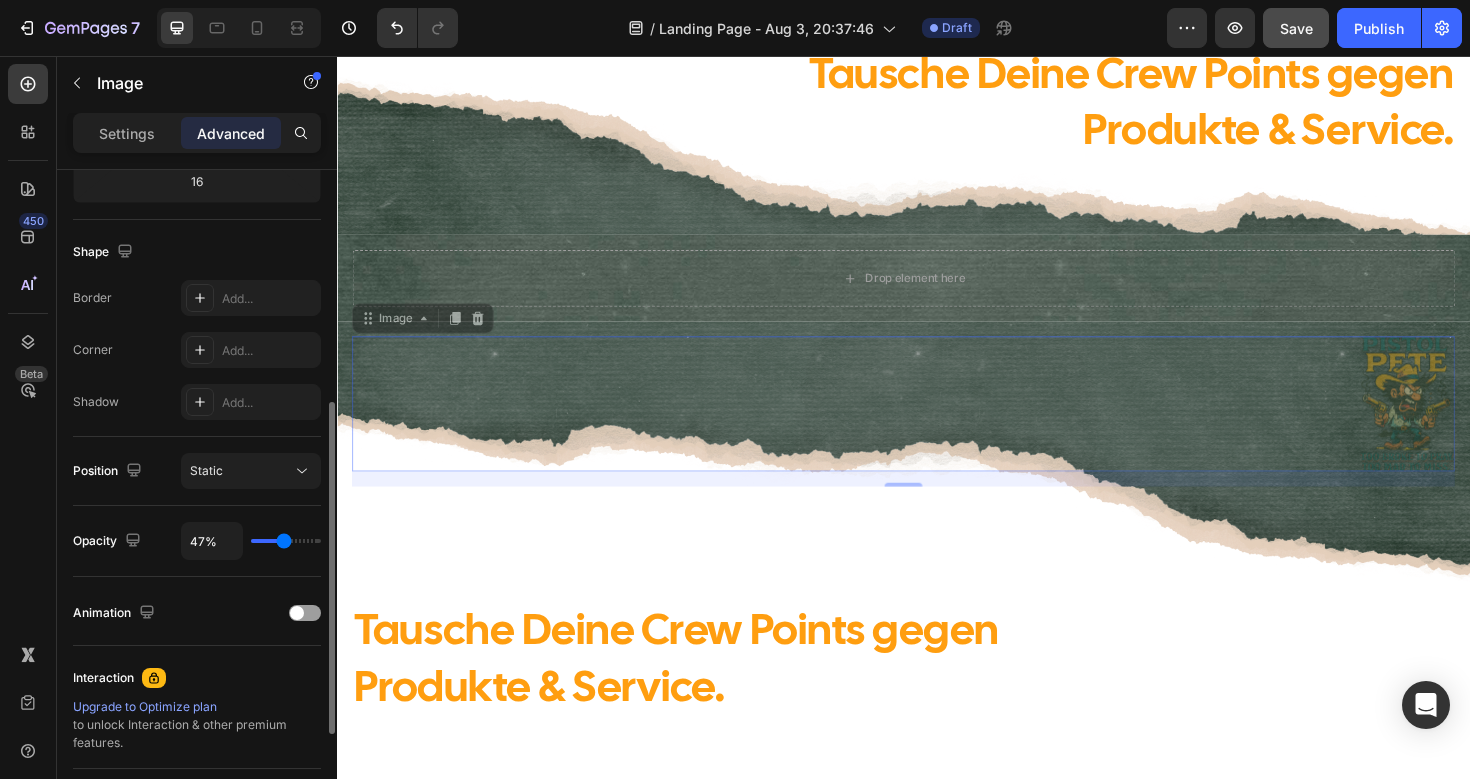 type on "48%" 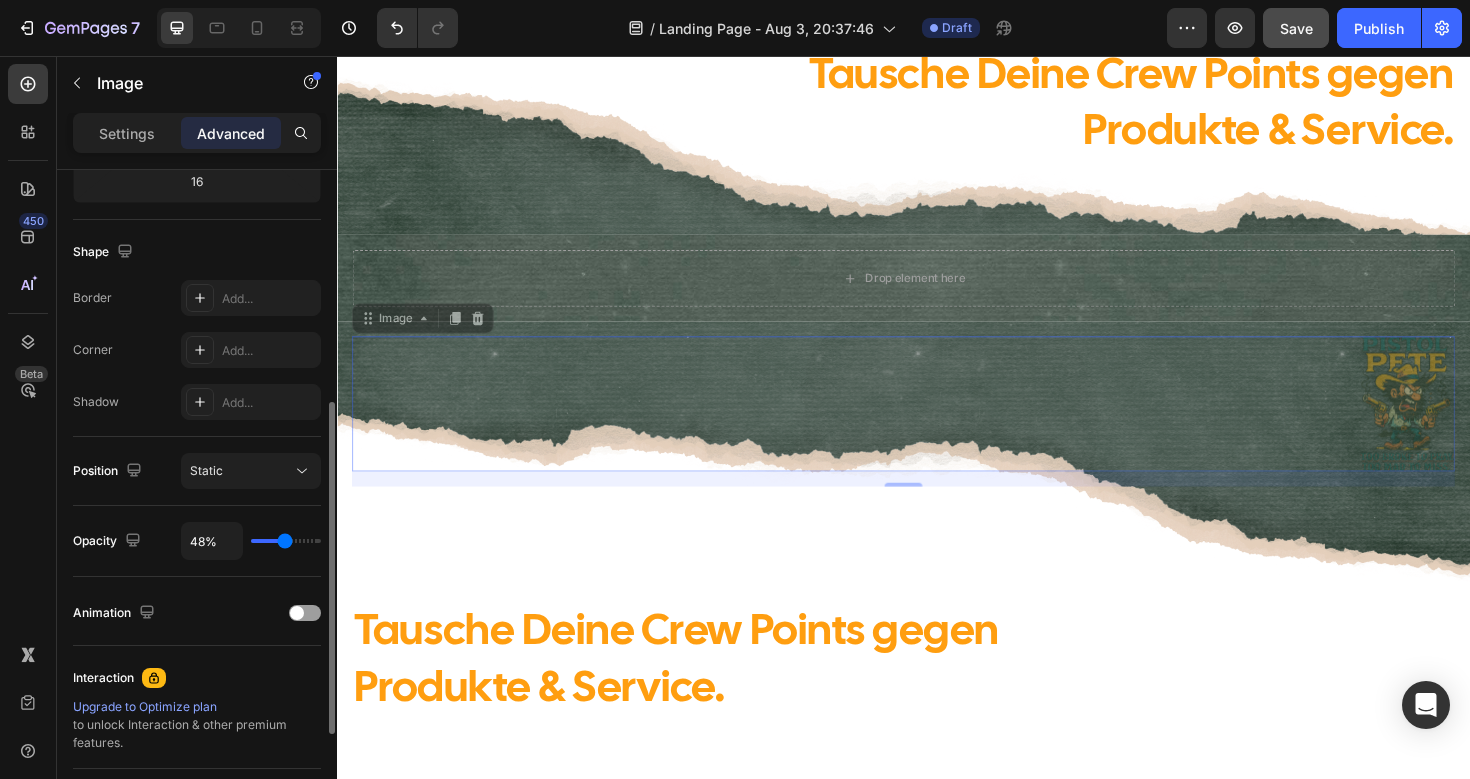 type on "49%" 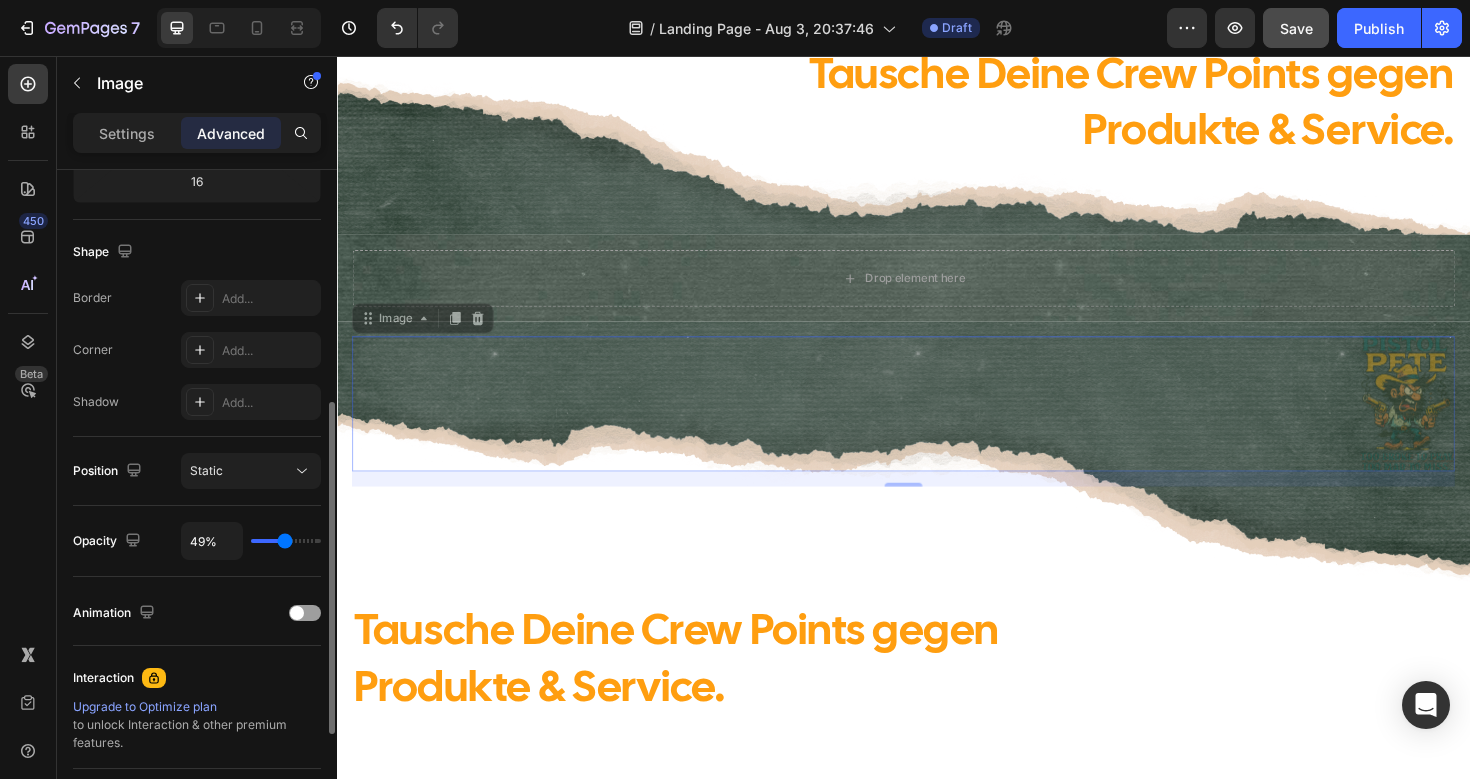 type on "50%" 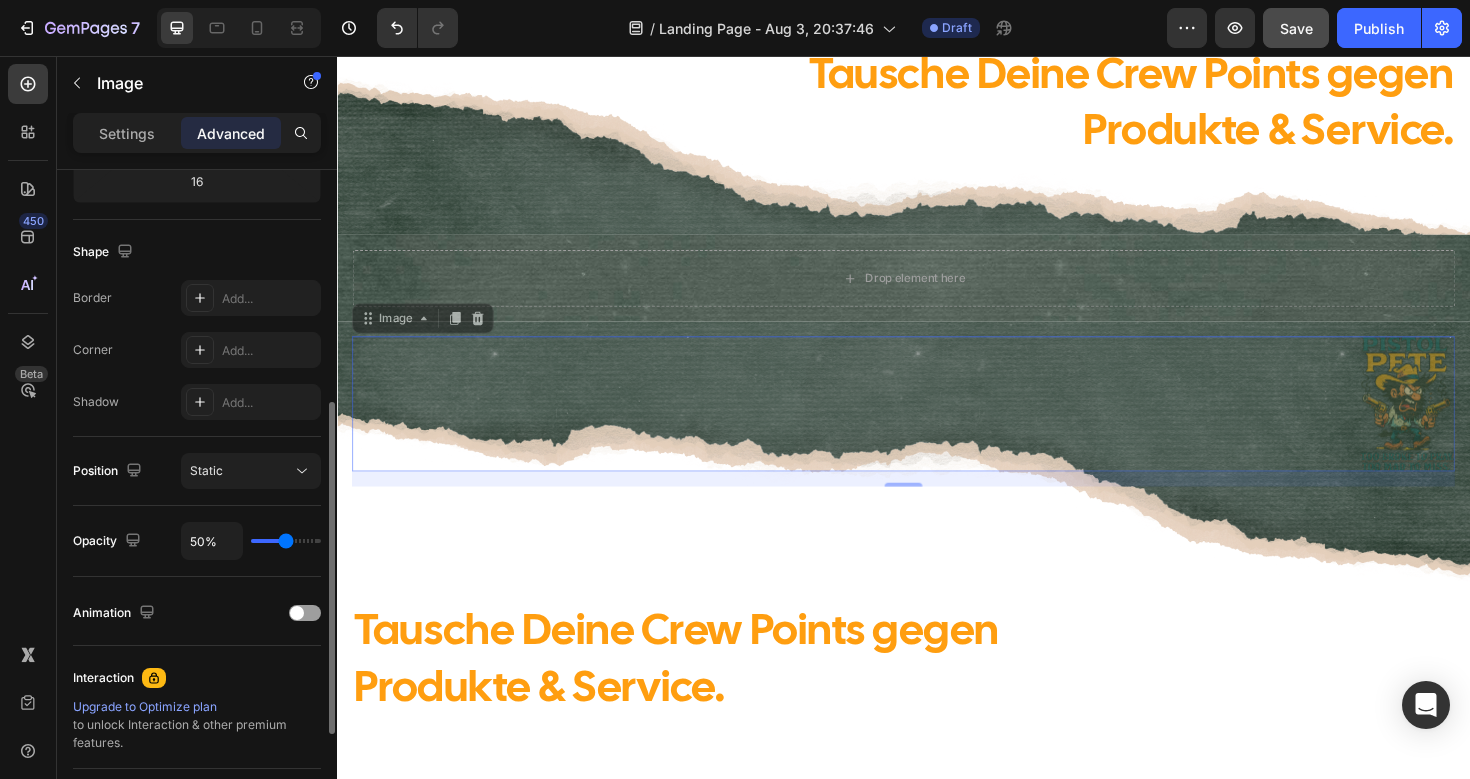 type on "51%" 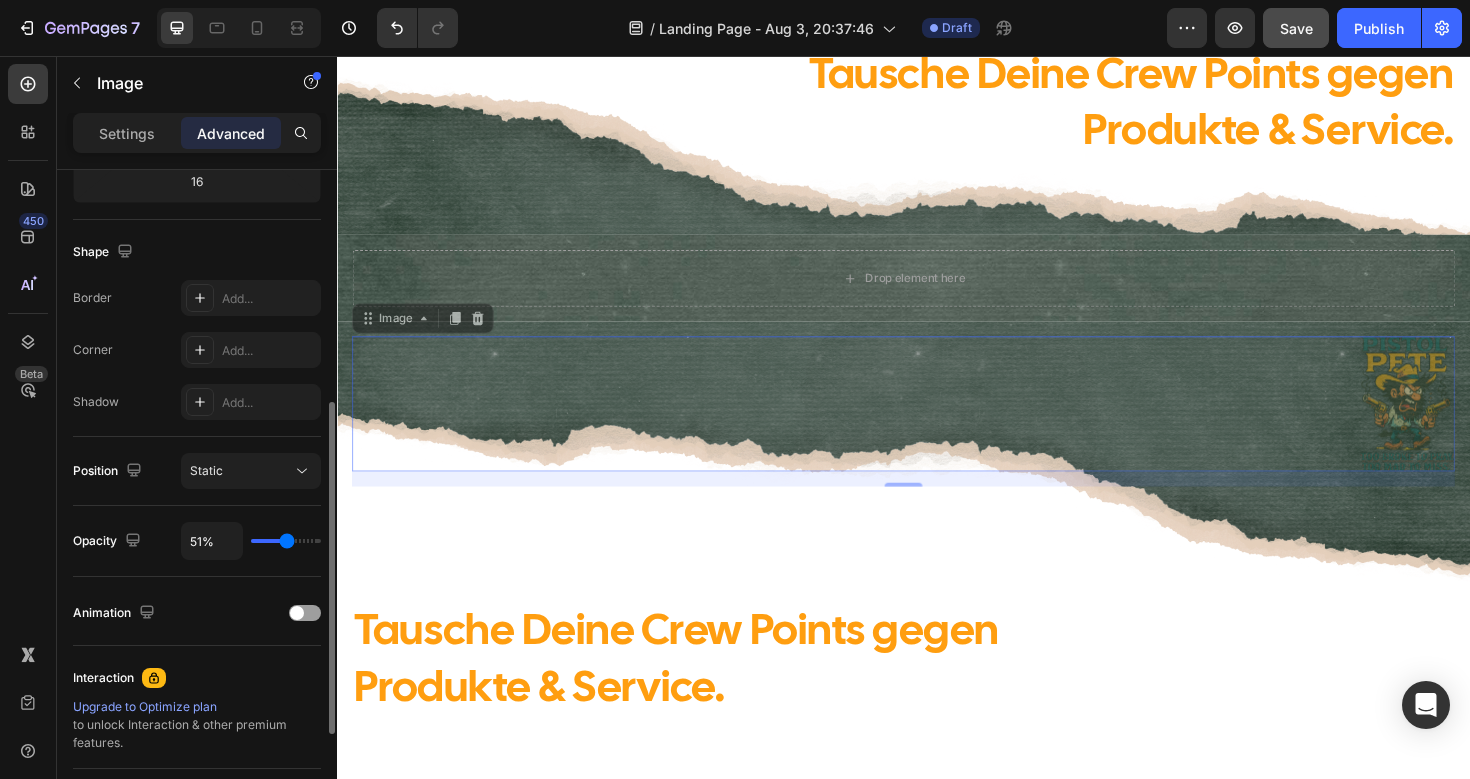 type on "52%" 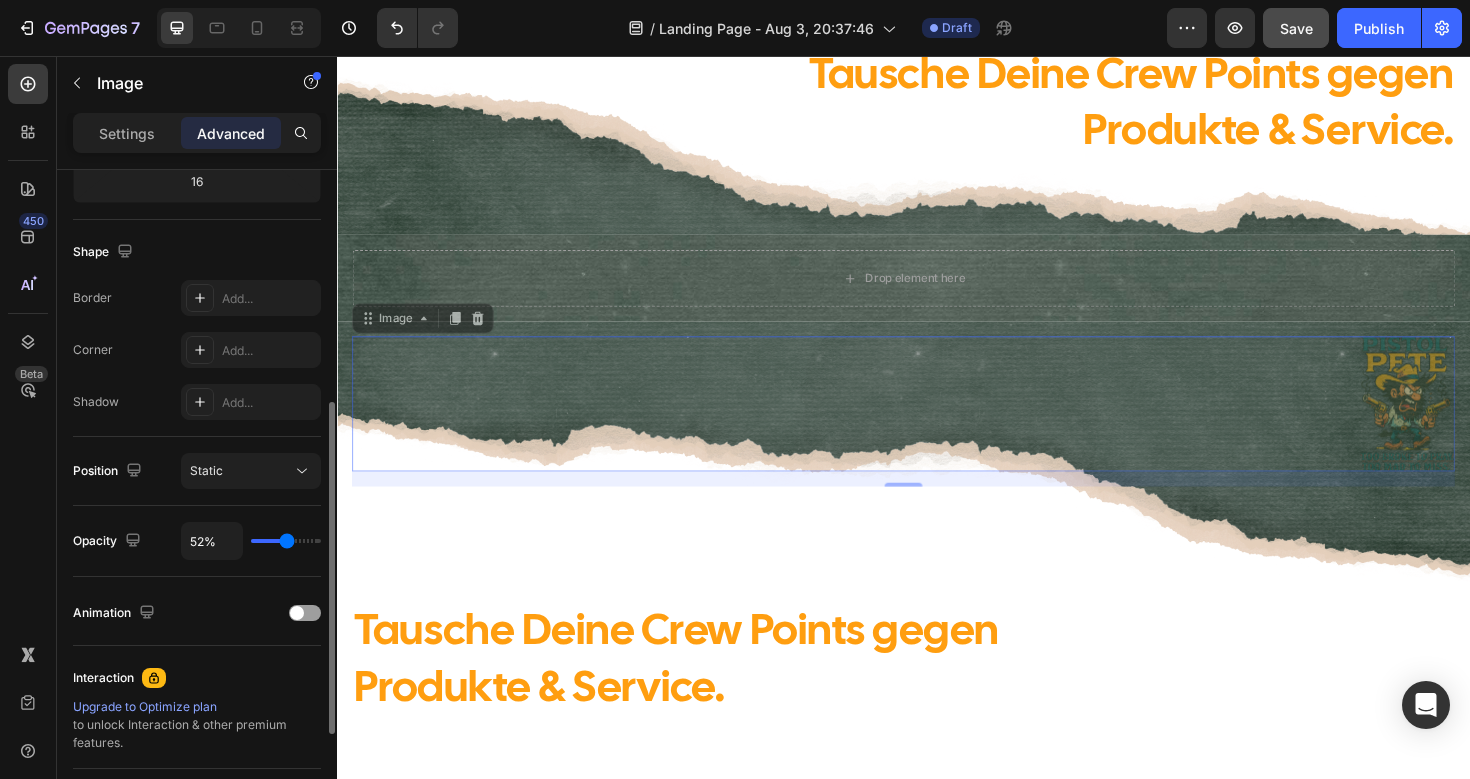 type on "53%" 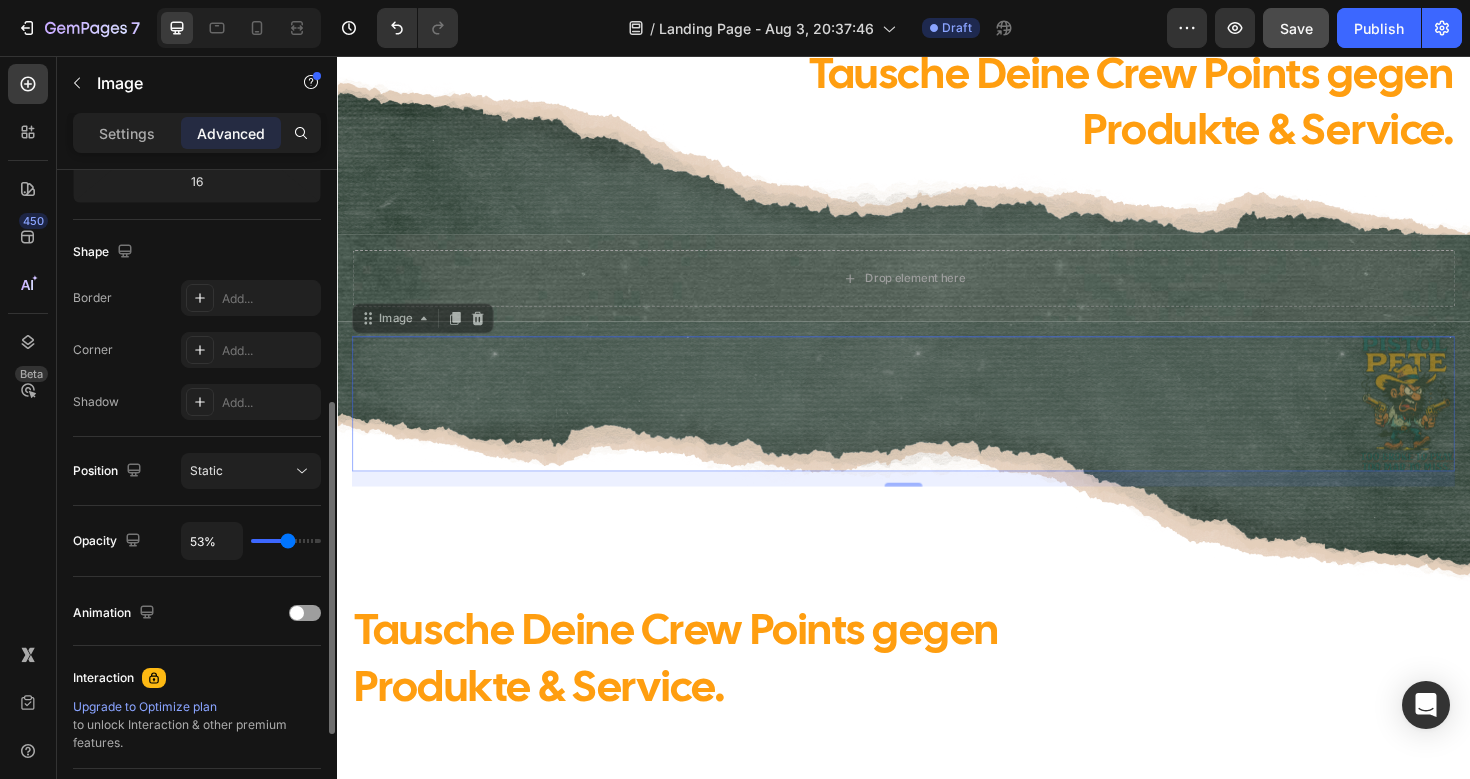type on "54%" 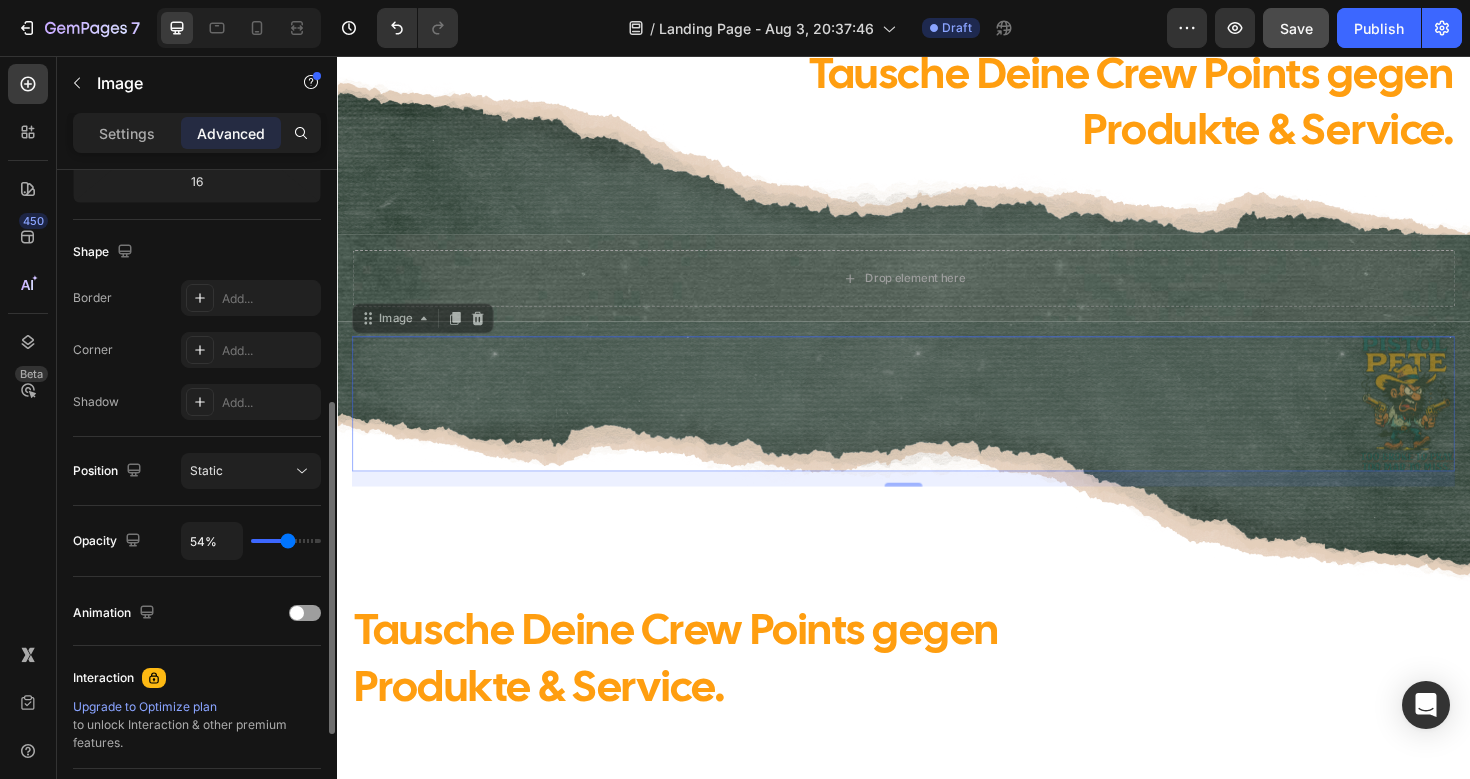 type on "55%" 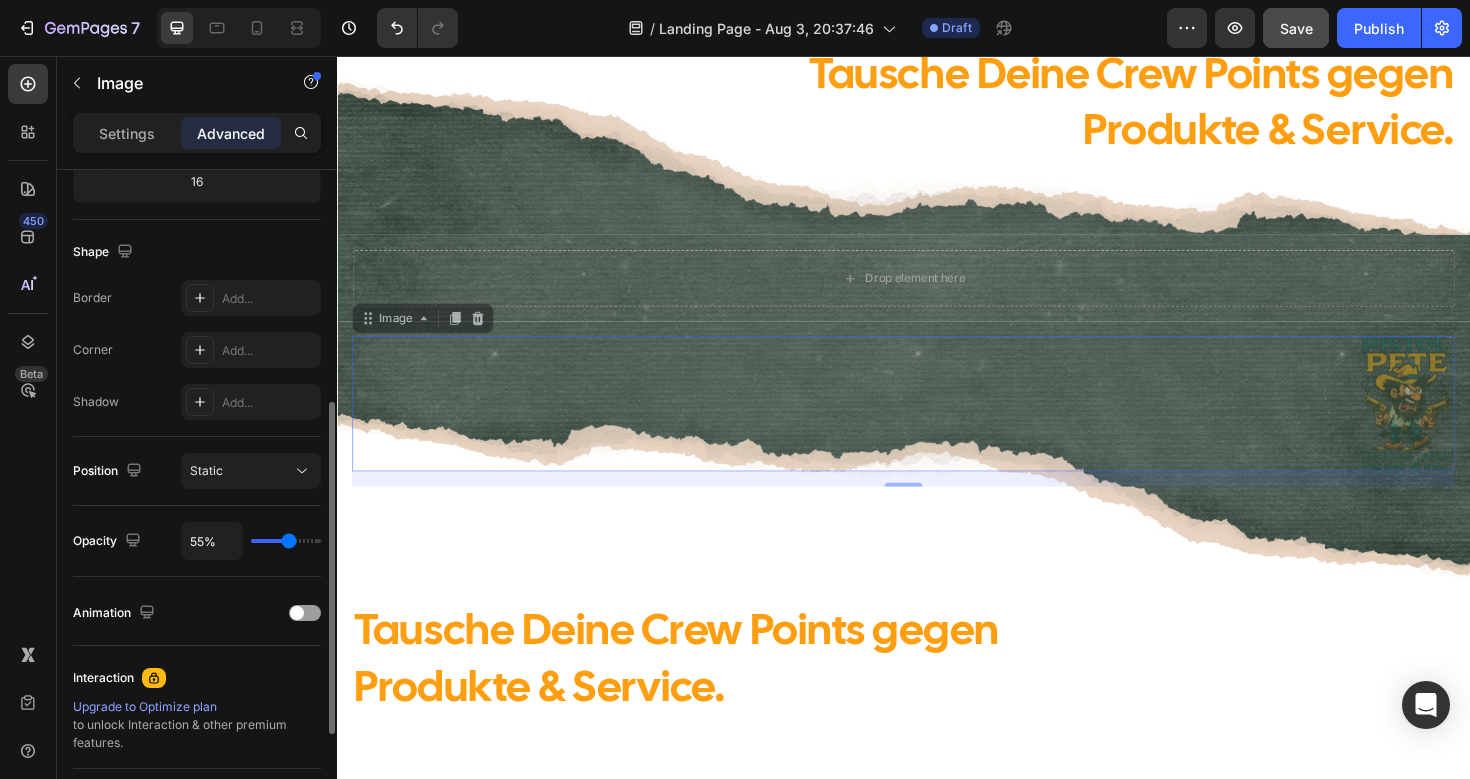 type on "56%" 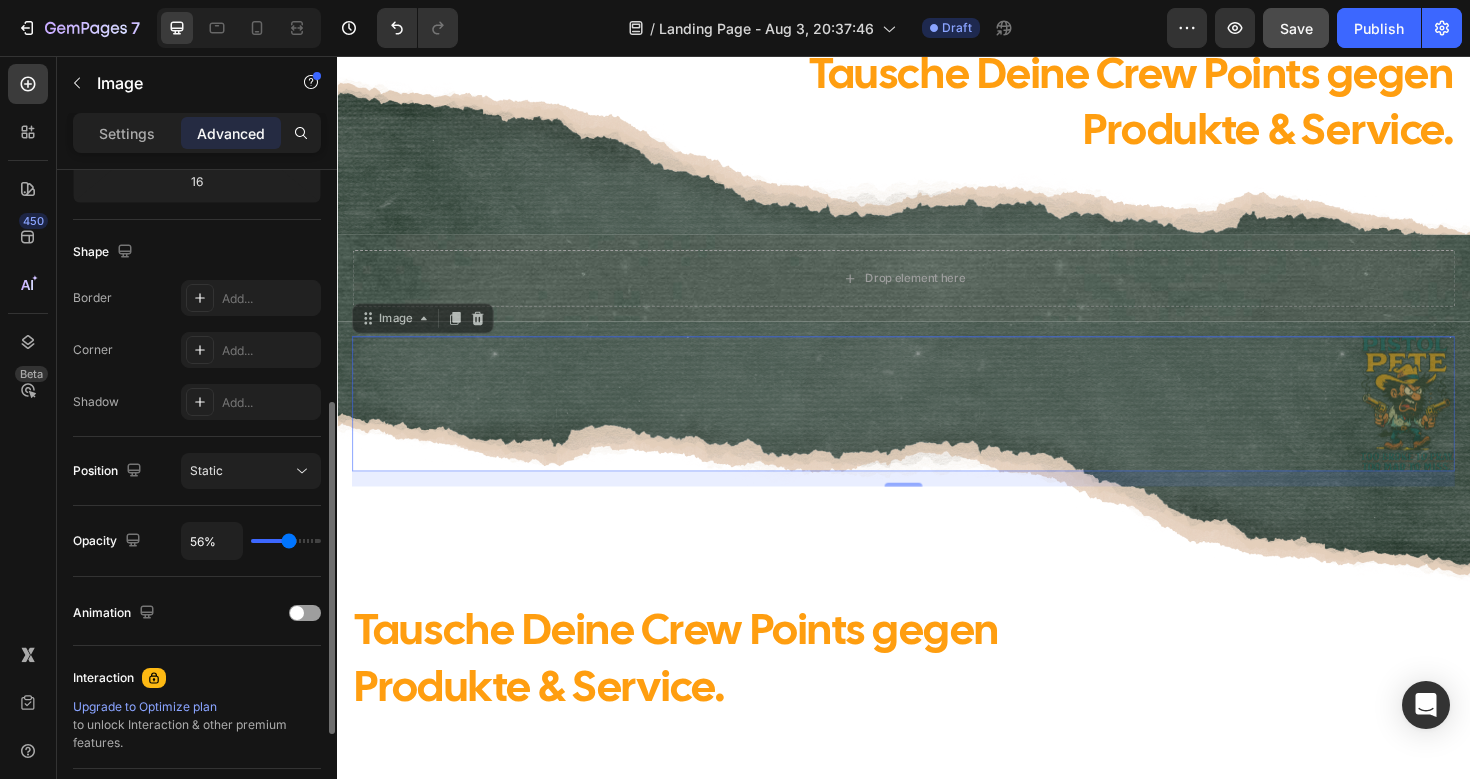 drag, startPoint x: 278, startPoint y: 543, endPoint x: 289, endPoint y: 543, distance: 11 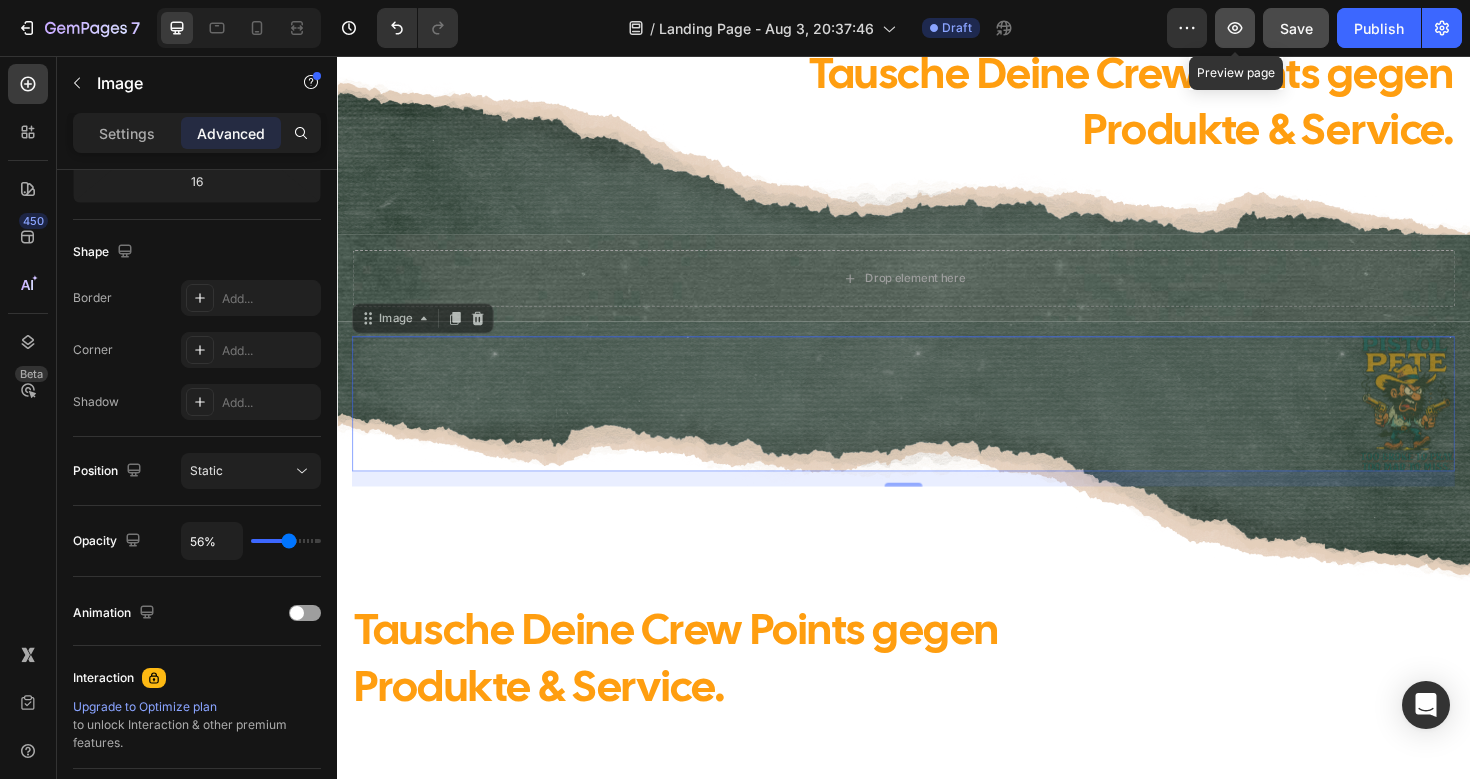 click 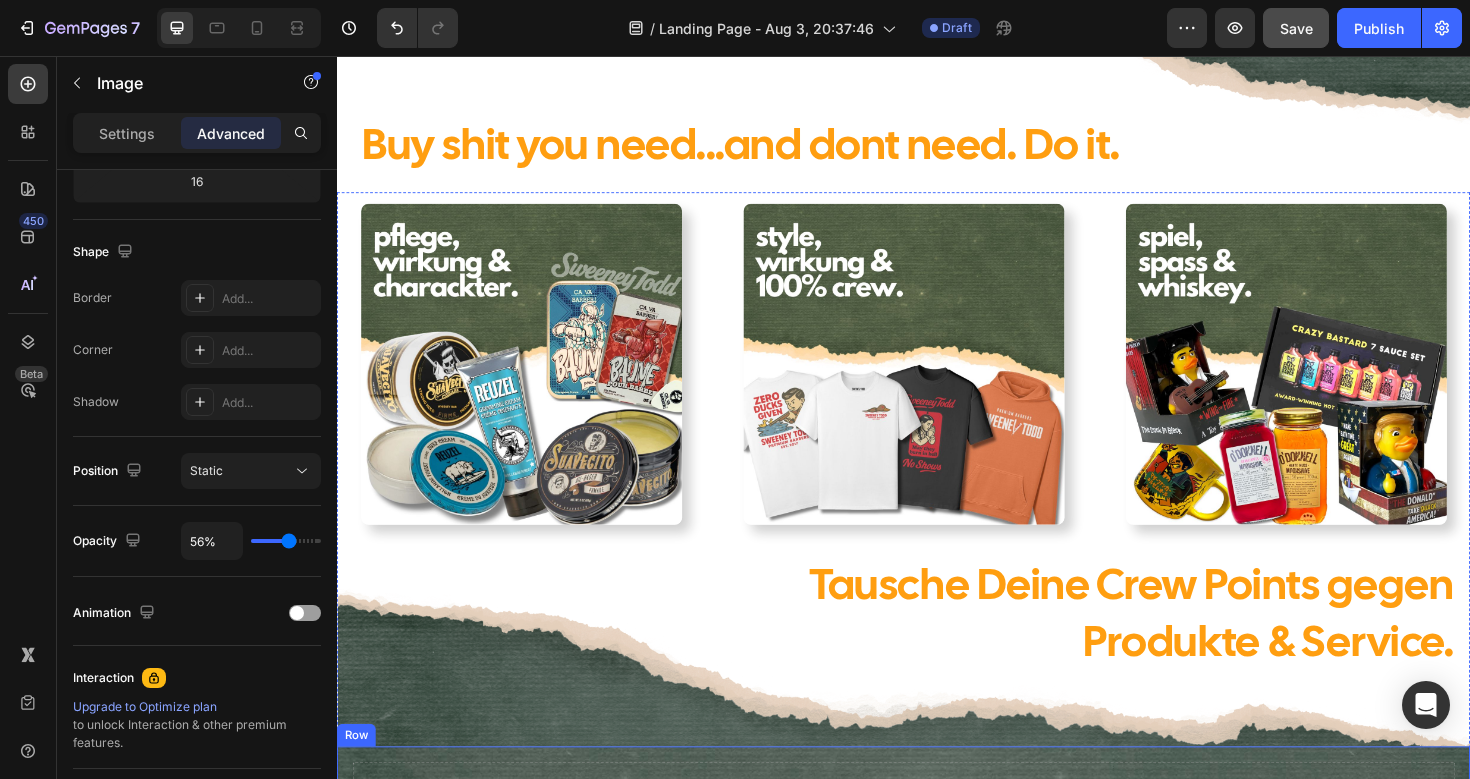scroll, scrollTop: 0, scrollLeft: 0, axis: both 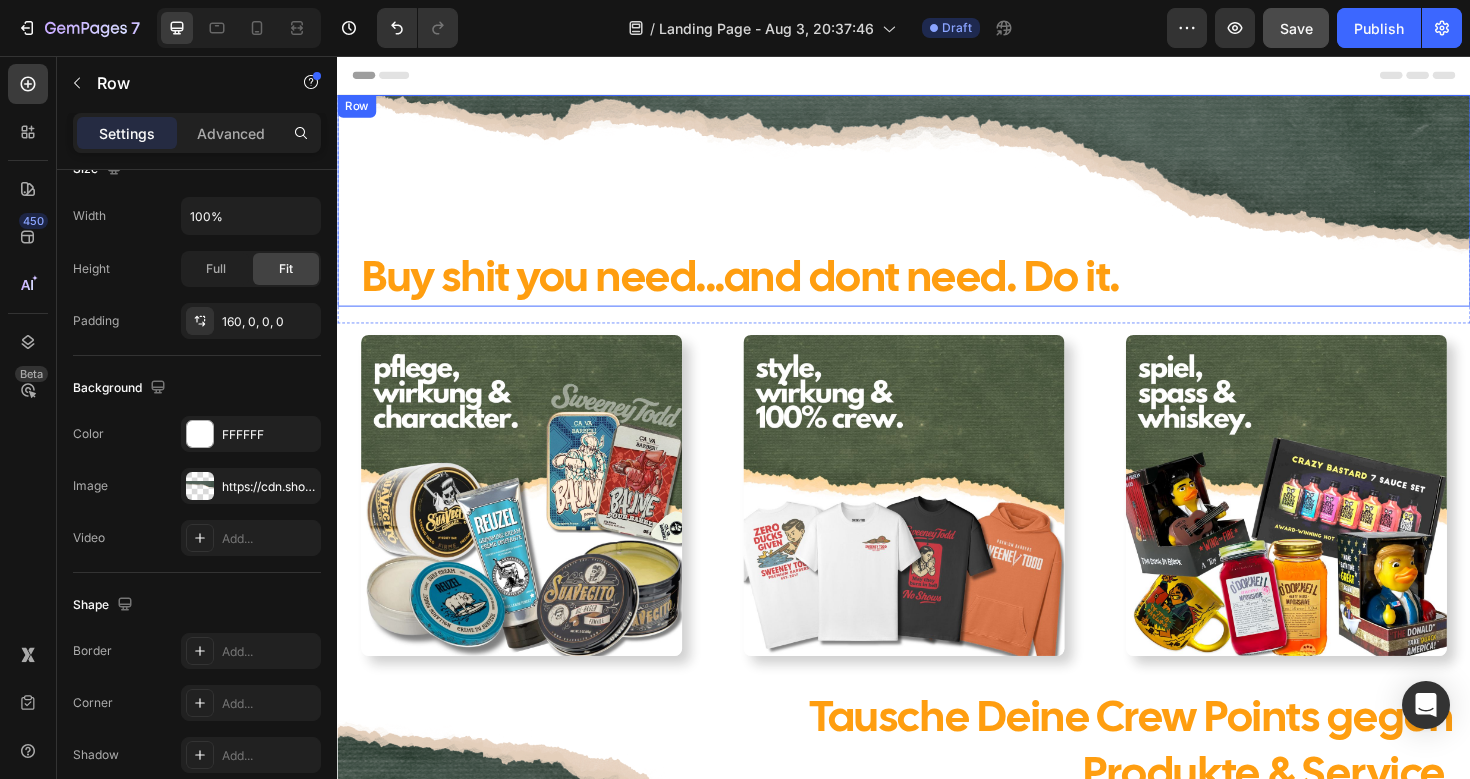 click on "Buy shit you need...and dont need. Do it.  Heading Row" at bounding box center [937, 209] 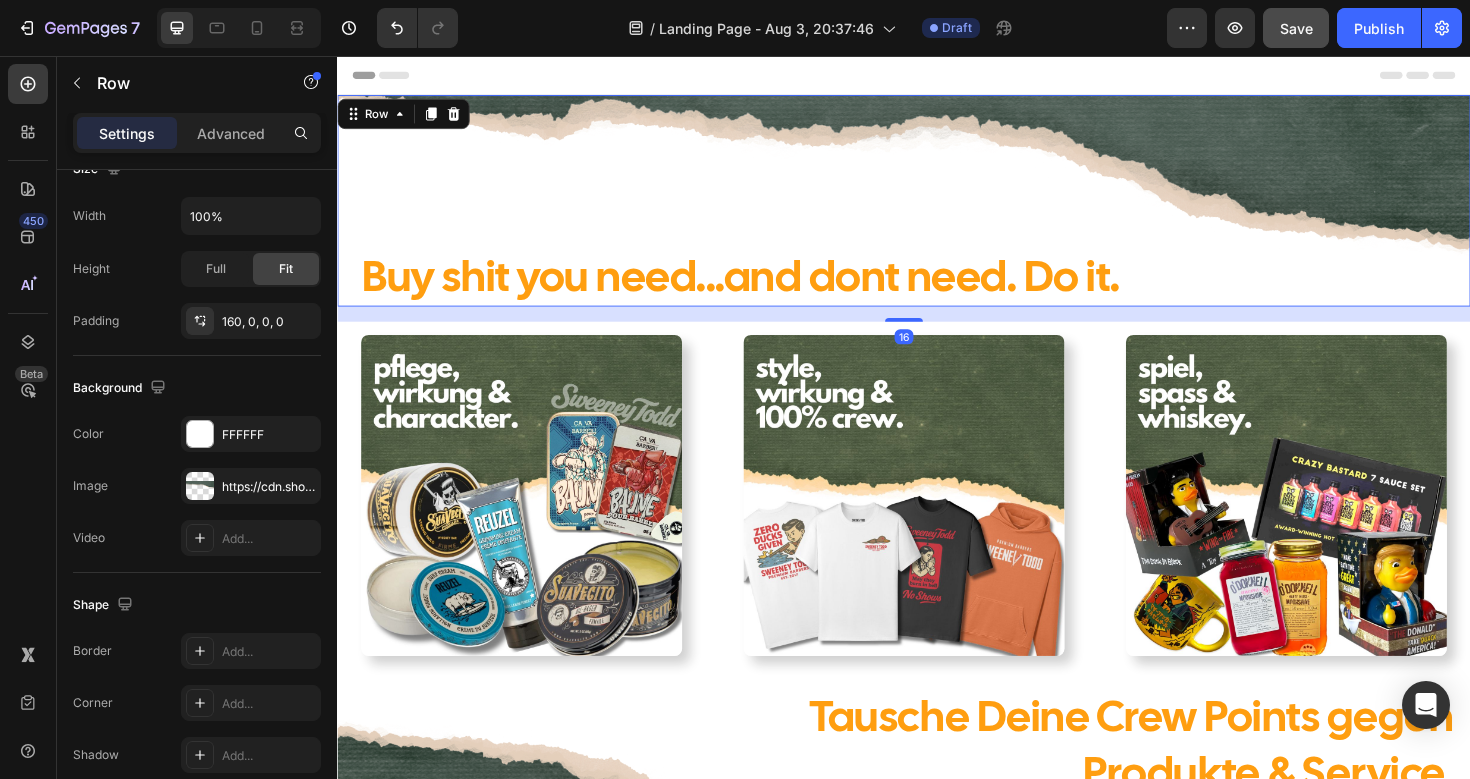scroll, scrollTop: 0, scrollLeft: 0, axis: both 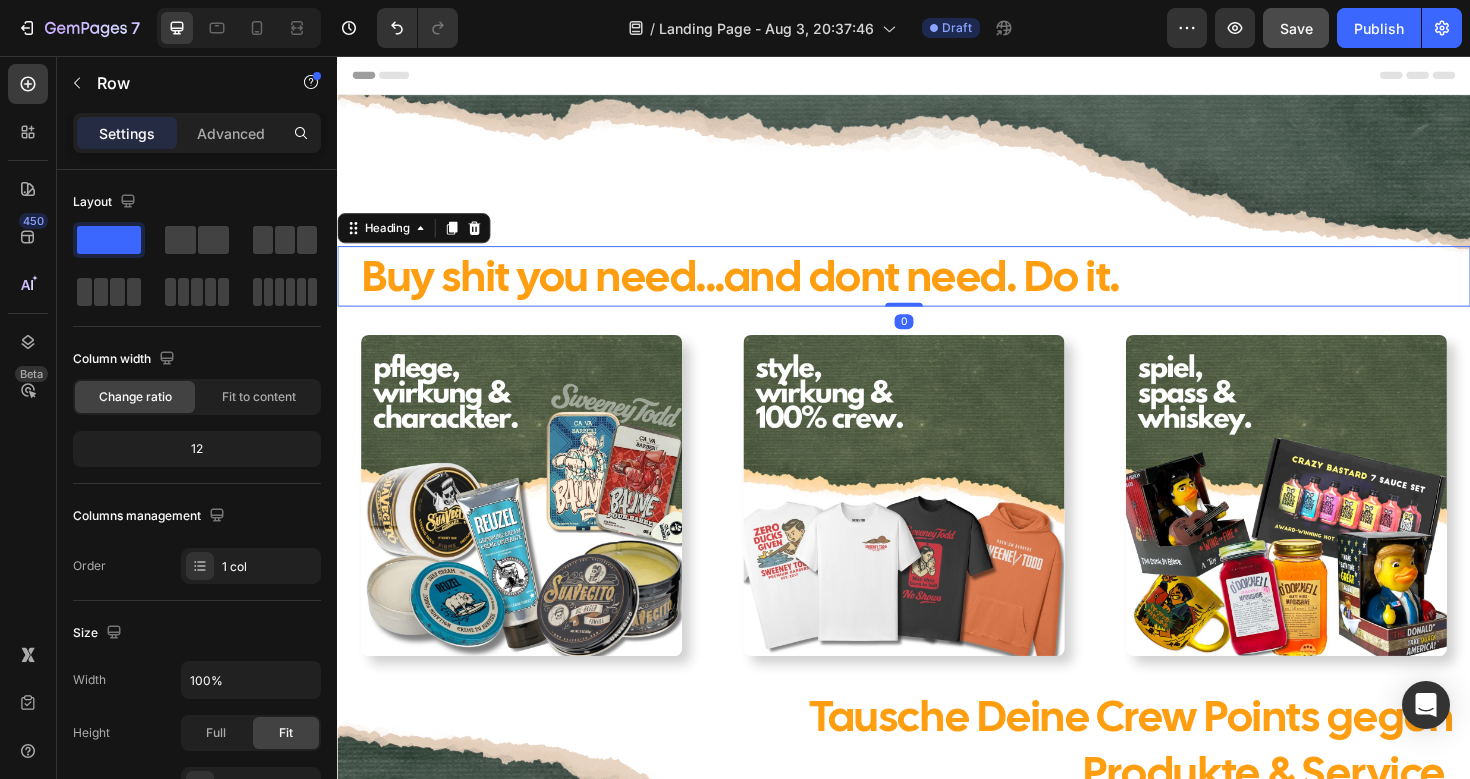 click on "Buy shit you need...and dont need. Do it." at bounding box center (949, 289) 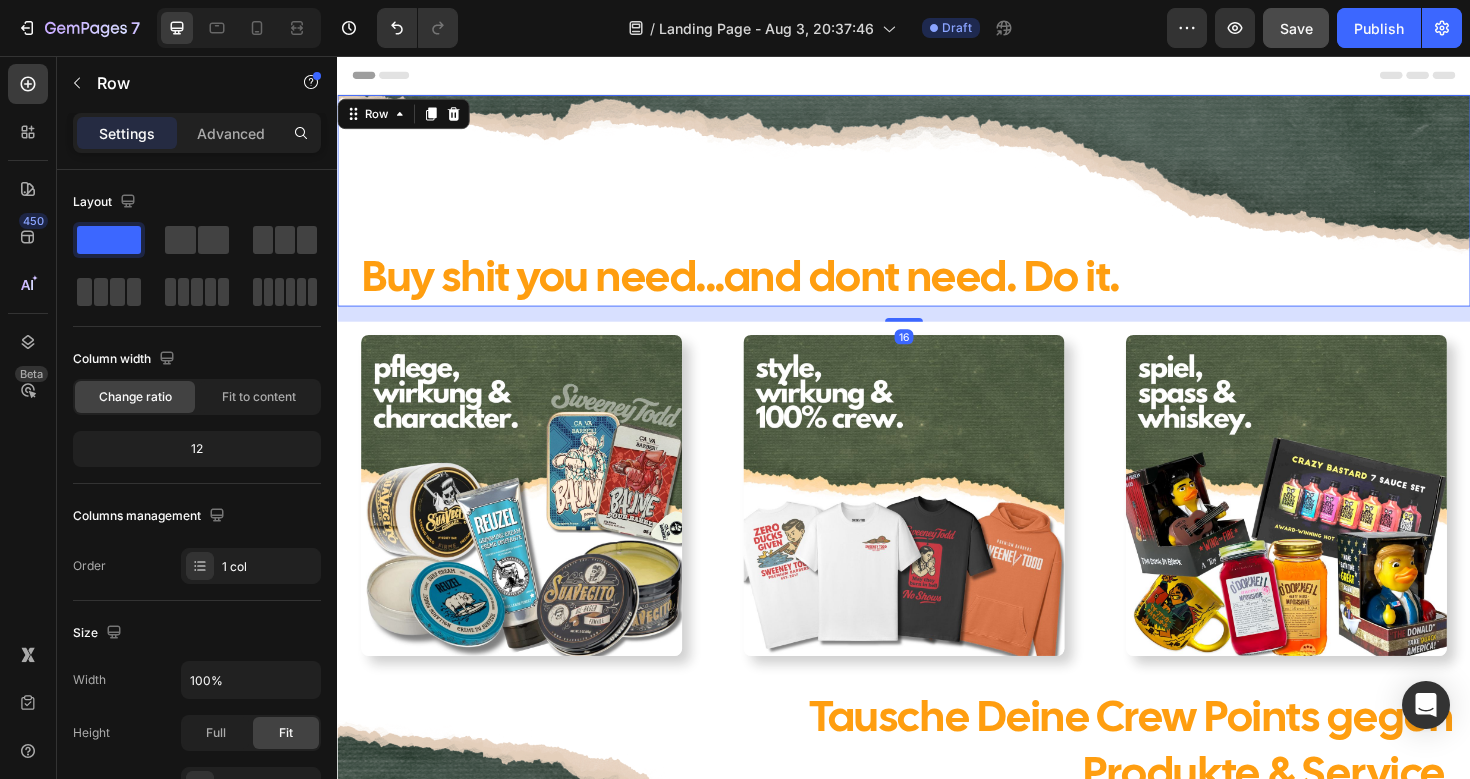 click on "⁠⁠⁠⁠⁠⁠⁠ Buy shit you need...and dont need. Do it.  Heading Row   16" at bounding box center (937, 209) 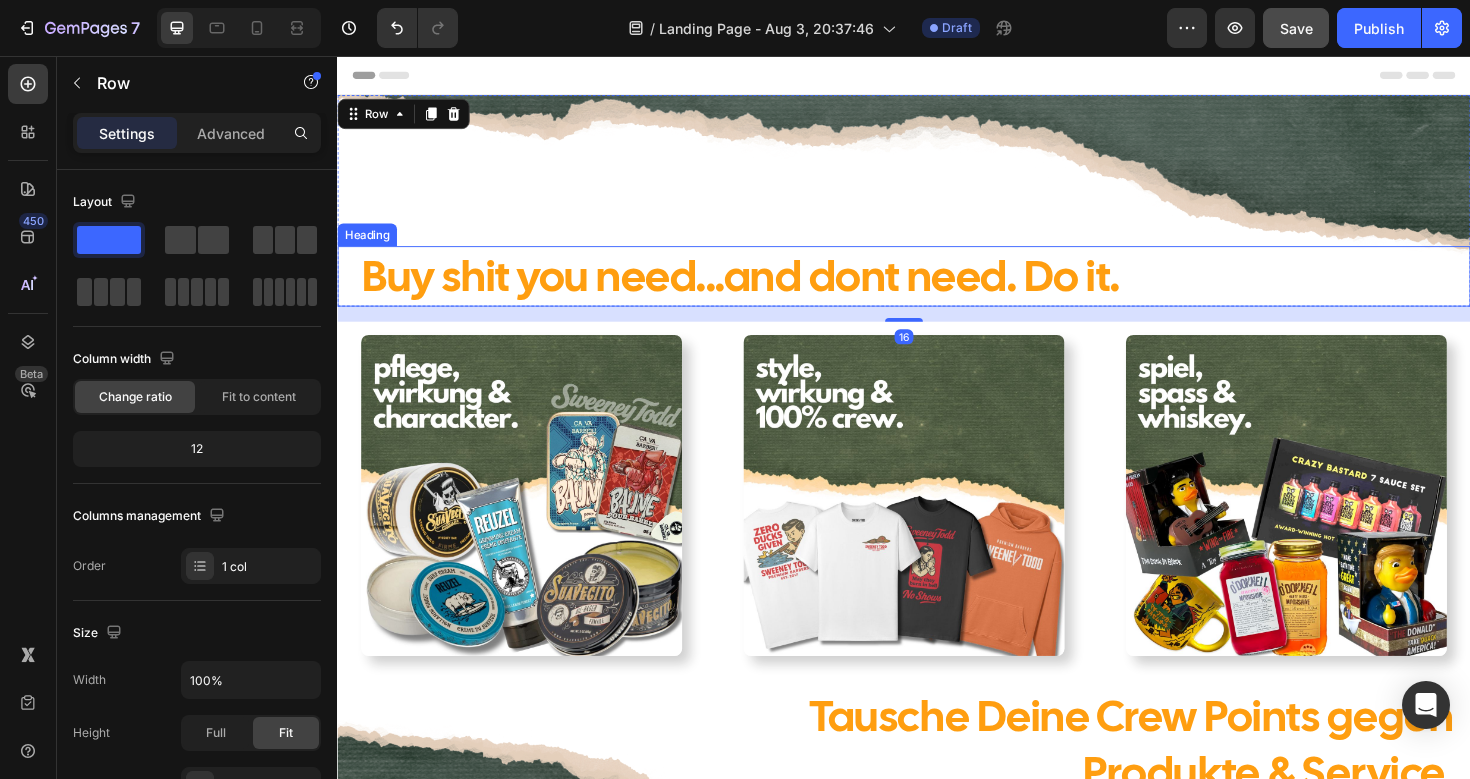 click on "Buy shit you need...and dont need. Do it." at bounding box center [764, 288] 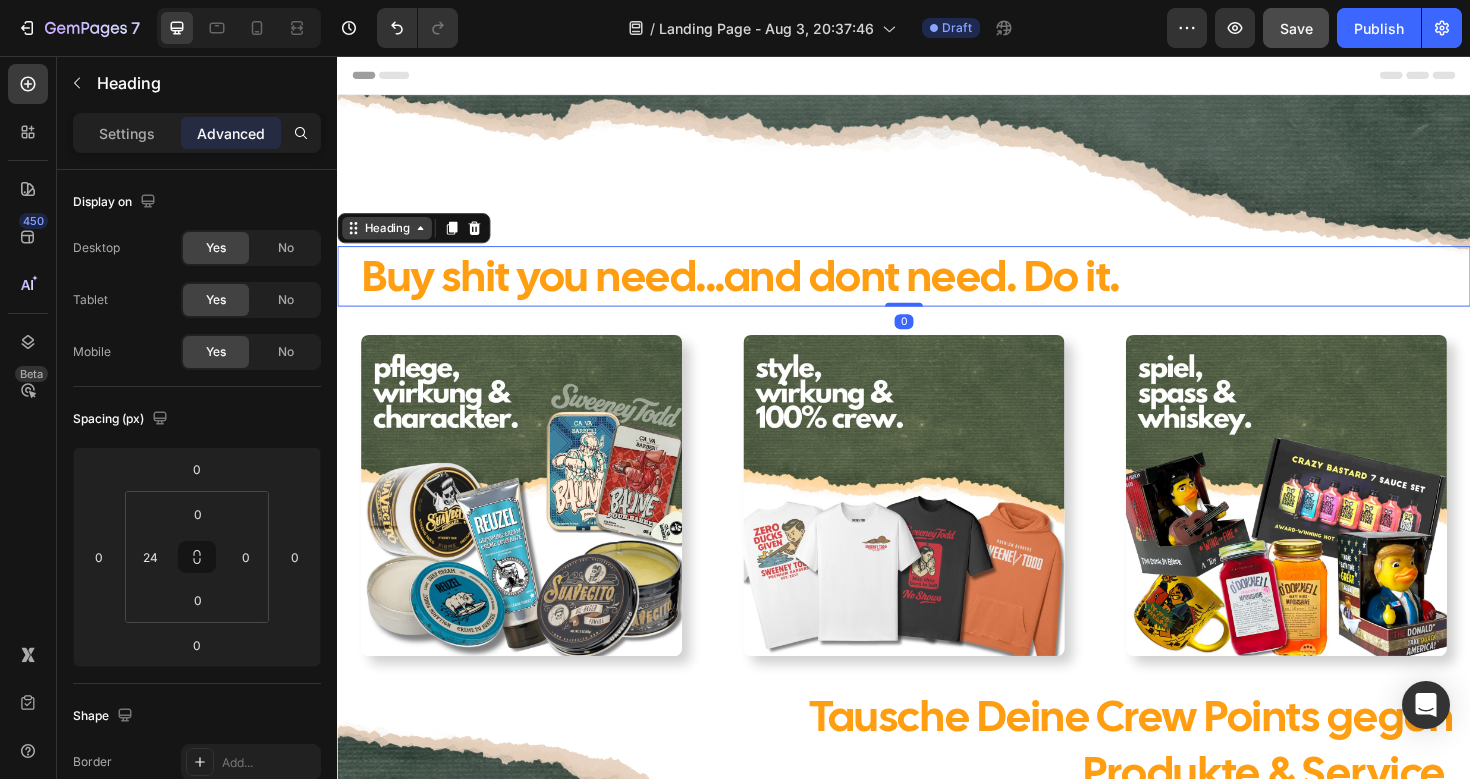 click on "Heading" at bounding box center (389, 238) 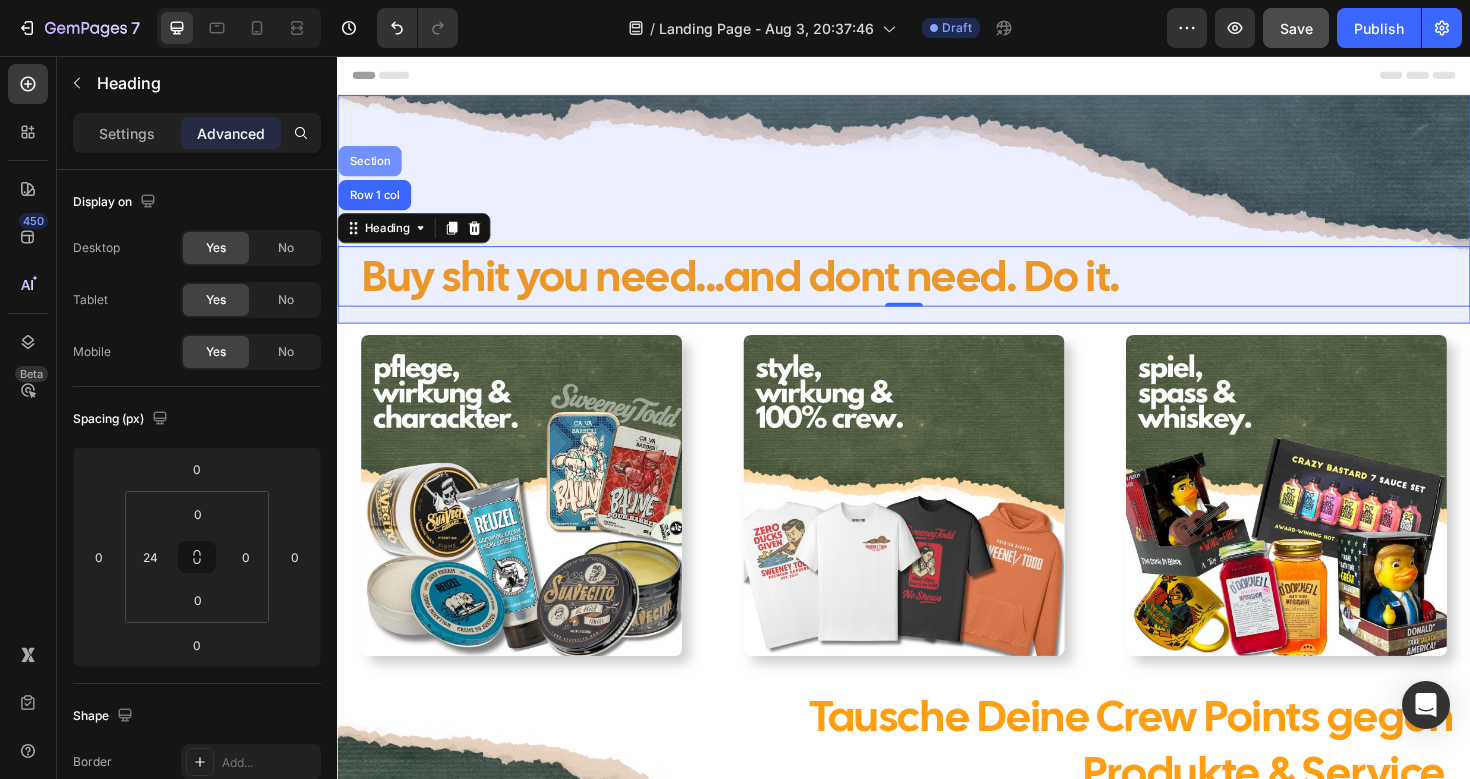 click on "Section" at bounding box center [371, 167] 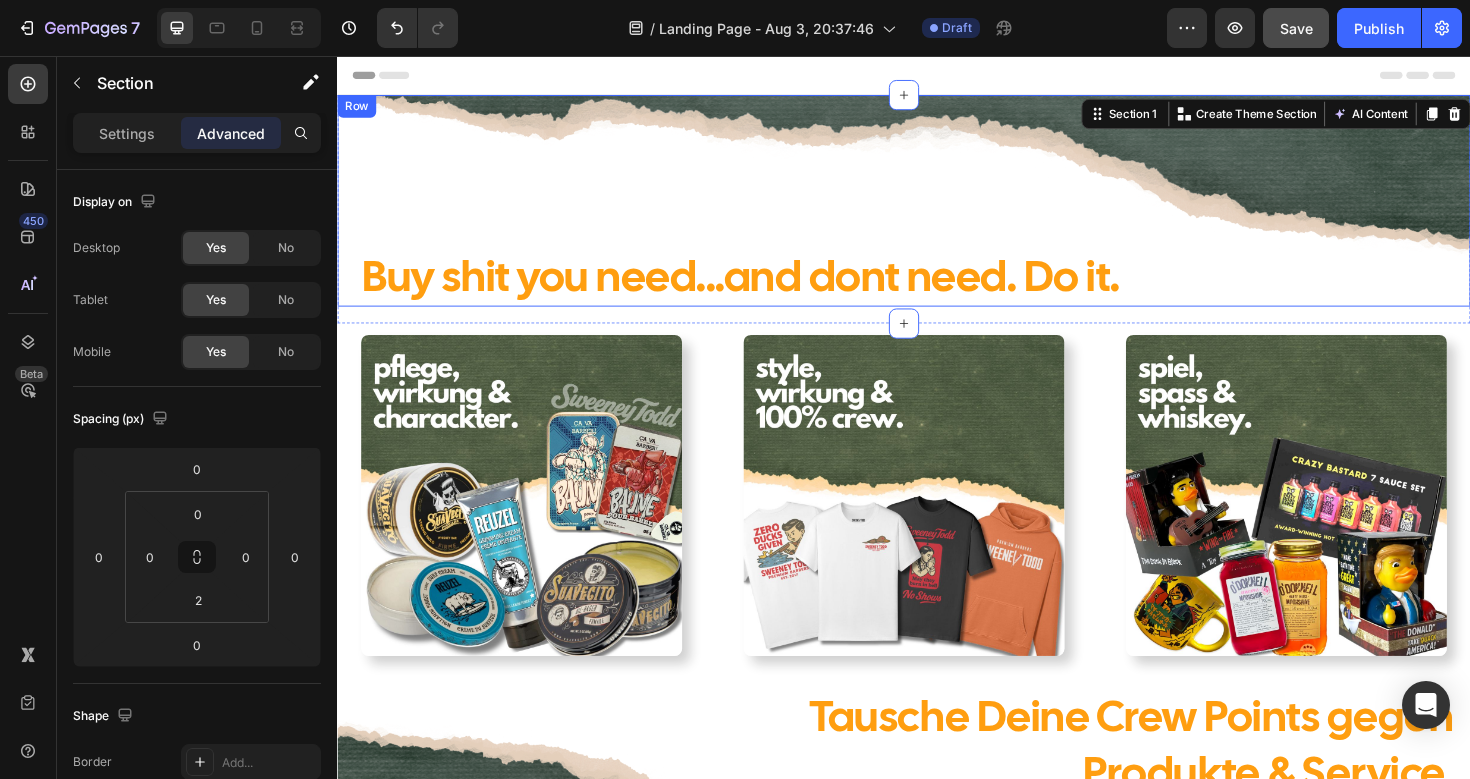 click on "⁠⁠⁠⁠⁠⁠⁠ Buy shit you need...and dont need. Do it.  Heading Row" at bounding box center (937, 209) 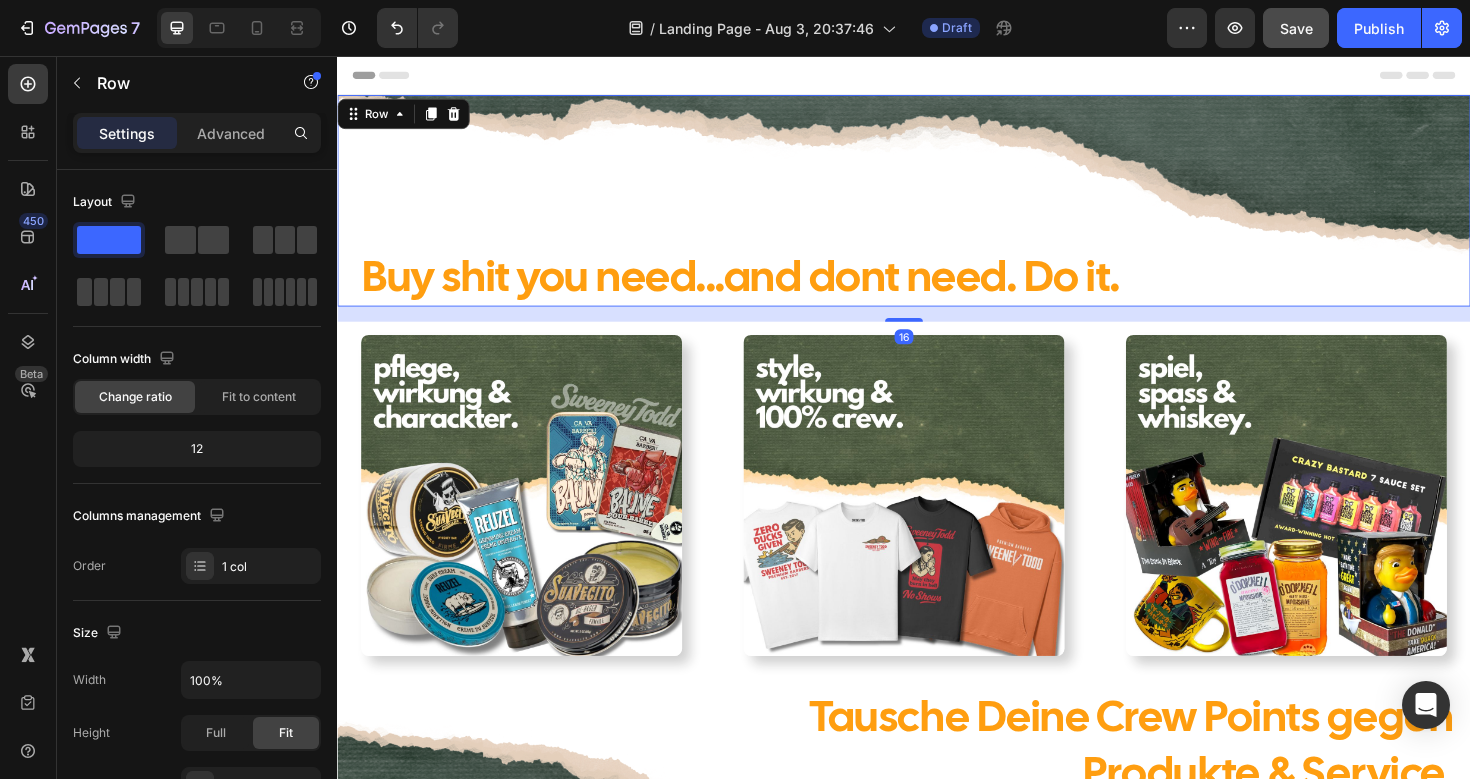 click on "⁠⁠⁠⁠⁠⁠⁠ Buy shit you need...and dont need. Do it.  Heading Row   16" at bounding box center [937, 209] 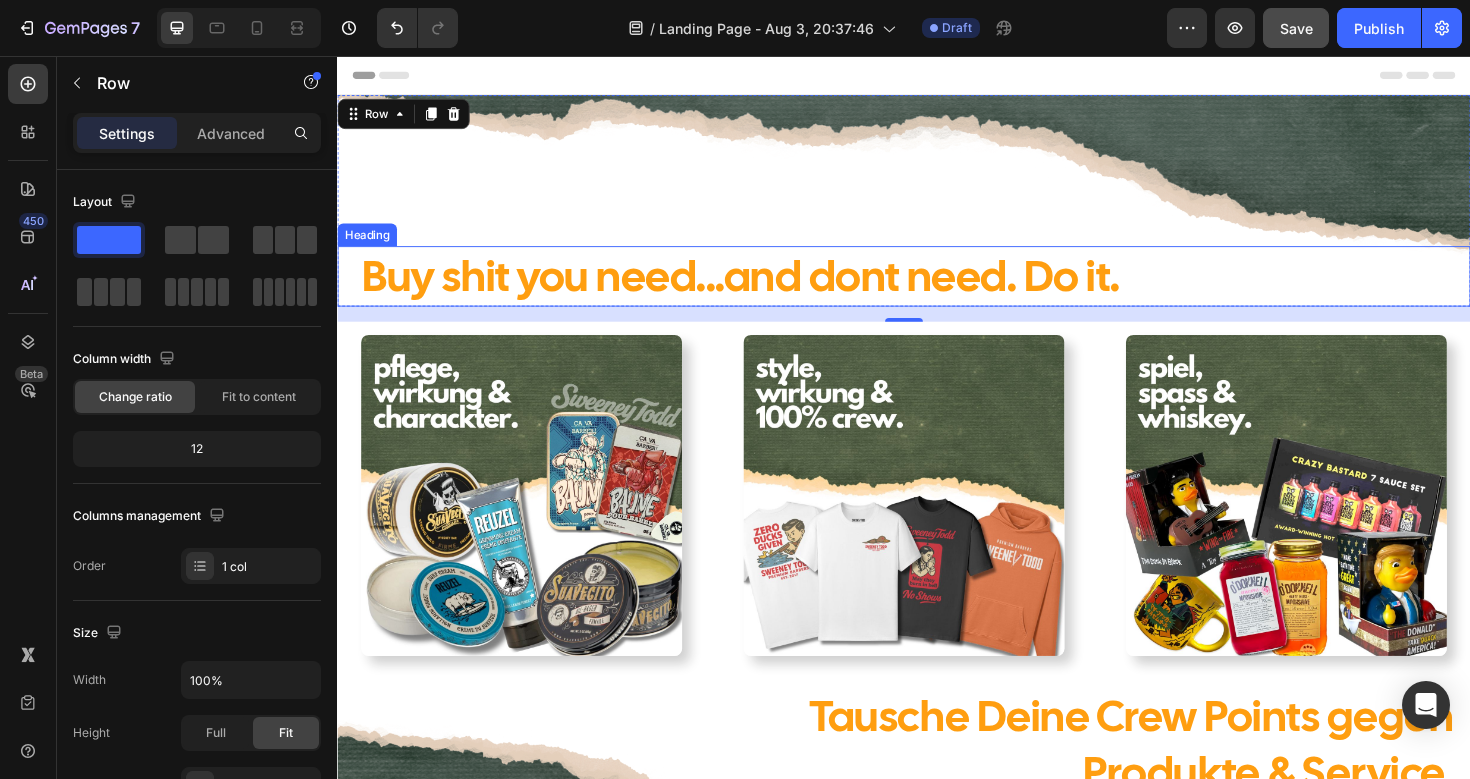 click on "Buy shit you need...and dont need. Do it." at bounding box center (764, 288) 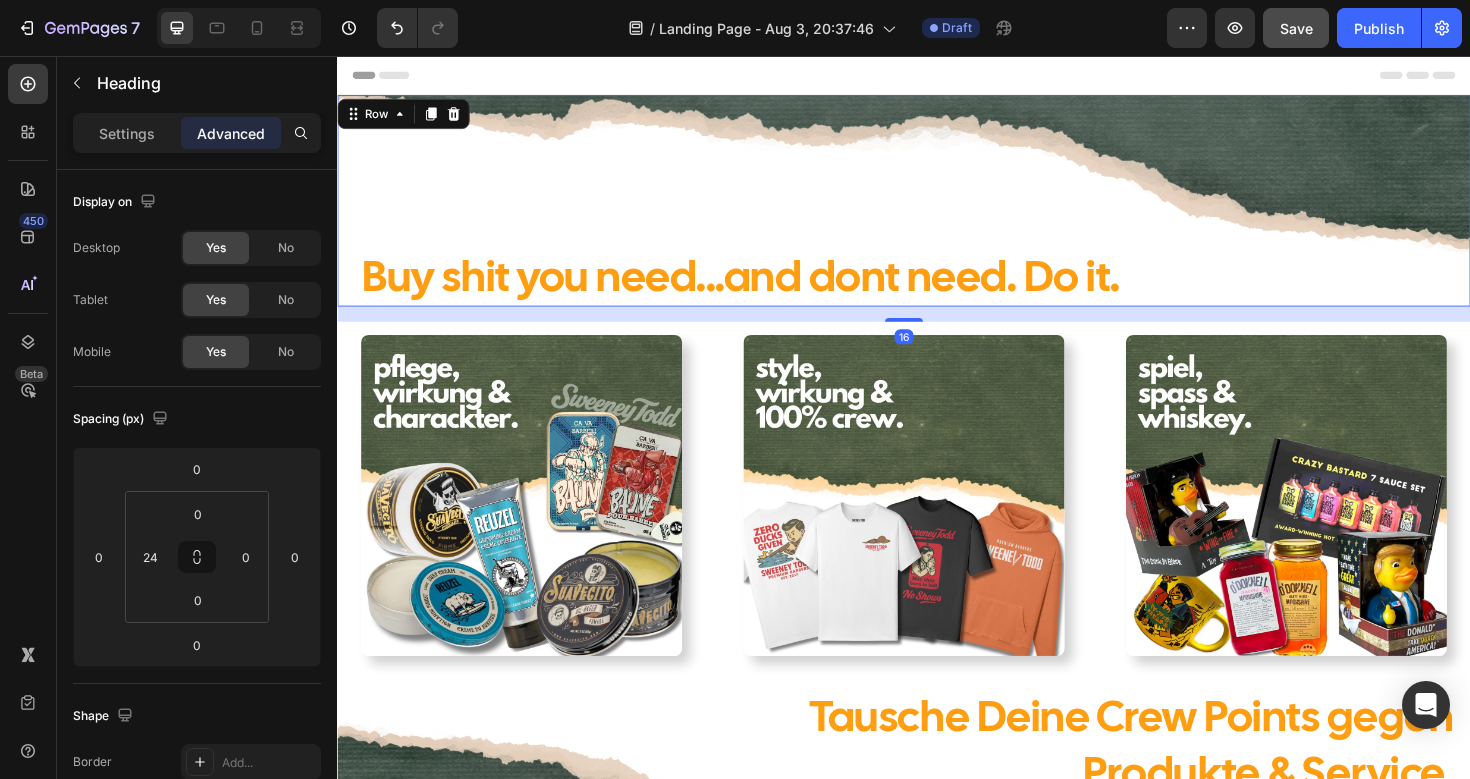 click on "⁠⁠⁠⁠⁠⁠⁠ Buy shit you need...and dont need. Do it.  Heading Row   16" at bounding box center [937, 209] 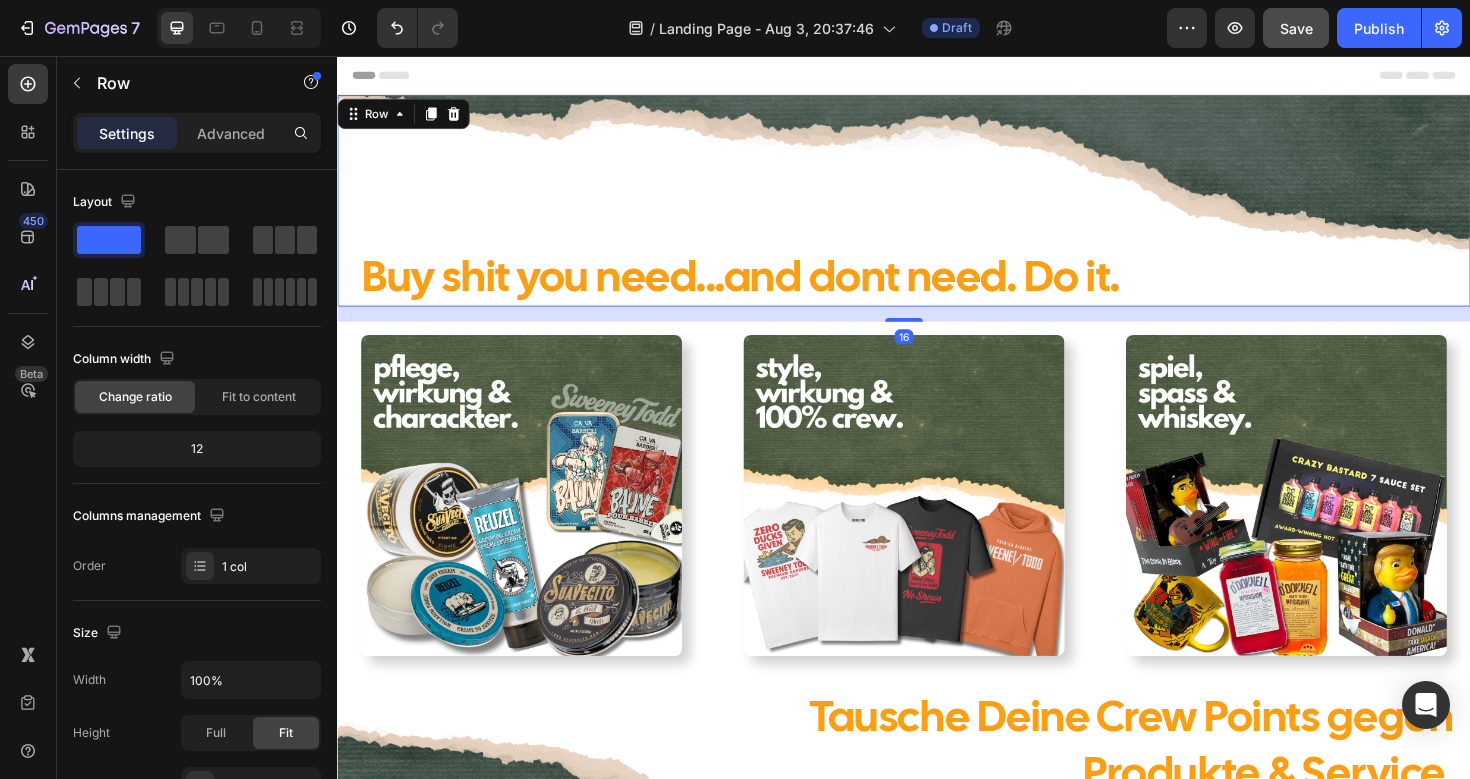 click on "⁠⁠⁠⁠⁠⁠⁠ Buy shit you need...and dont need. Do it.  Heading Row   16" at bounding box center (937, 209) 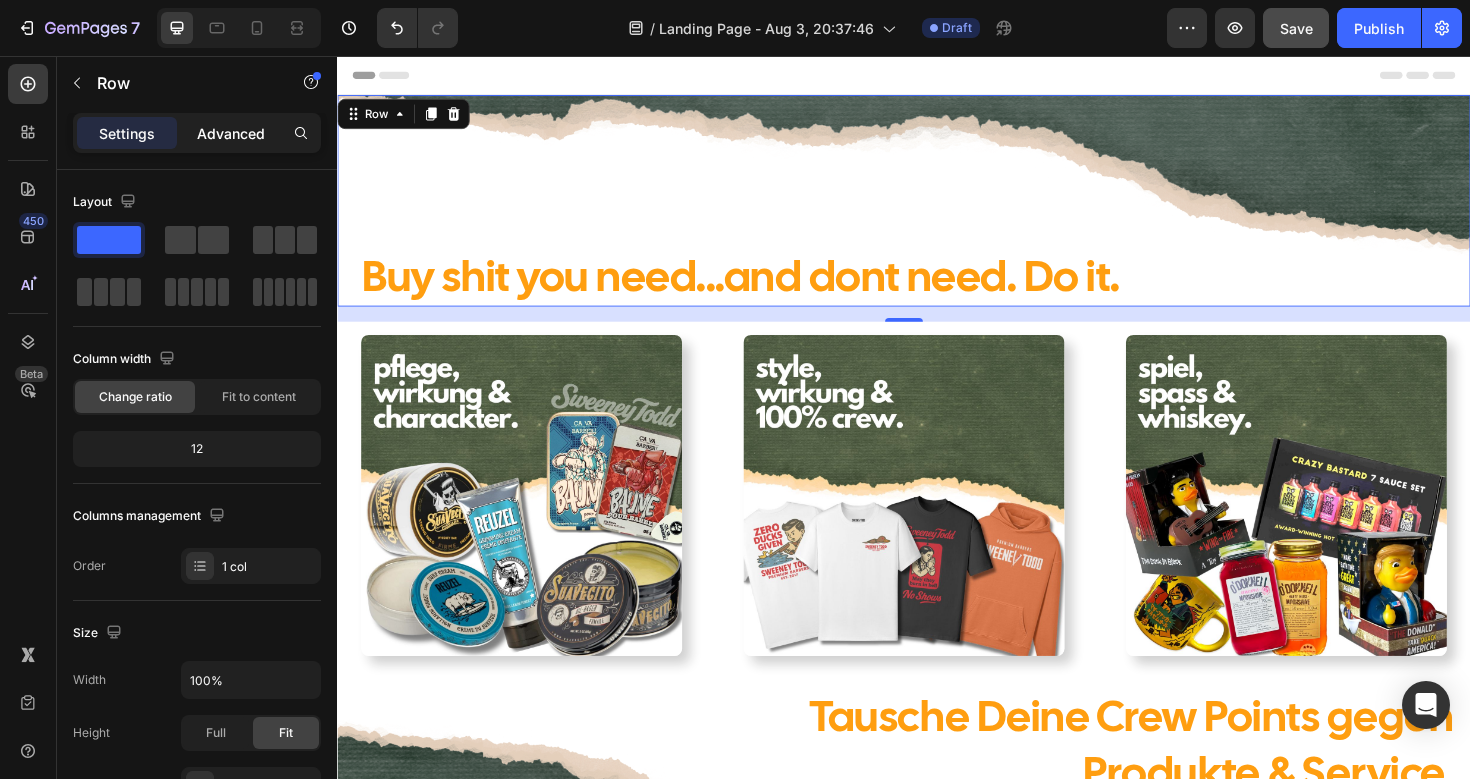 click on "Advanced" at bounding box center (231, 133) 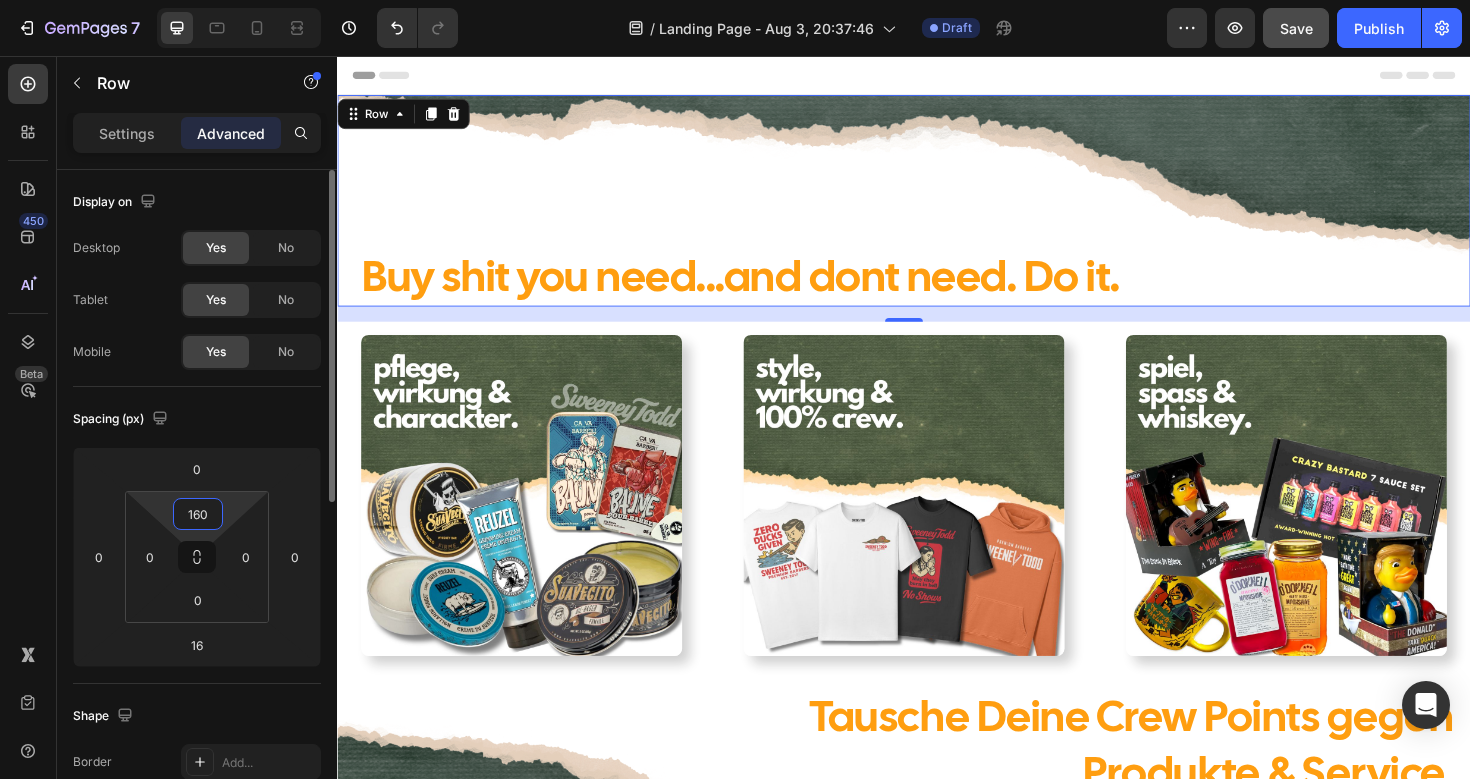 click on "160" at bounding box center (198, 514) 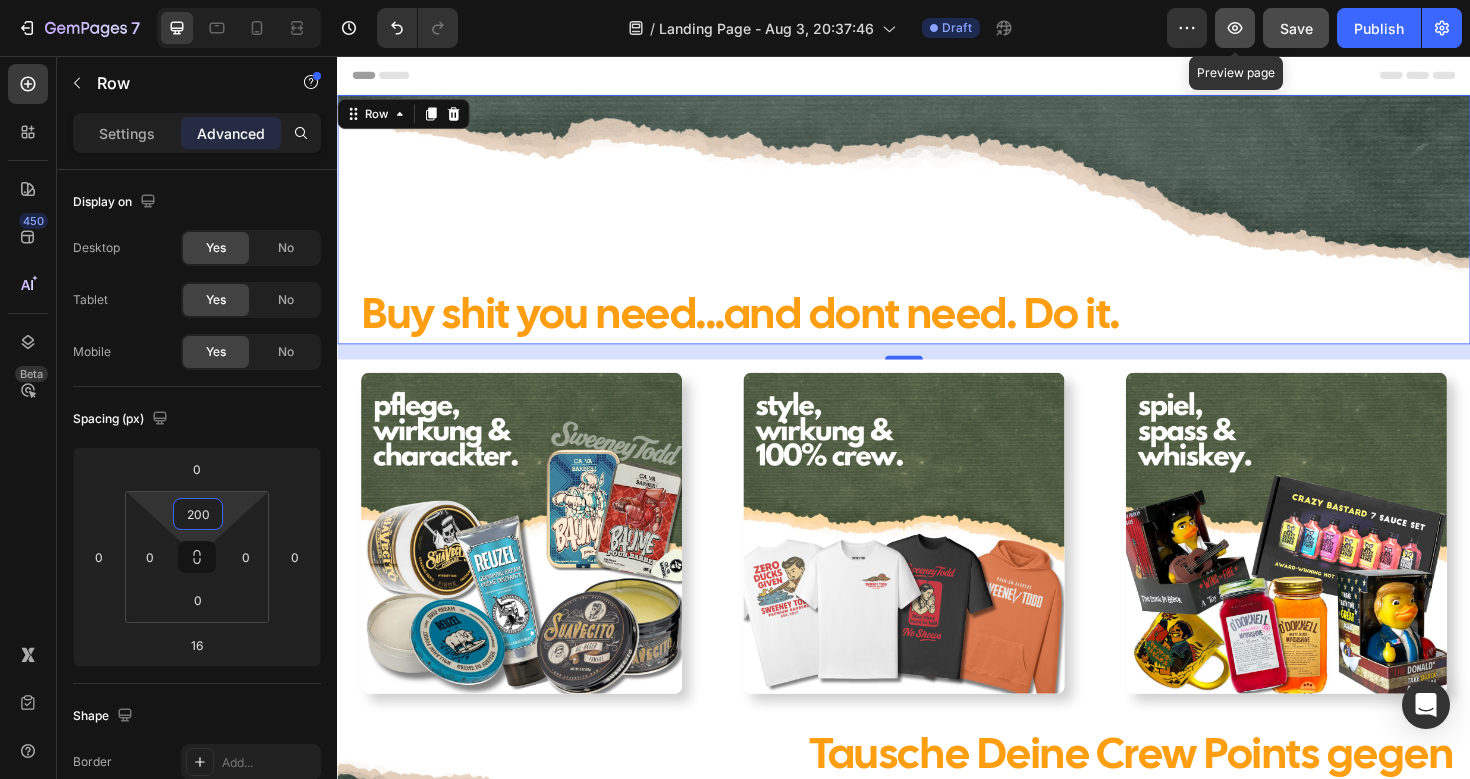type on "200" 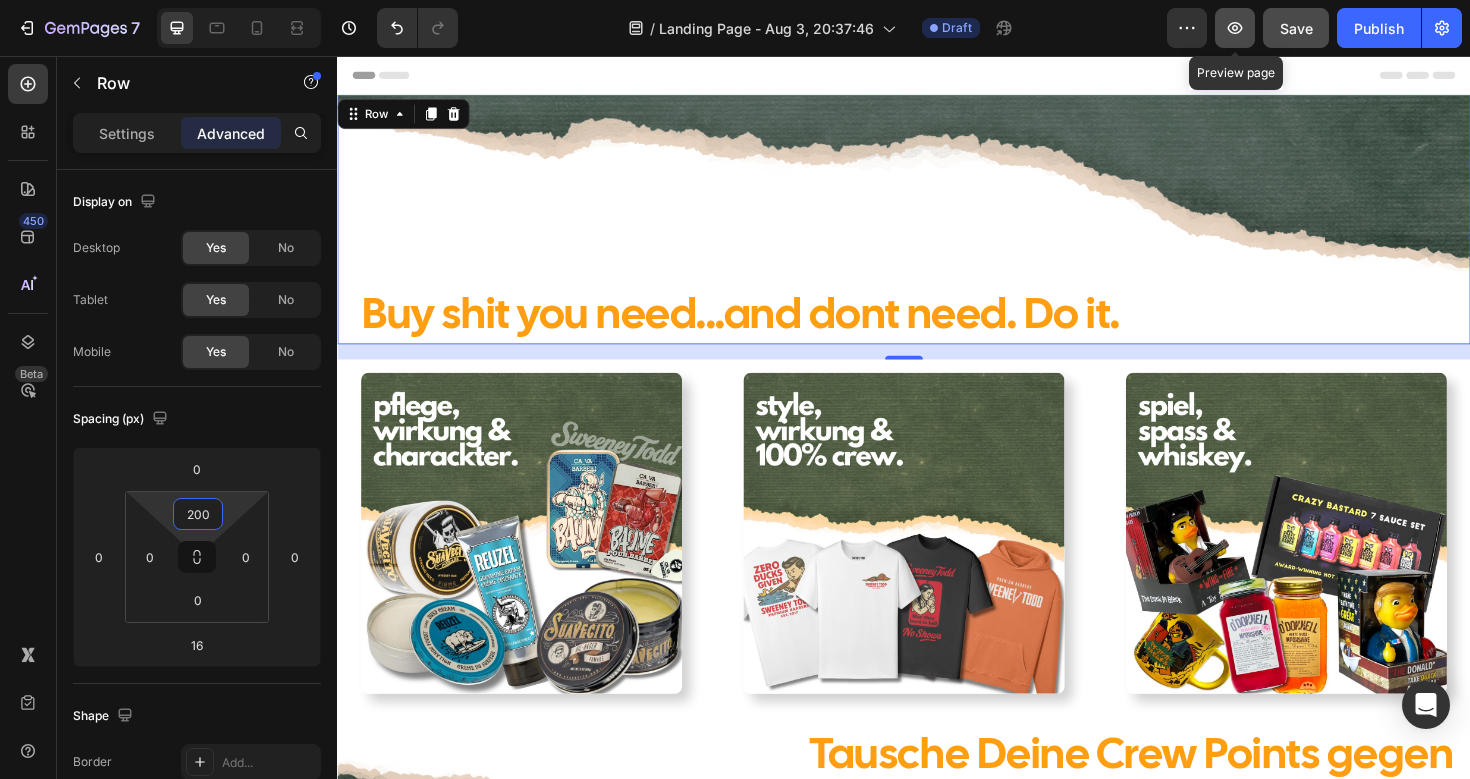 click 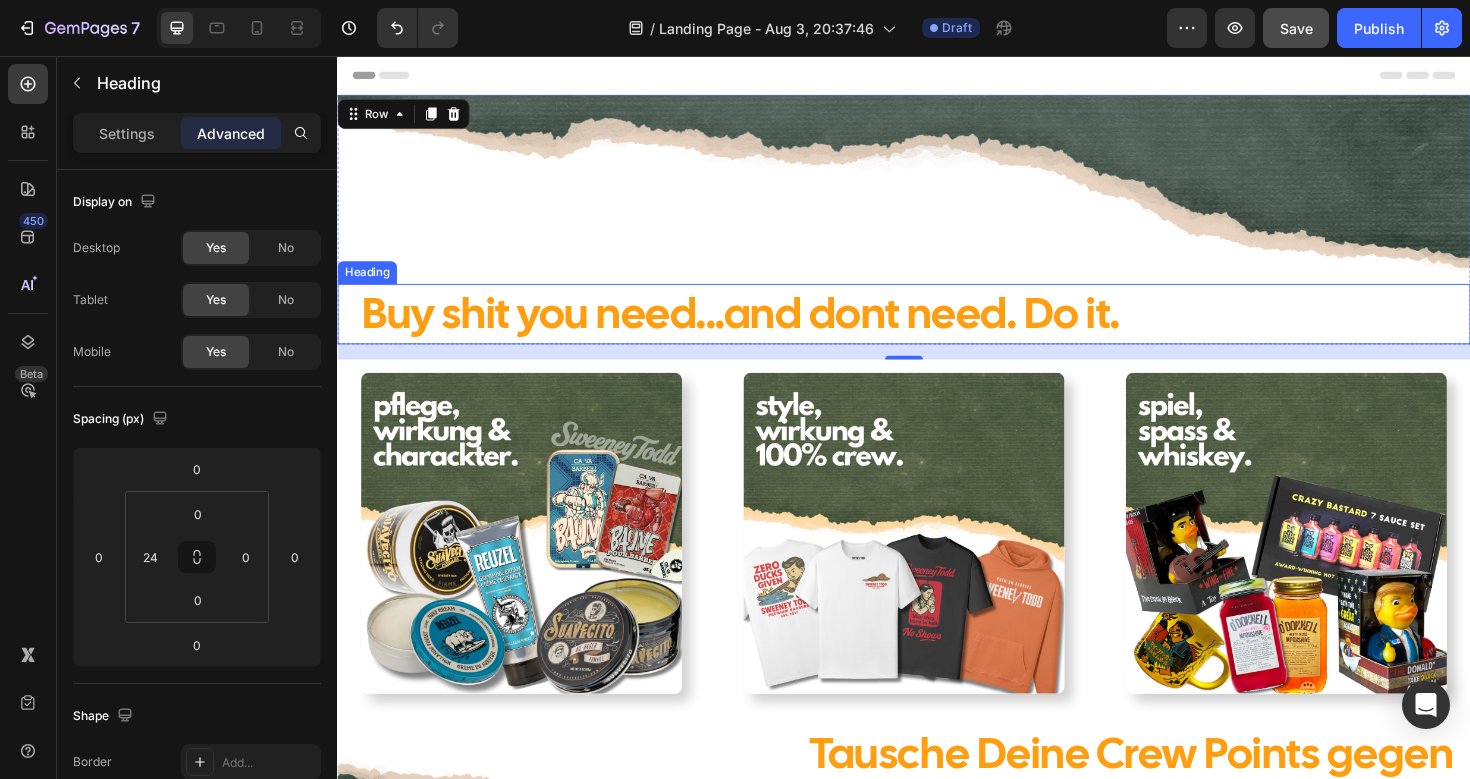 click on "Buy shit you need...and dont need. Do it." at bounding box center [764, 328] 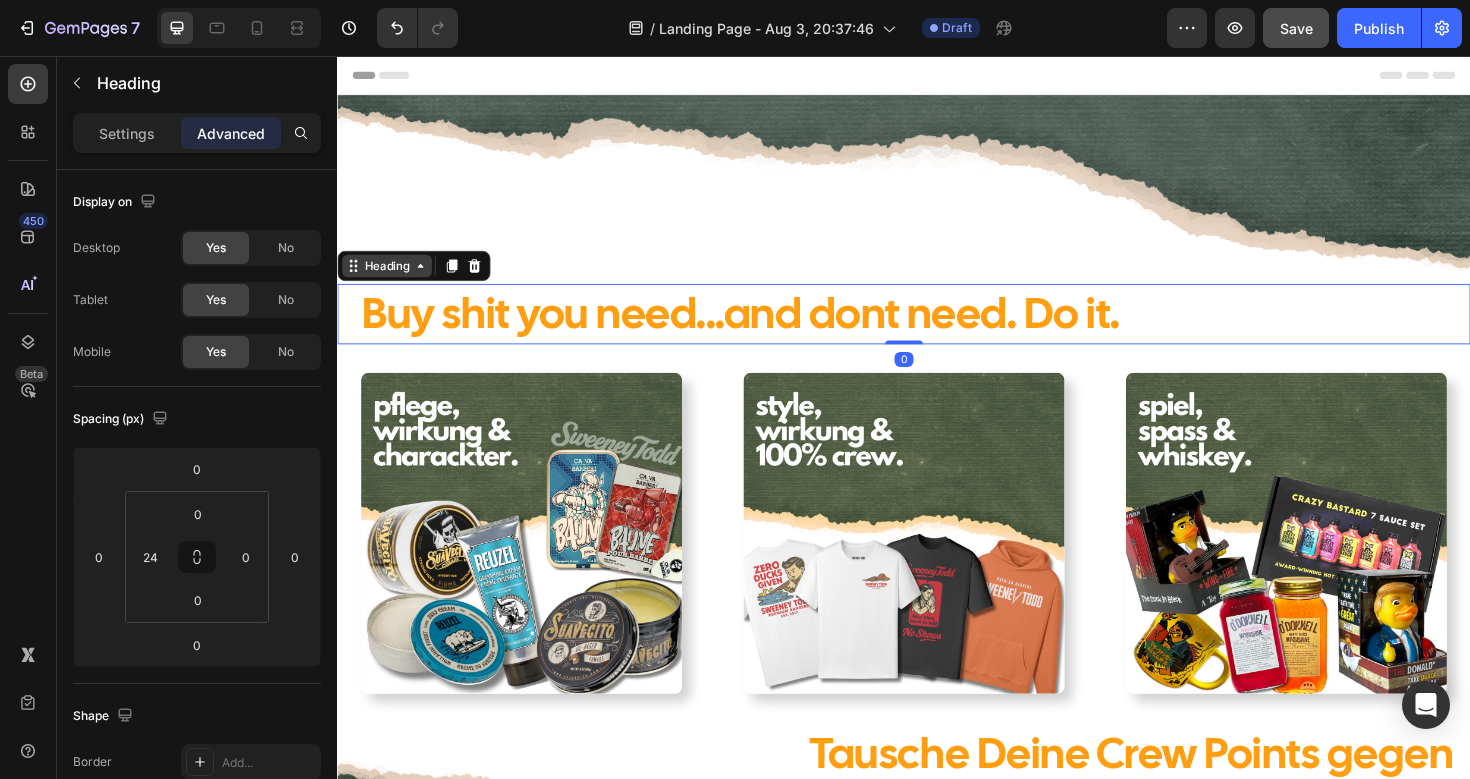 click 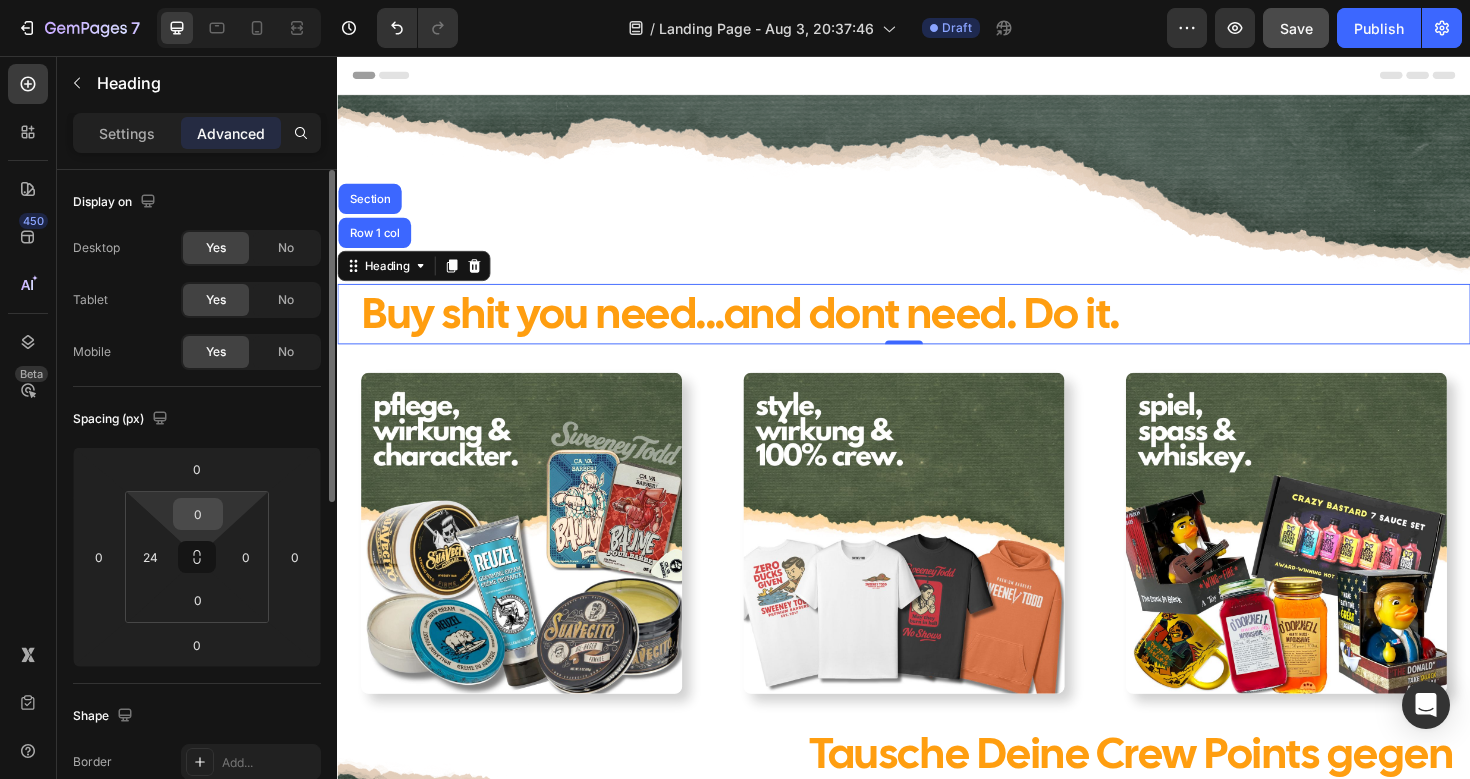 click on "0" at bounding box center [198, 514] 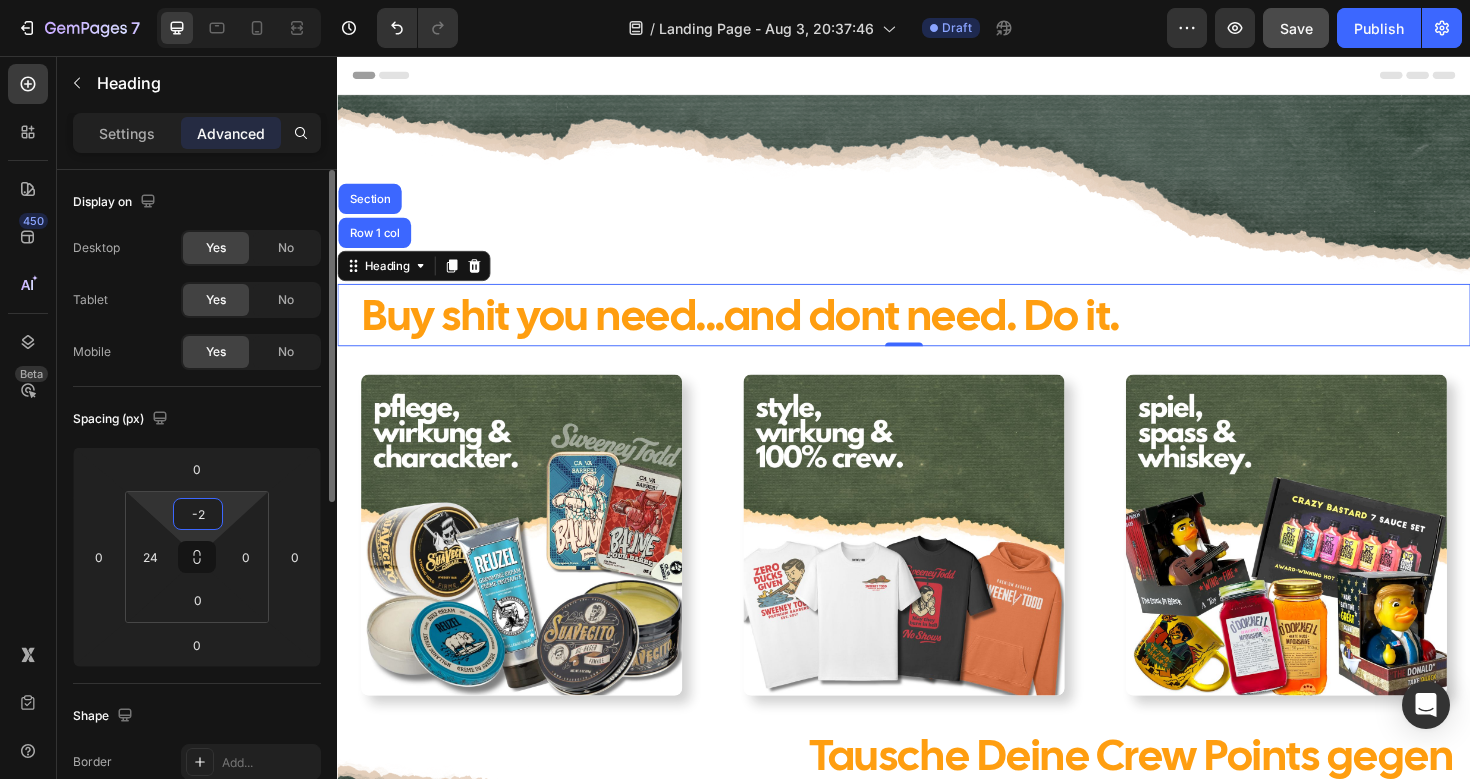type on "-" 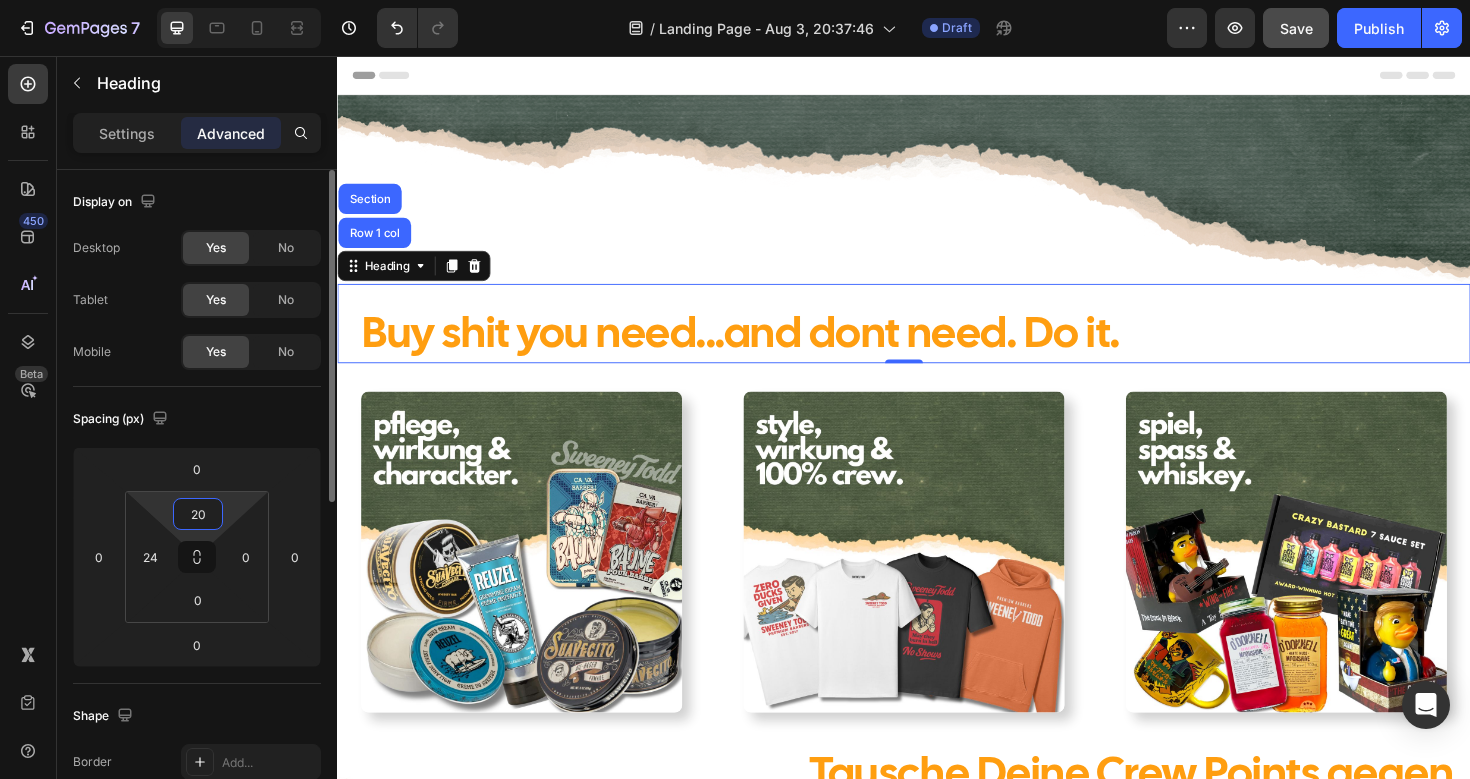 type on "2" 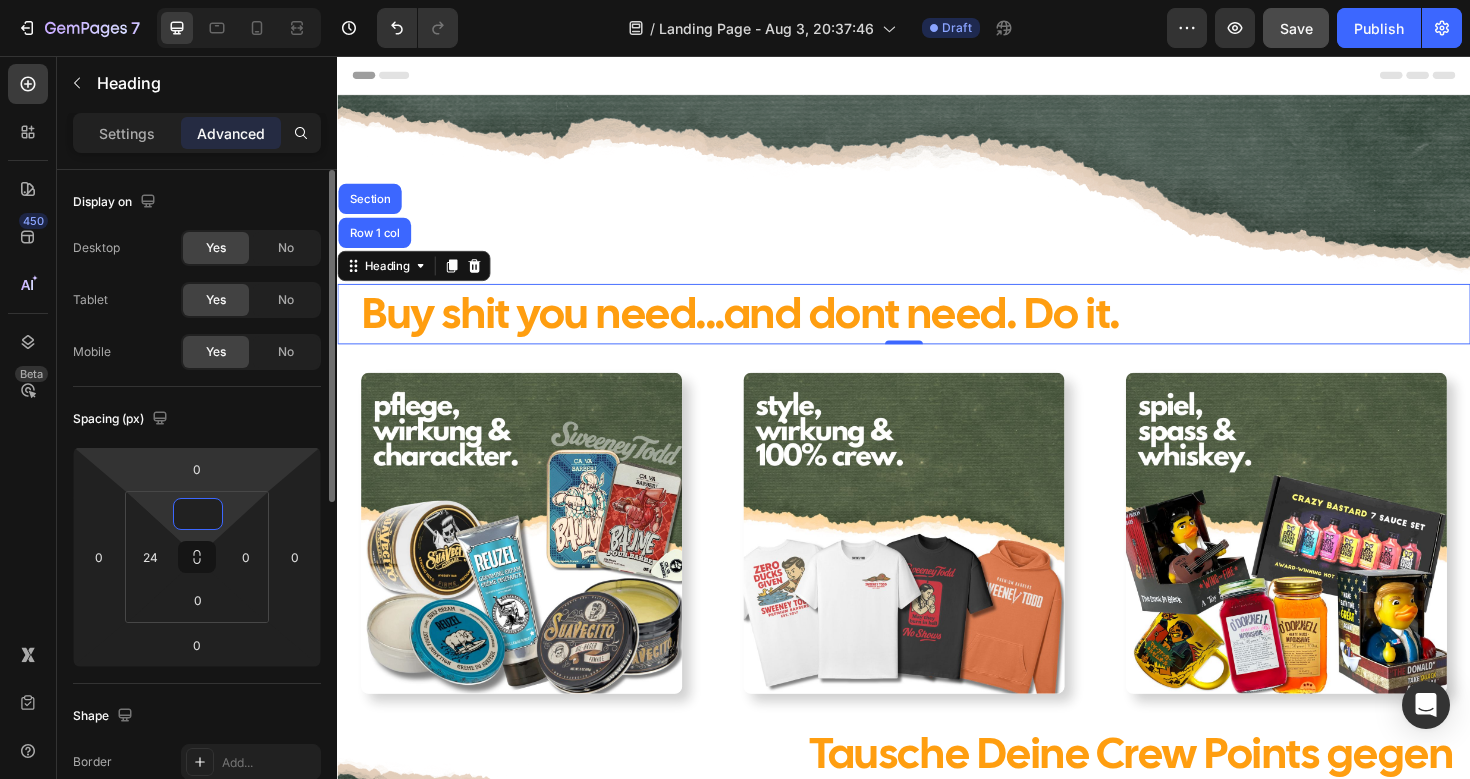type on "0" 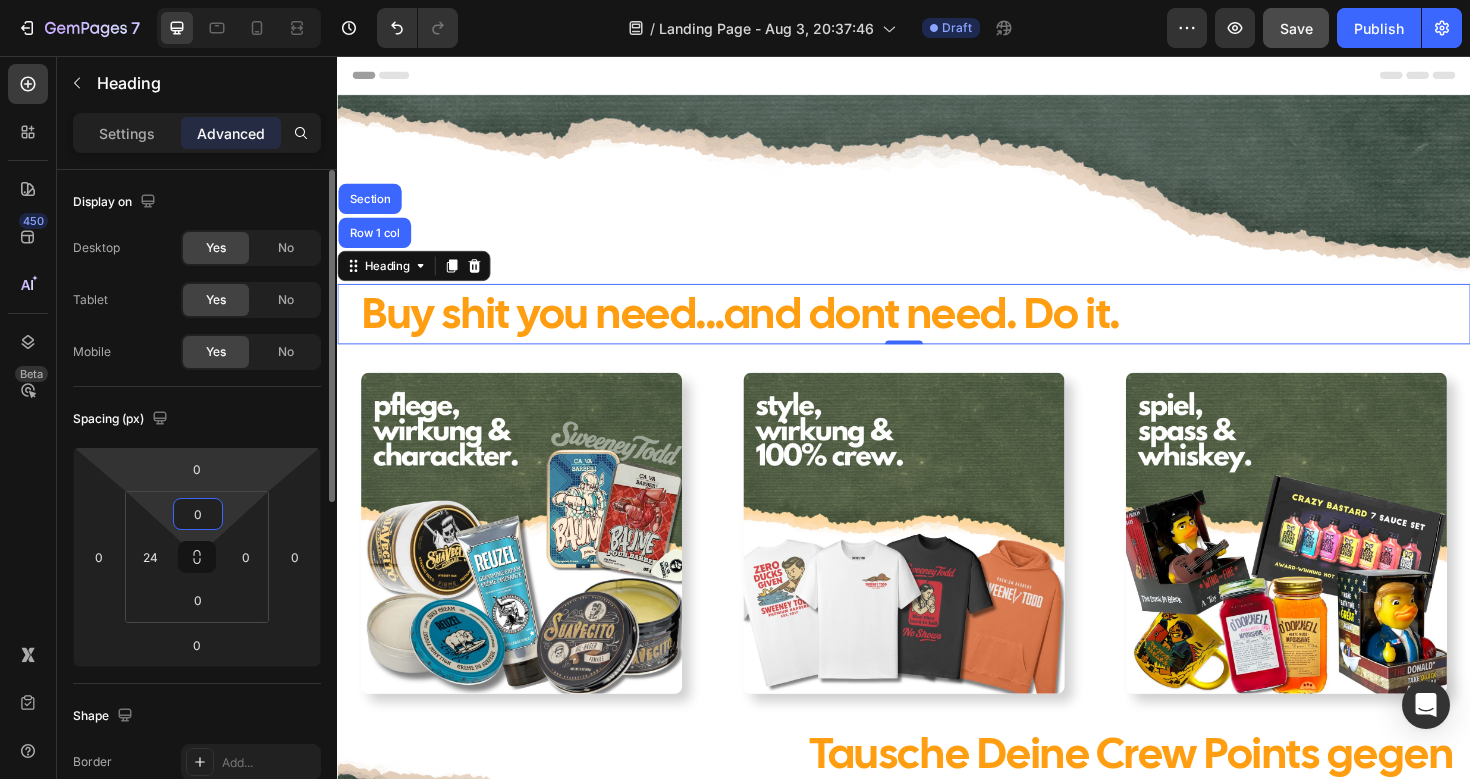 click on "7 Version history / Landing Page - Aug 3, 20:37:46 Draft Preview Save Publish 450 Beta Sections(18) Elements(83) Section Element Hero Section Product Detail Brands Trusted Badges Guarantee Product Breakdown How to use Testimonials Compare Bundle FAQs Social Proof Brand Story Product List Collection Blog List Contact Sticky Add to Cart Custom Footer Browse Library 450 Layout
Row
Row
Row
Row Text
Heading
Text Block Button
Button
Button Media
Image
Image" at bounding box center [735, 0] 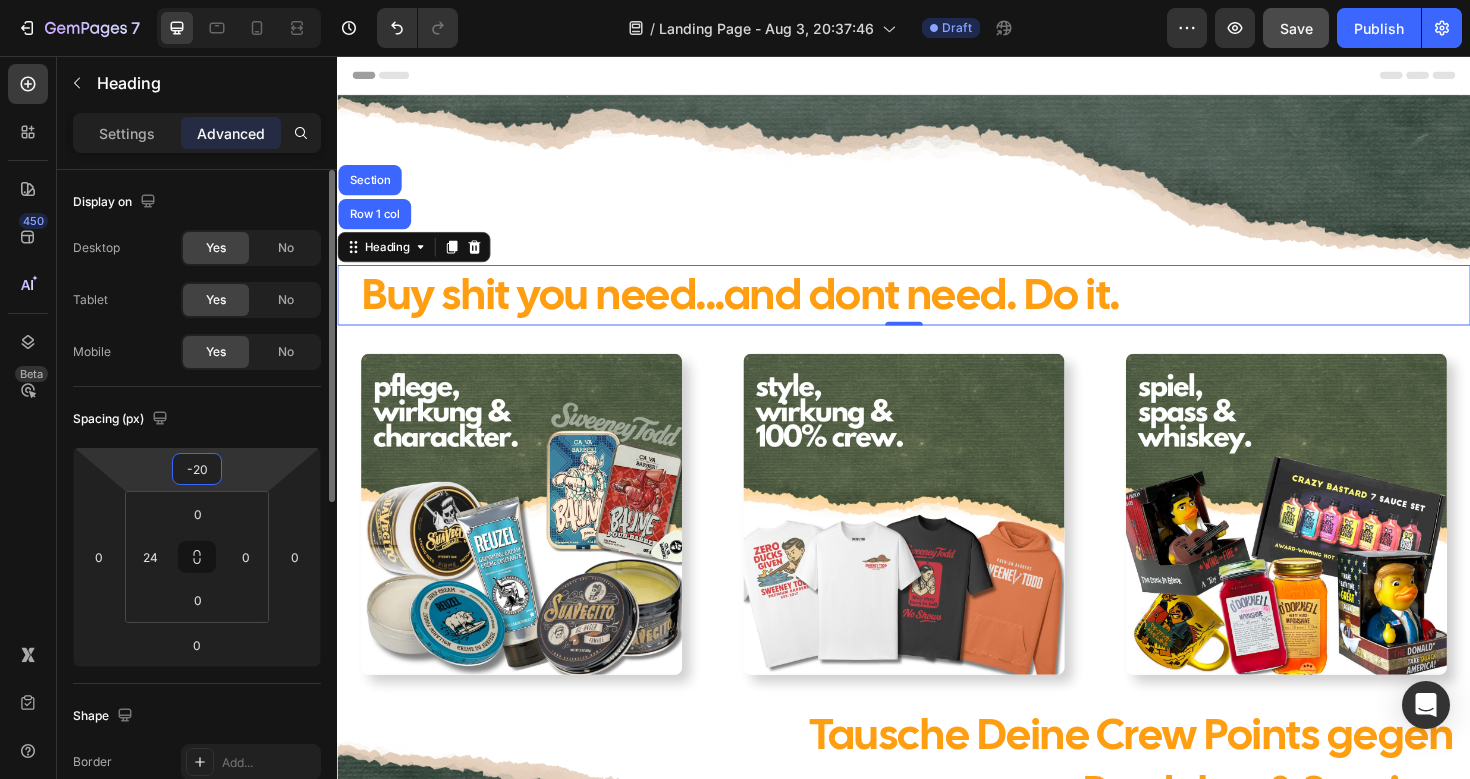 type on "-2" 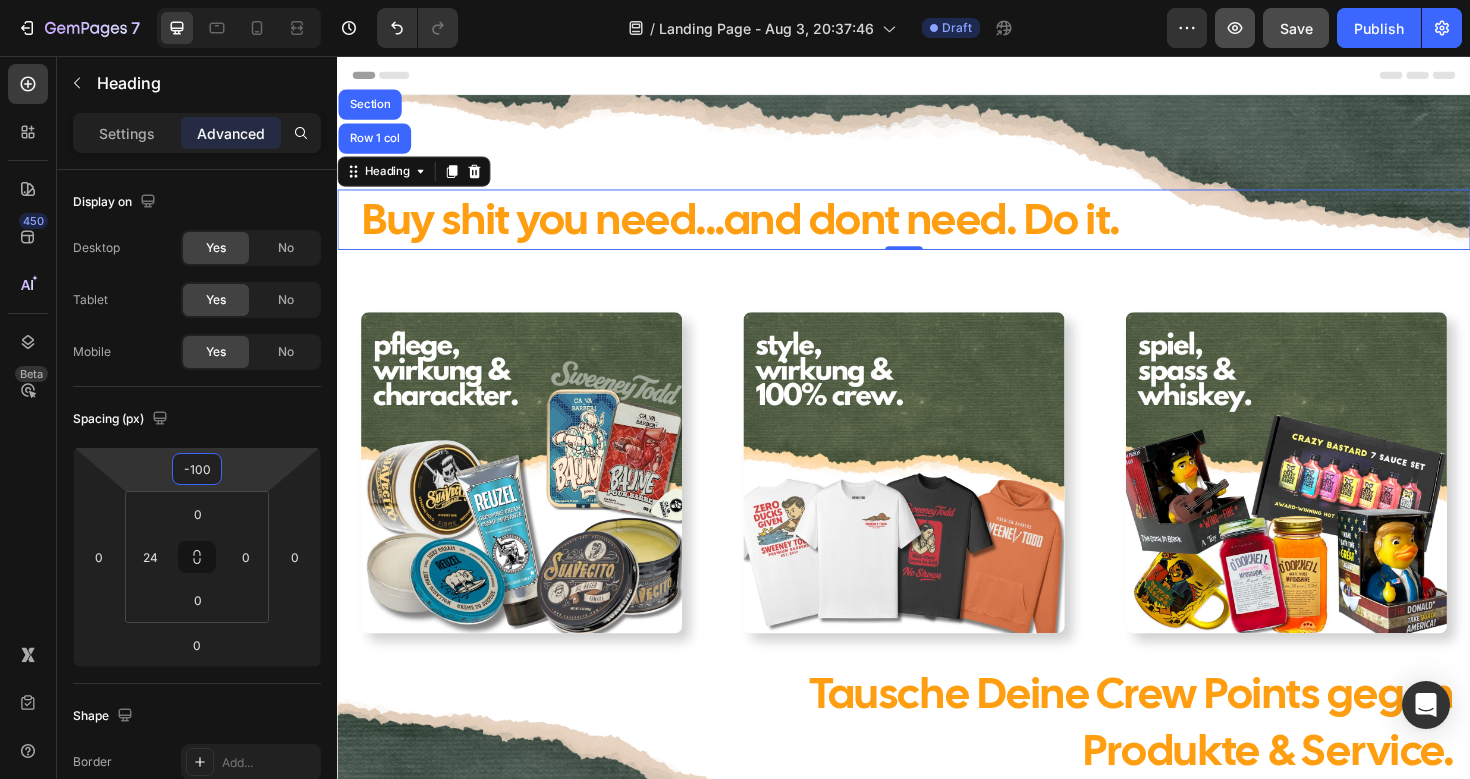 type on "-100" 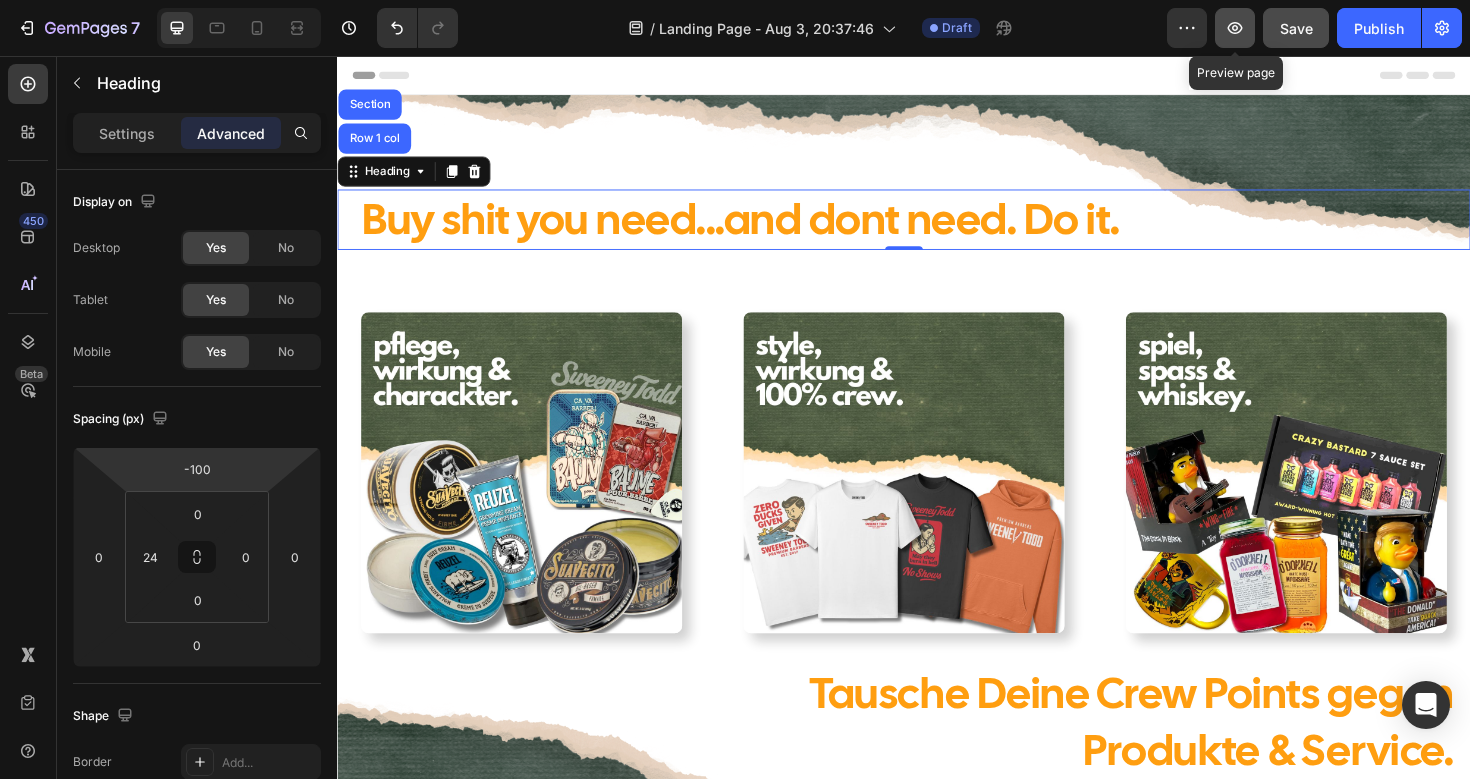 click 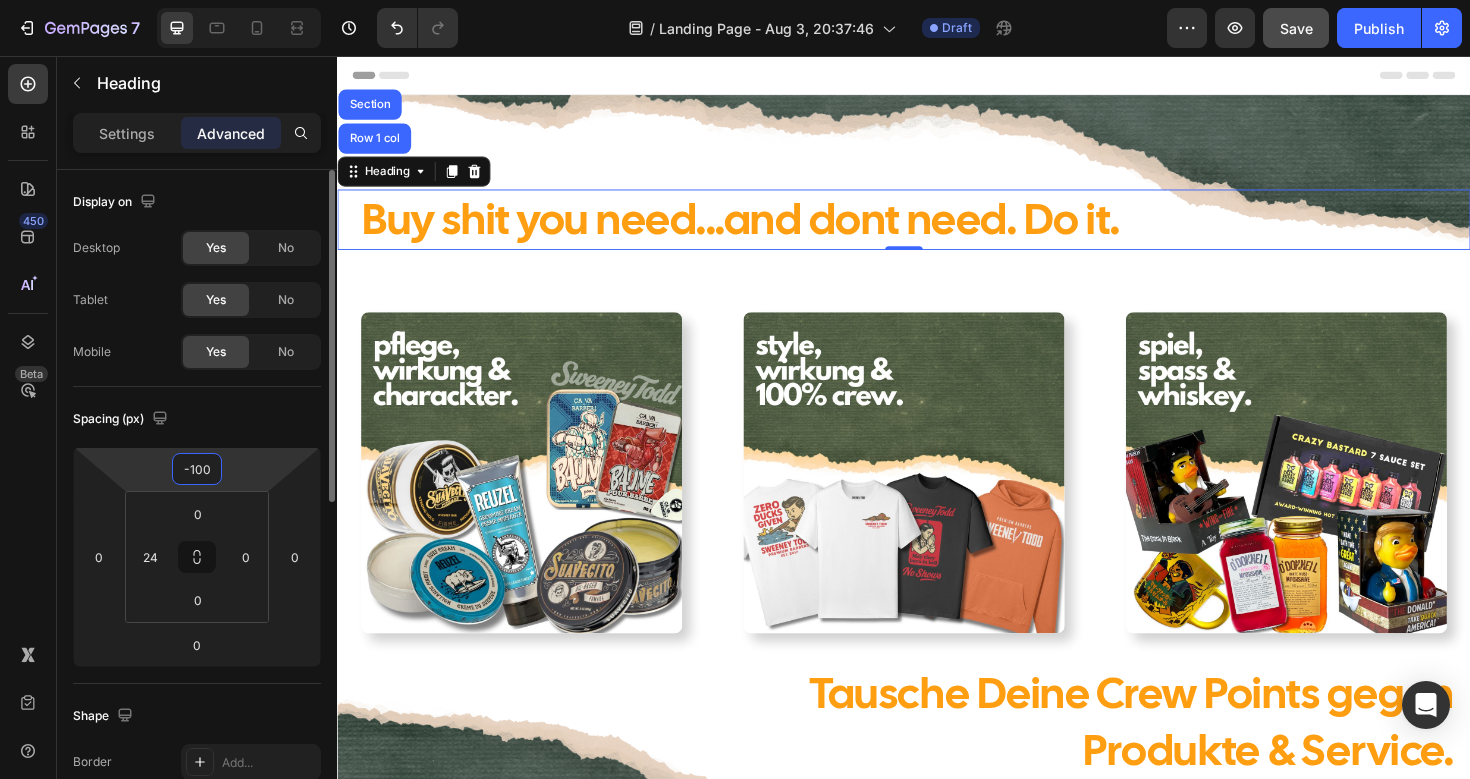 click on "-100" at bounding box center (197, 469) 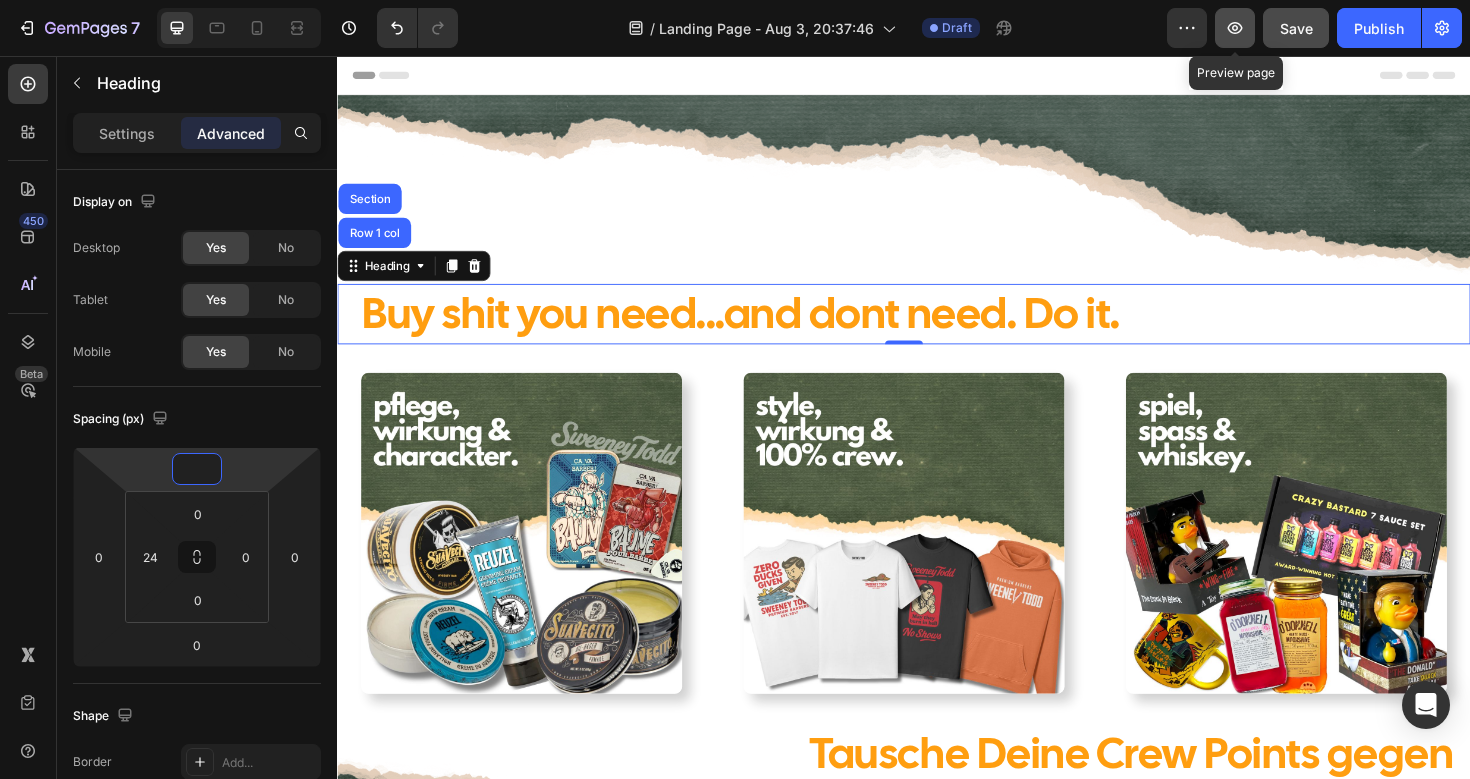 type on "0" 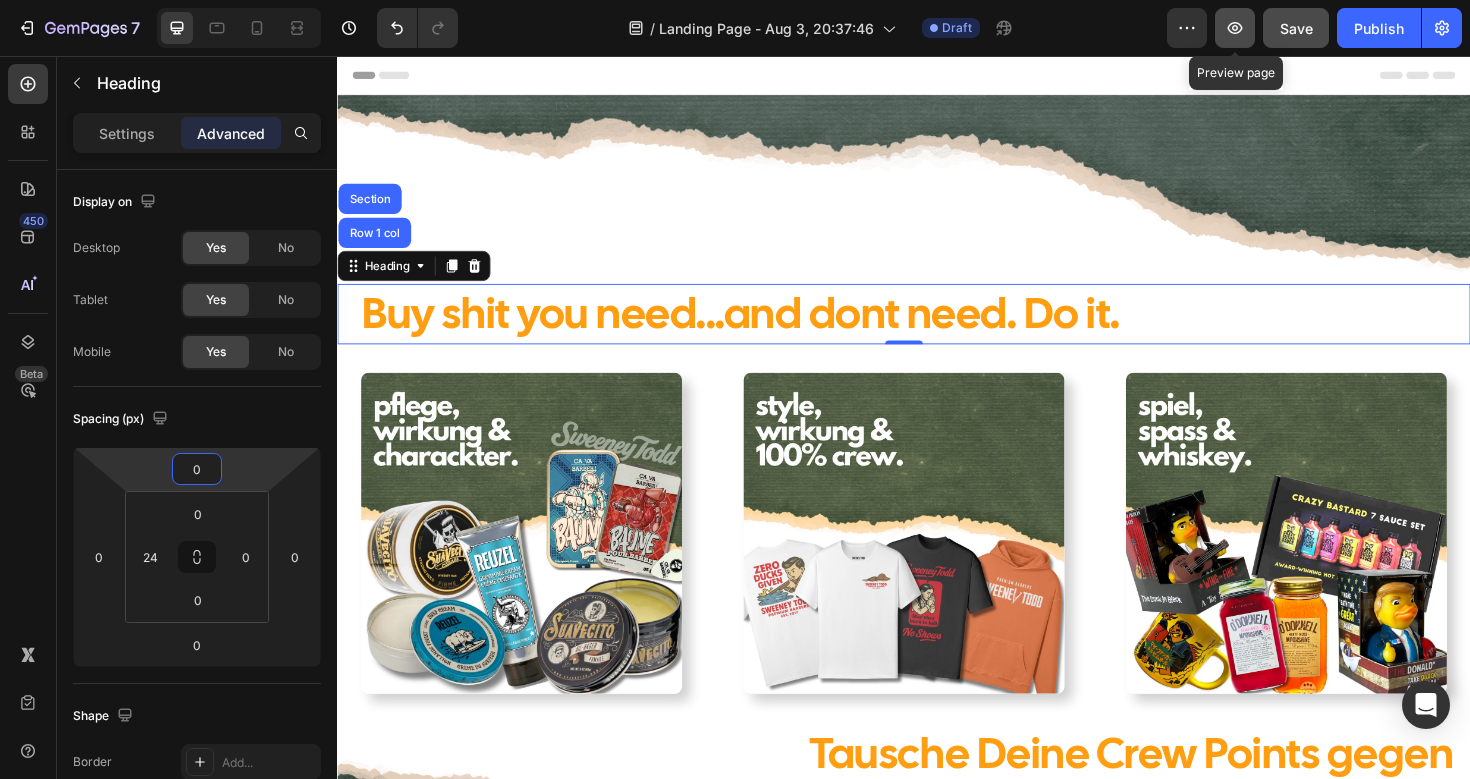 click 